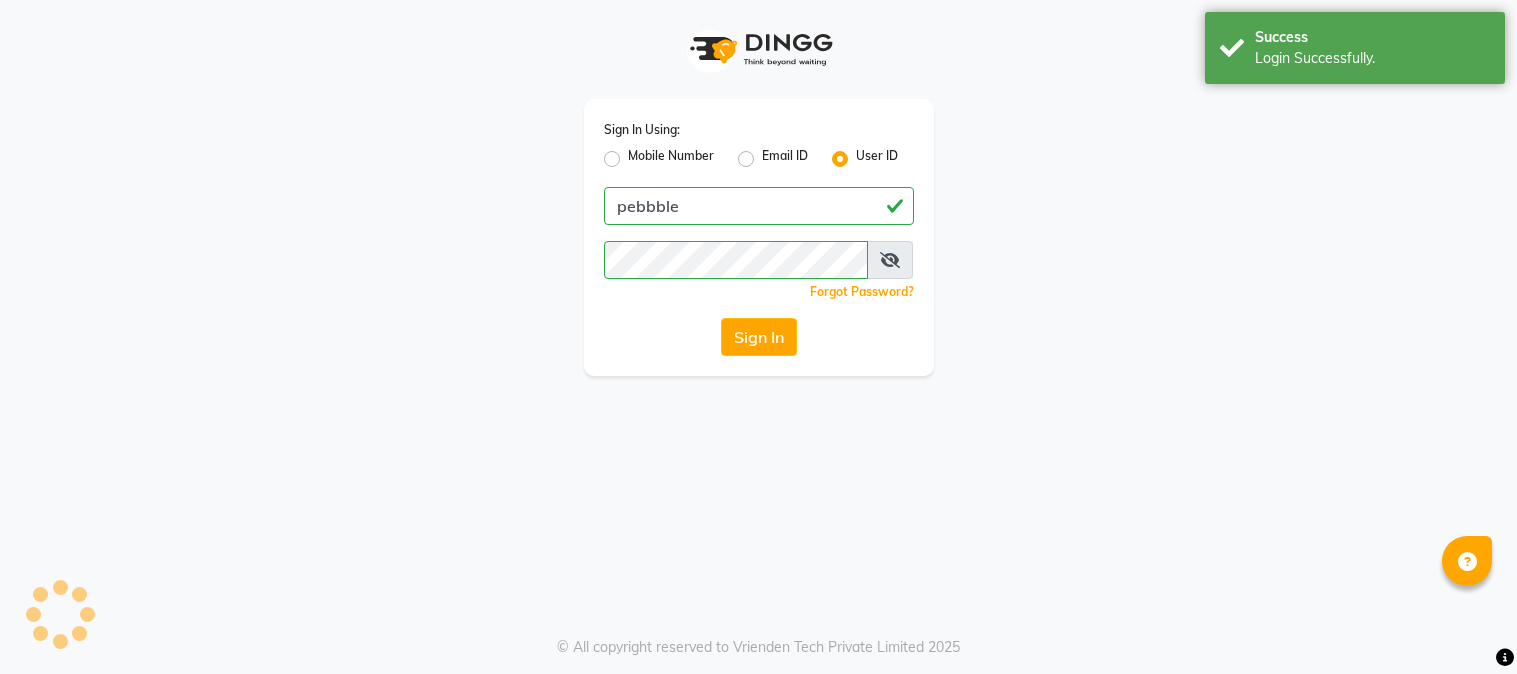scroll, scrollTop: 0, scrollLeft: 0, axis: both 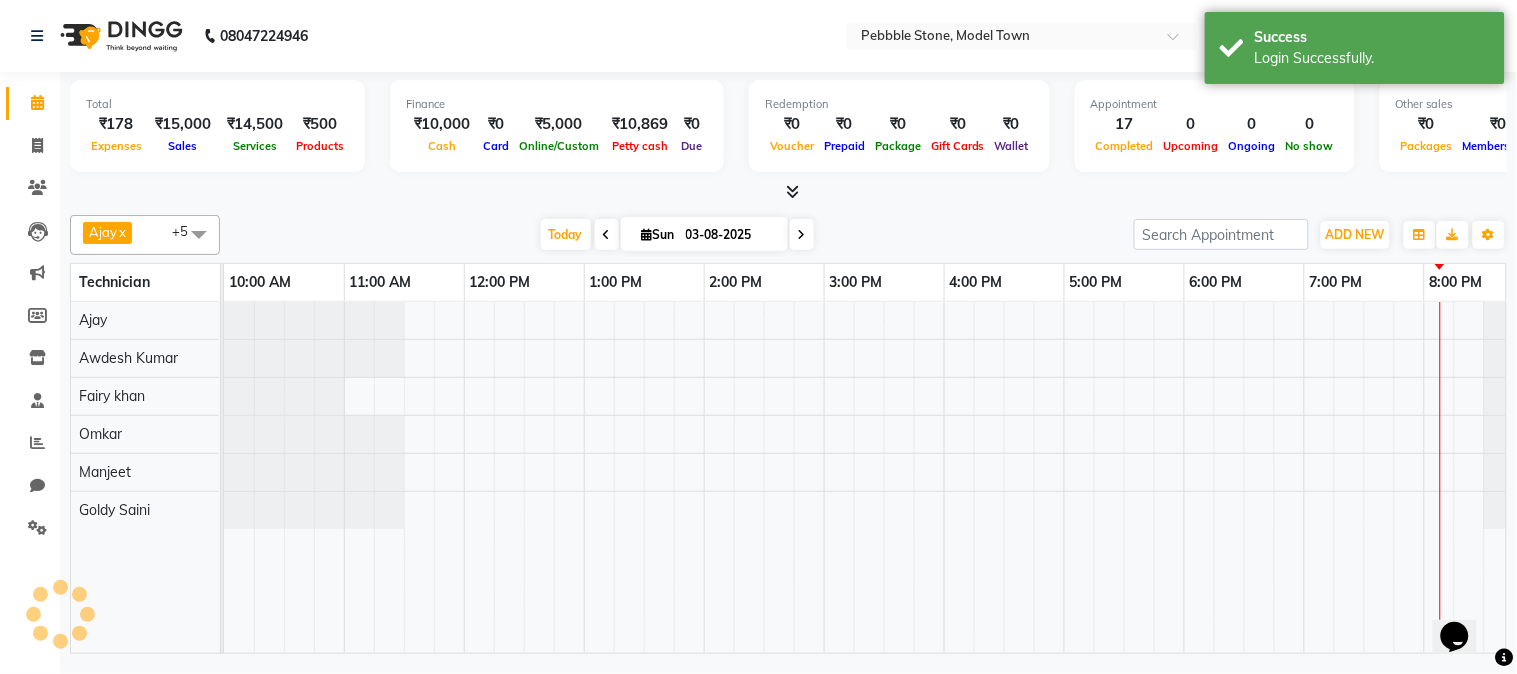 select on "en" 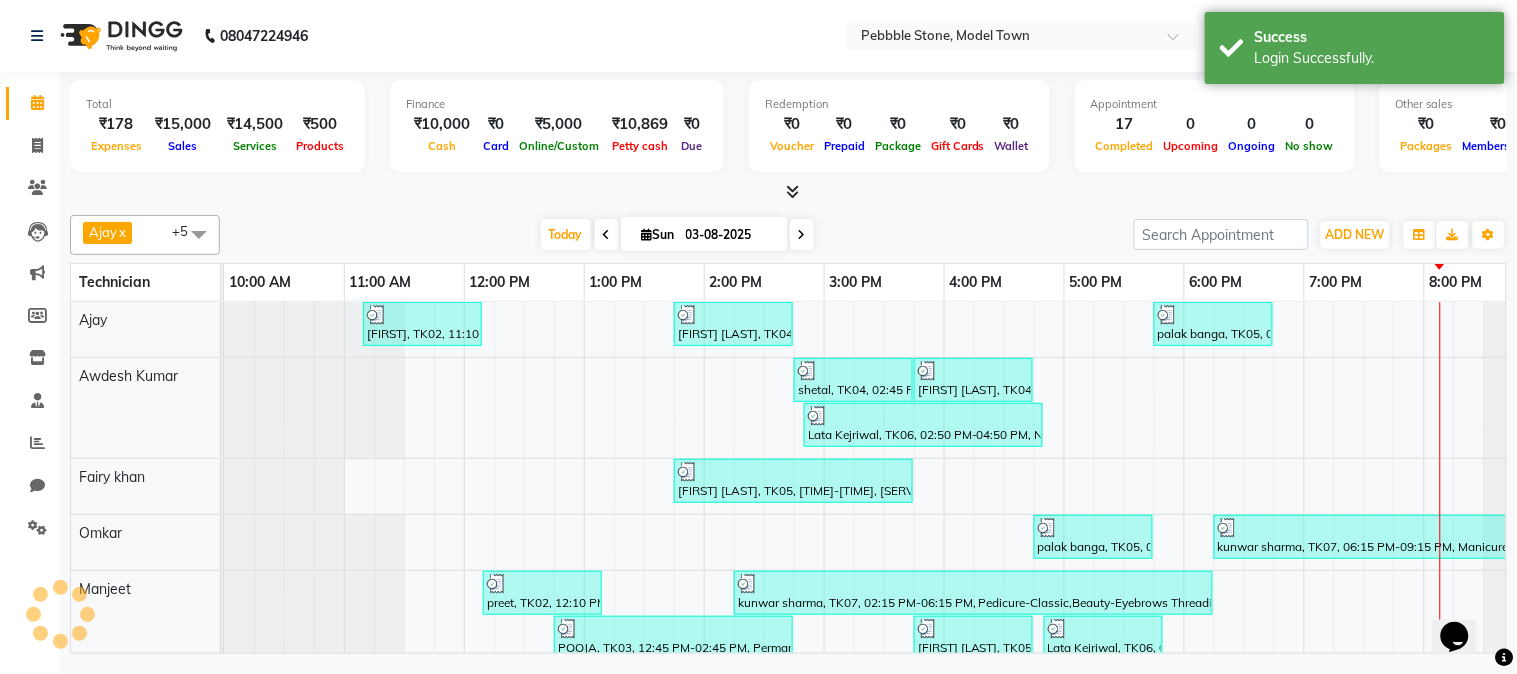 scroll, scrollTop: 0, scrollLeft: 37, axis: horizontal 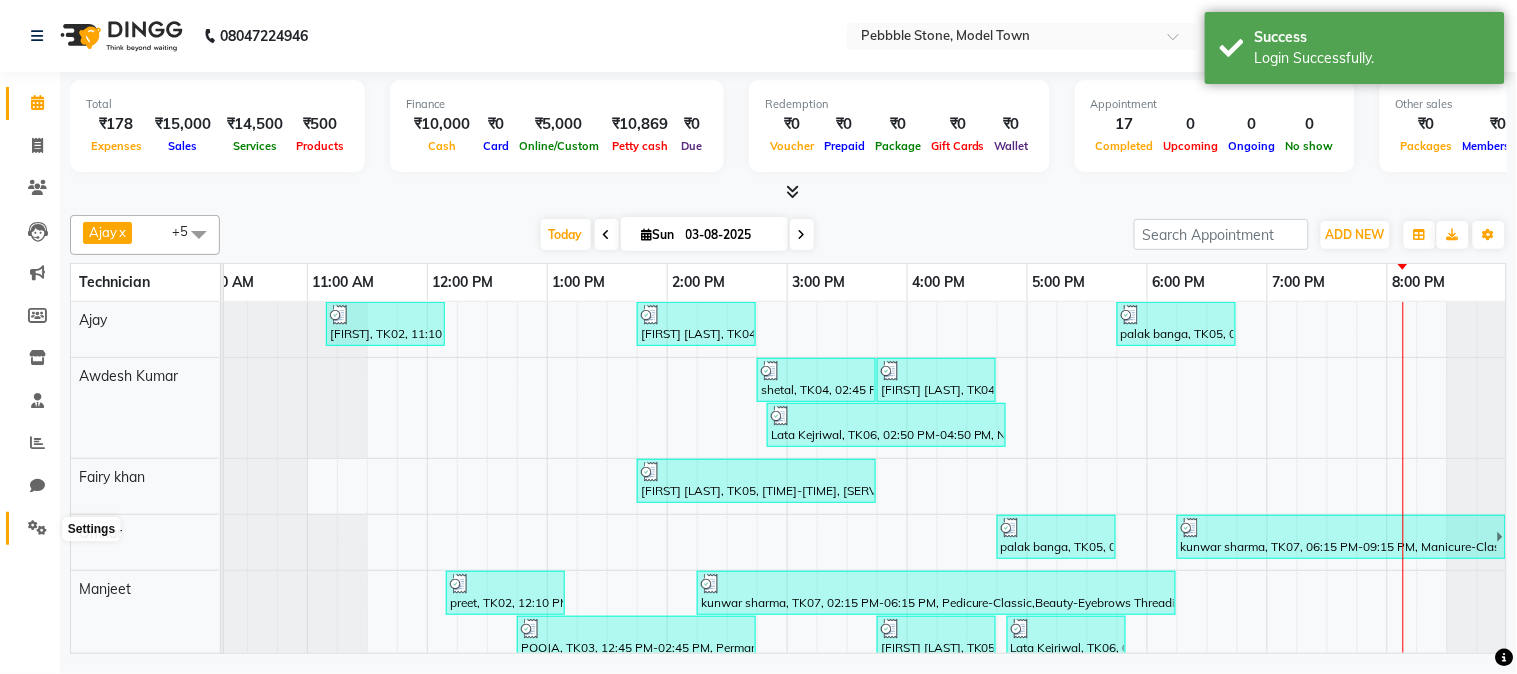 click 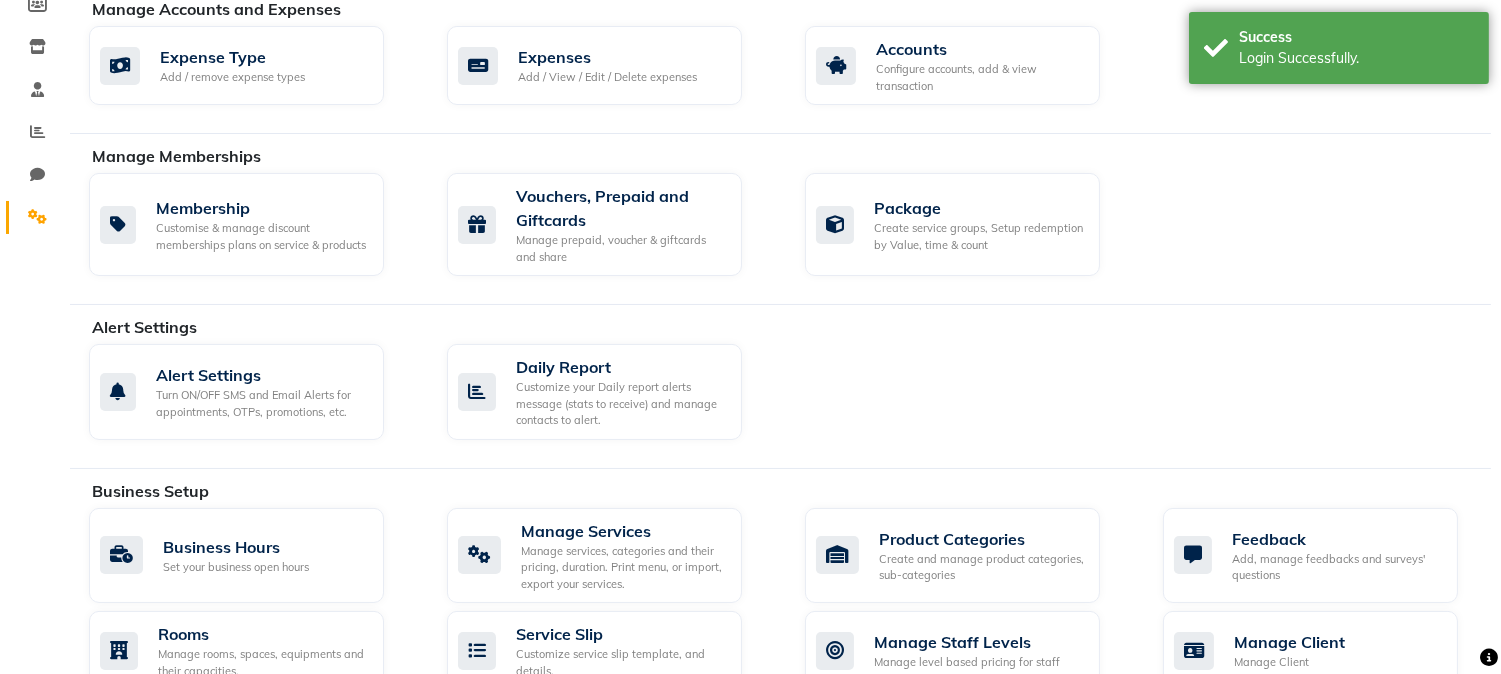 scroll, scrollTop: 355, scrollLeft: 0, axis: vertical 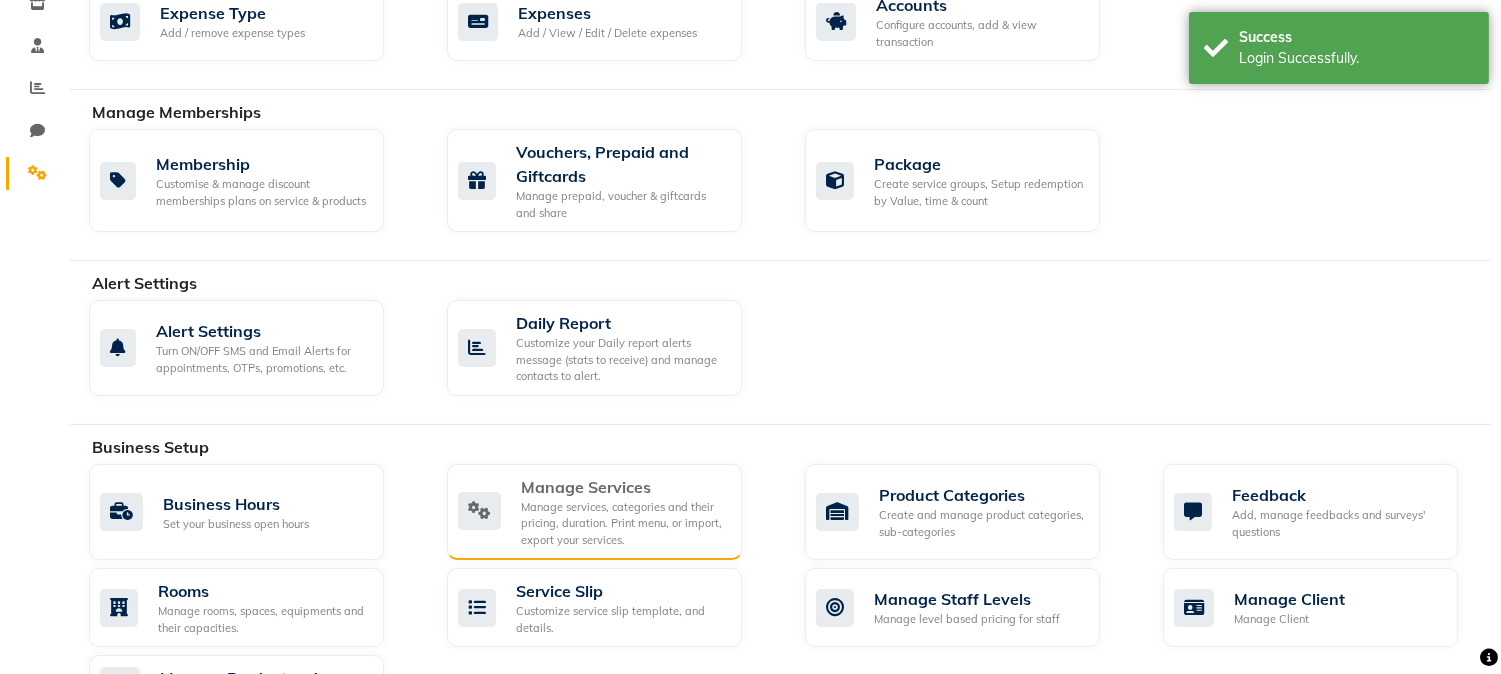 click on "Manage services, categories and their pricing, duration. Print menu, or import, export your services." 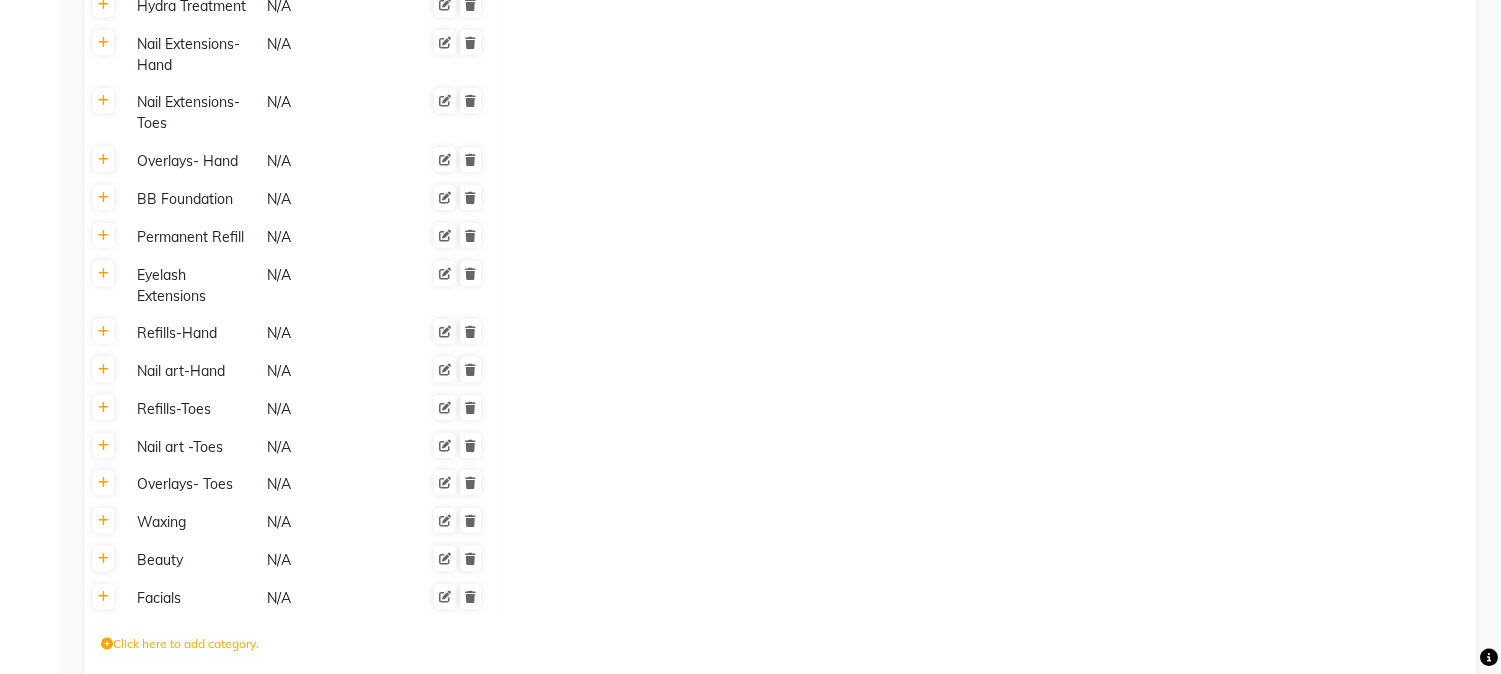 scroll, scrollTop: 933, scrollLeft: 0, axis: vertical 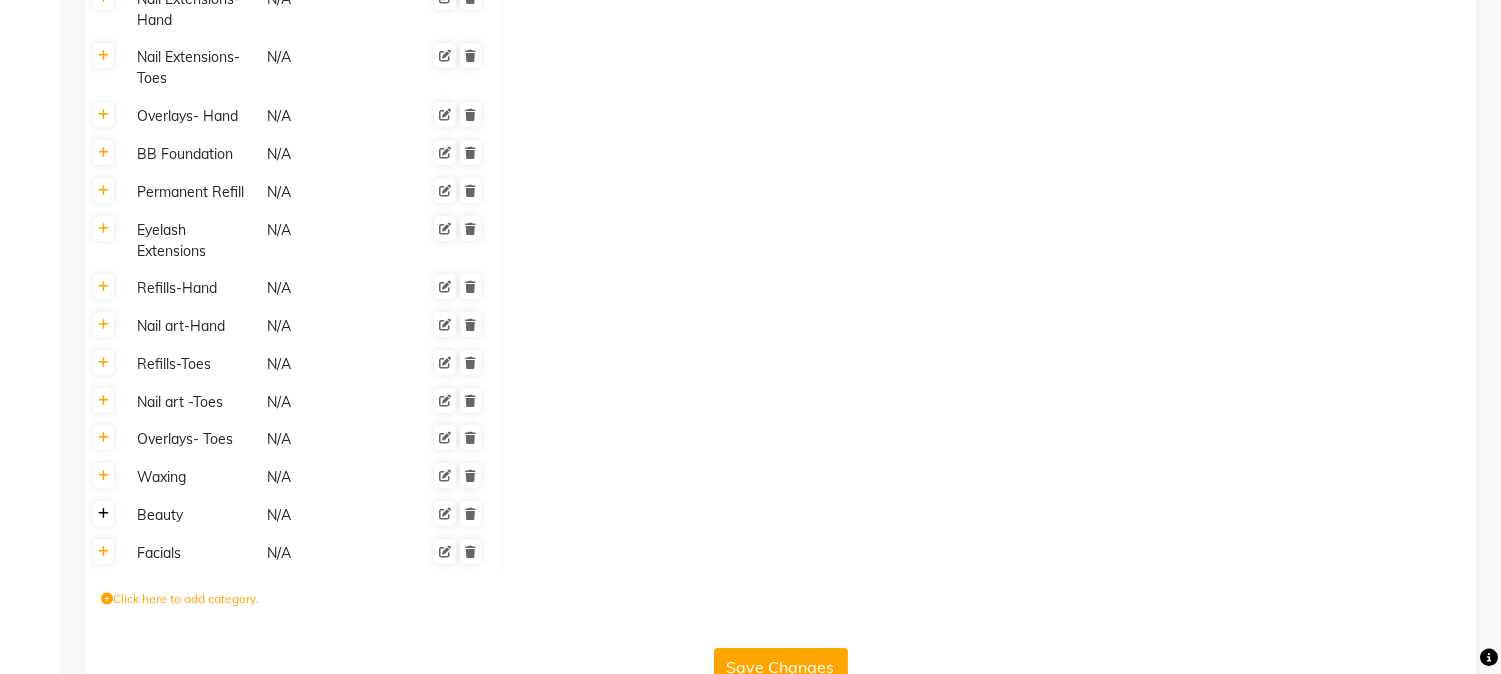click 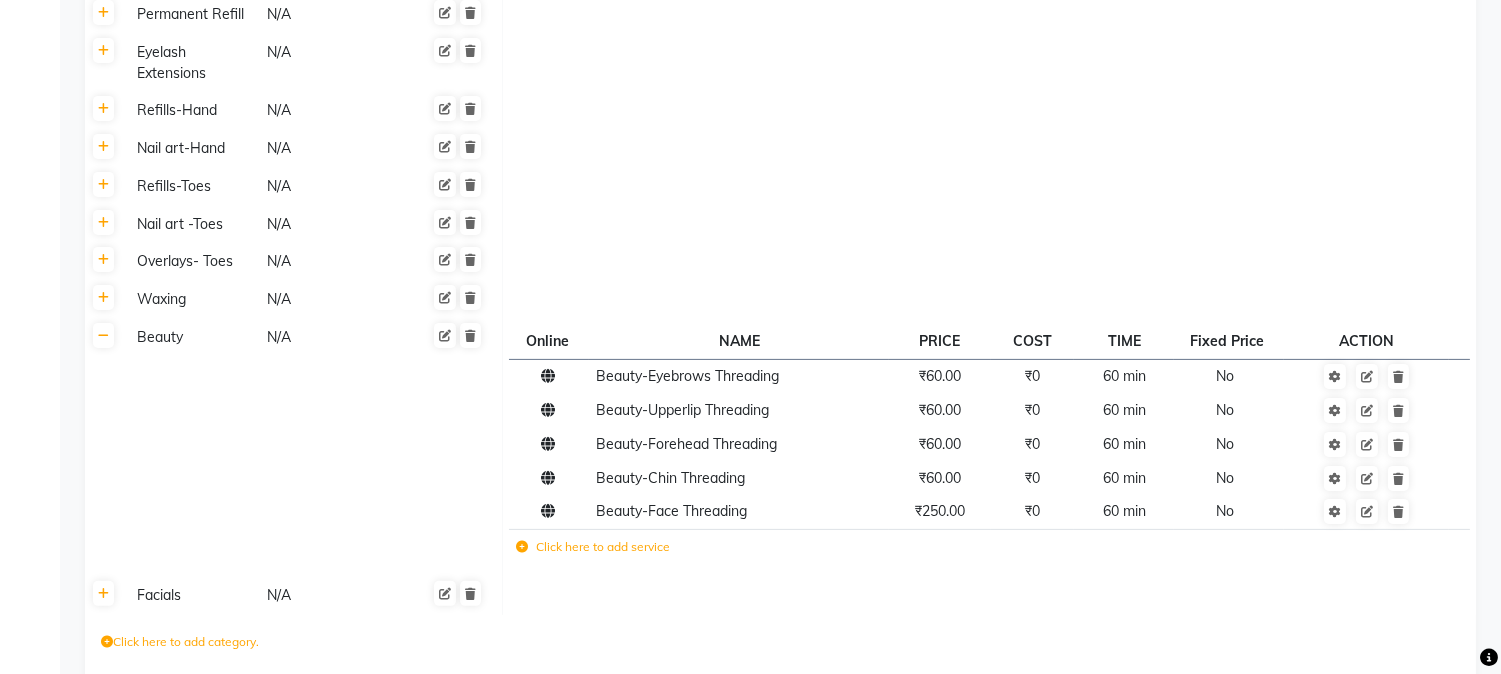 scroll, scrollTop: 1155, scrollLeft: 0, axis: vertical 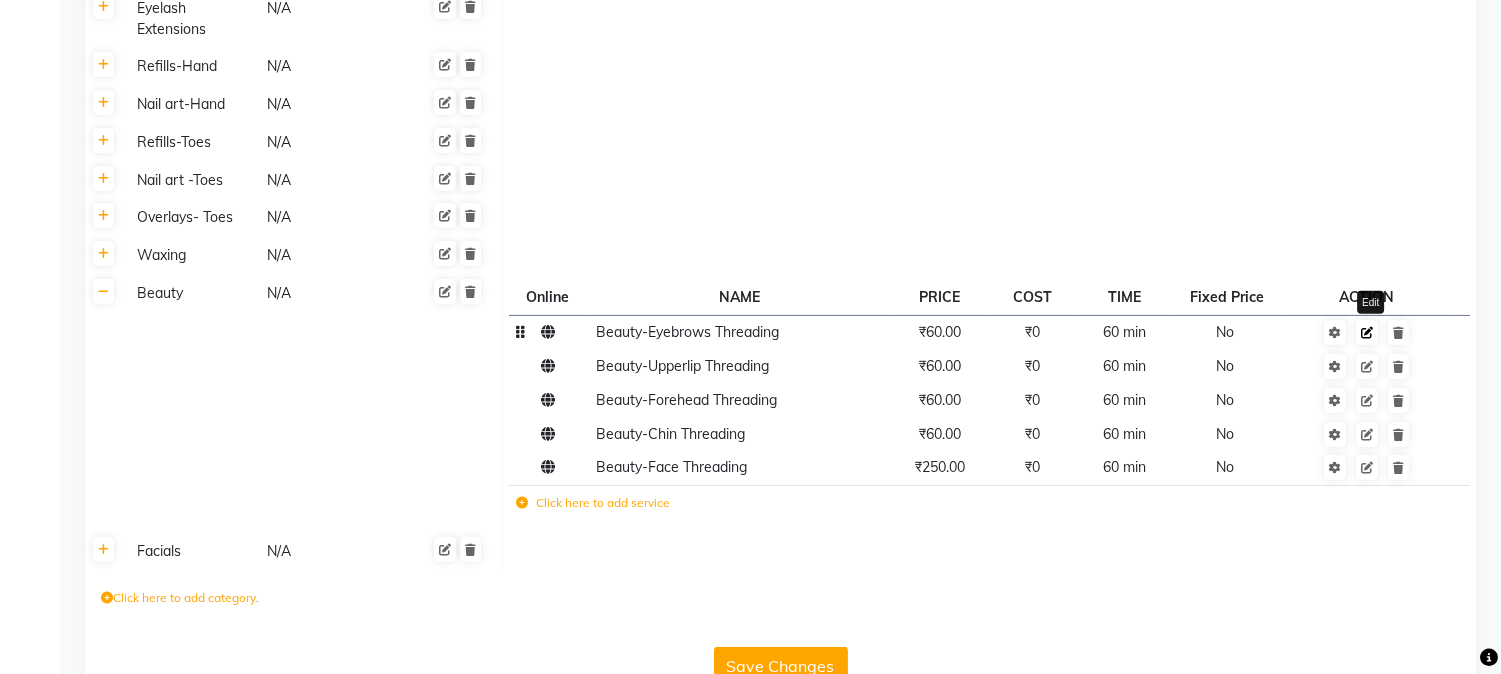 click 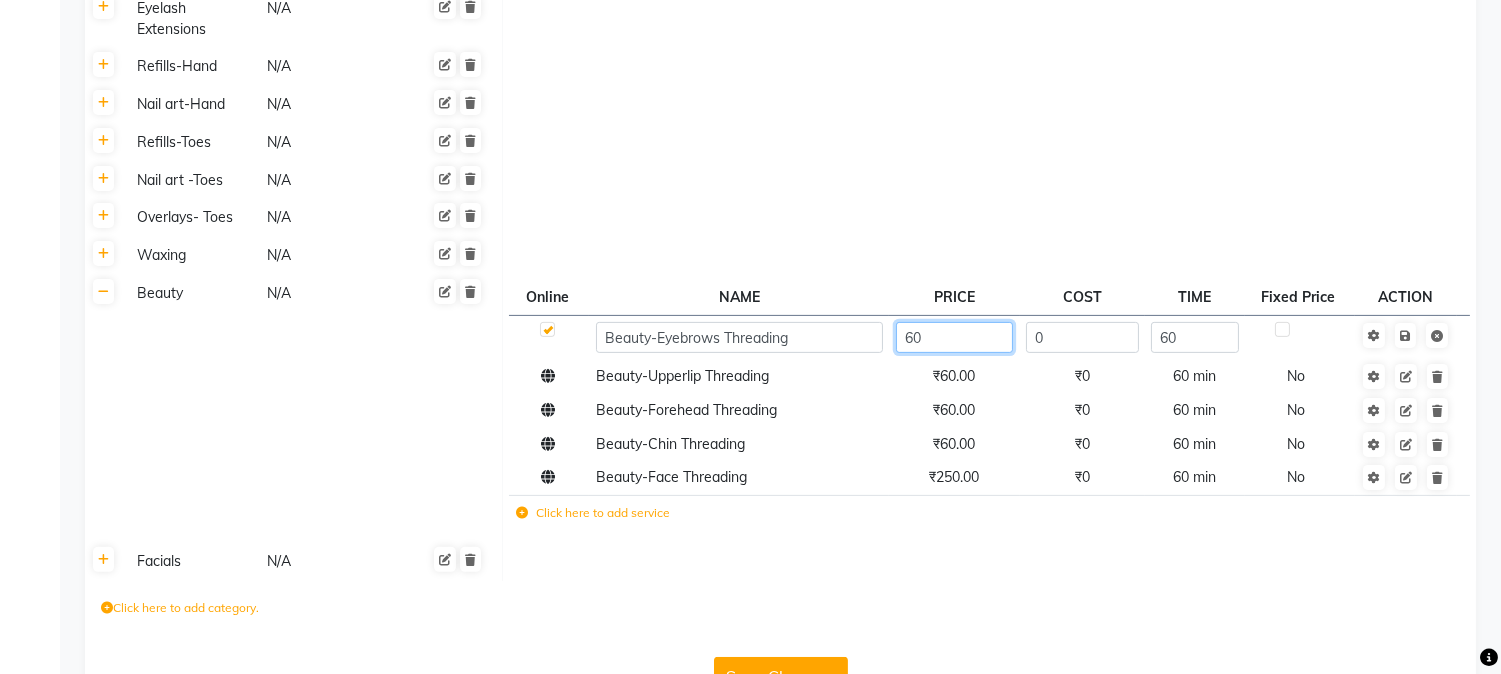 click on "60" 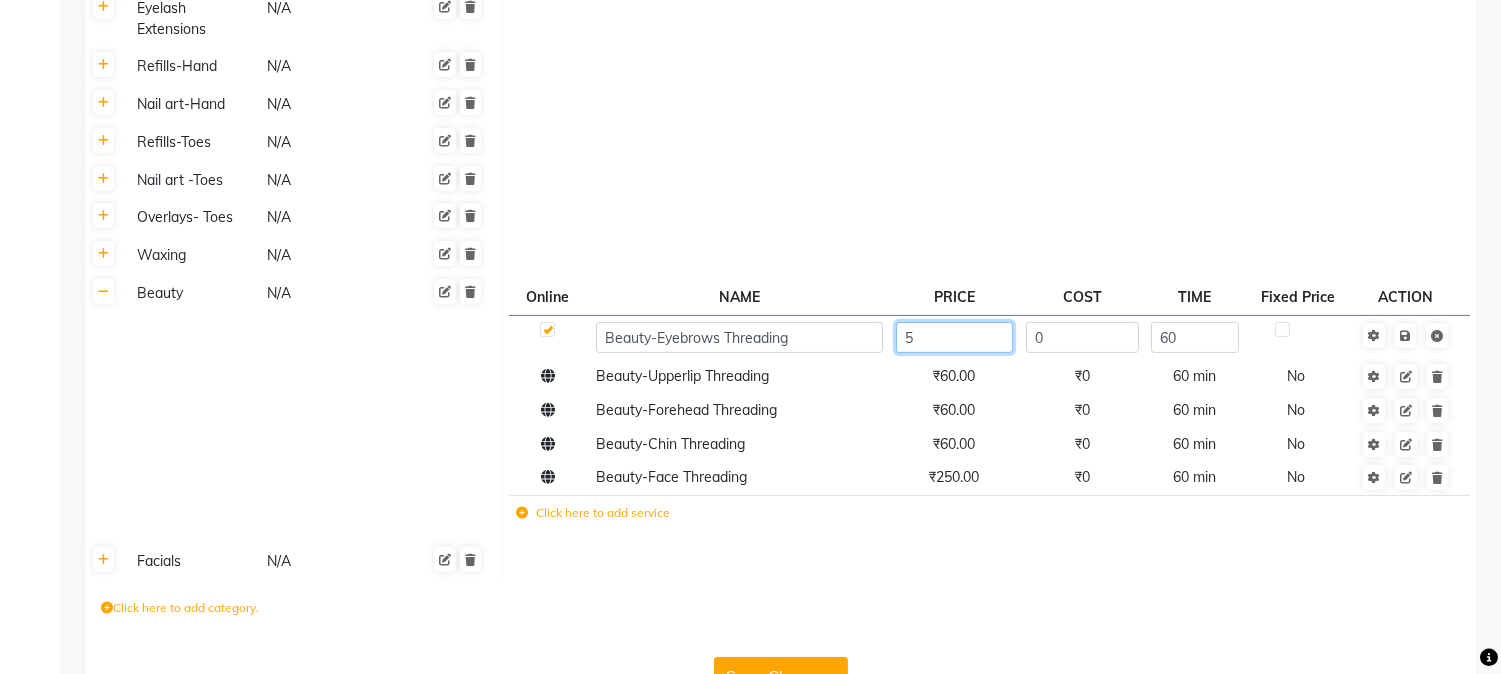 type on "50" 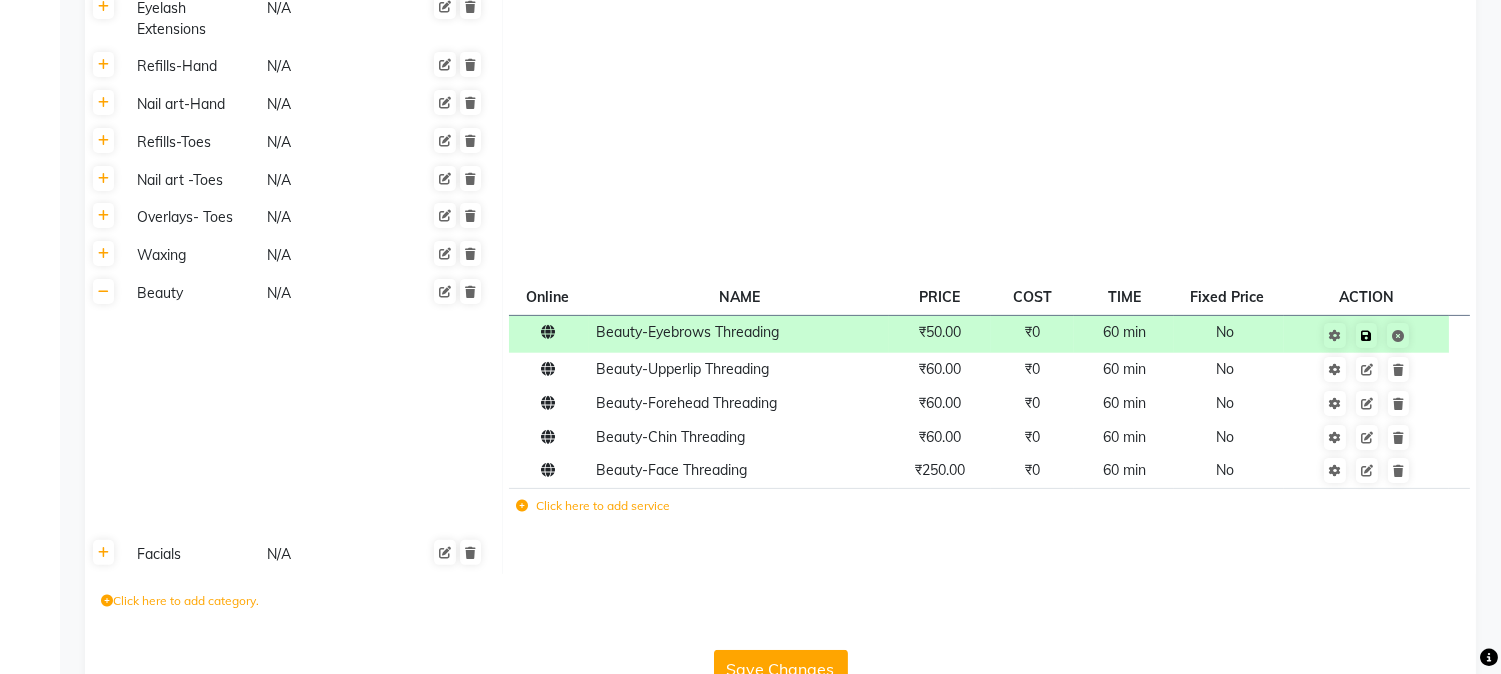 click on "Save" 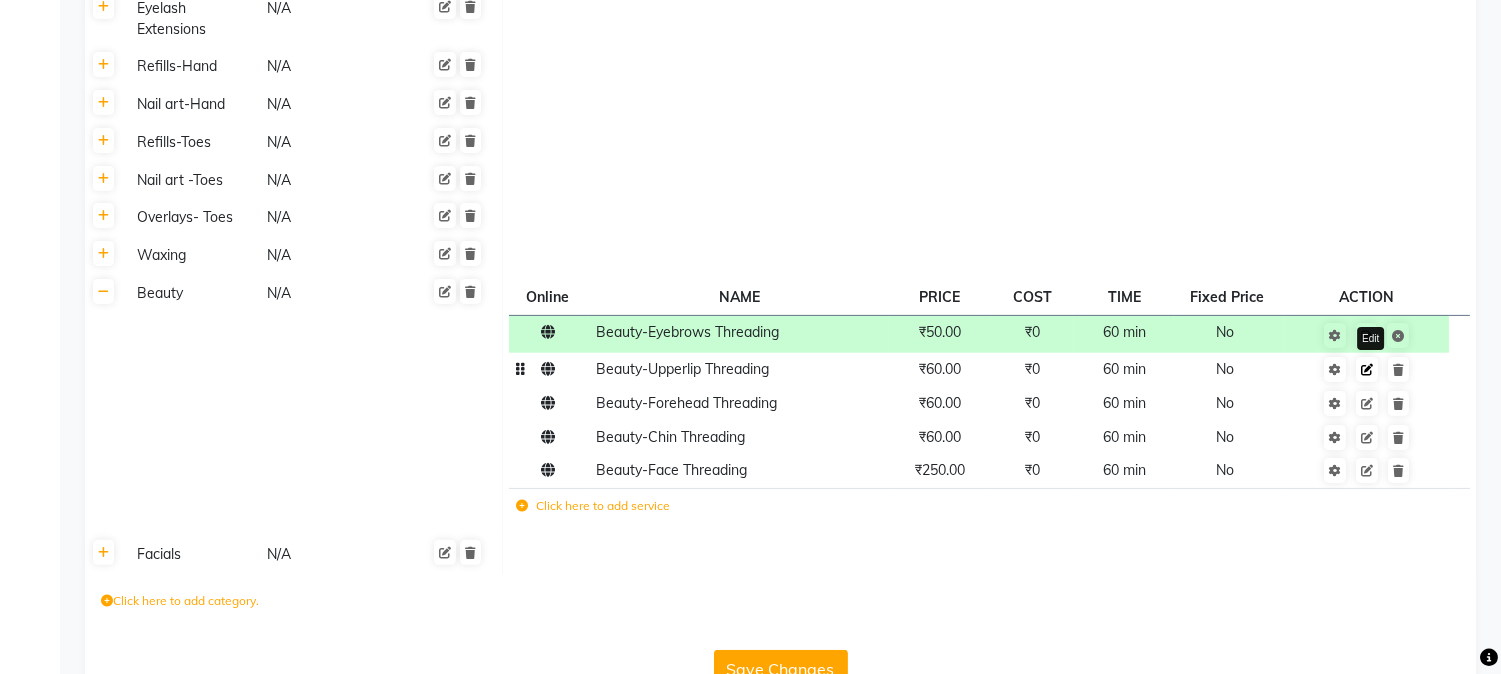 click 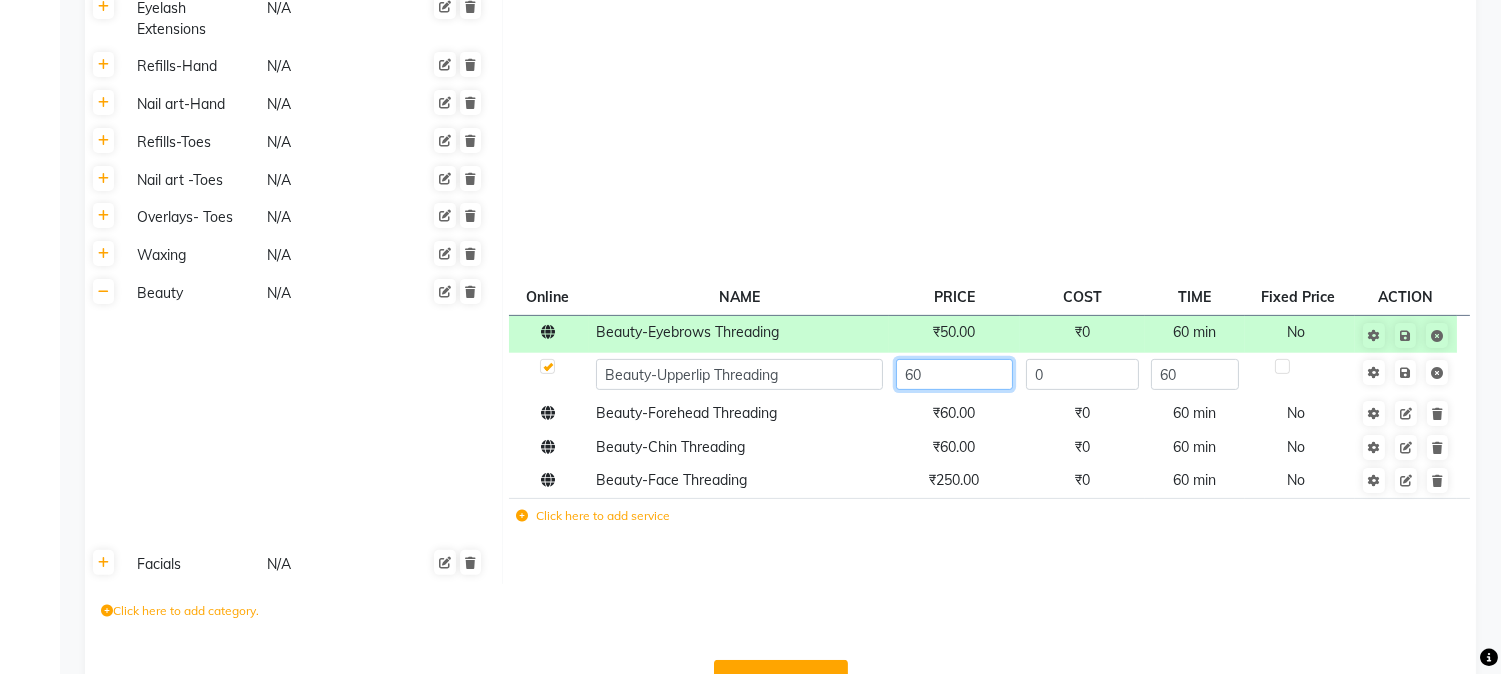 click on "60" 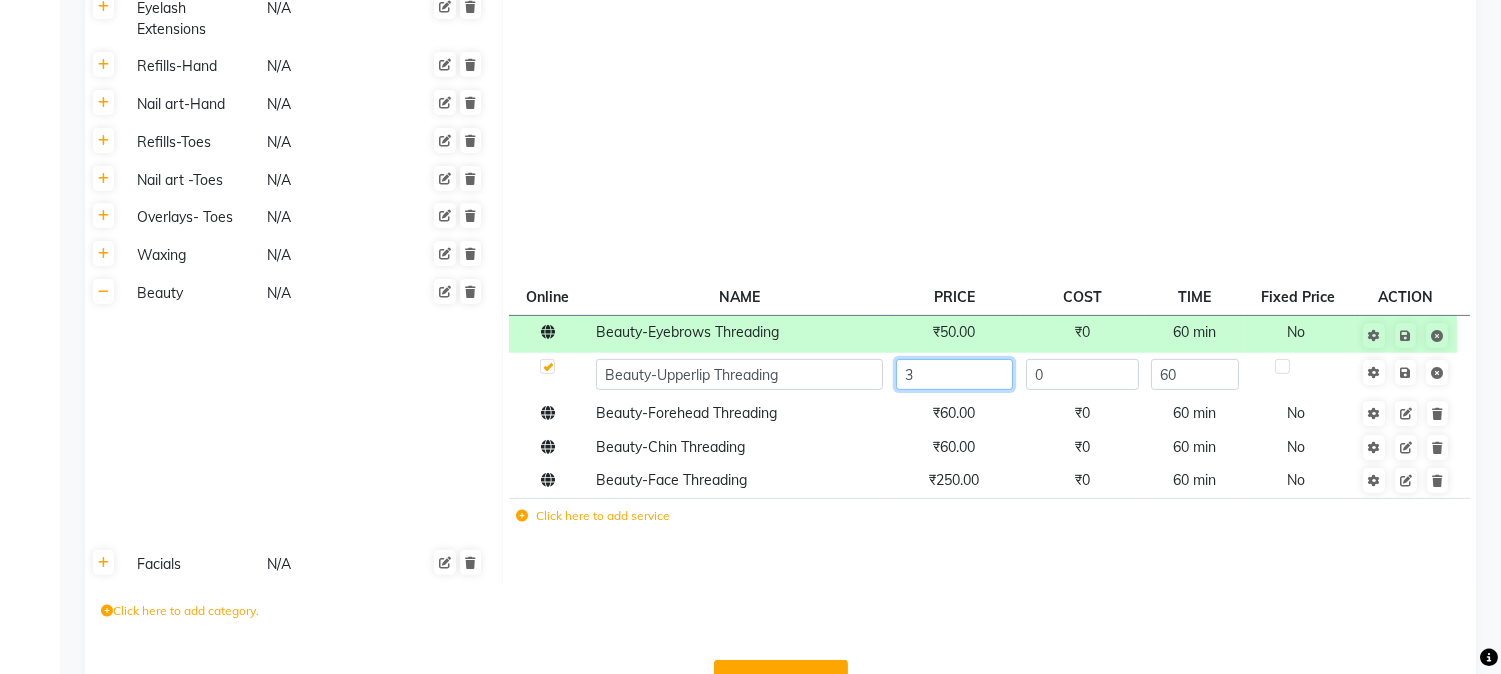 type on "30" 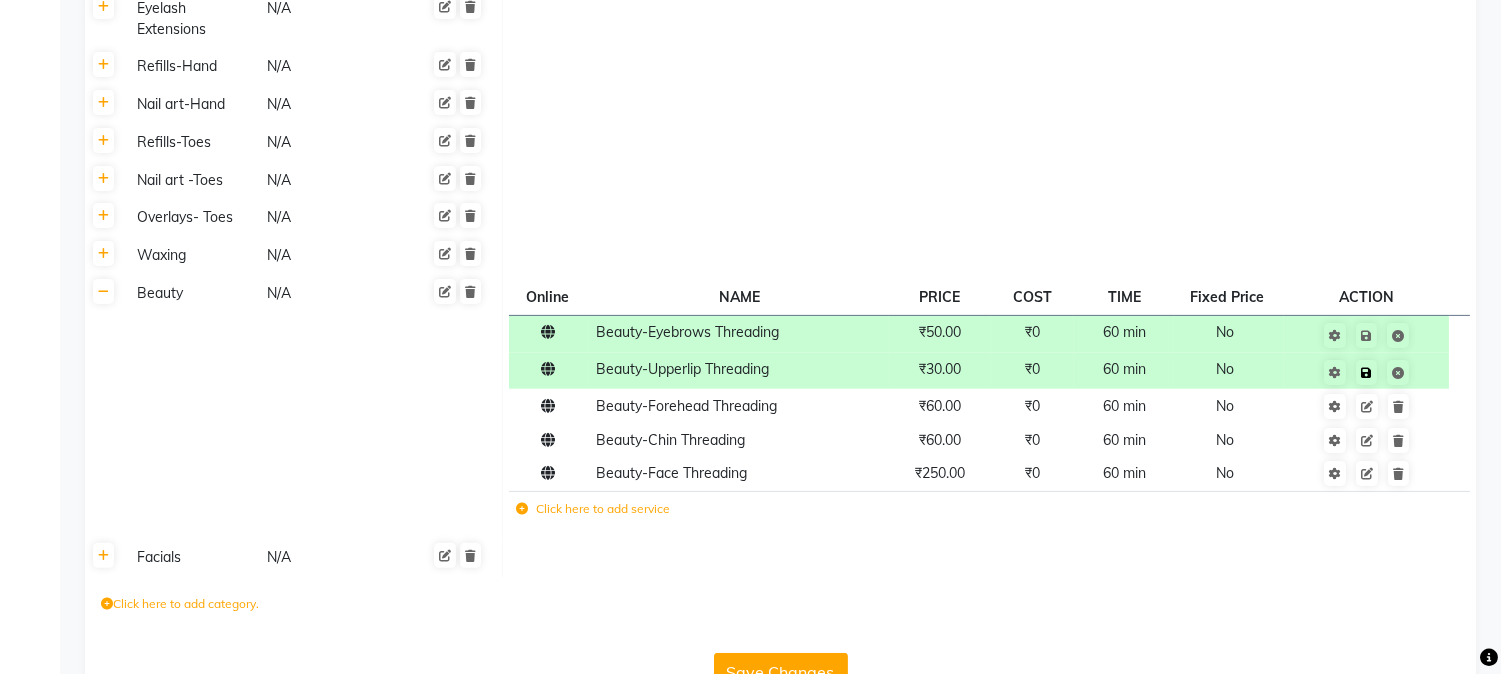 click on "Save" 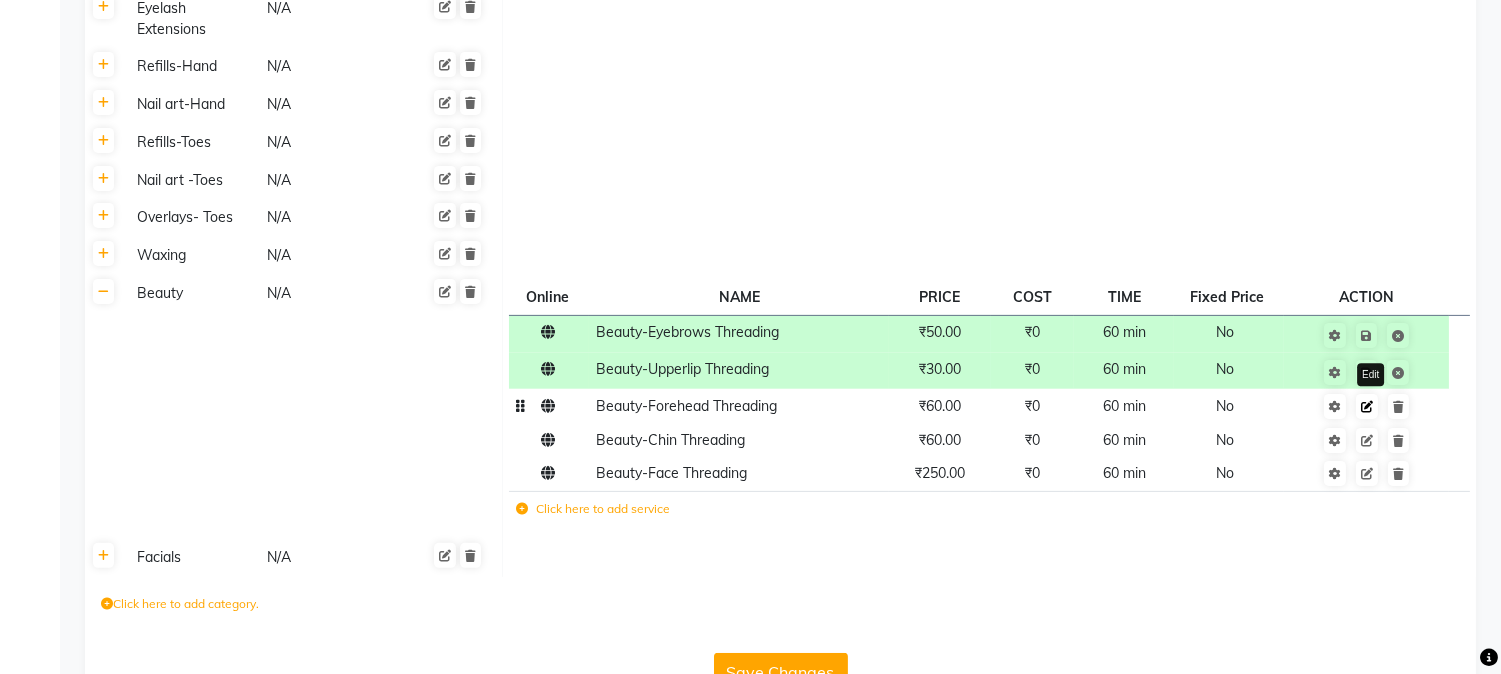 click 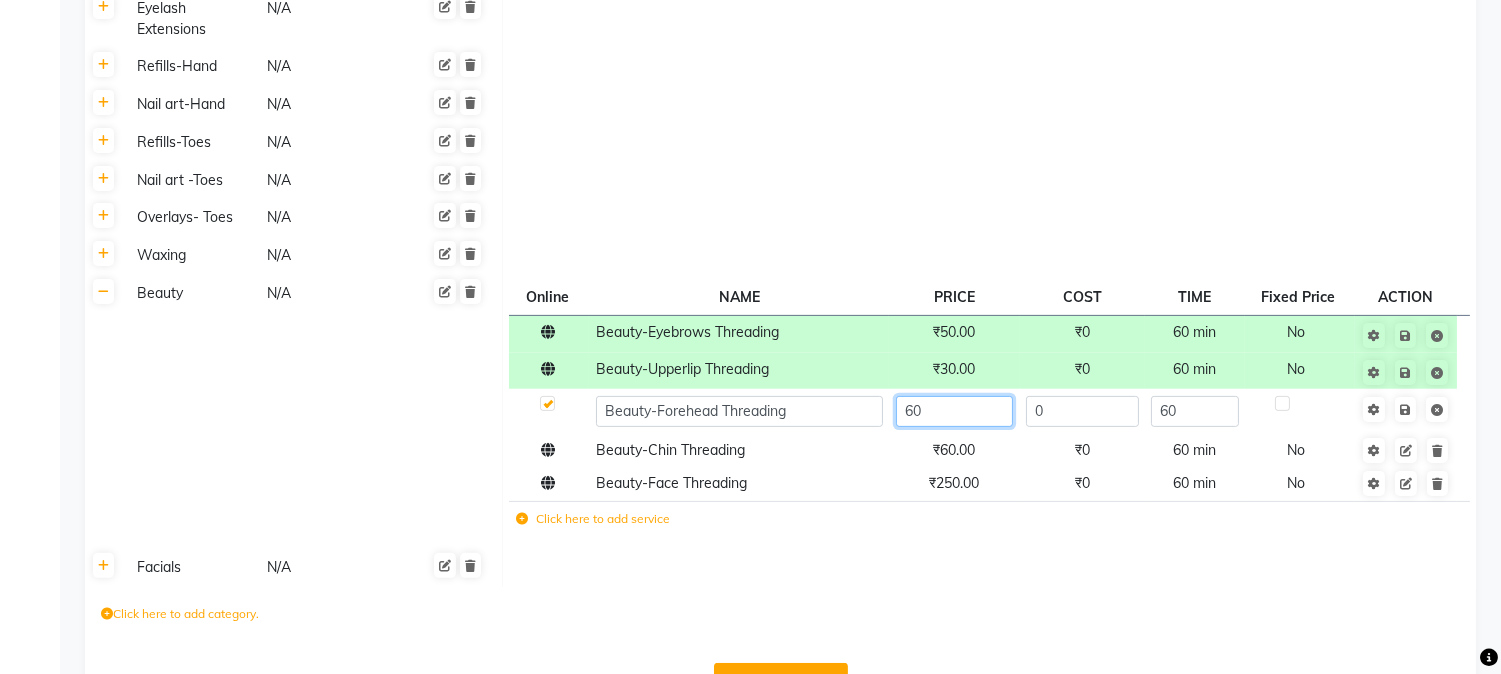 click on "60" 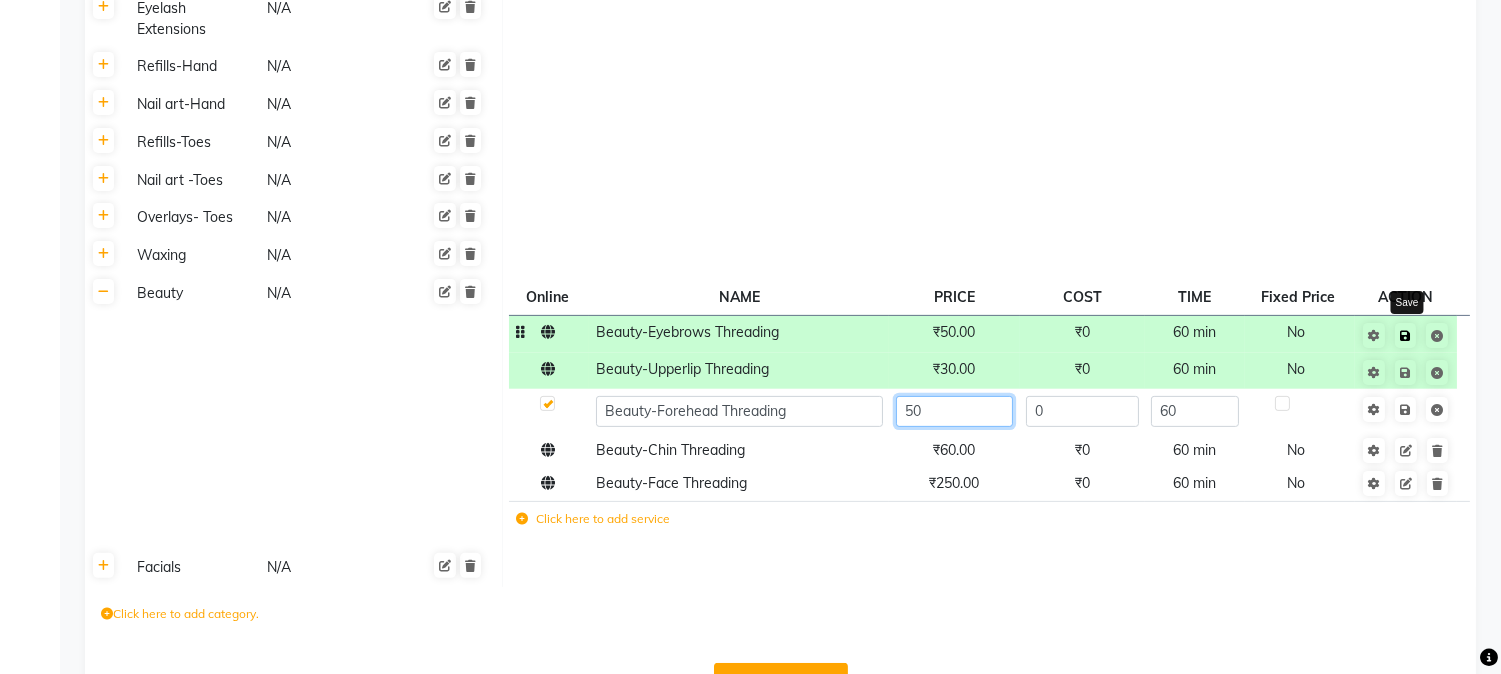 type on "5" 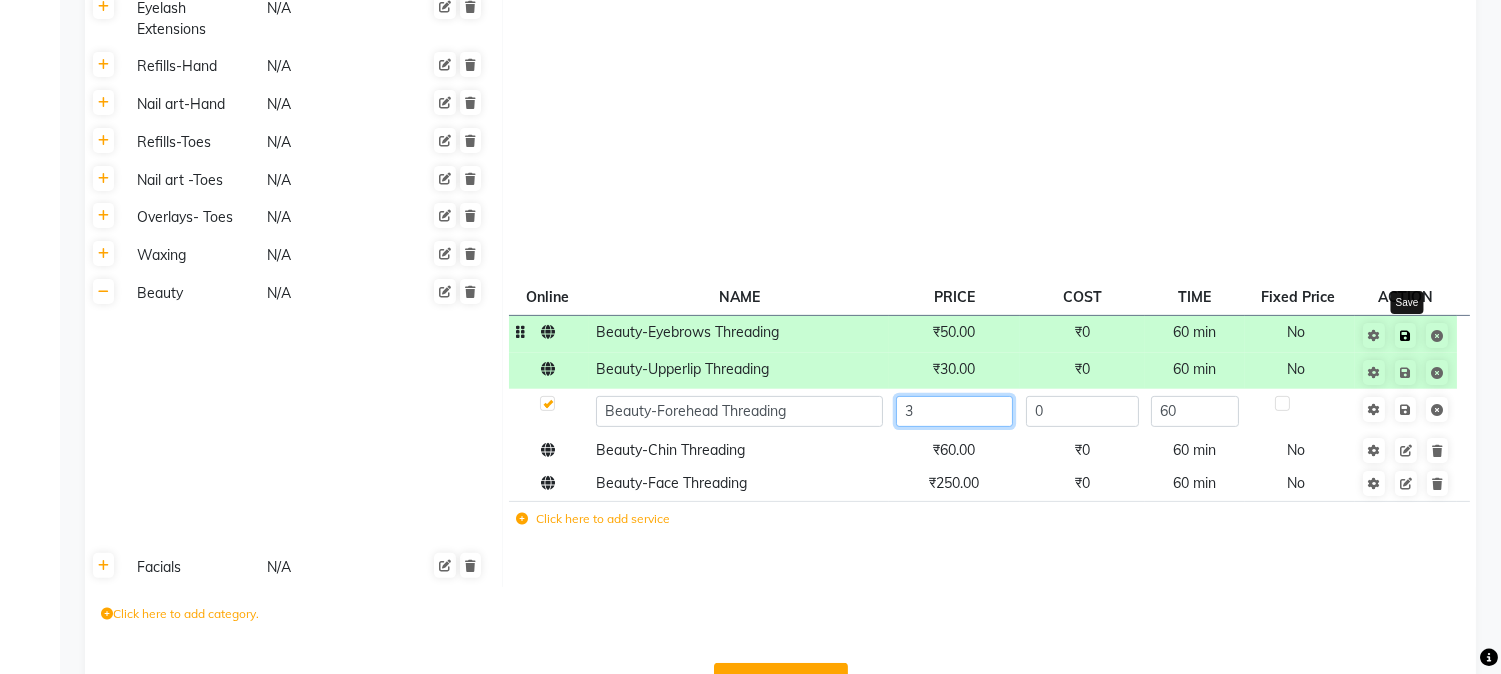 type on "30" 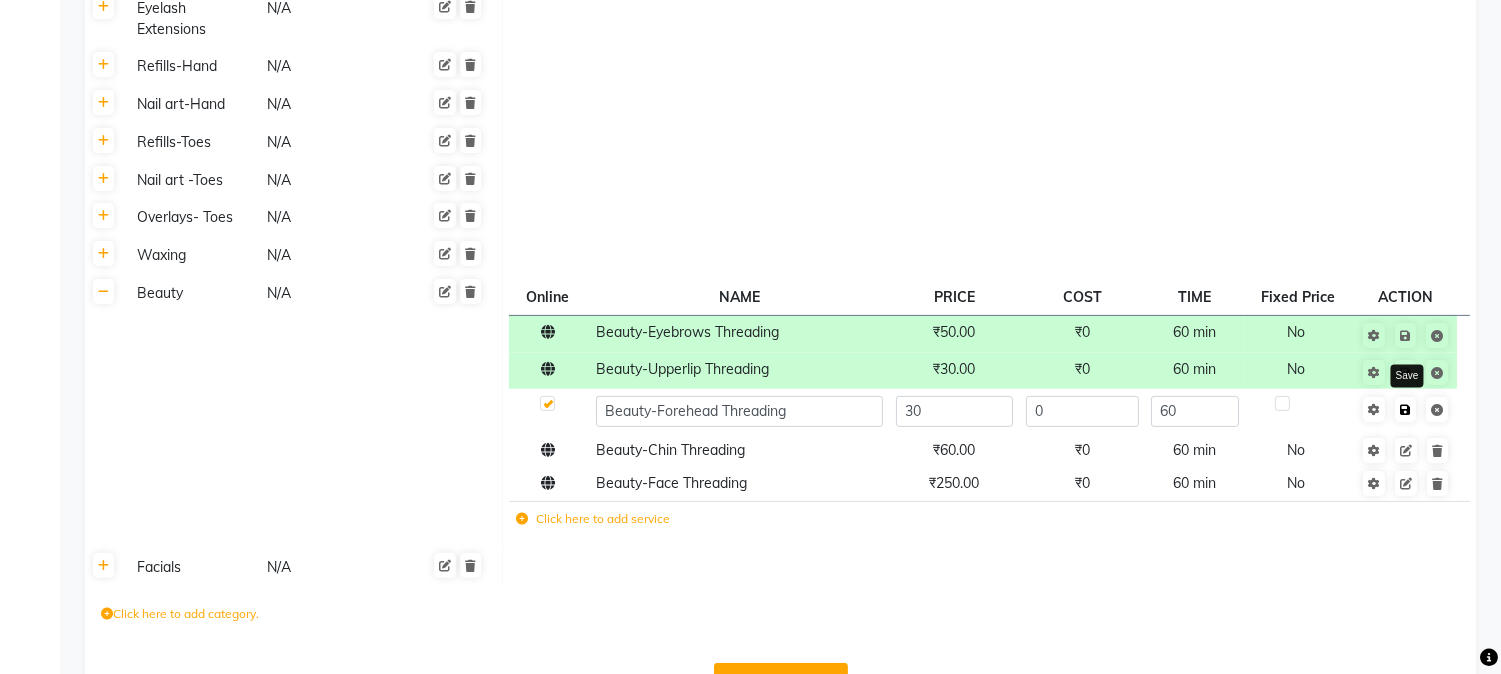 click on "Save" 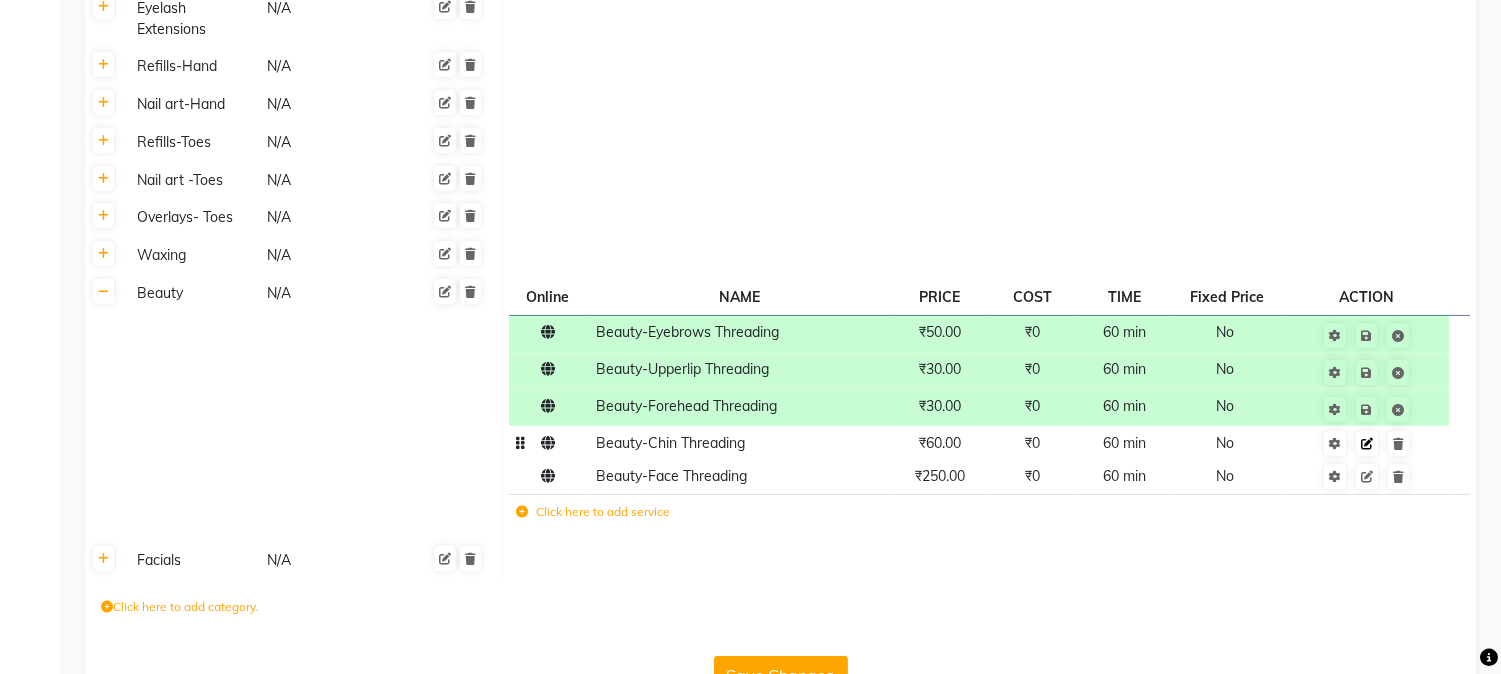 click 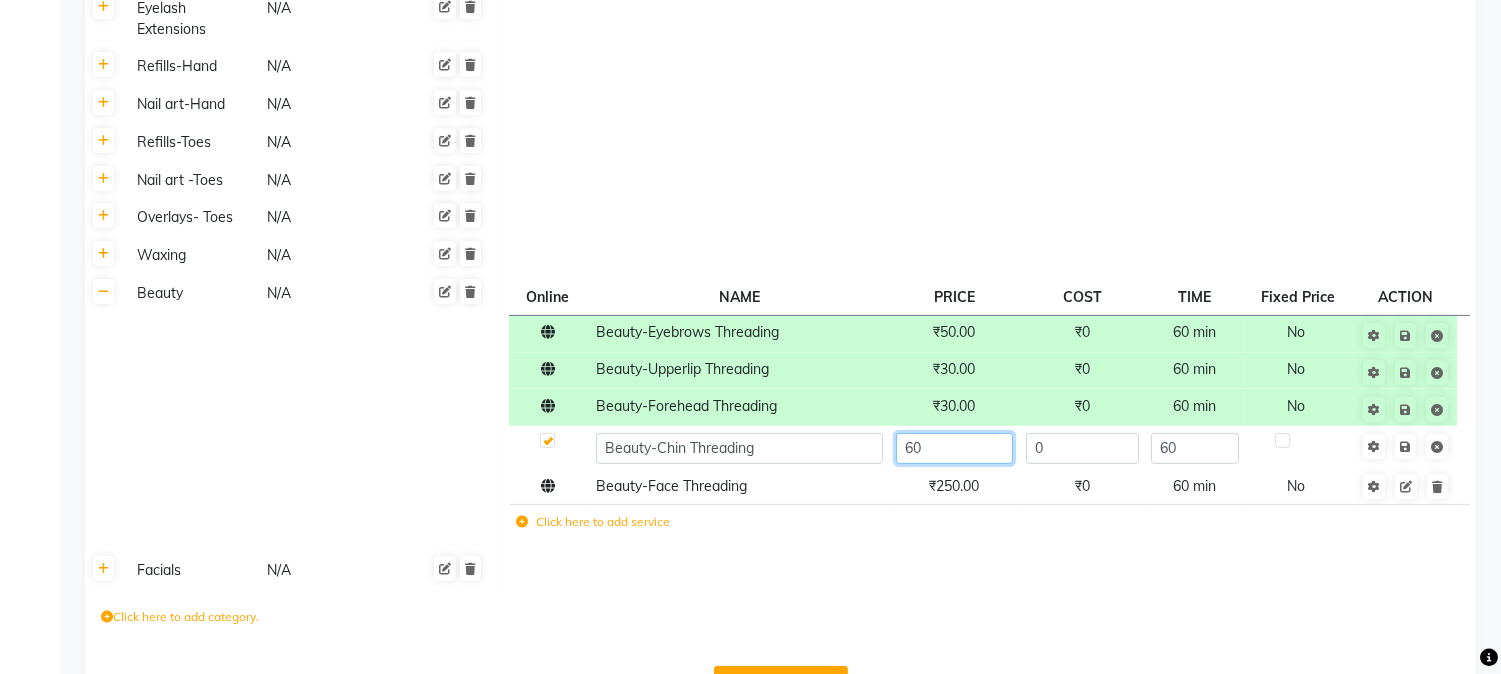 click on "60" 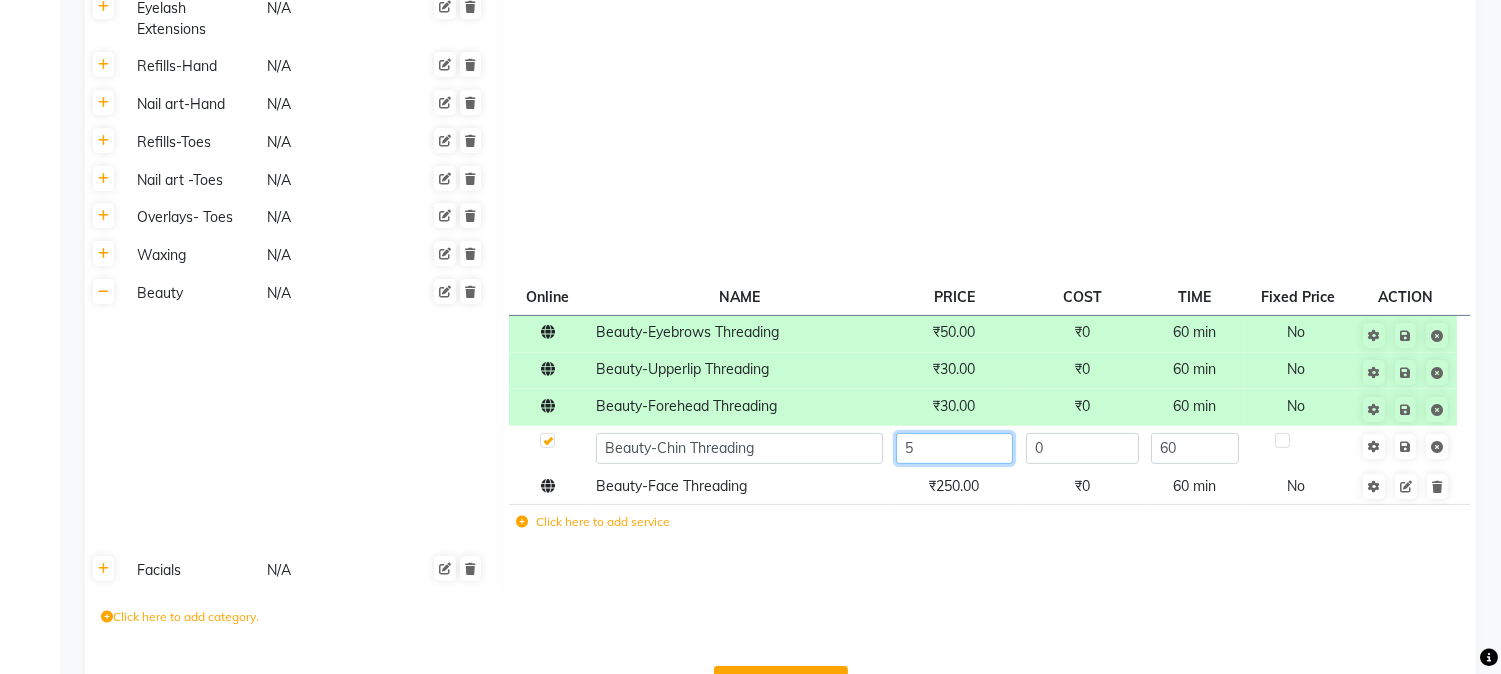 type on "50" 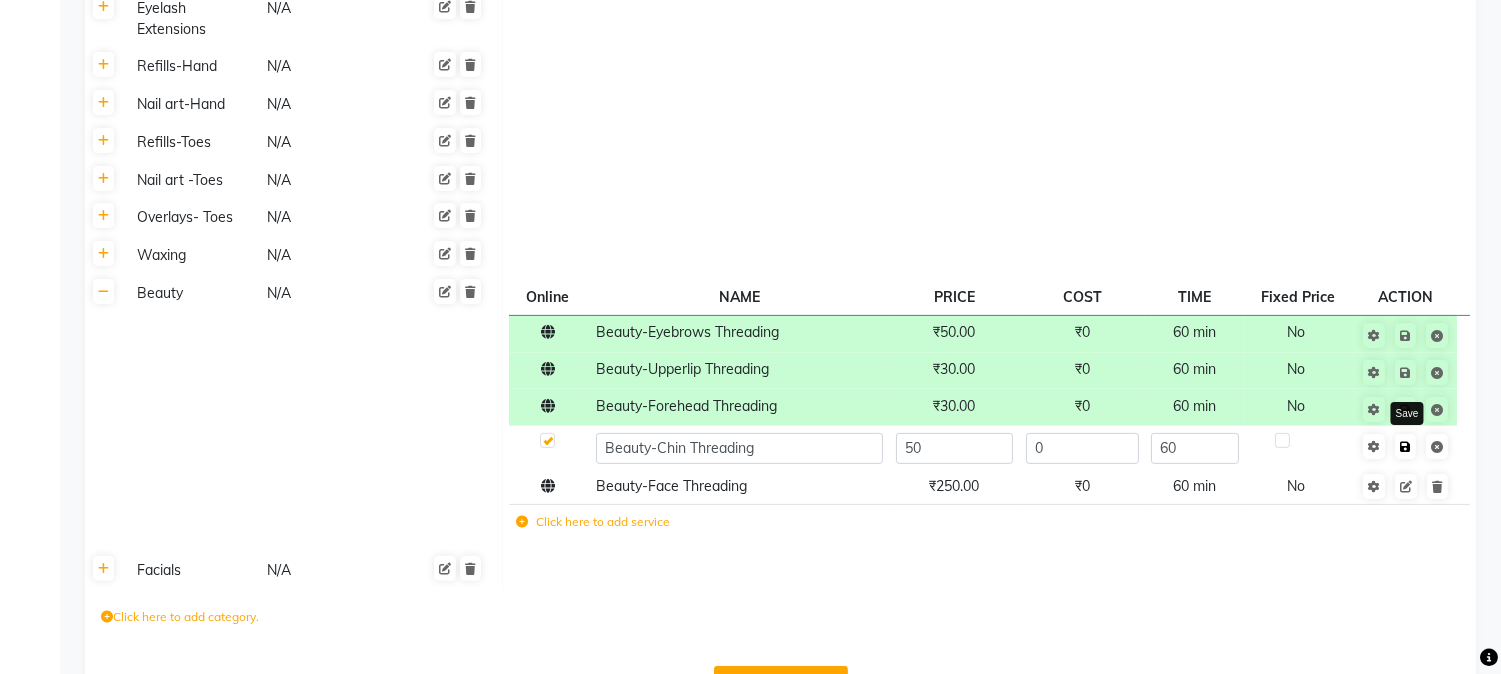 click on "Save" 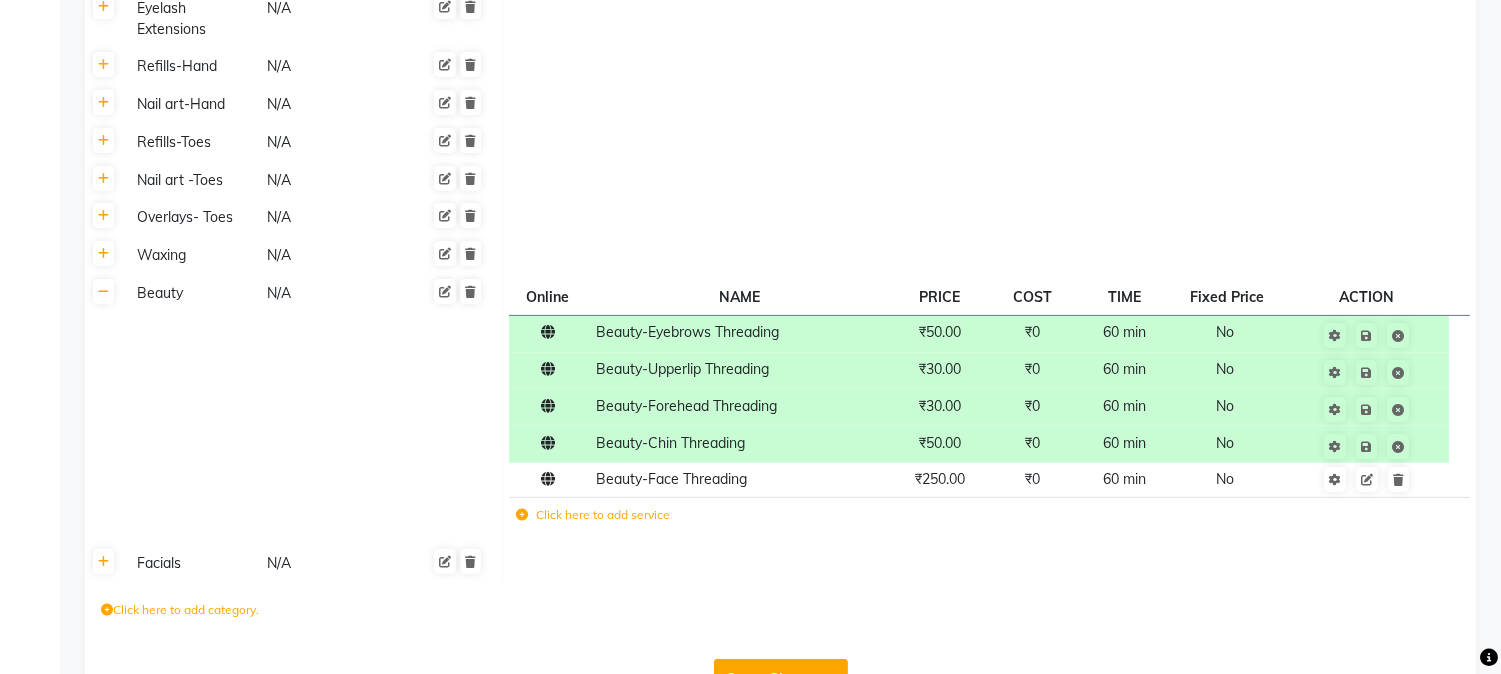 scroll, scrollTop: 1215, scrollLeft: 0, axis: vertical 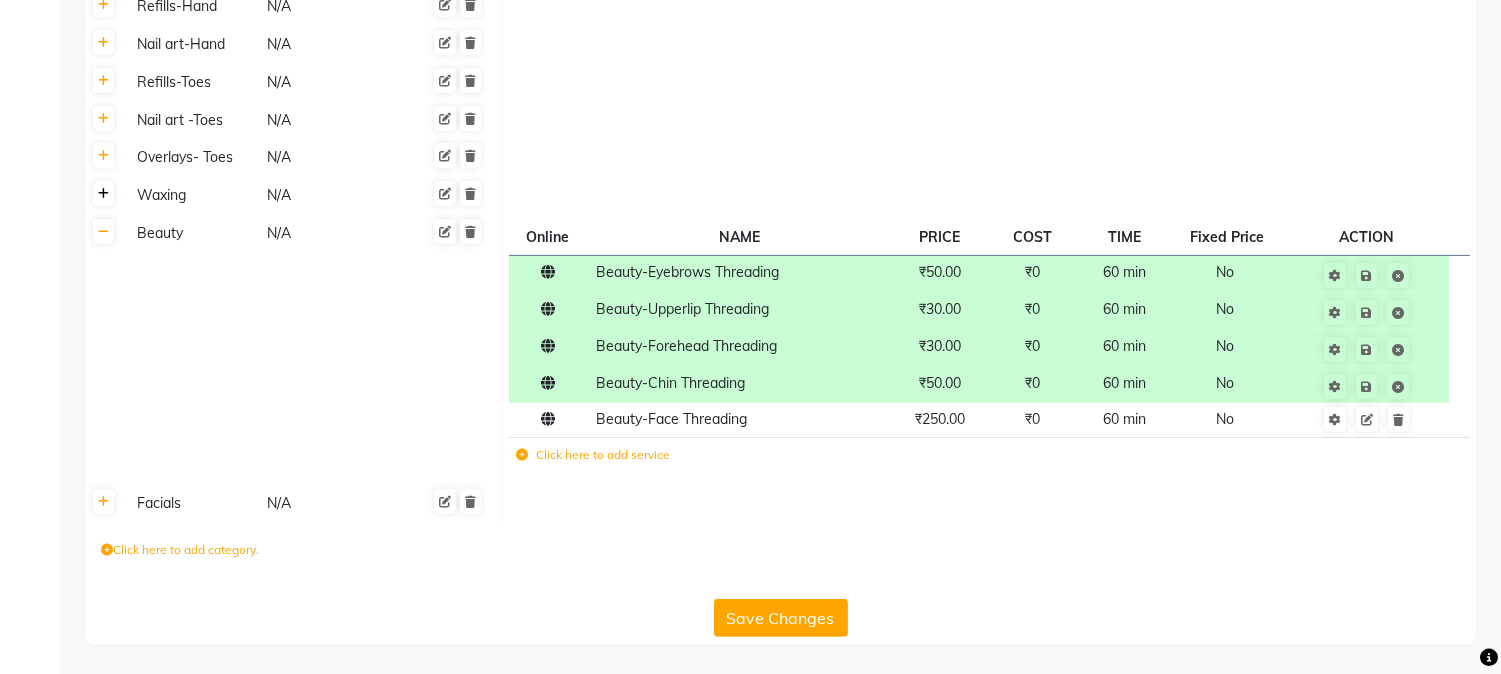 click 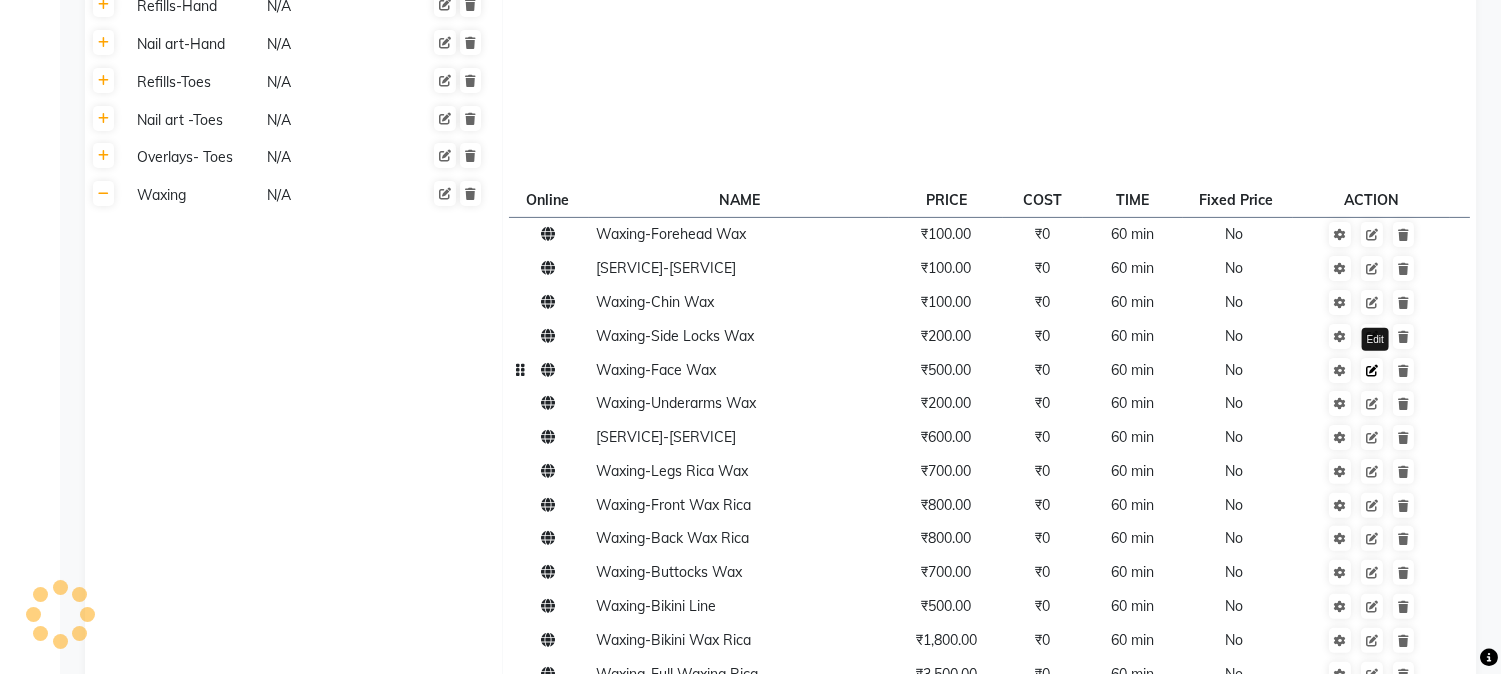 click 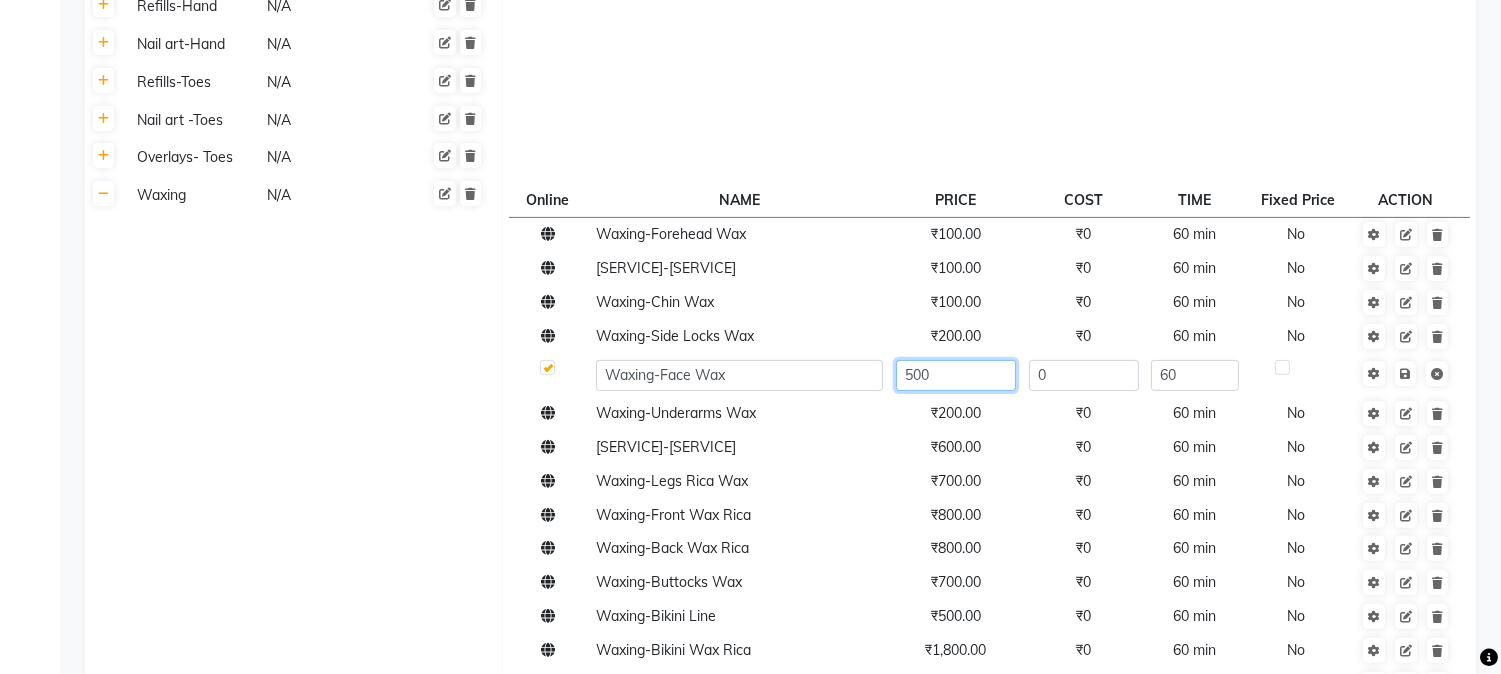click on "500" 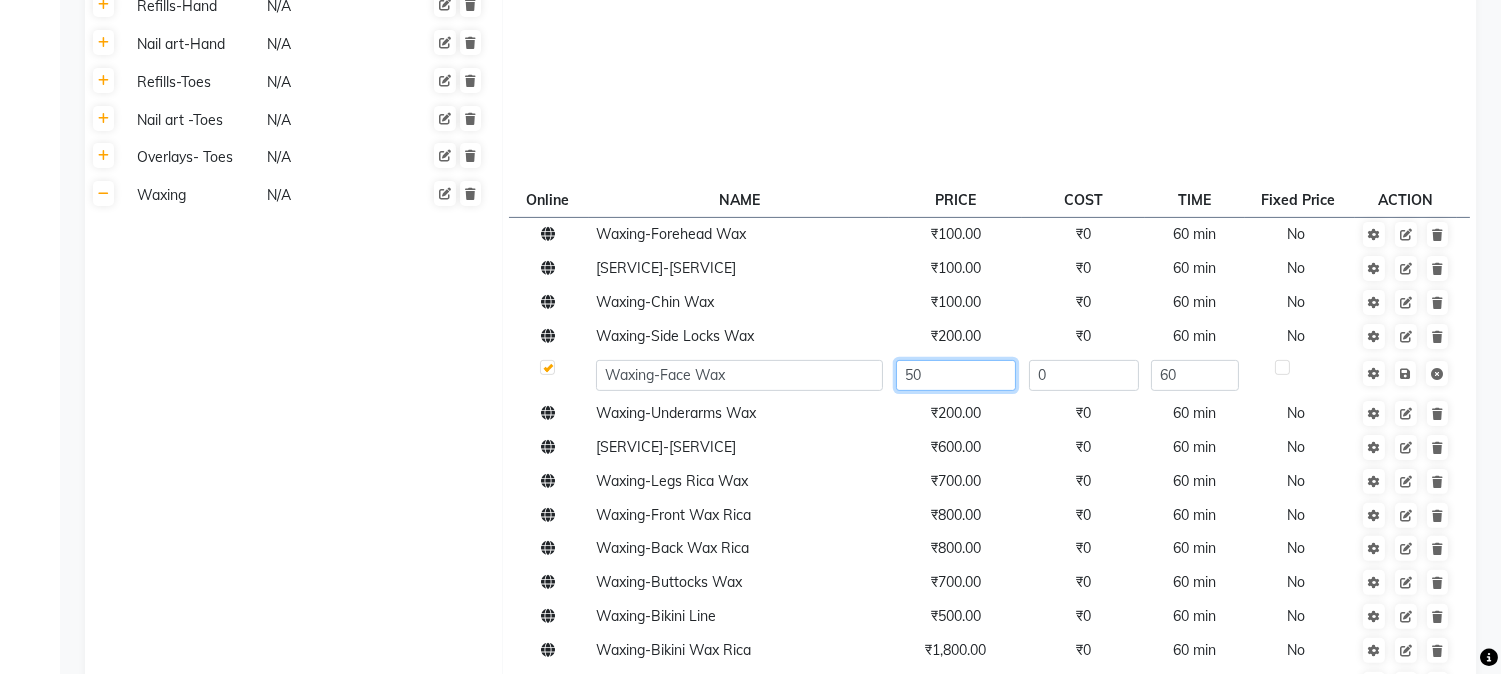 type on "5" 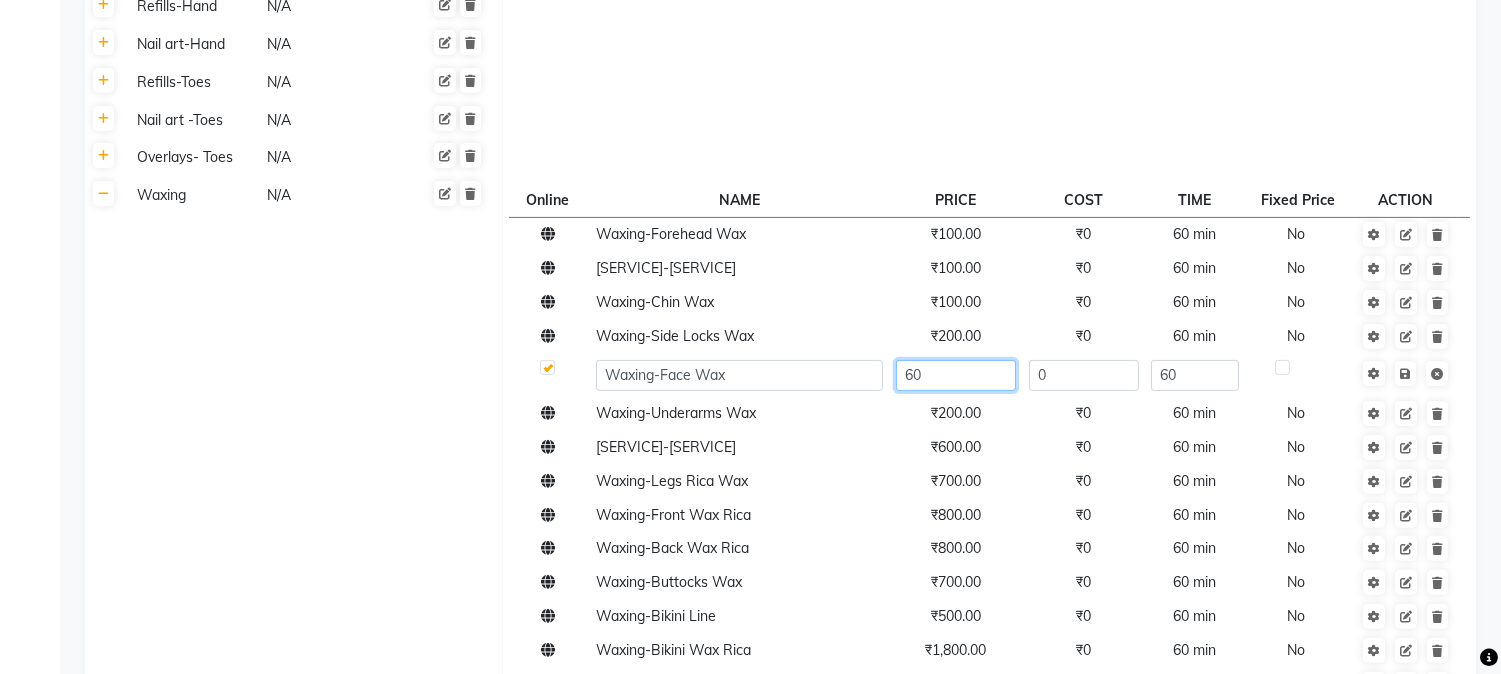 type on "600" 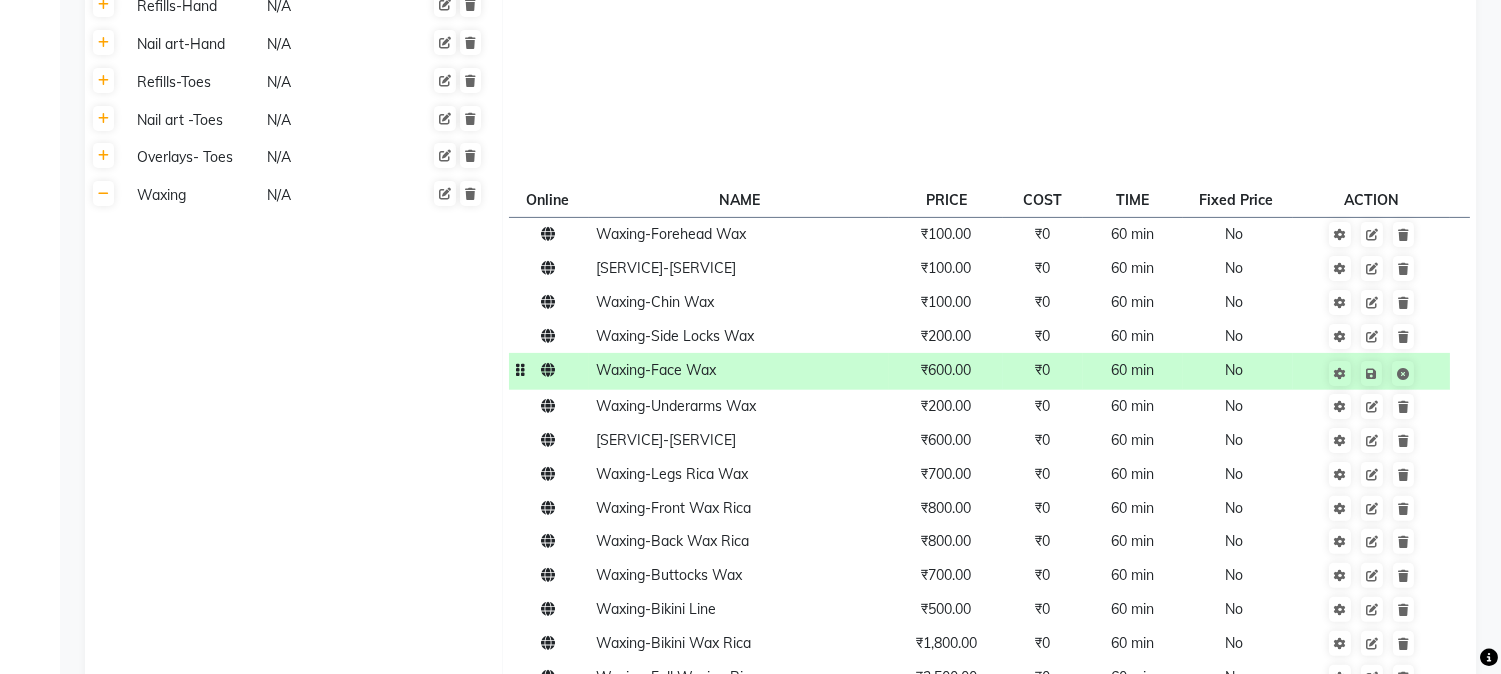 click 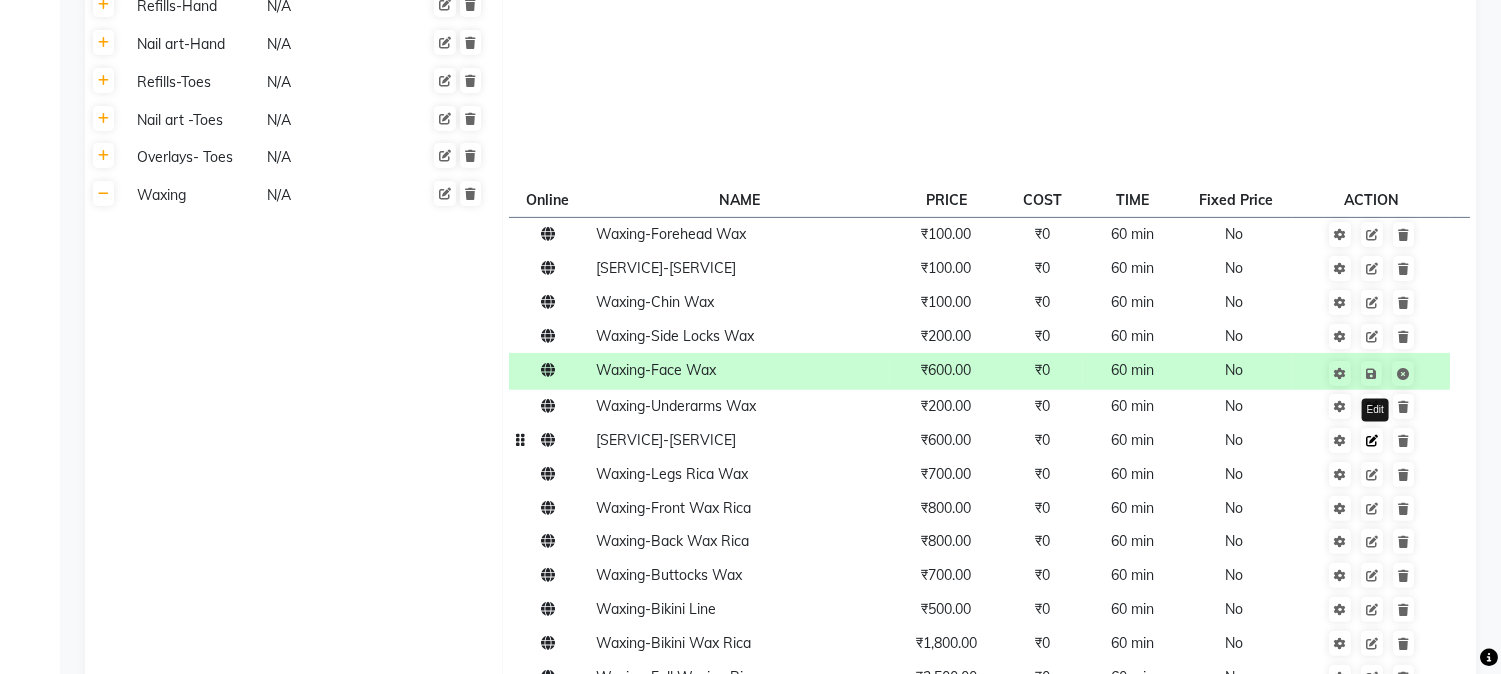 click 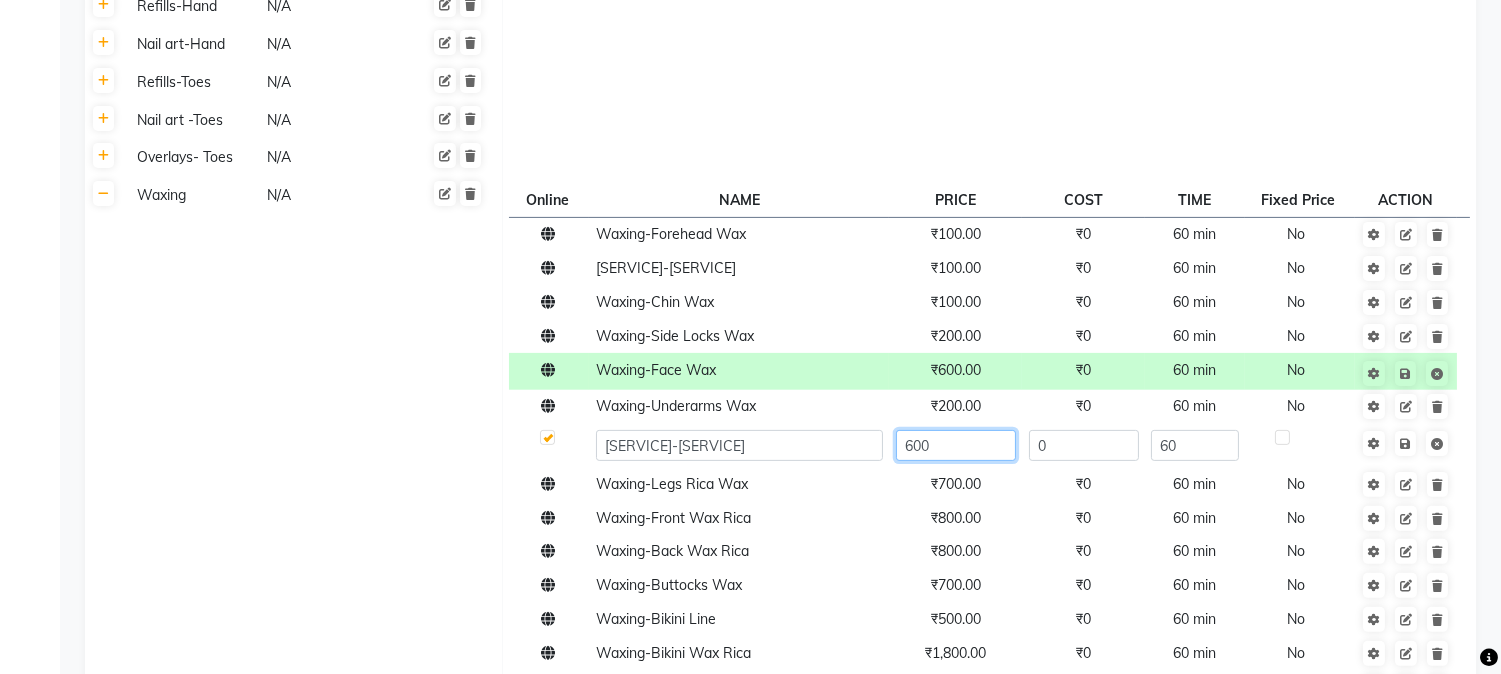 click on "600" 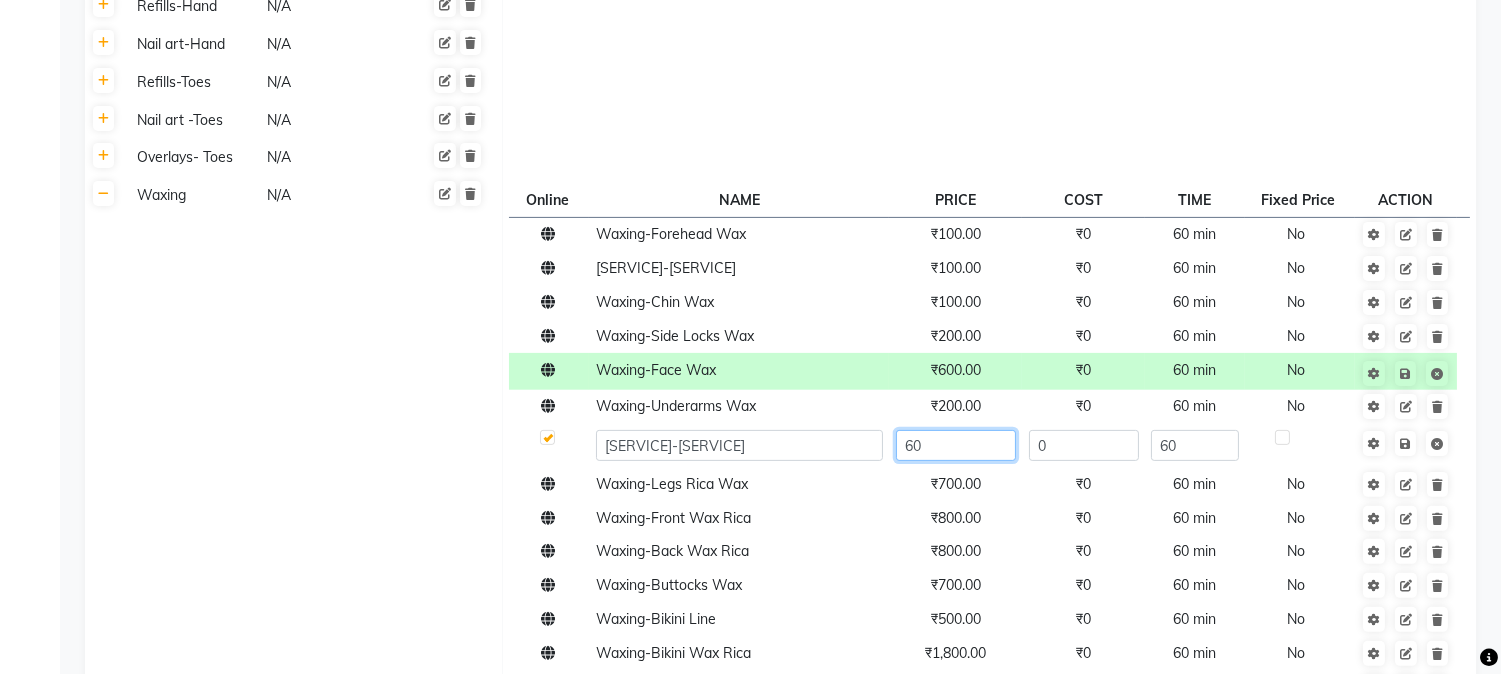 type on "6" 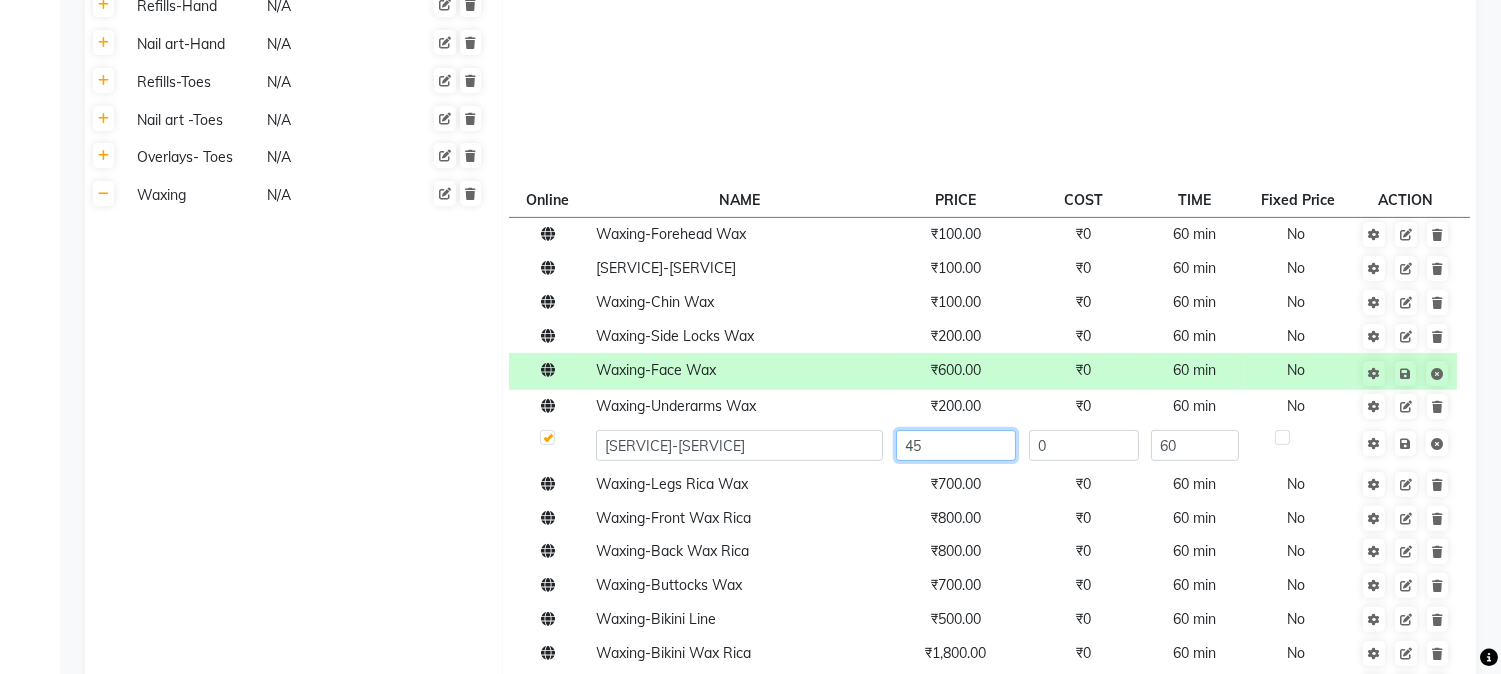 type on "450" 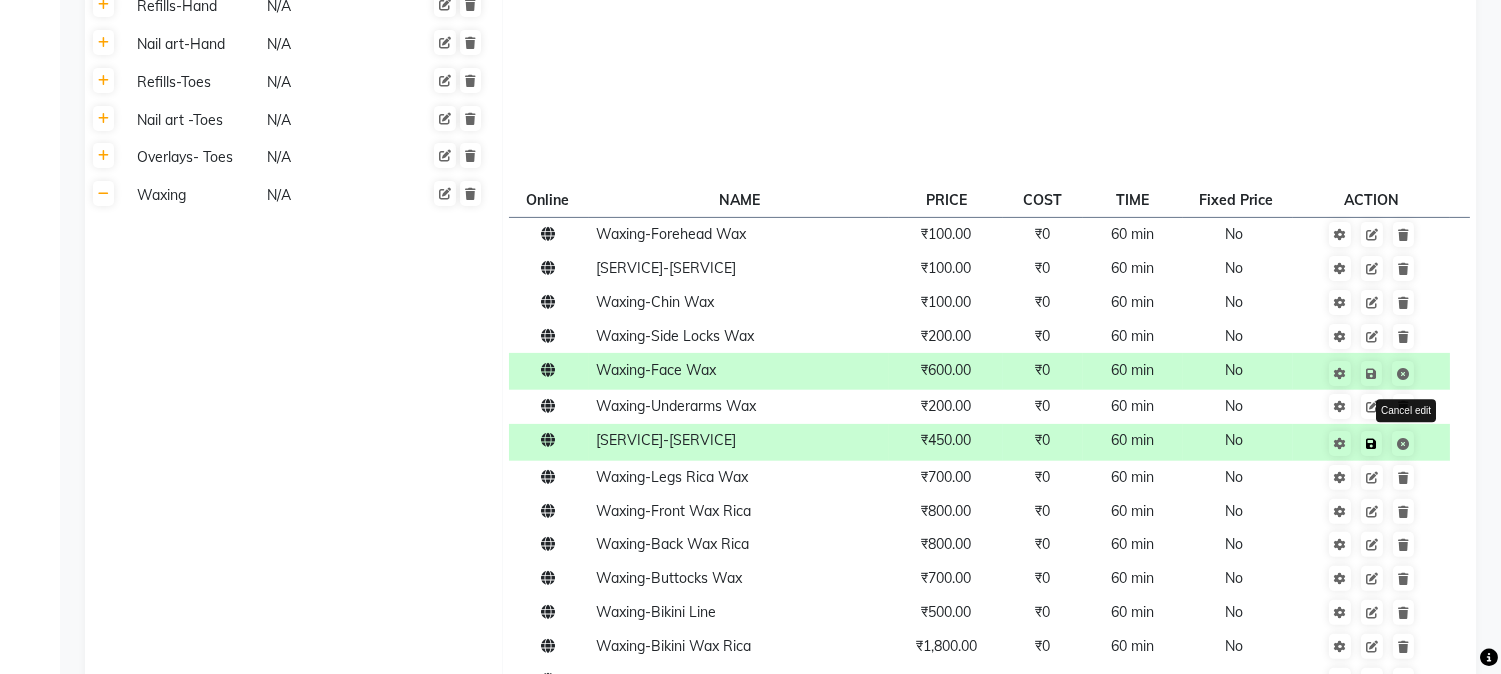 click on "Save Cancel edit" 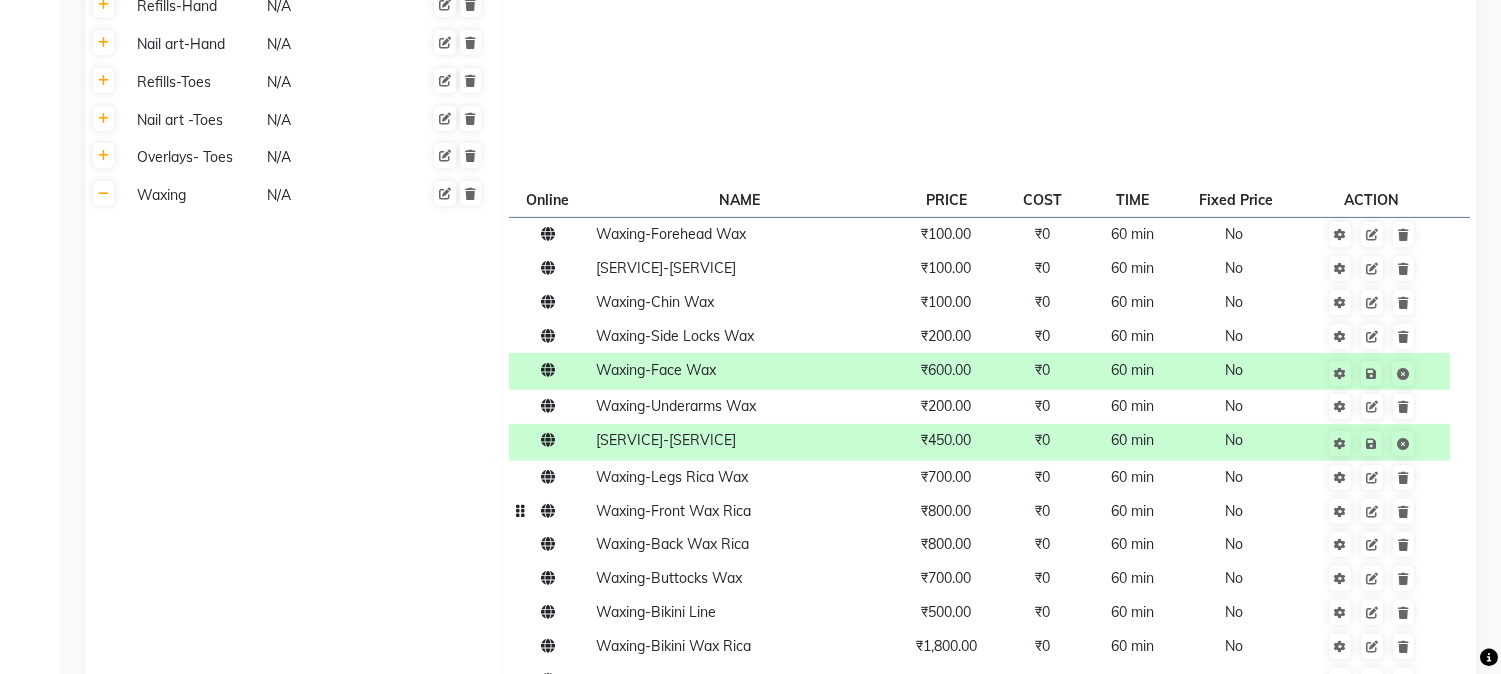 click 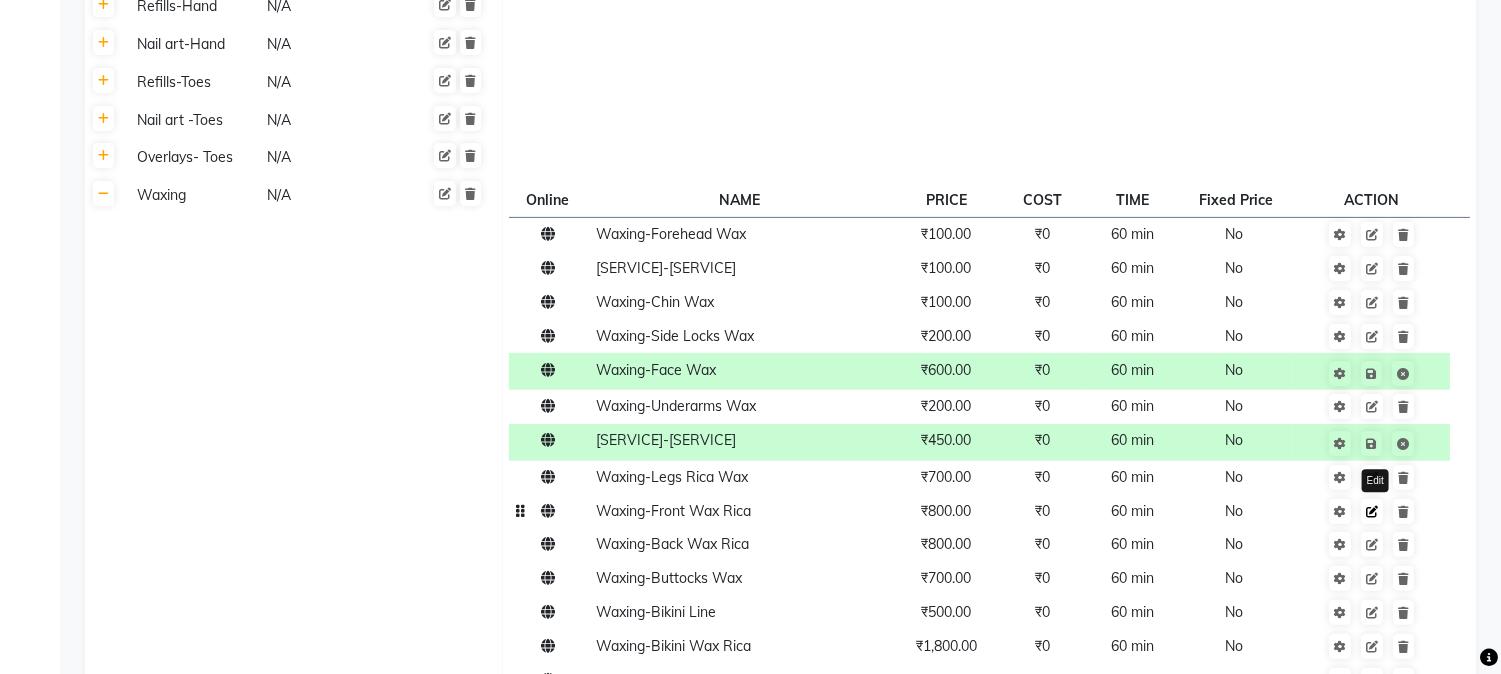 click 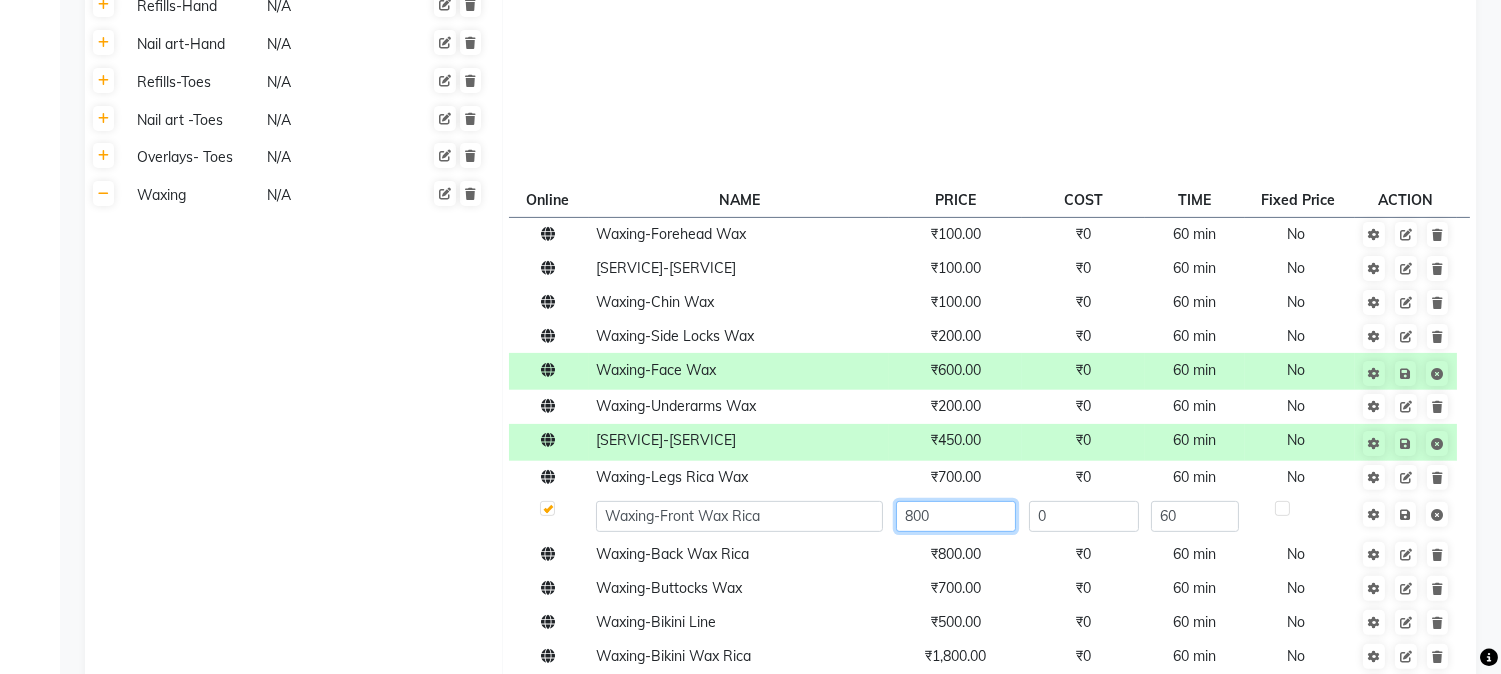 click on "800" 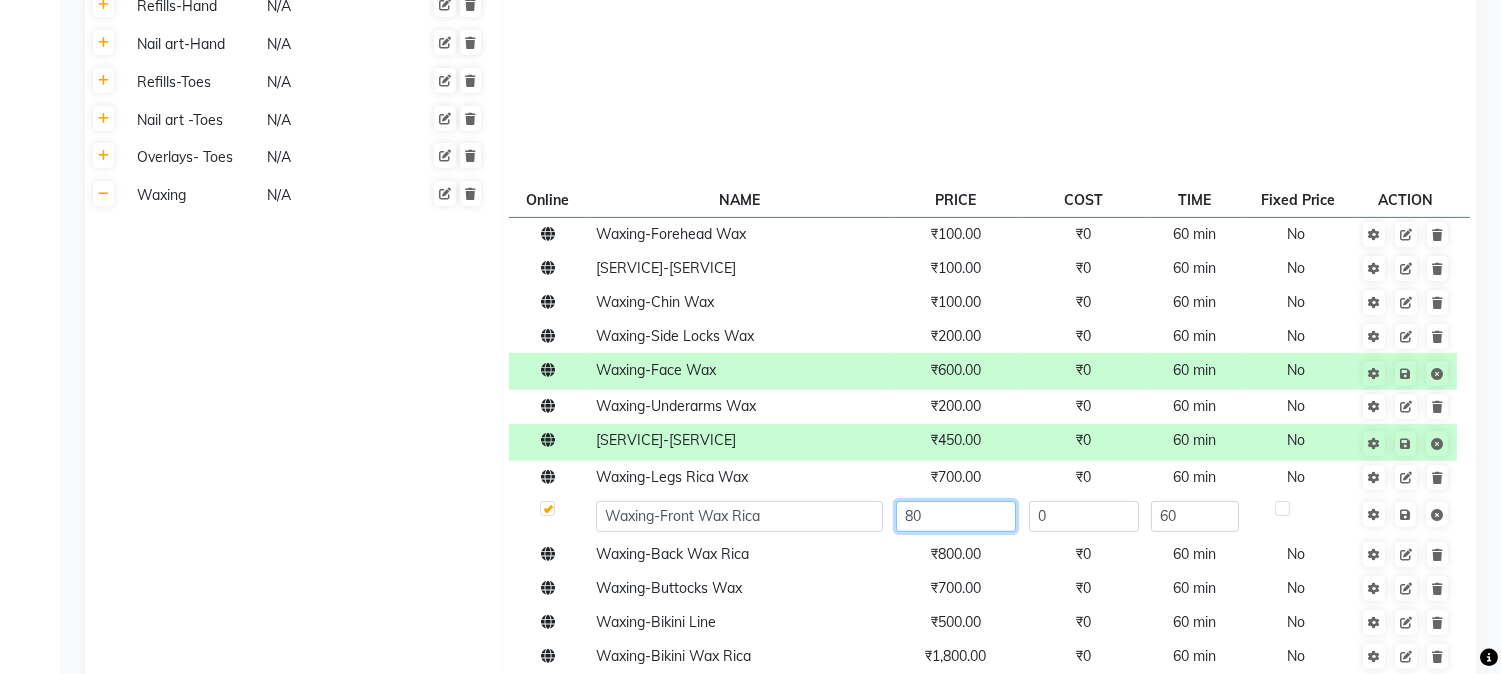 type on "8" 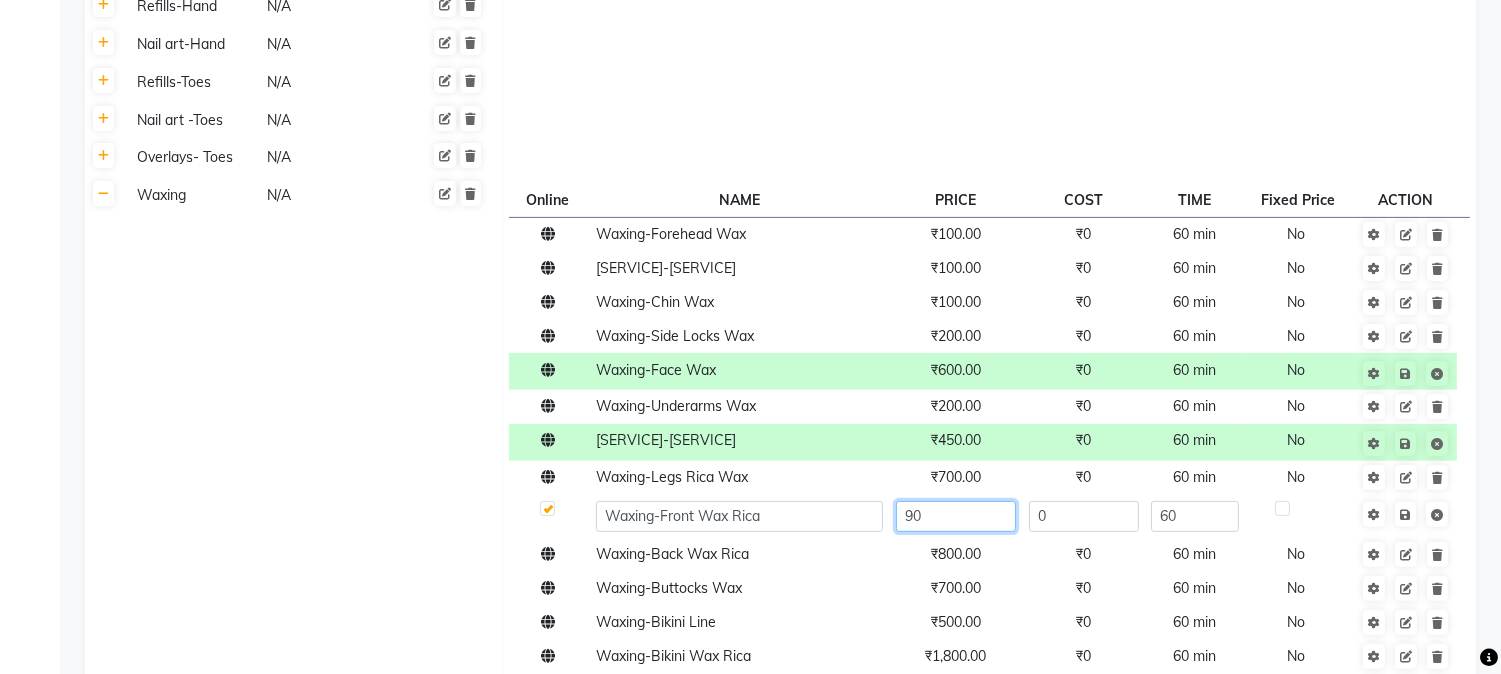 type on "900" 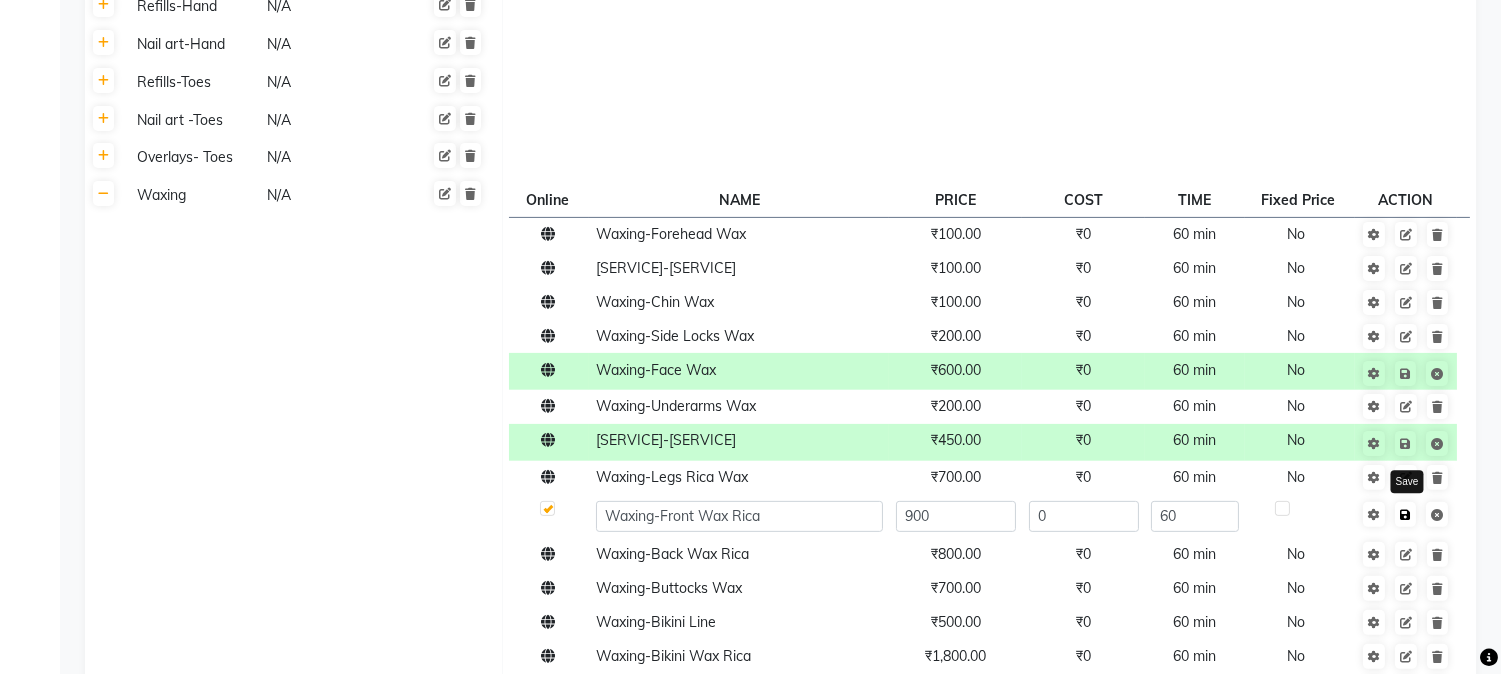 click on "Save" 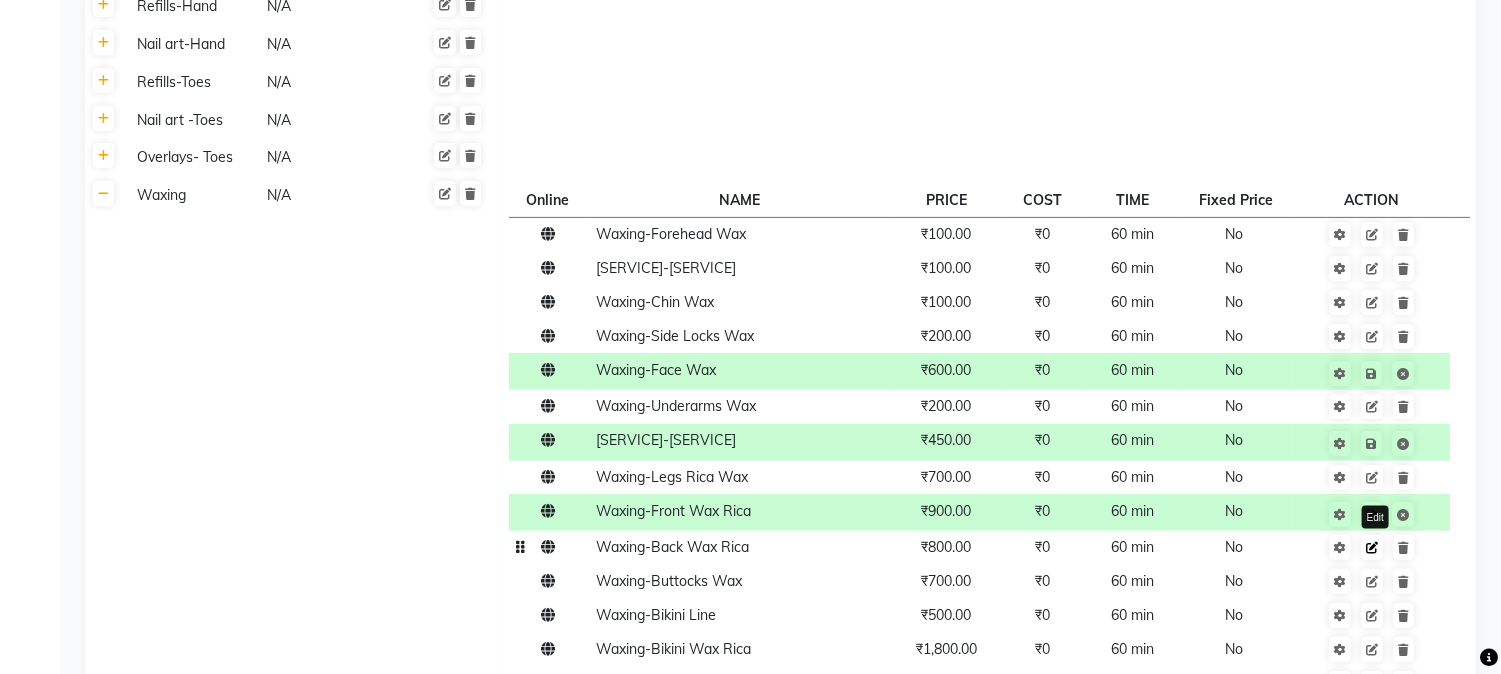 click 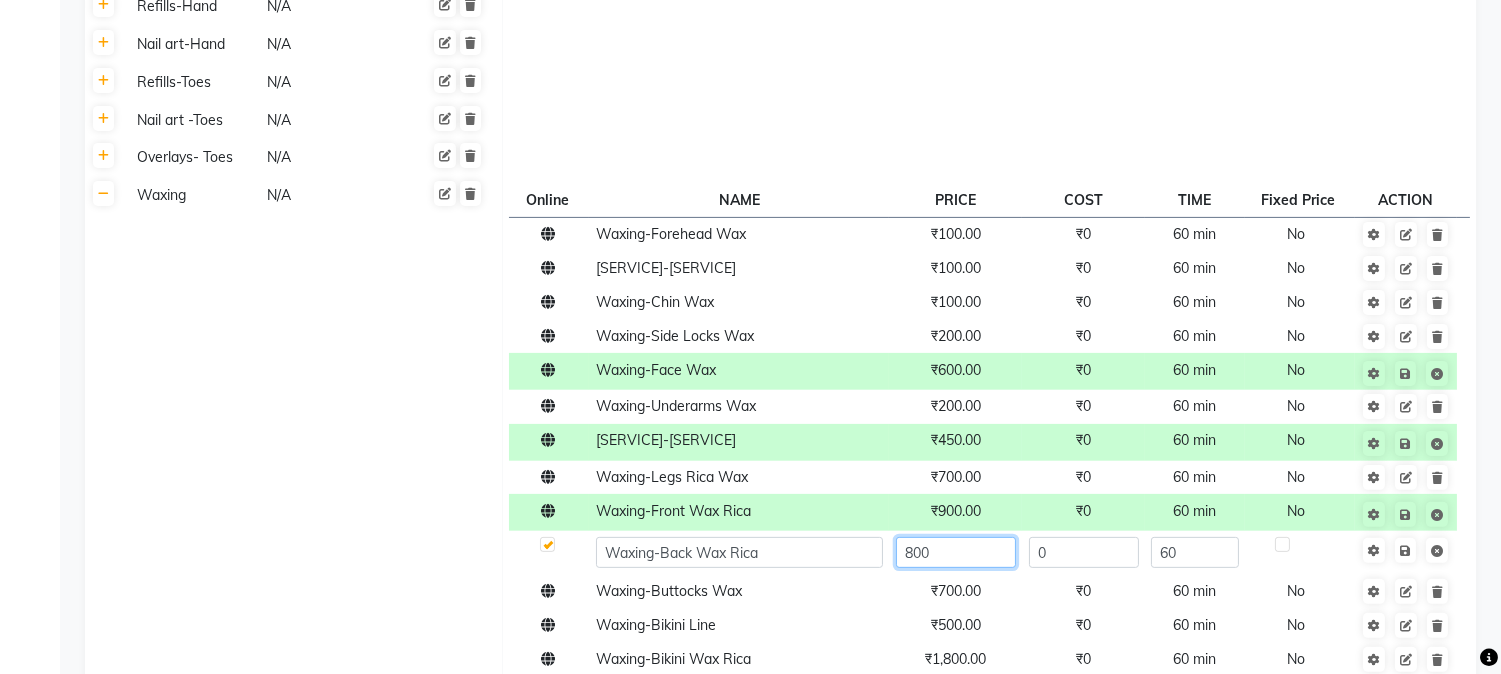 click on "800" 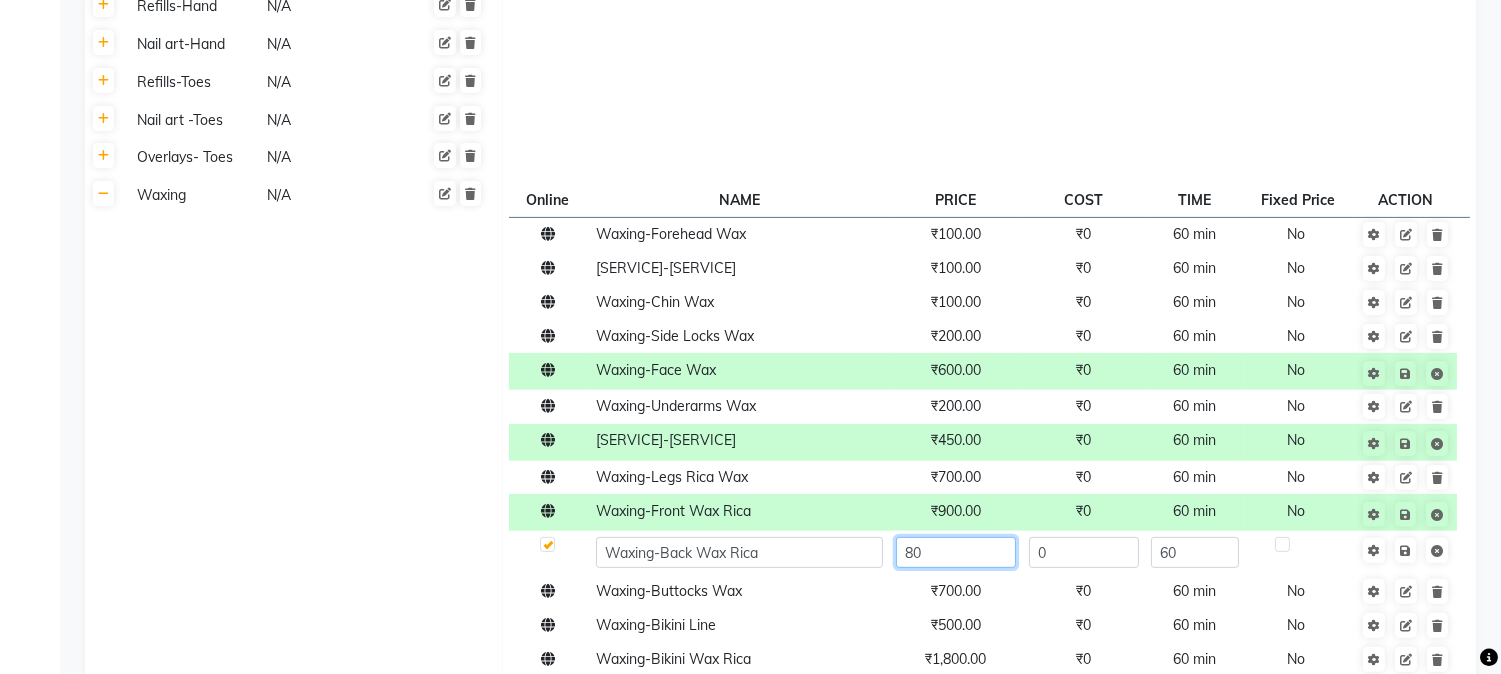 type on "8" 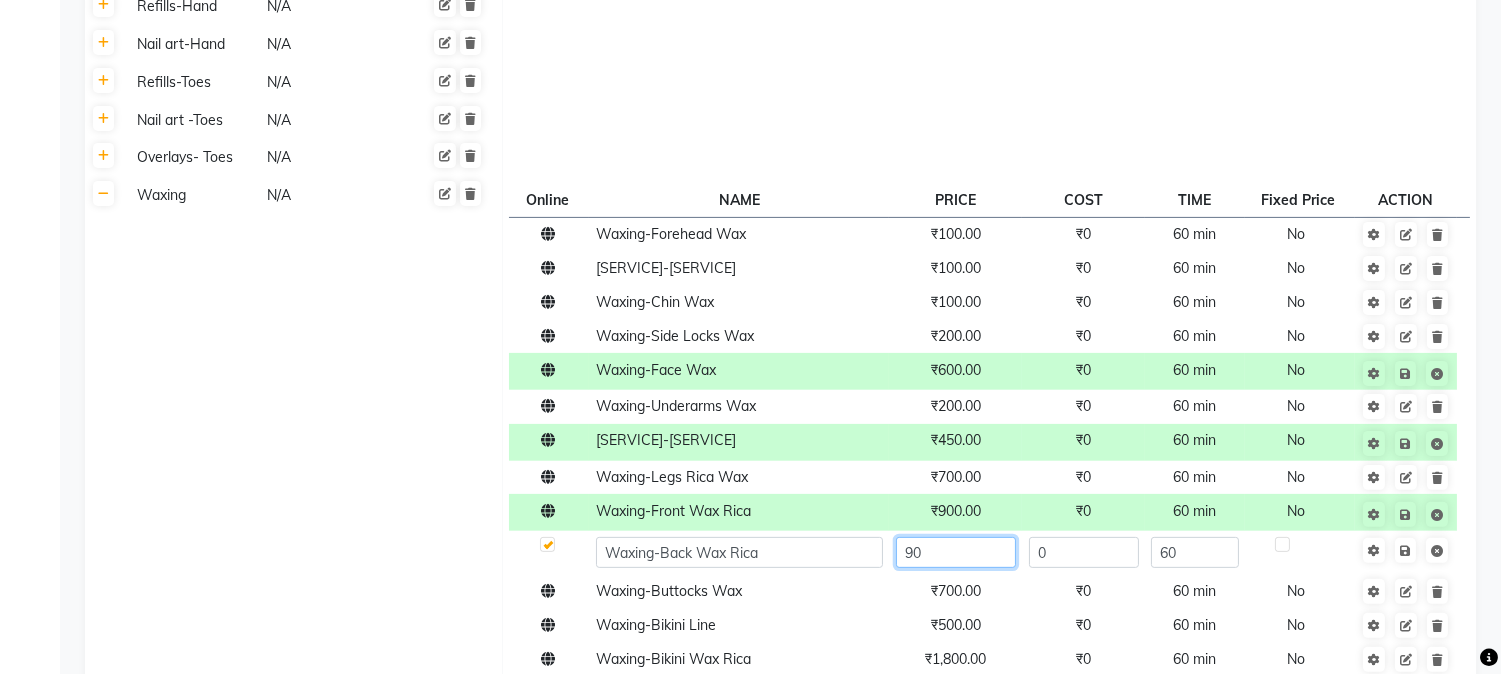 type on "900" 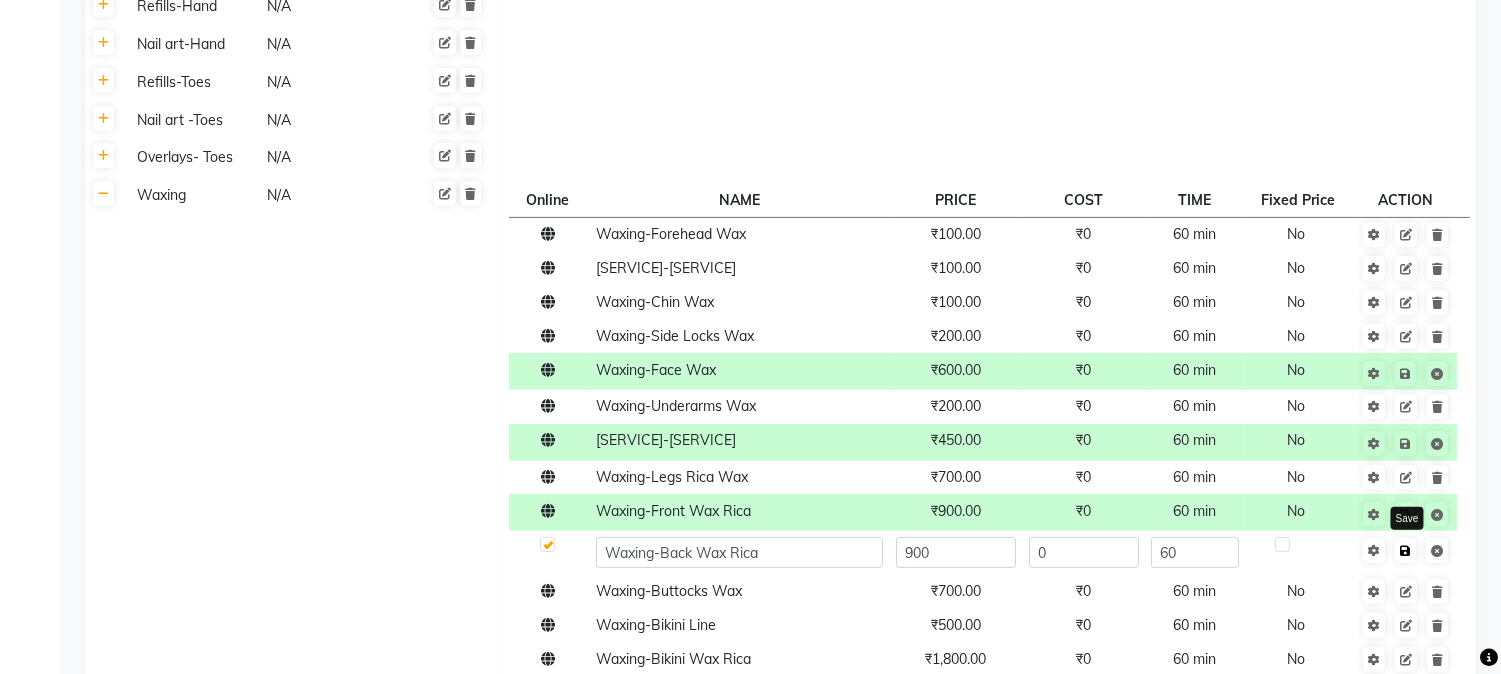 click on "Save" 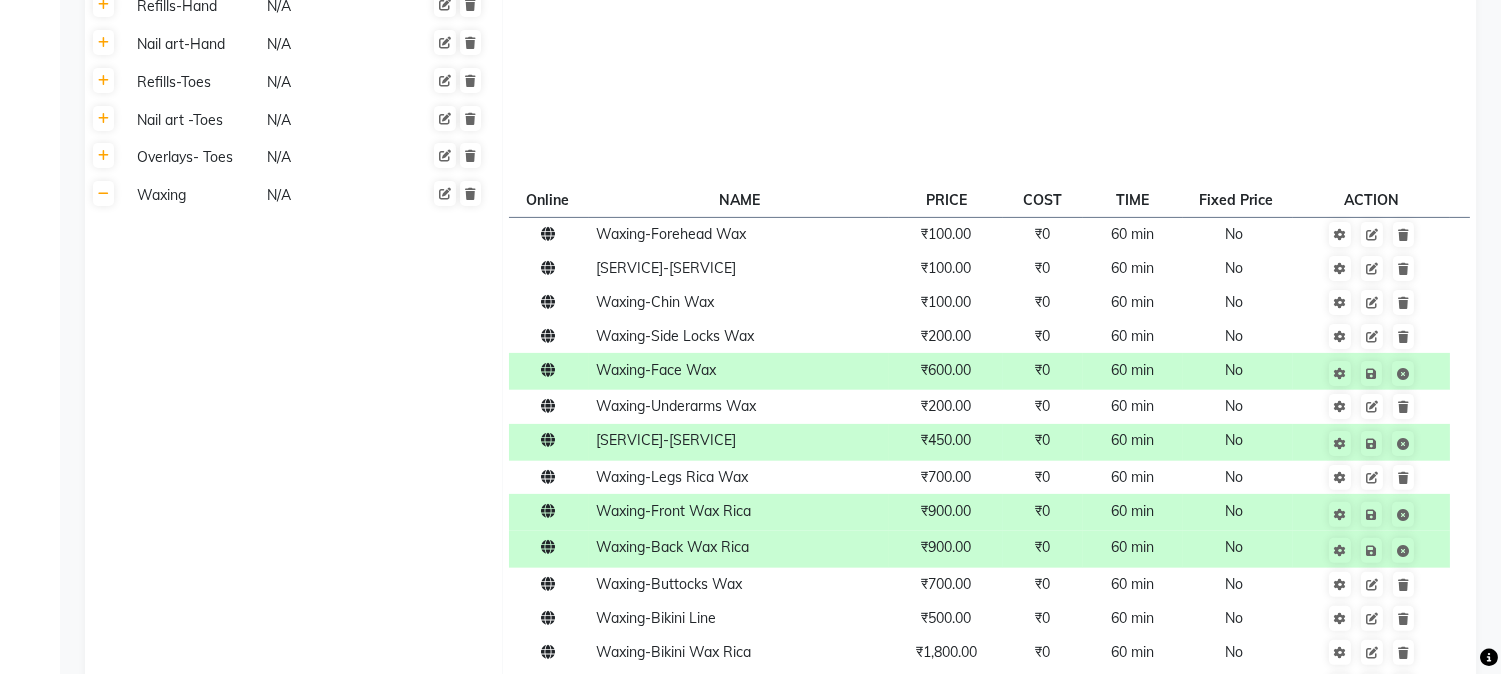 scroll, scrollTop: 1752, scrollLeft: 0, axis: vertical 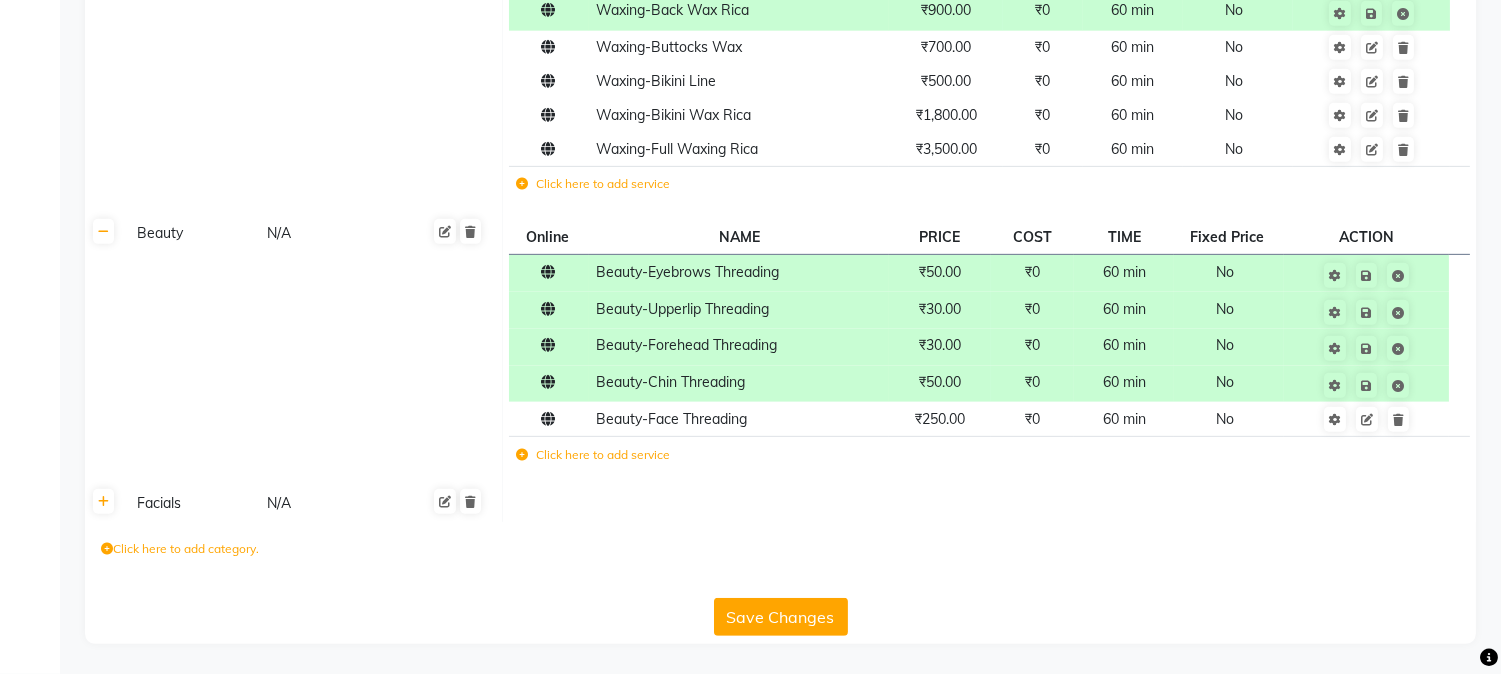 click on "Generate Descriptions Category SAC Code Services Permanent Nail Paint-Hand N/A Online NAME PRICE COST TIME Fixed Price ACTION Permanent Nail Paint Solid Color (Hand) ₹700.00 ₹0 60 min No Permanent Nail Paint French (Hand) ₹1,200.00 ₹0 60 min No Click here to add service Permanent Nail Paint -Toes N/A Brush Art N/A shape and filing N/A Restoration -Hand N/A Restoration -Toes N/A Pedicure N/A foot Massage N/A Manicure N/A Hand Massage N/A Eyelash Refill N/A Hydra Treatment N/A Nail Extensions-Hand N/A Nail Extensions-Toes N/A Overlays- Hand N/A BB Foundation N/A Permanent Refill N/A Eyelash Extensions N/A Refills-Hand N/A Nail art-Hand N/A Refills-Toes N/A Nail art -Toes N/A Overlays- Toes N/A Waxing N/A Online NAME PRICE COST TIME Fixed Price ACTION Waxing-Forehead Wax ₹100.00 ₹0 60 min No Waxing-Upper Lip Wax ₹100.00 ₹0 60 min No Waxing-Chin Wax ₹100.00 ₹0 60 min No Waxing-Side Locks Wax ₹200.00 ₹0 60 min No Waxing-Face Wax ₹600.00 ₹0 60 min No ₹200.00 ₹0" 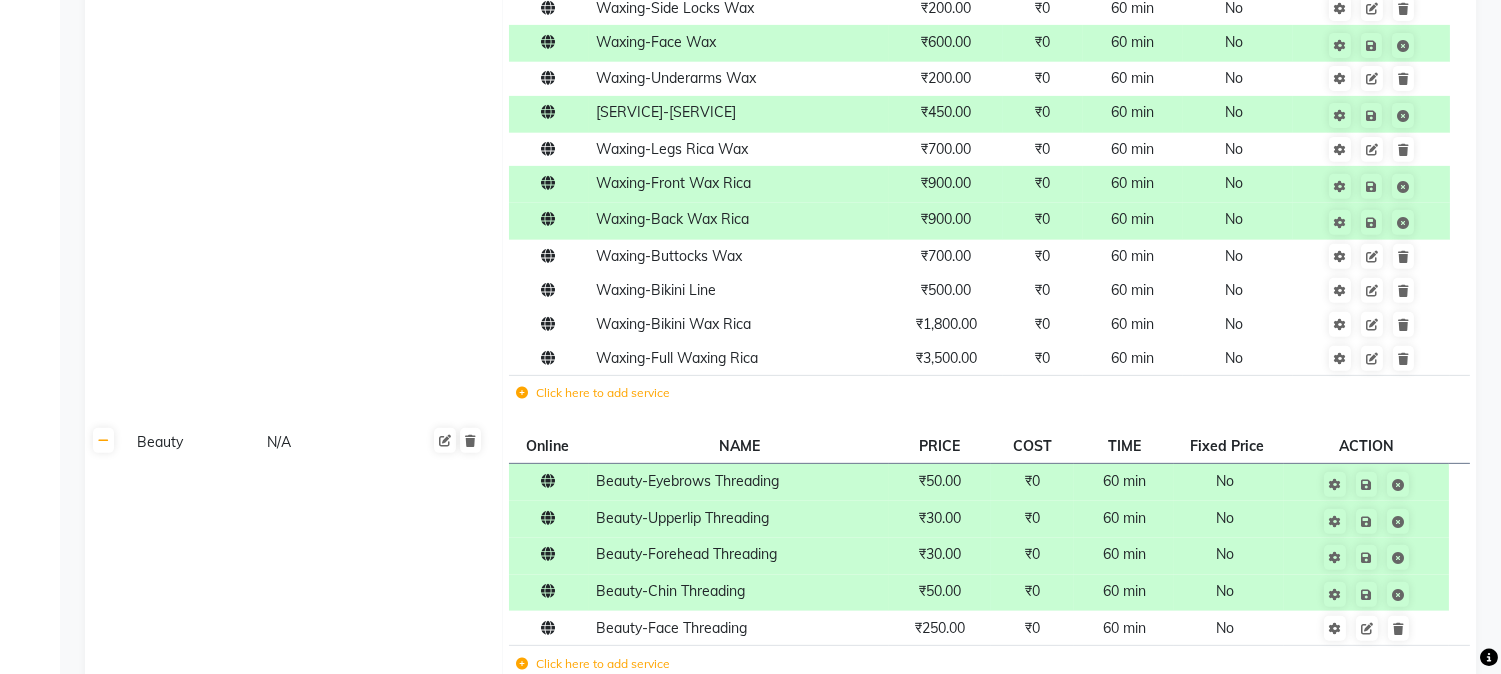scroll, scrollTop: 1526, scrollLeft: 0, axis: vertical 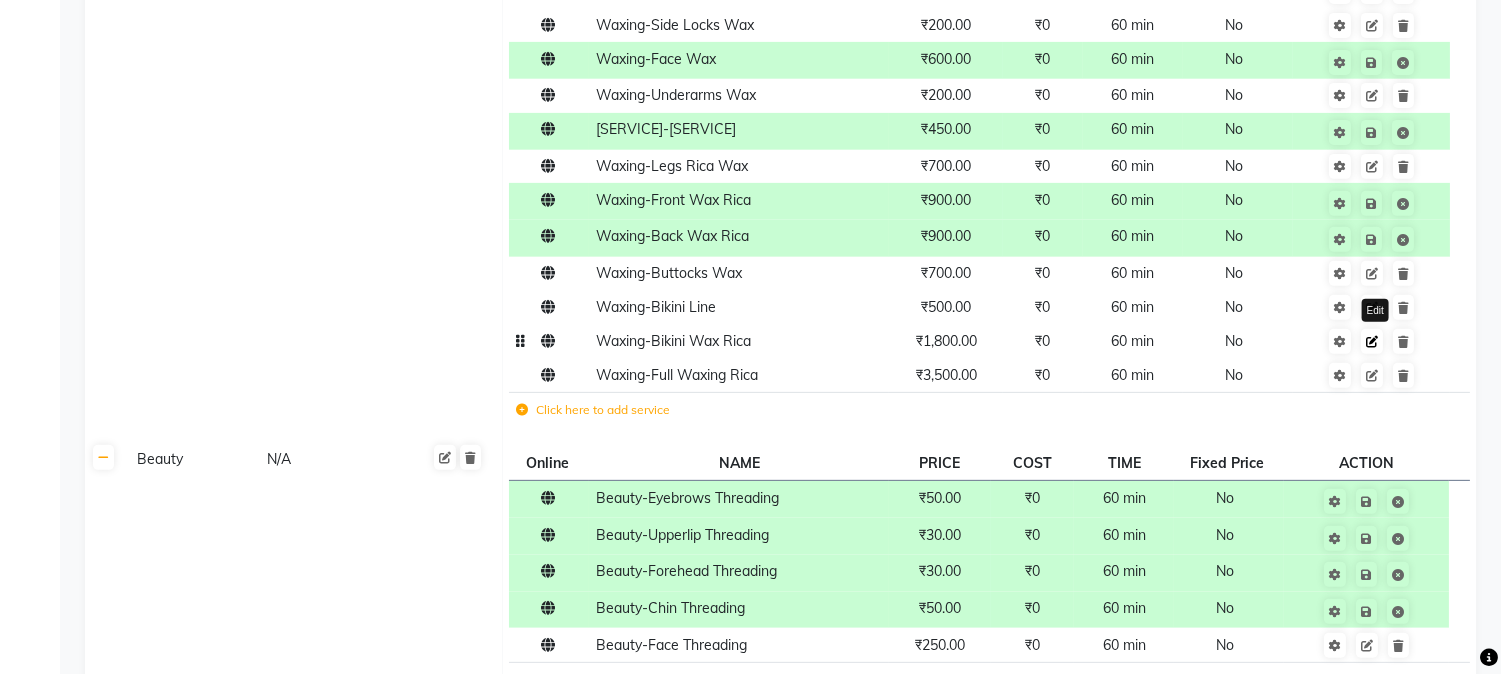 click 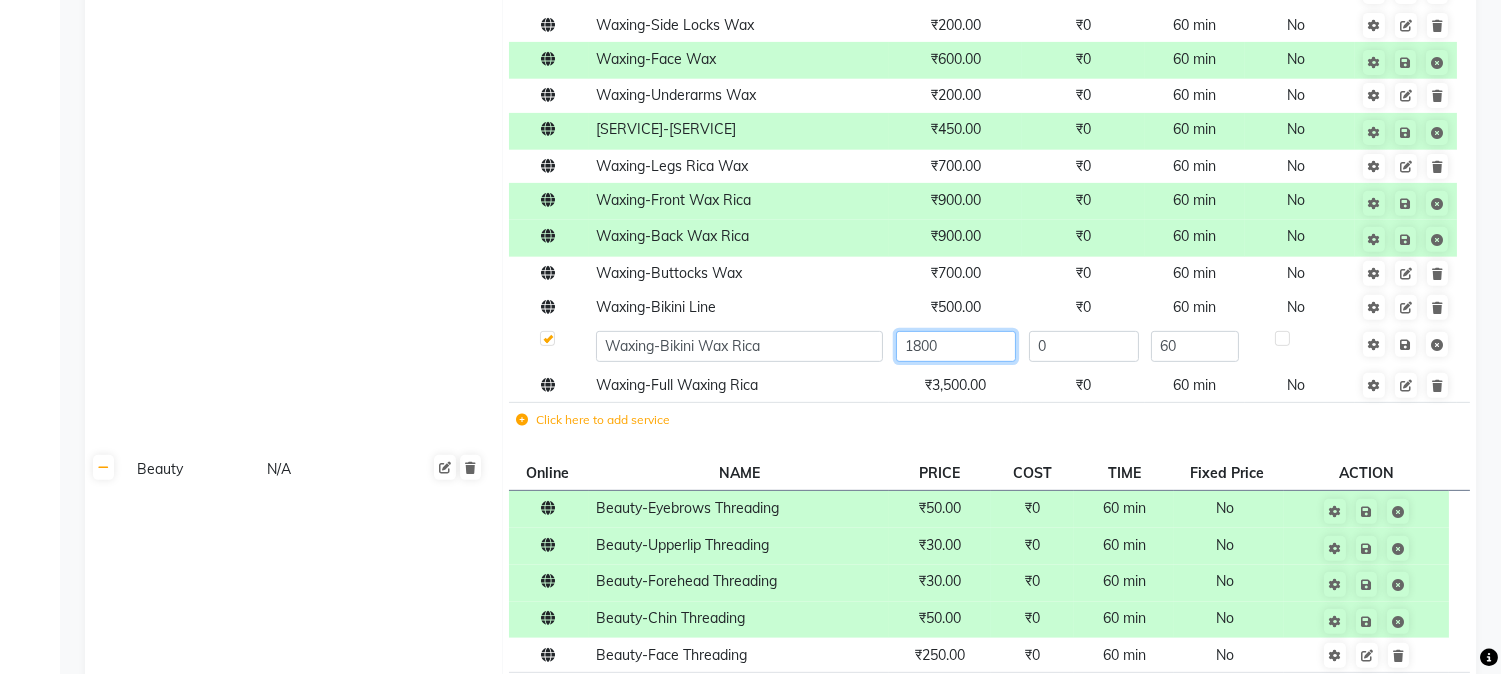click on "1800" 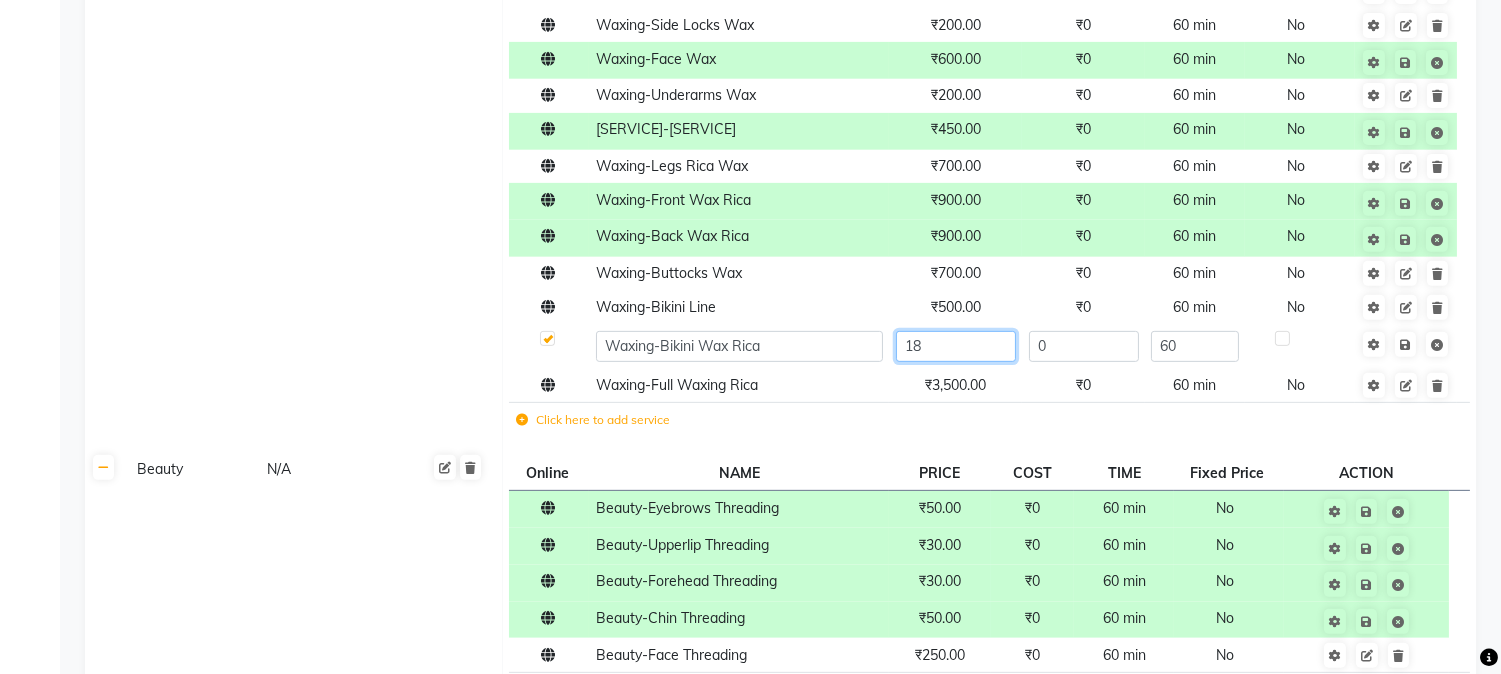 type on "1" 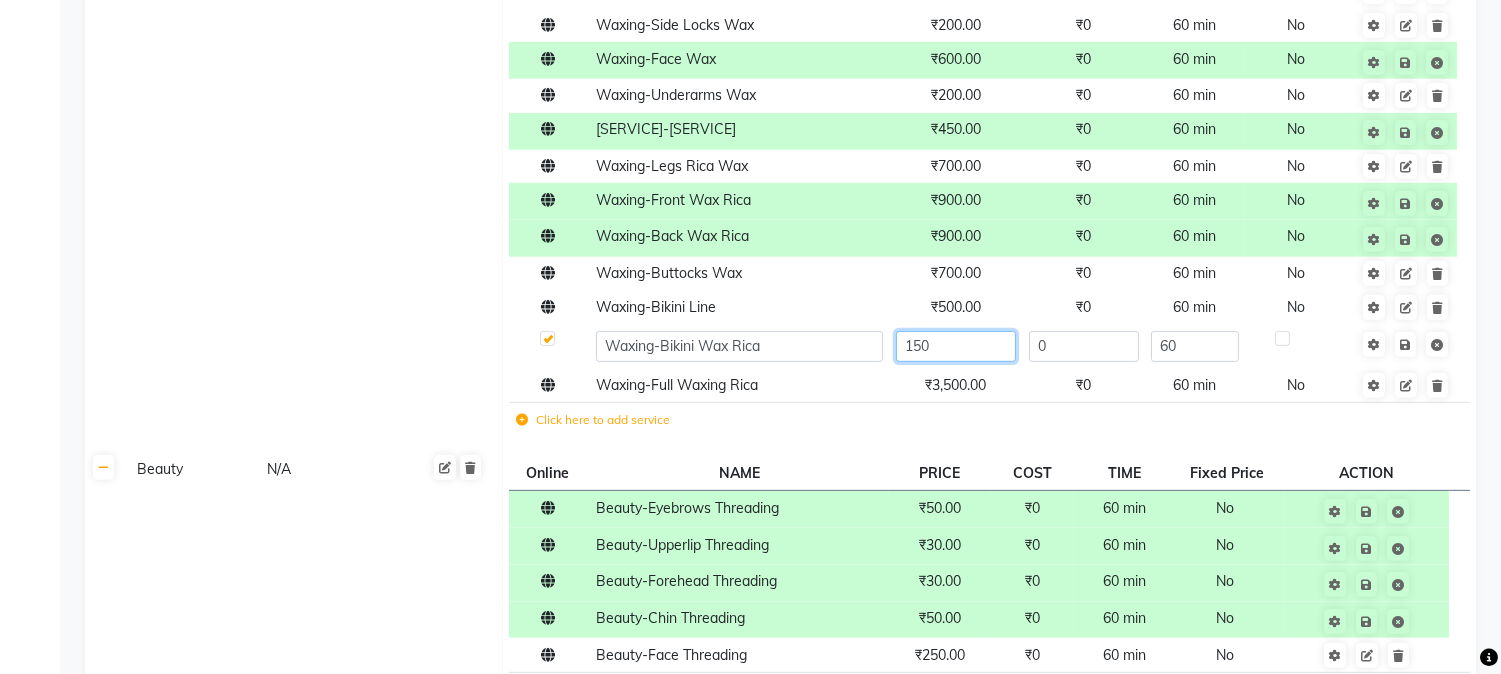 type on "1500" 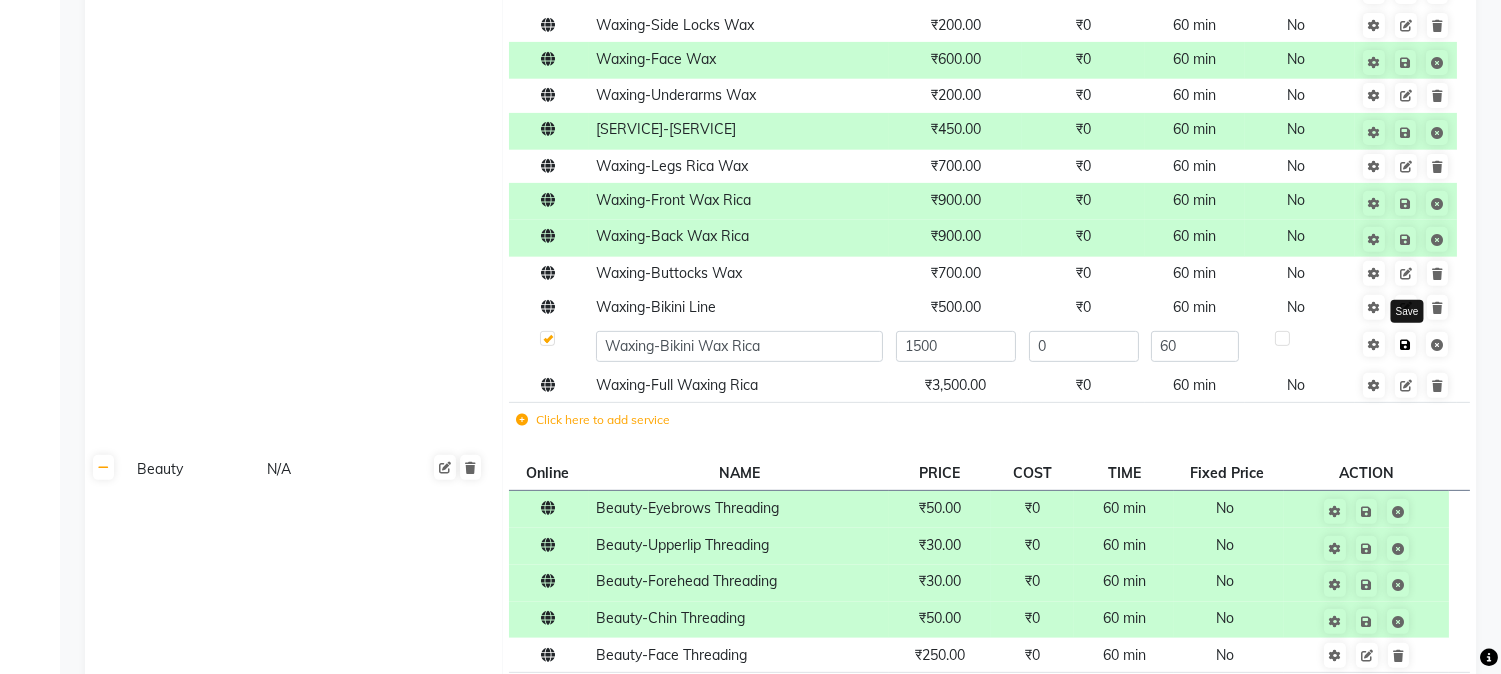 click on "Save" 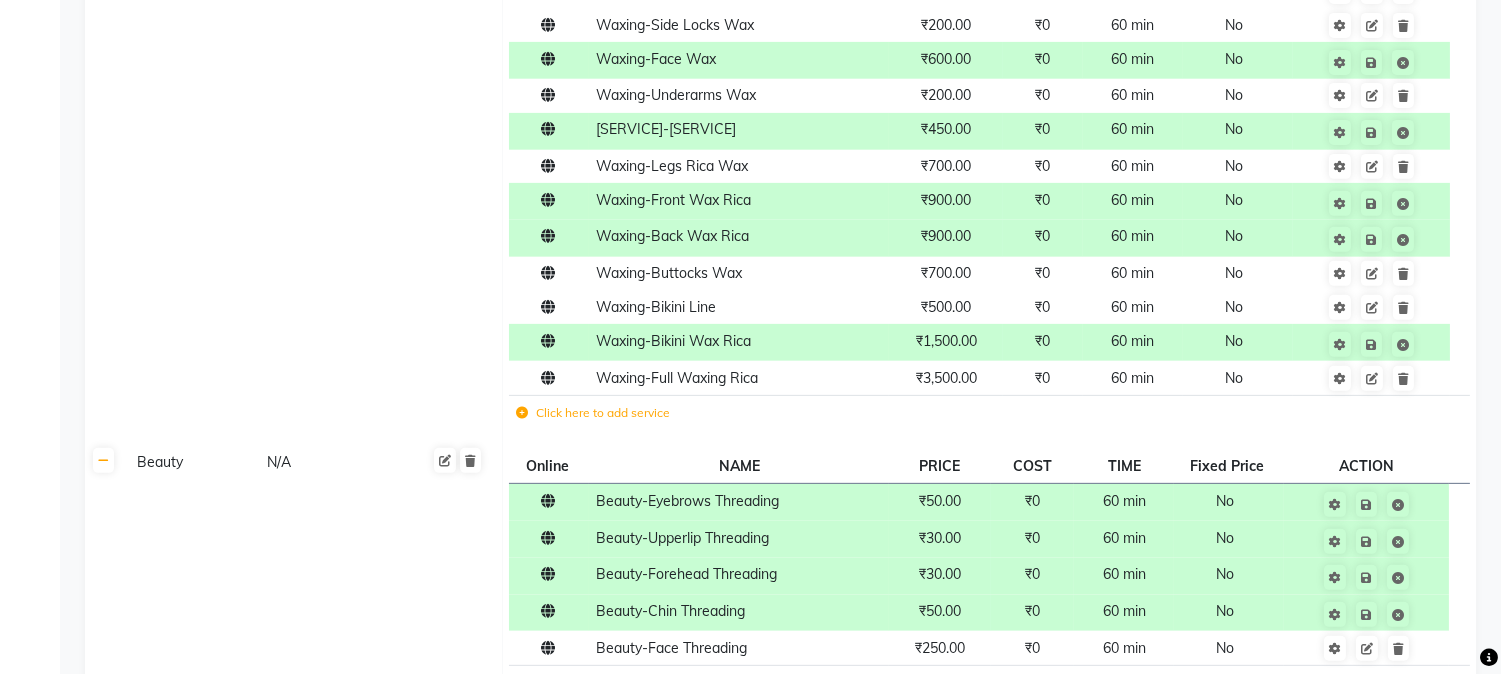 scroll, scrollTop: 936, scrollLeft: 0, axis: vertical 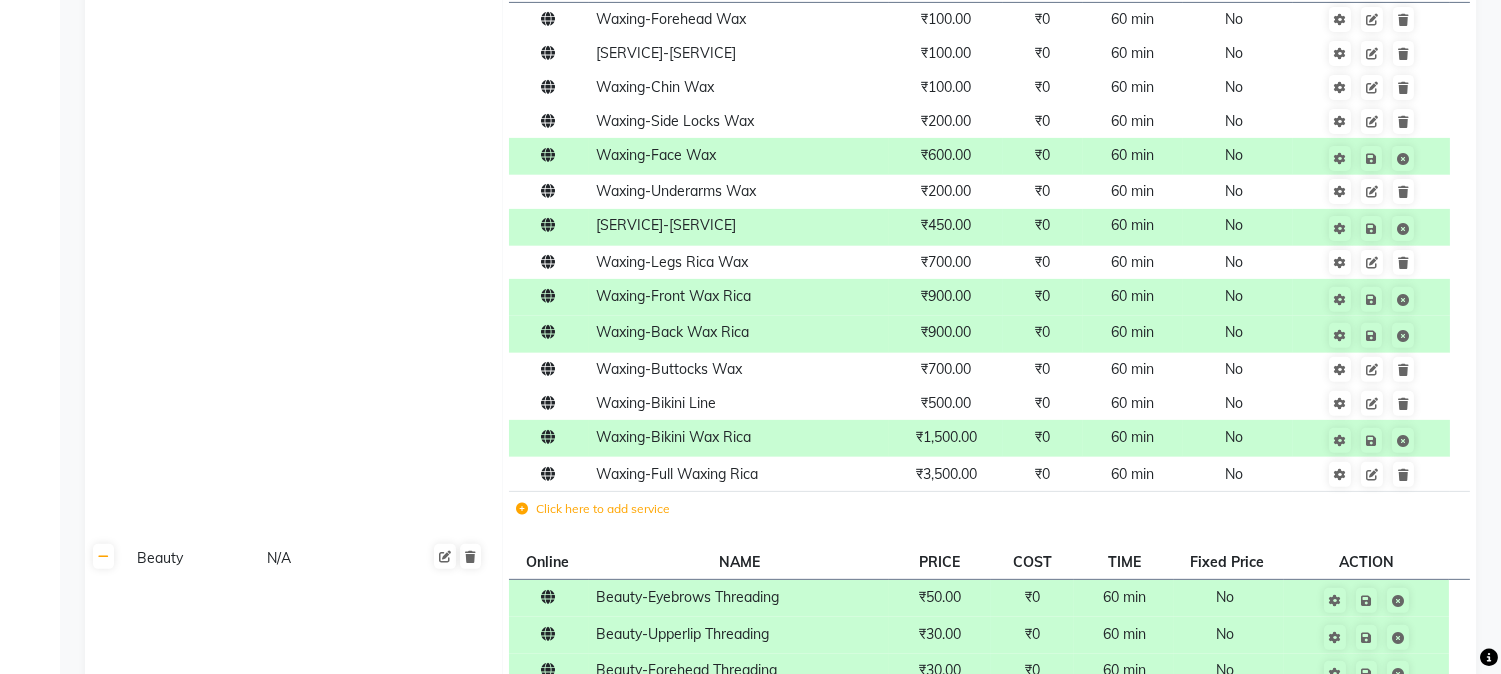 click on "Click here to add service" 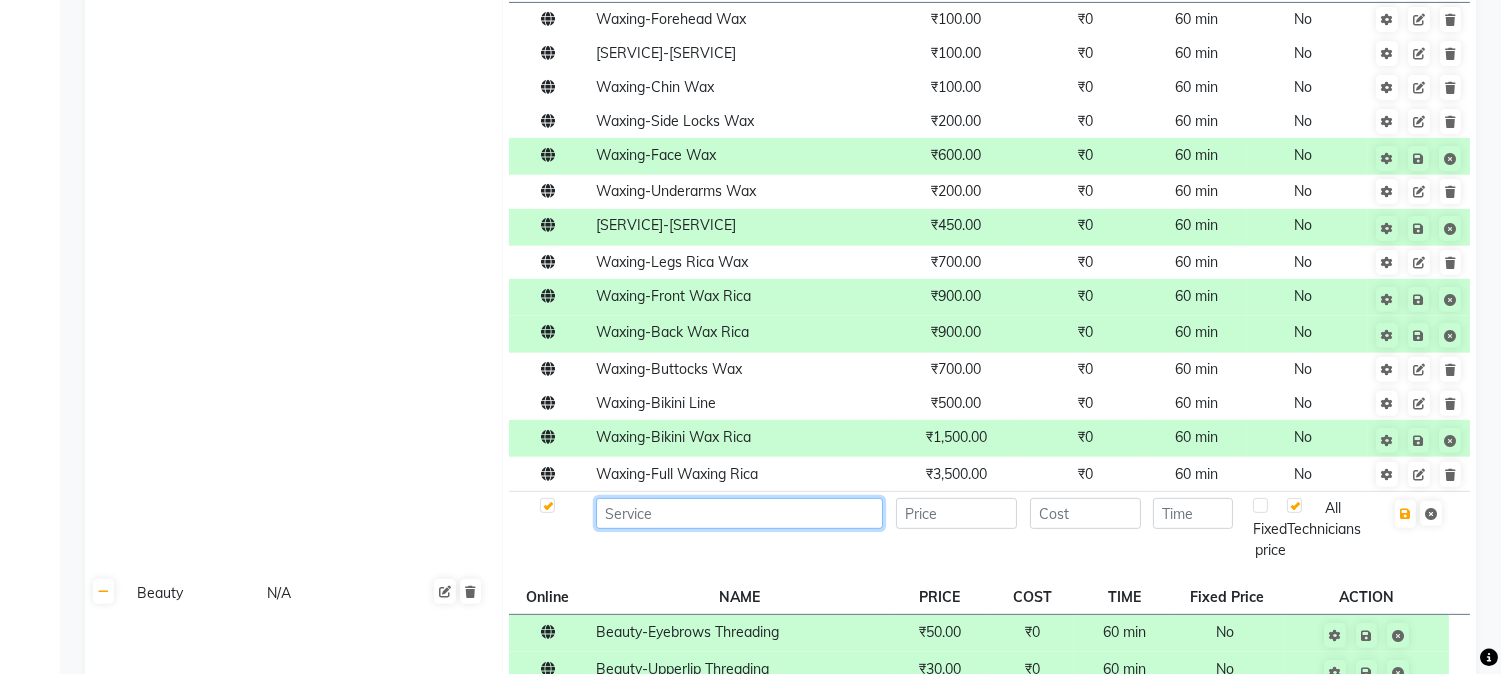 click 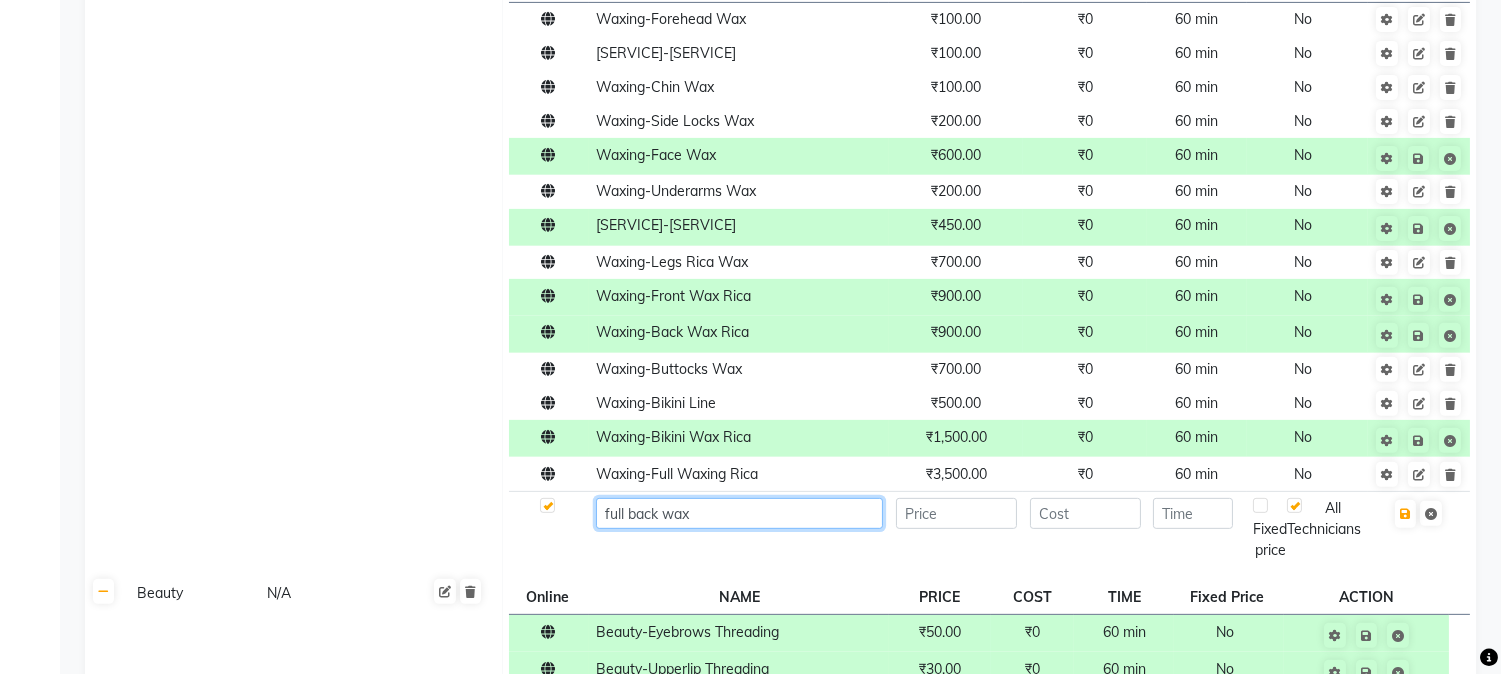 type on "full back wax" 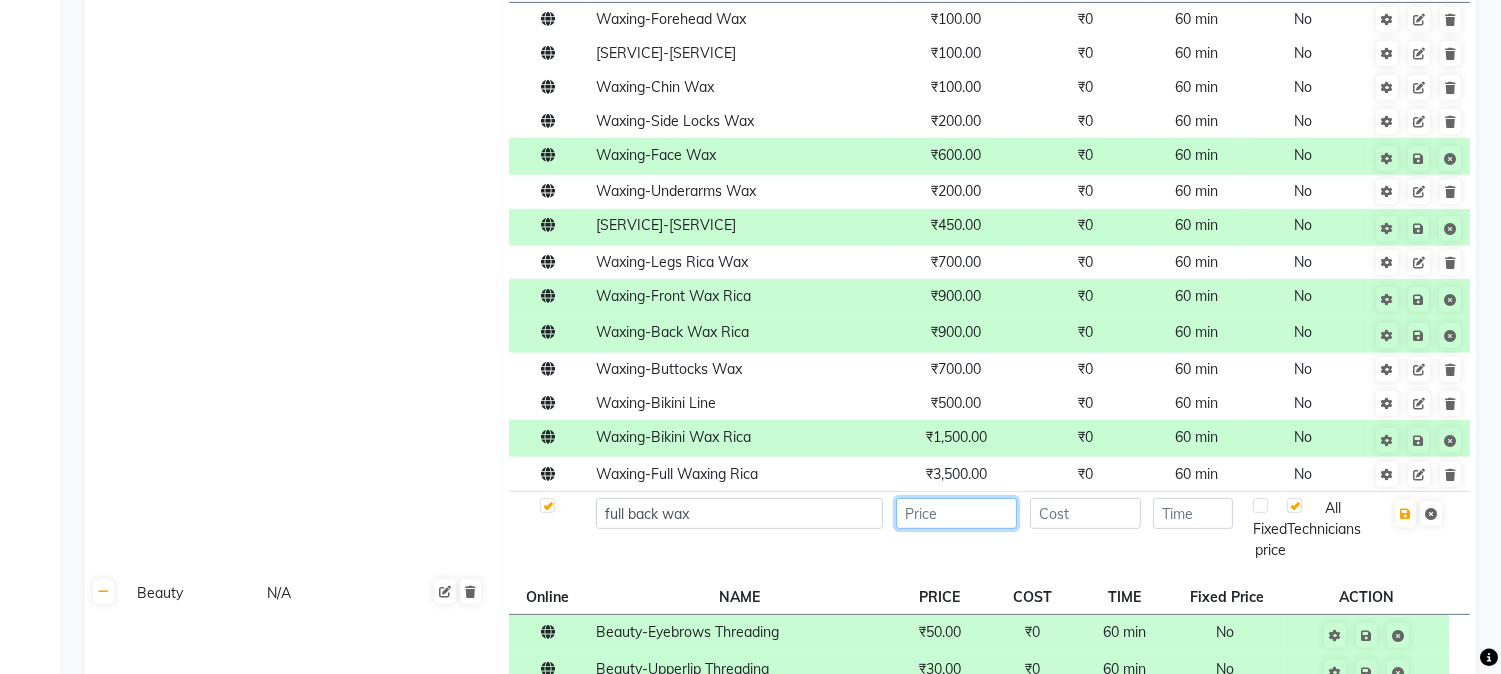 click 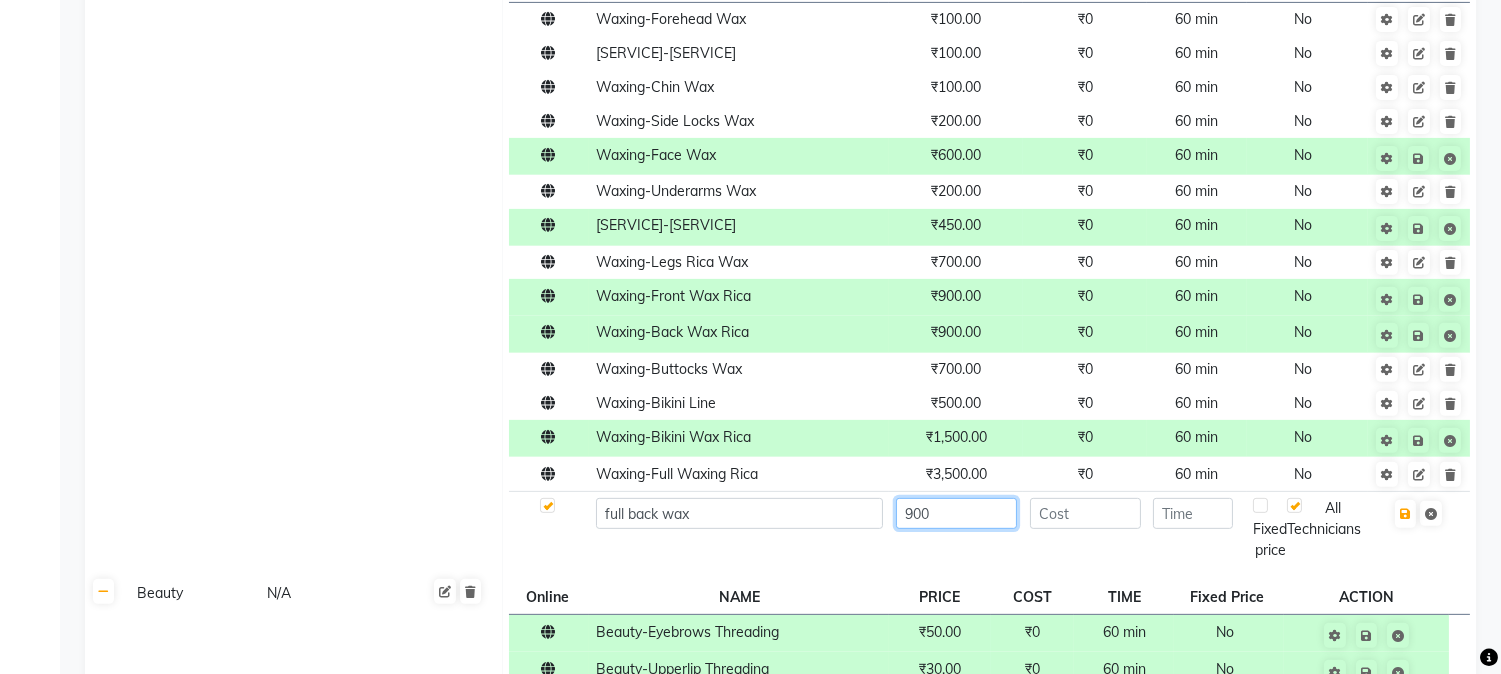 type on "900" 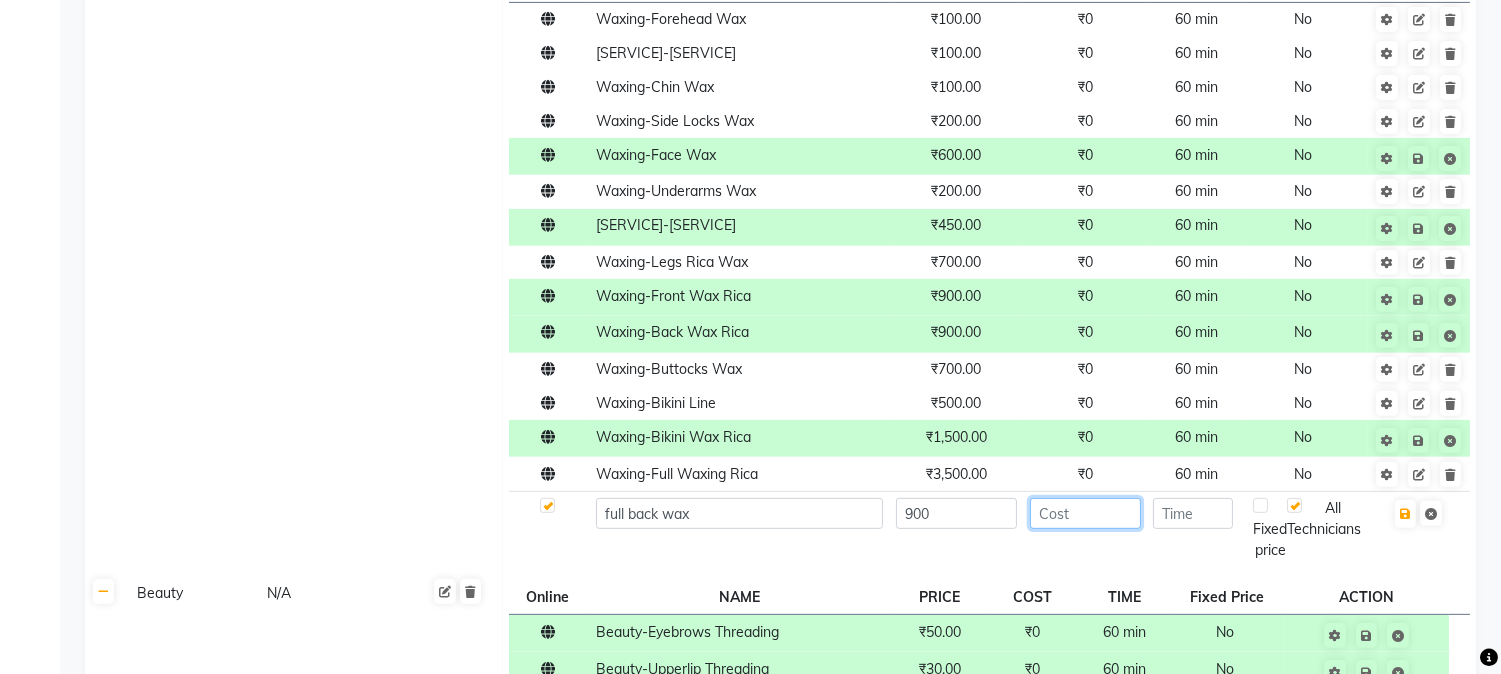 click 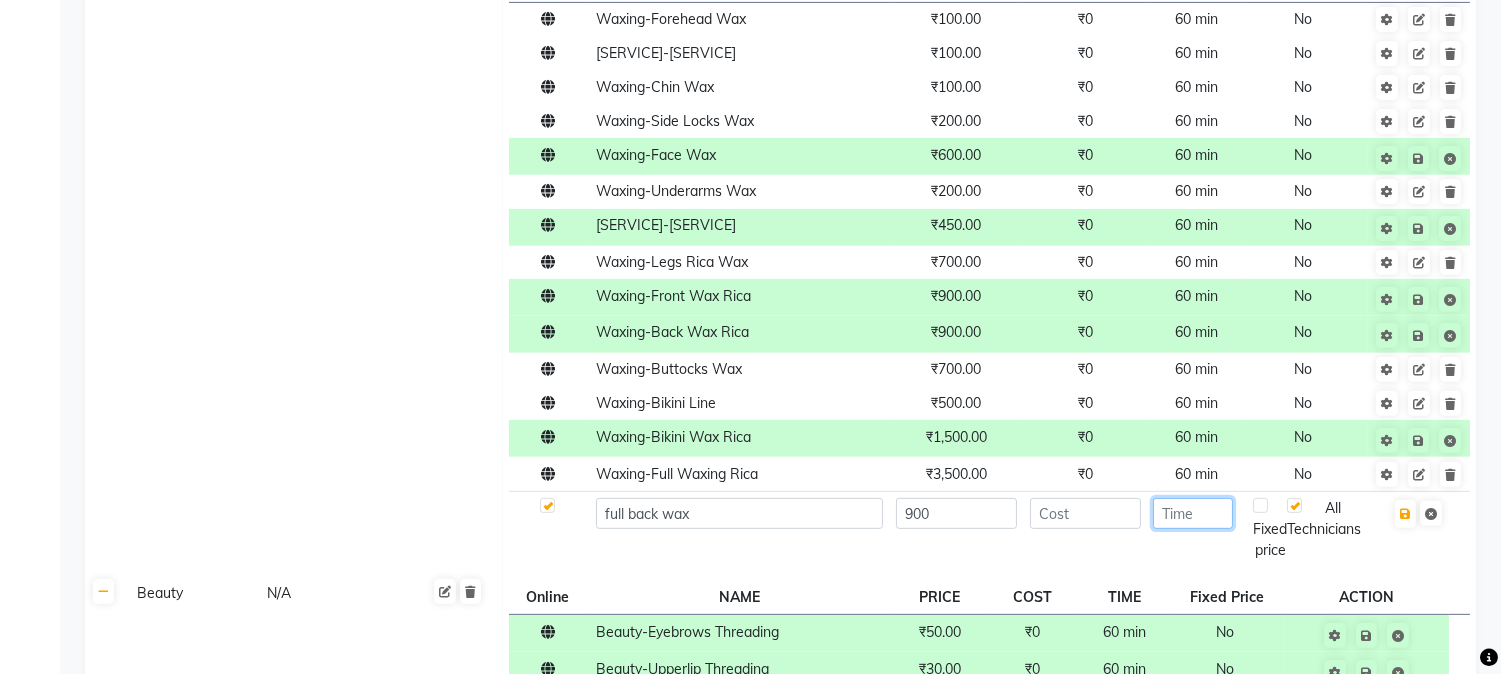 click 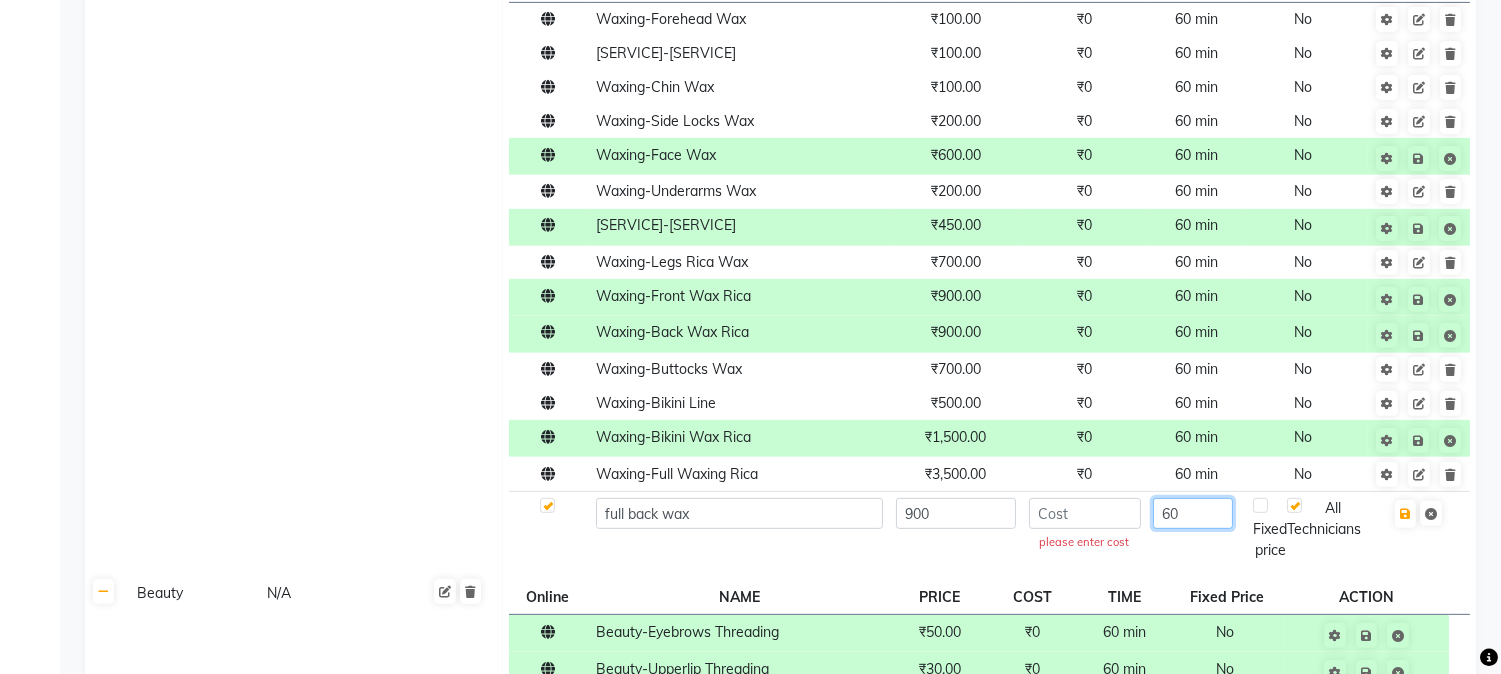 type on "60" 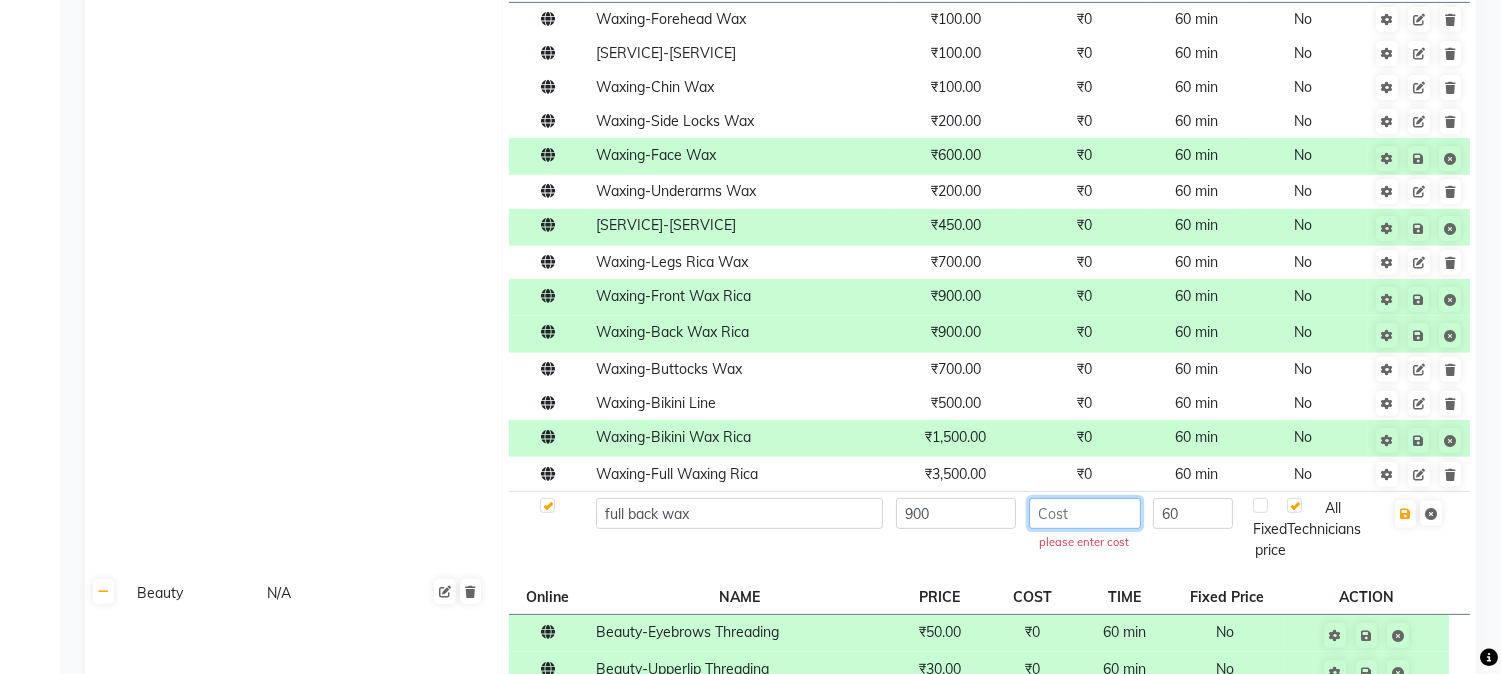 click 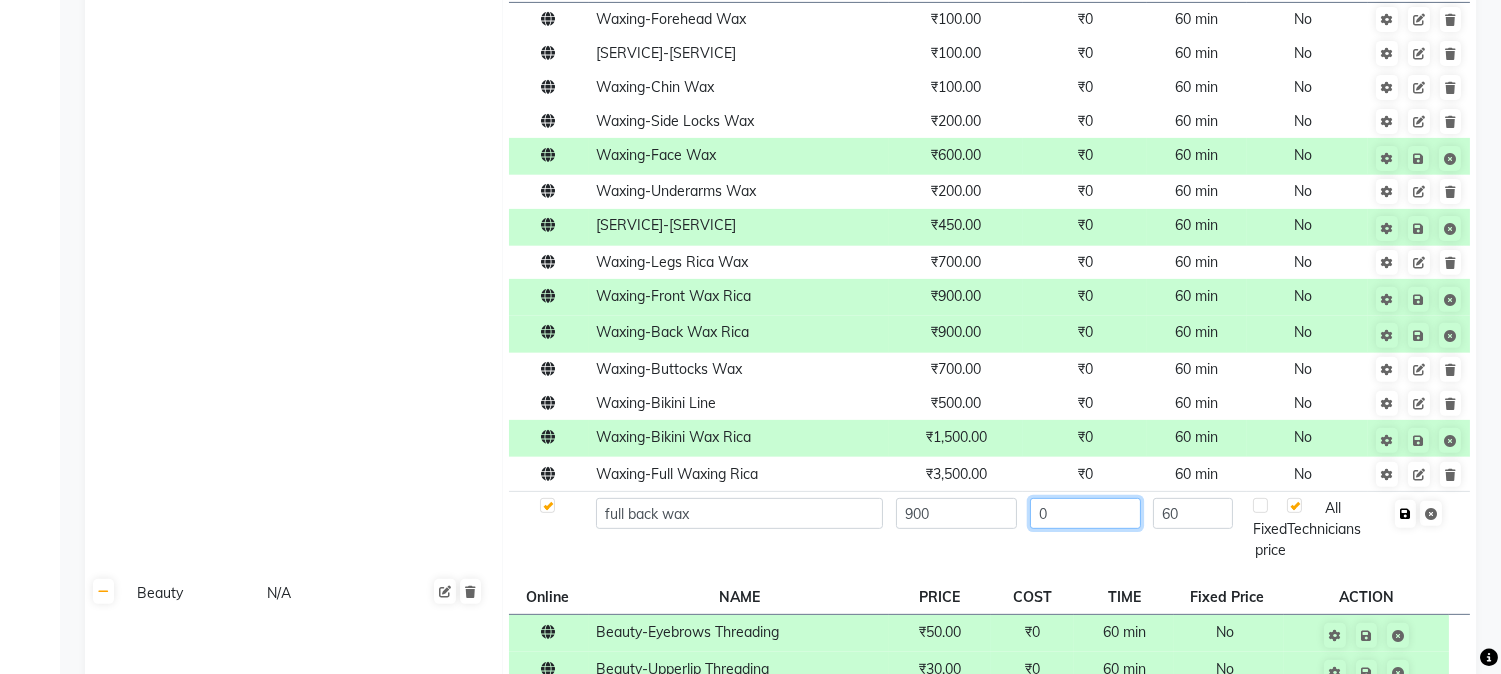 type on "0" 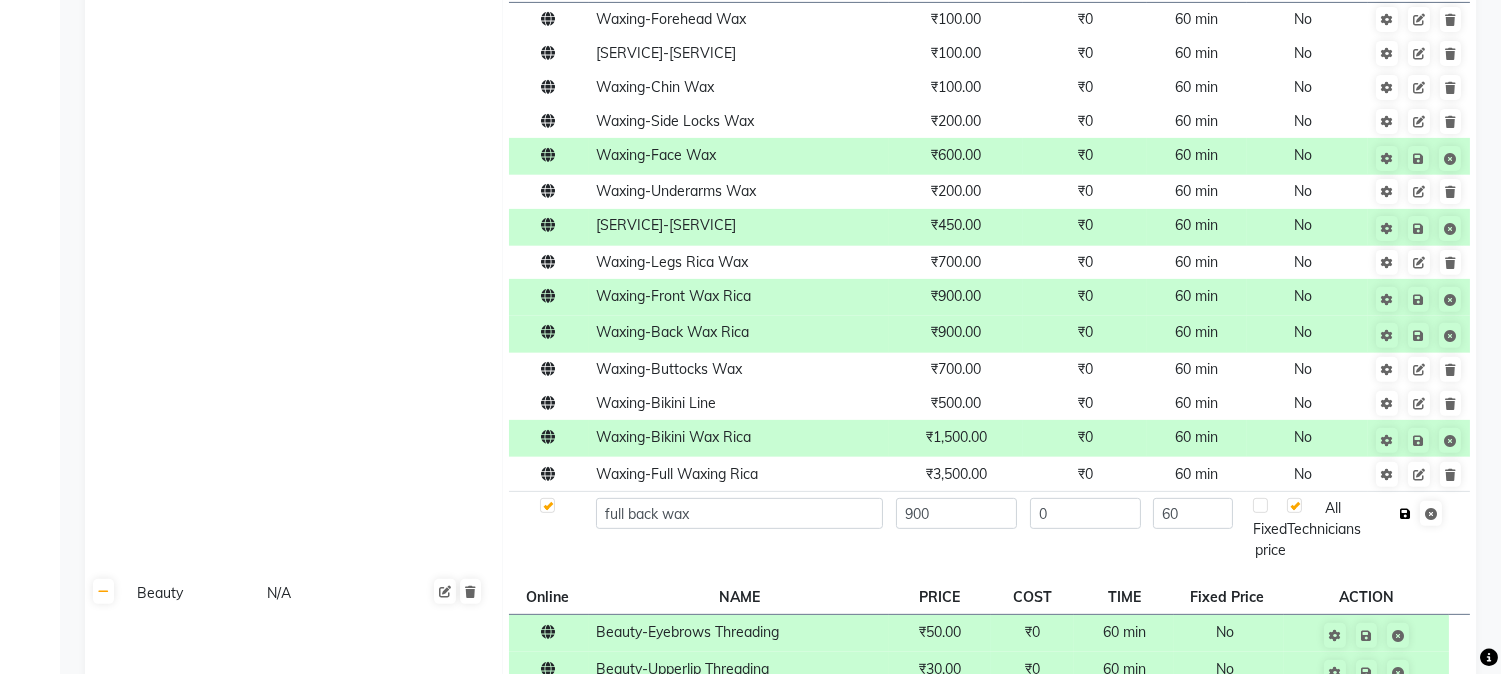 click at bounding box center (1405, 514) 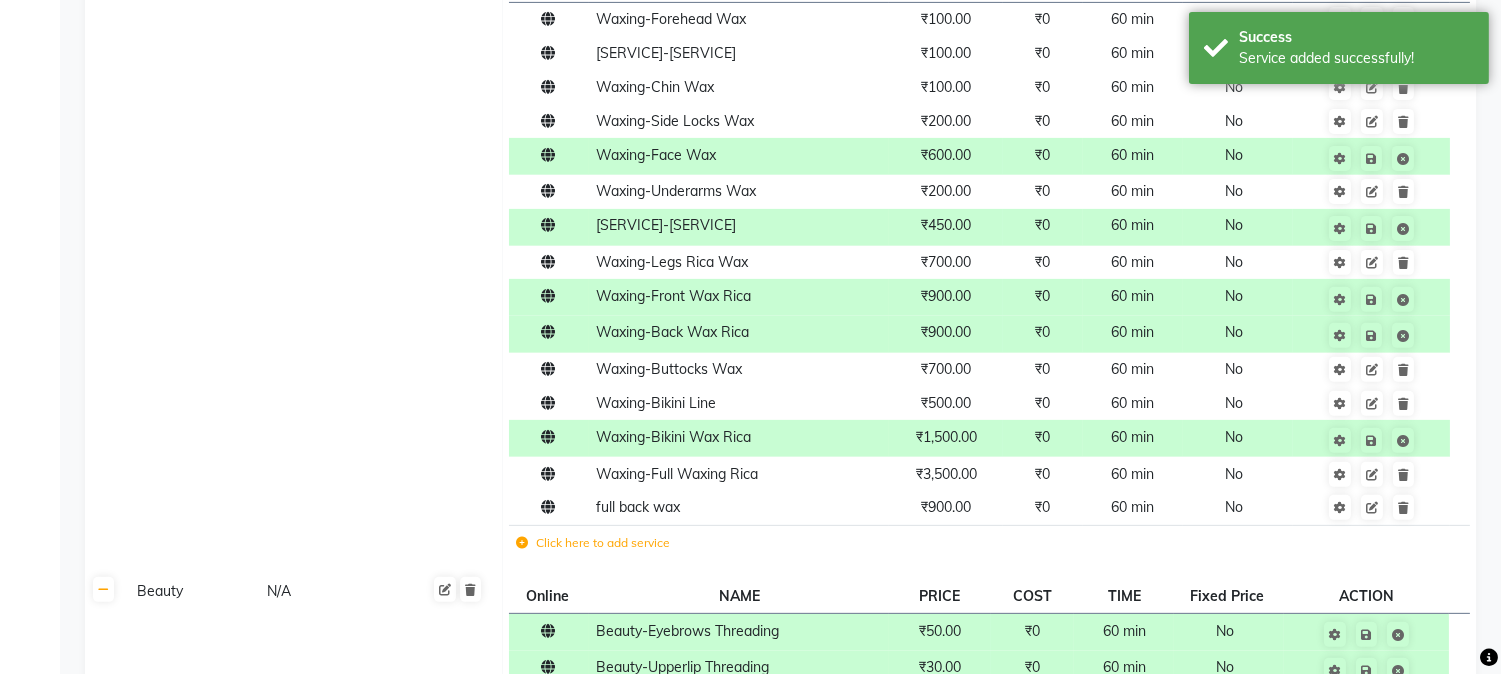 click on "Click here to add service" 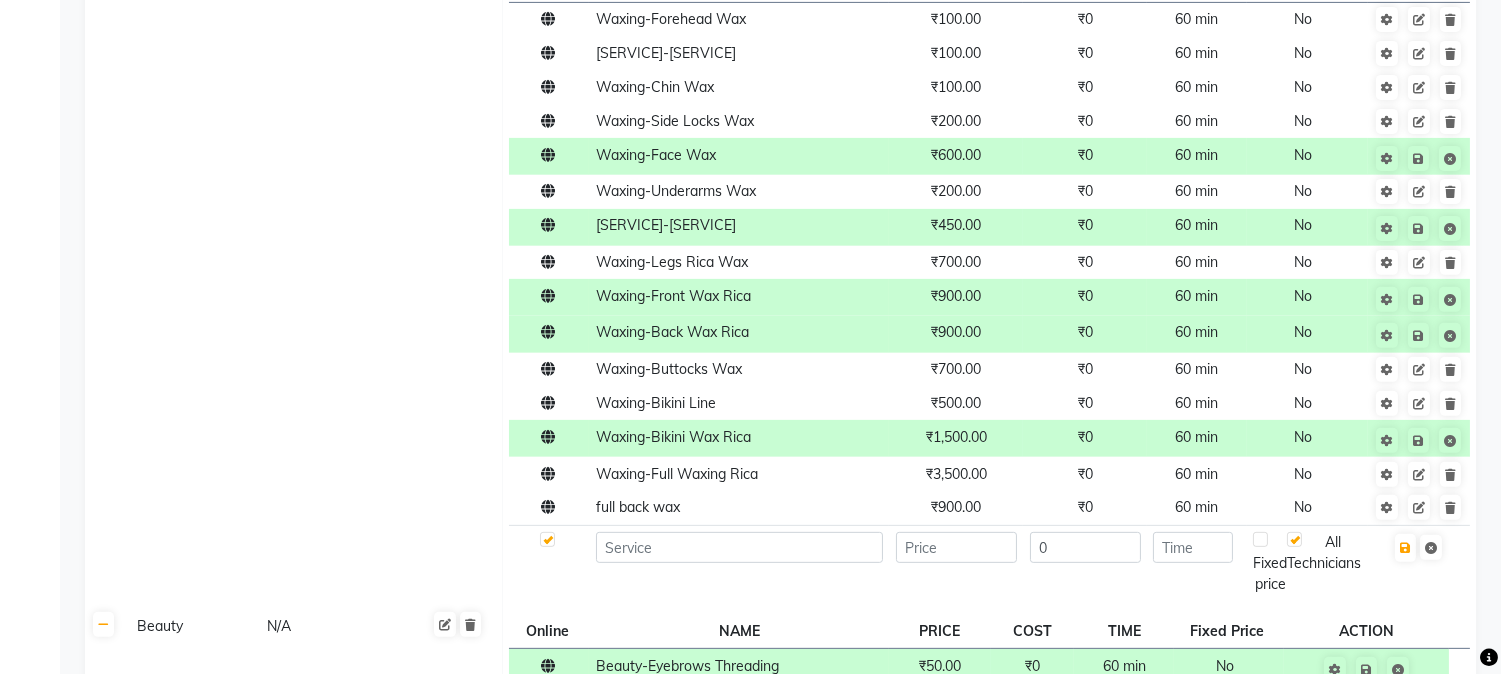 click 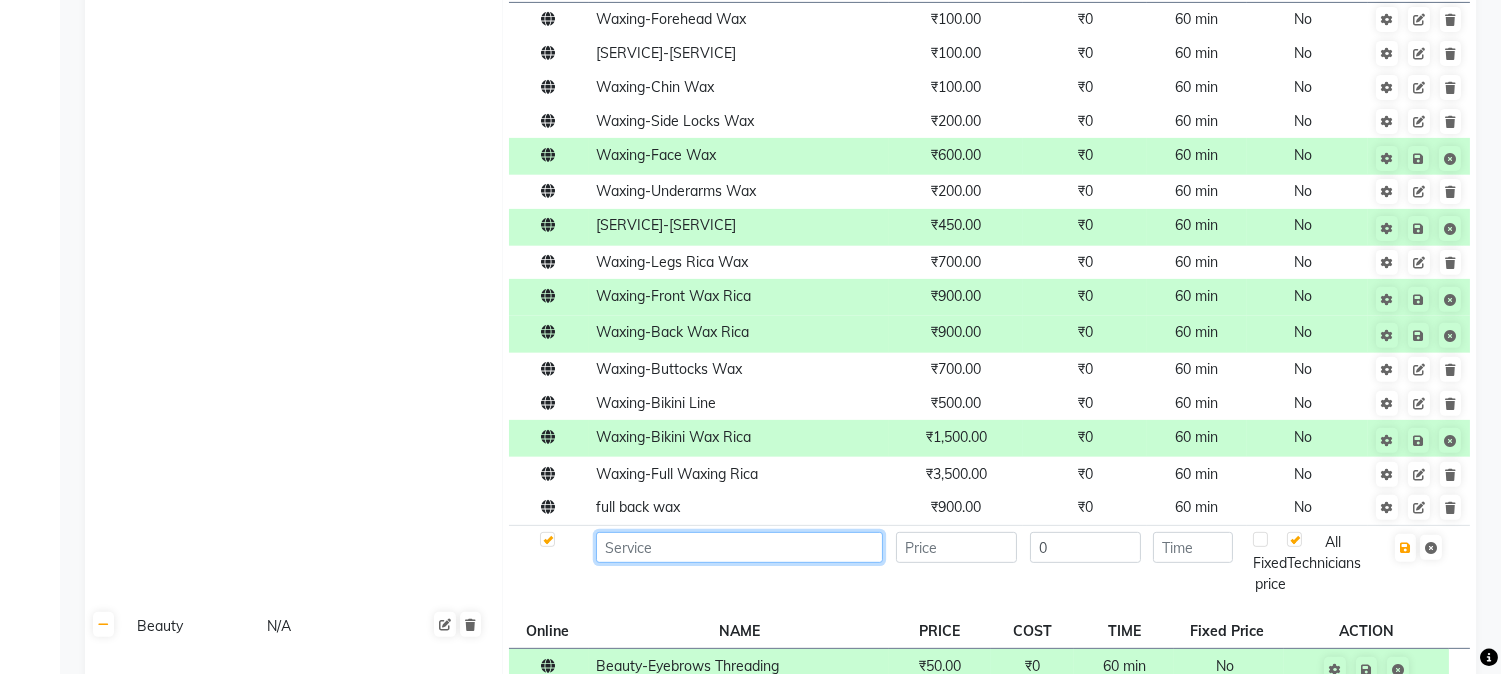 click 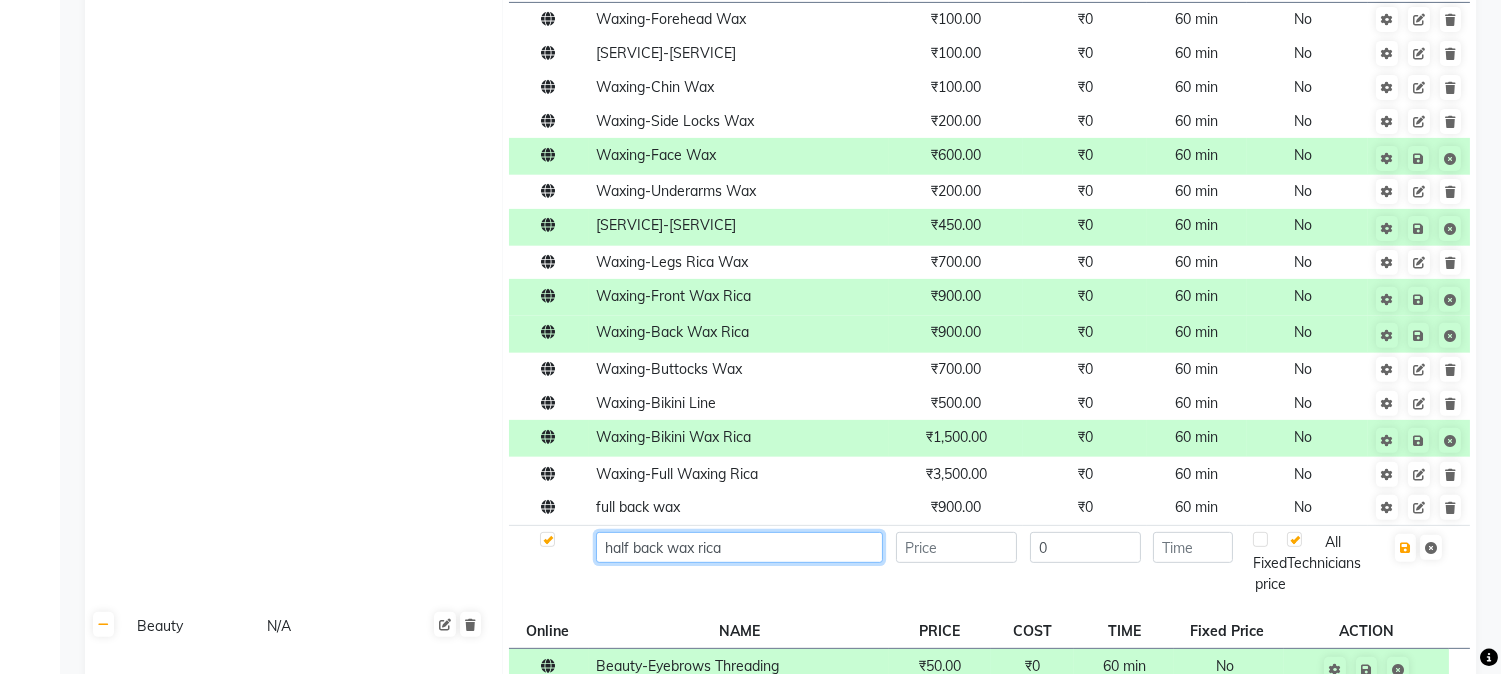 type on "half back wax rica" 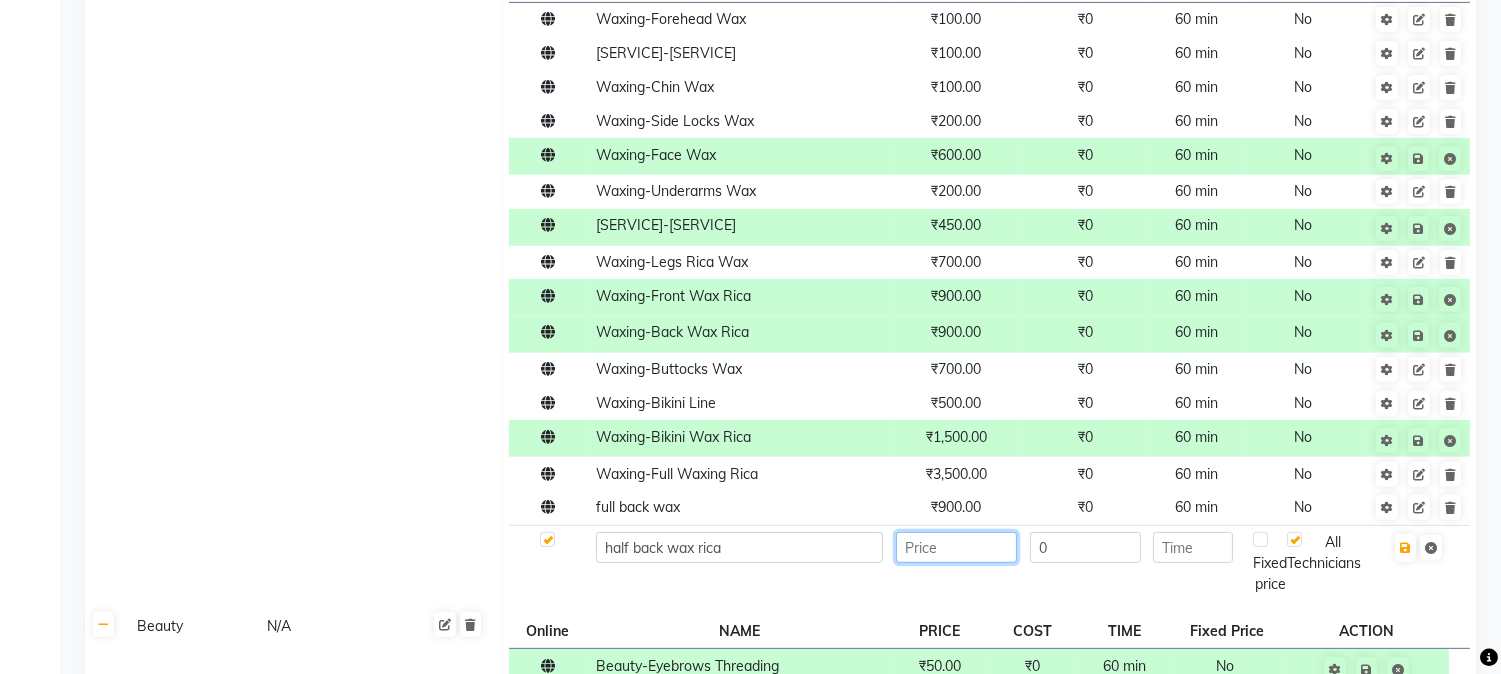click 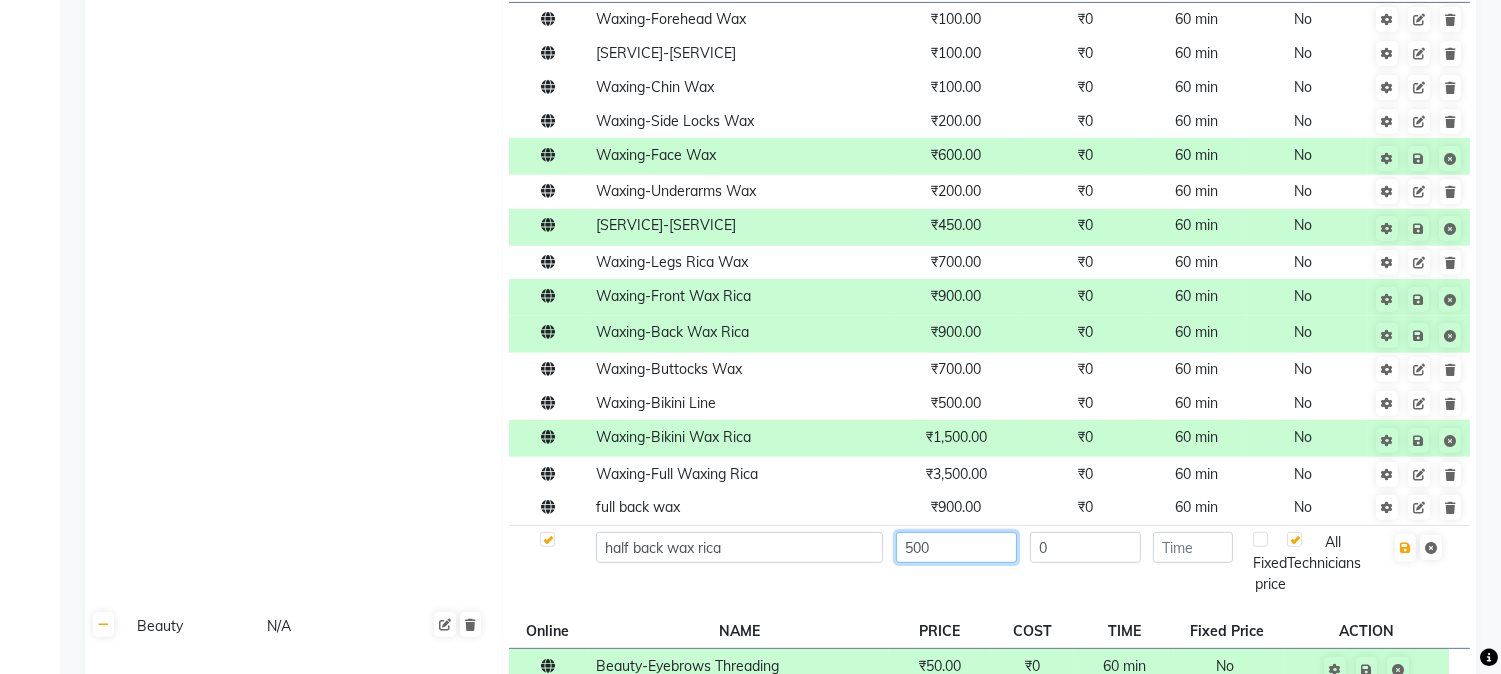 type on "500" 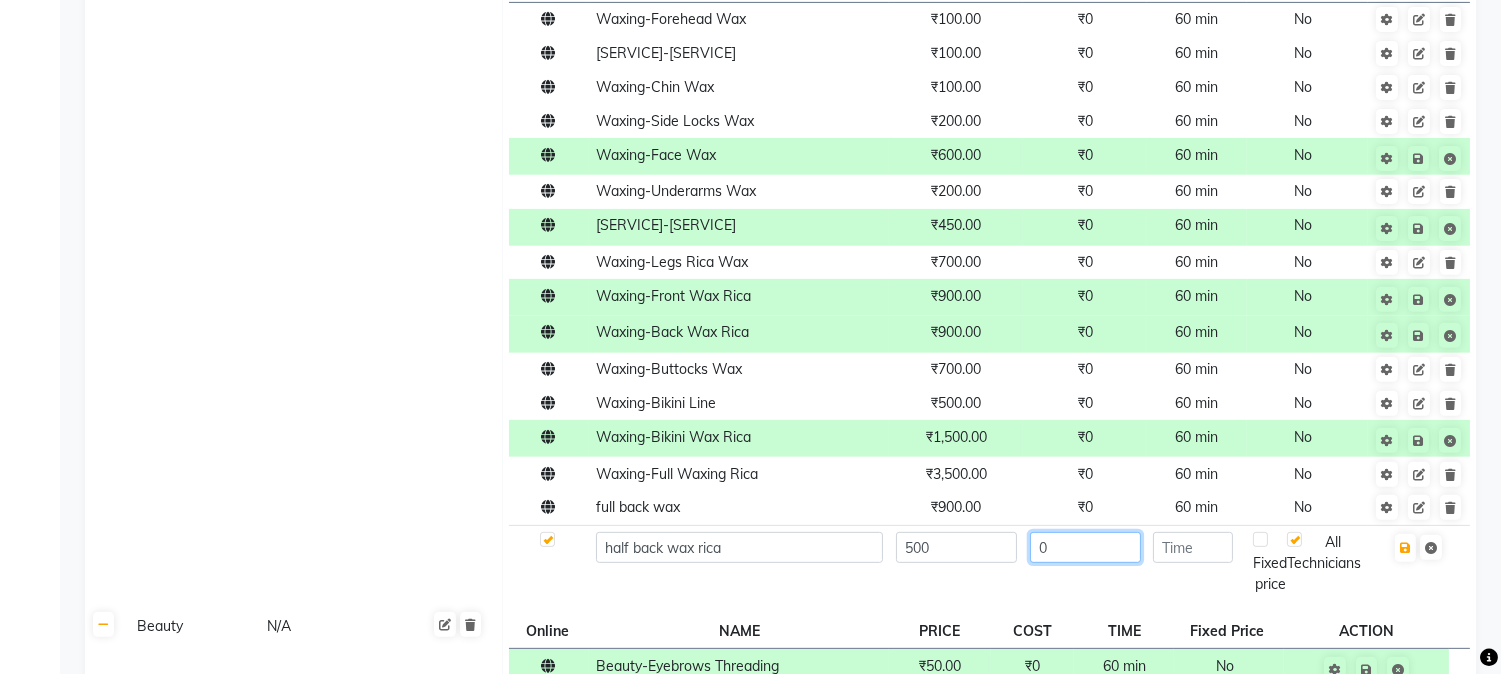 click on "0" 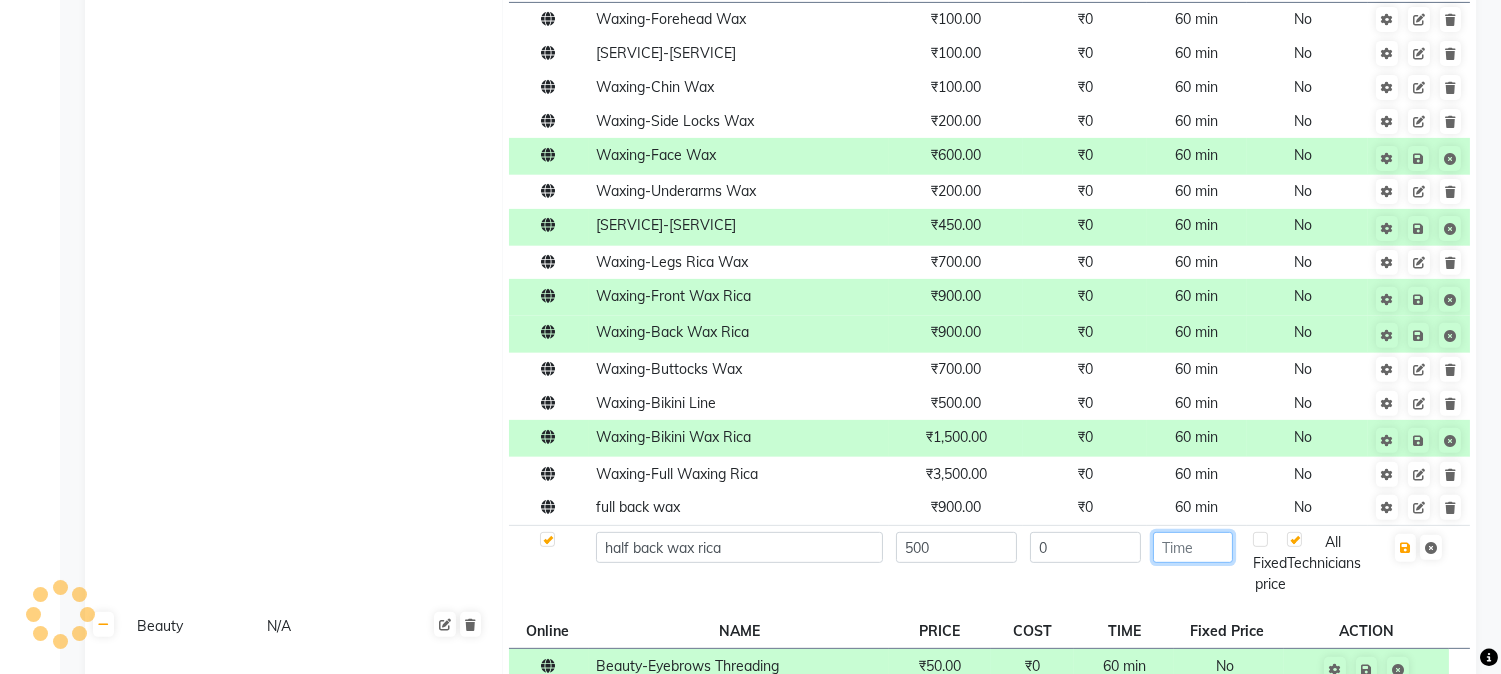click 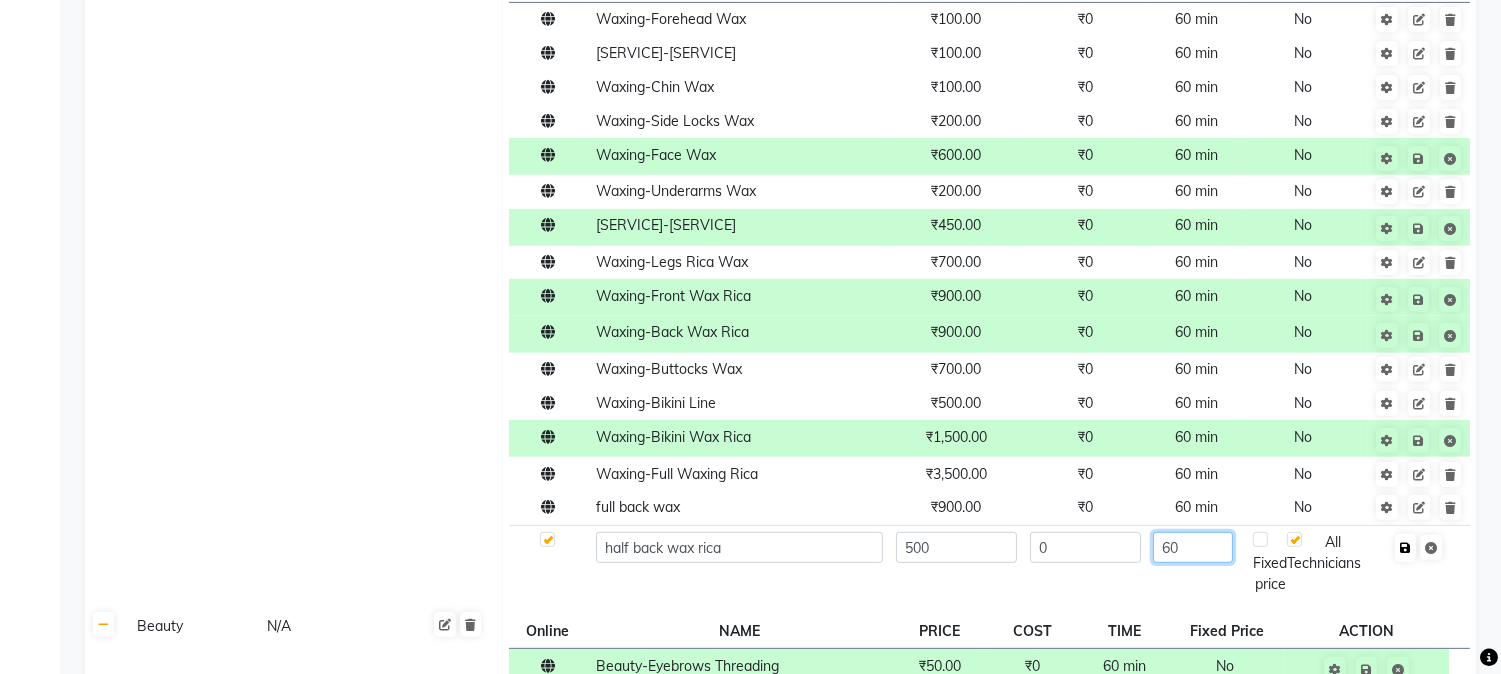 type on "60" 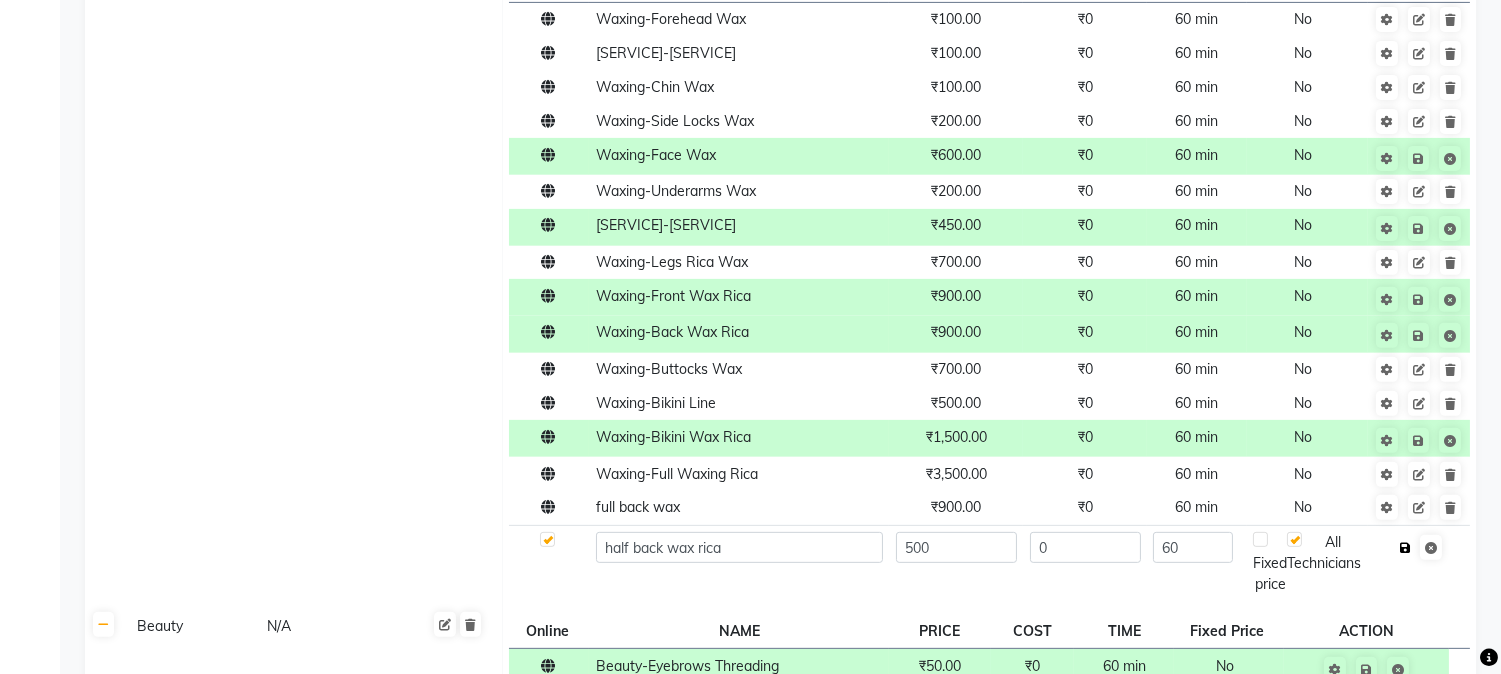 click at bounding box center [1405, 548] 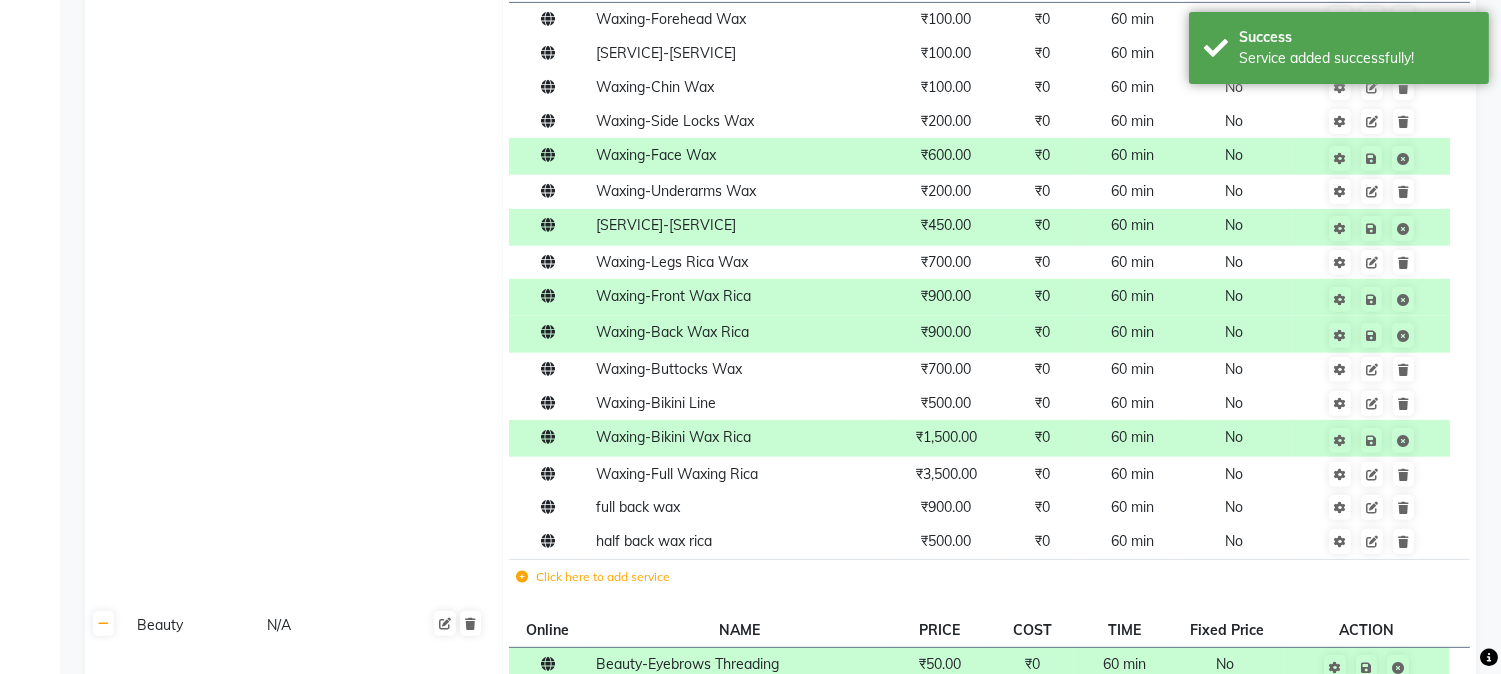 click on "Click here to add service" 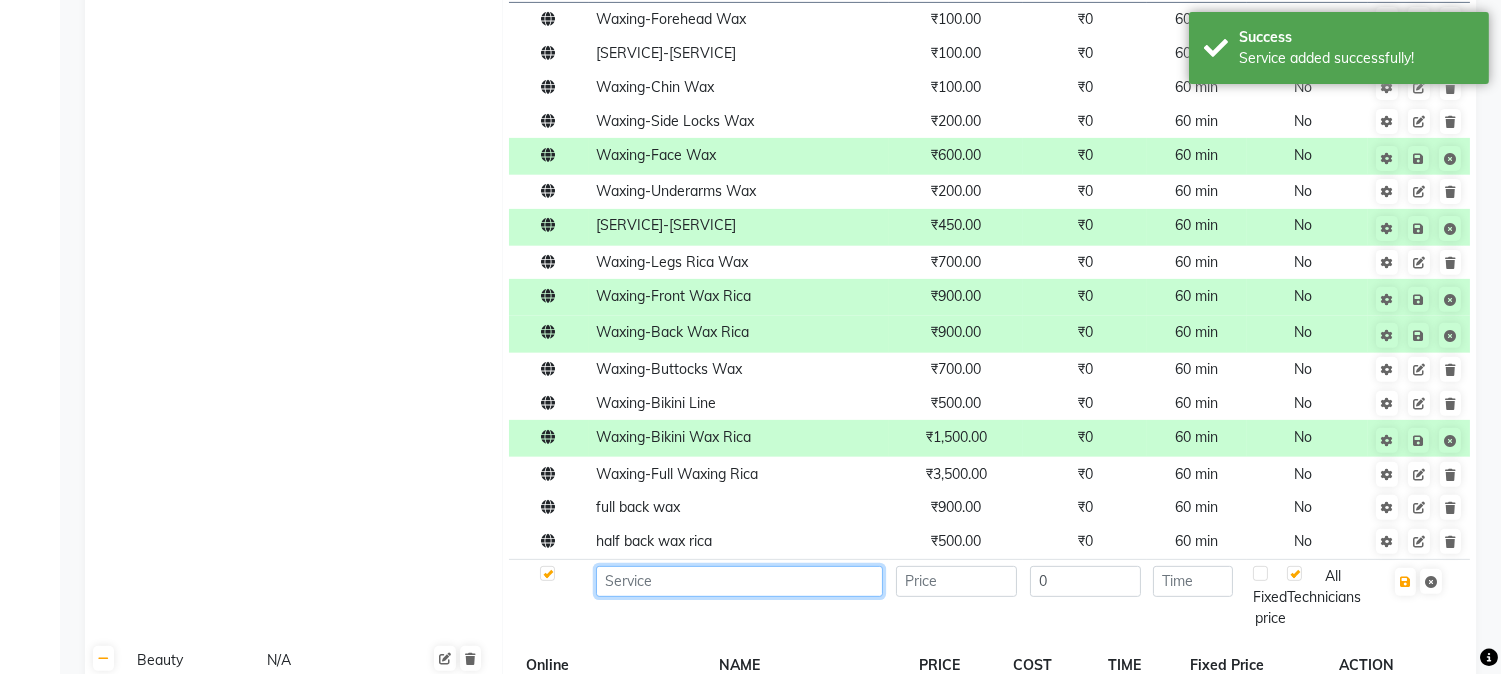 click 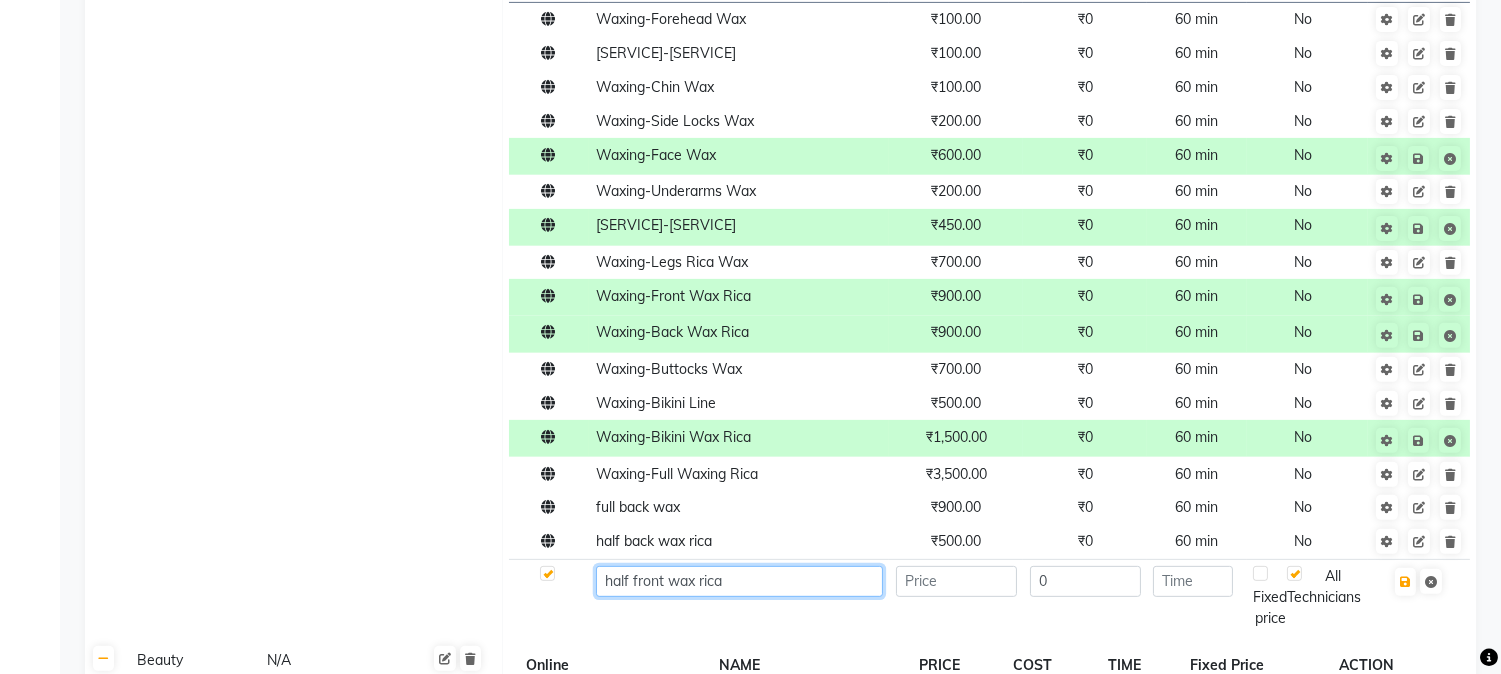 type on "half front wax rica" 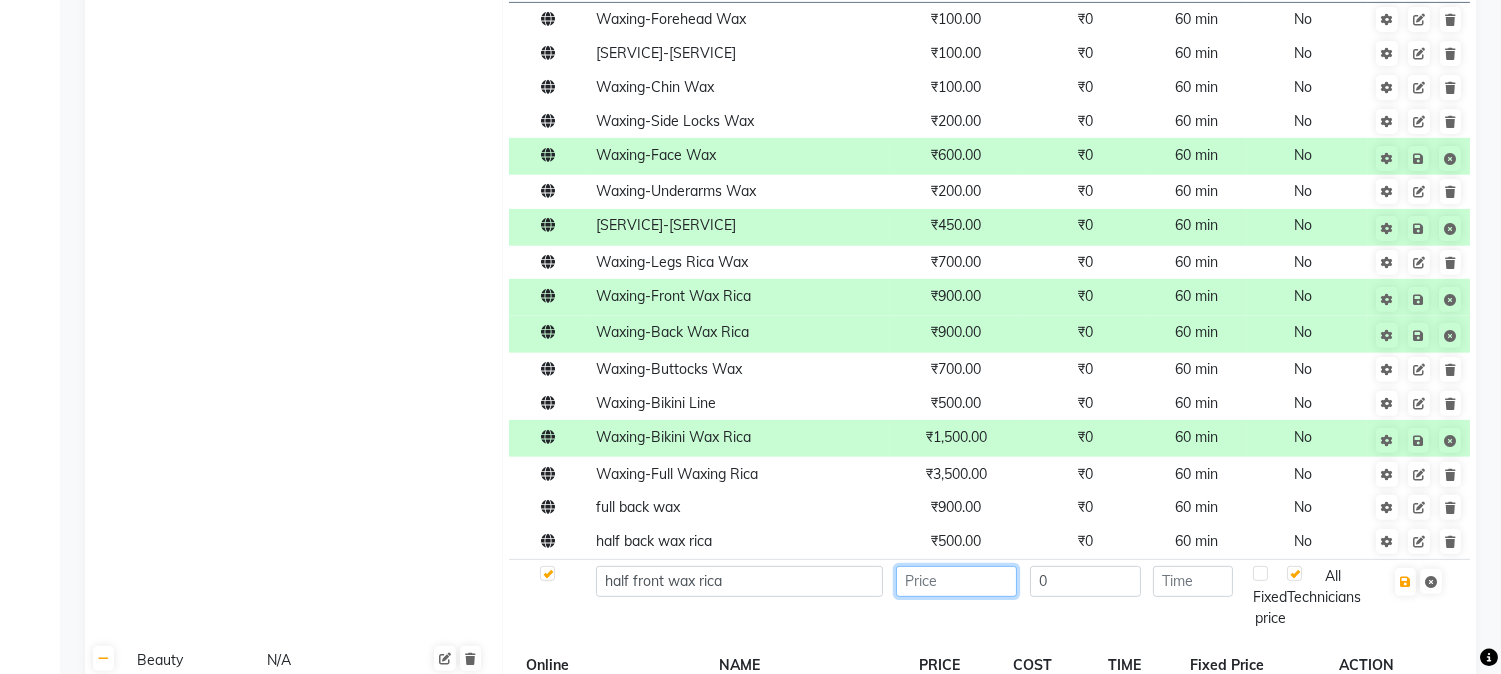 click 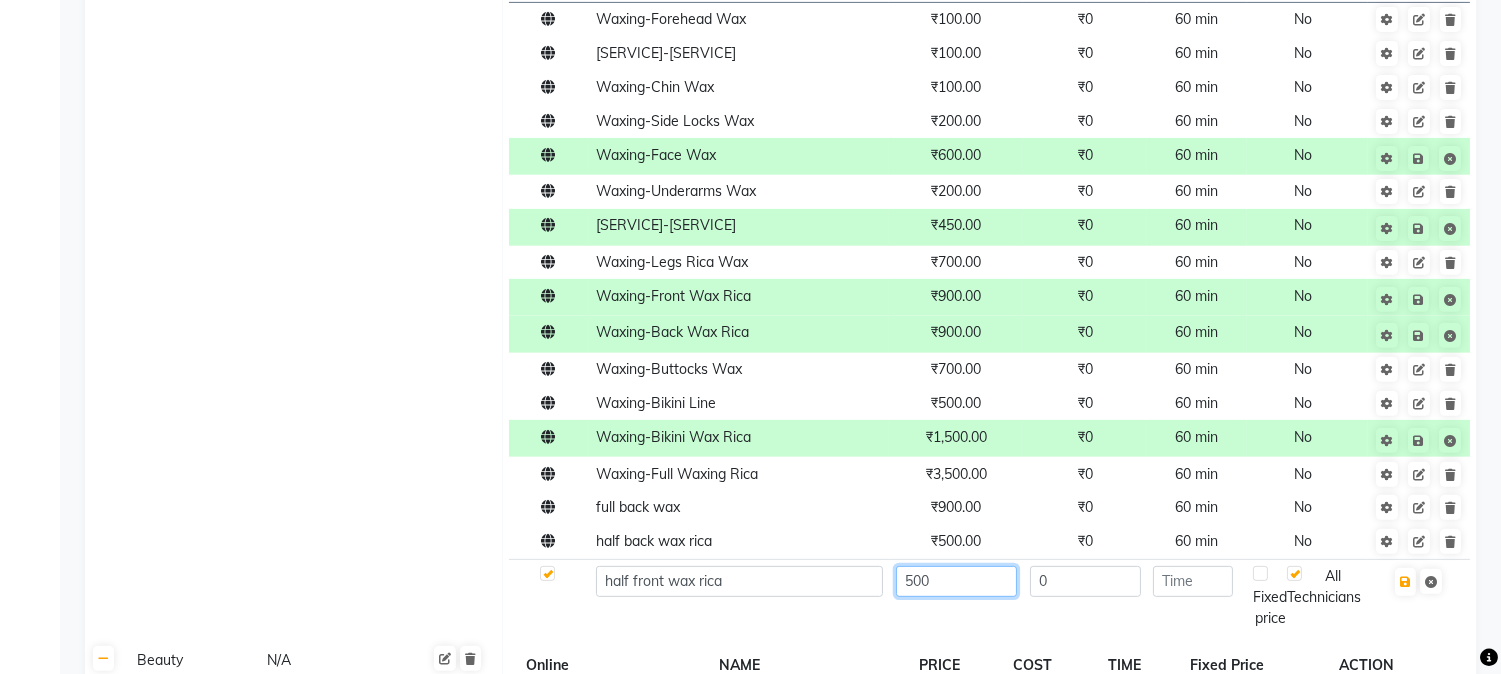 type on "500" 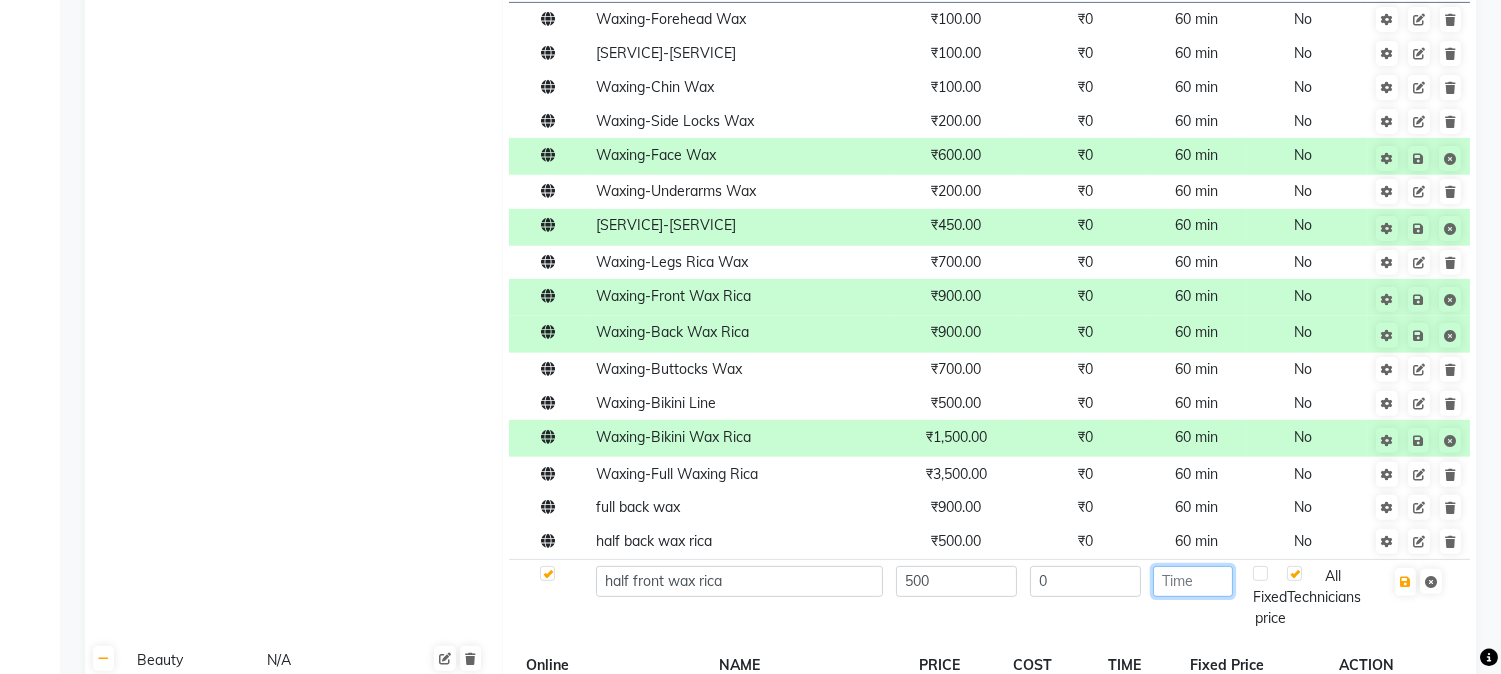 click 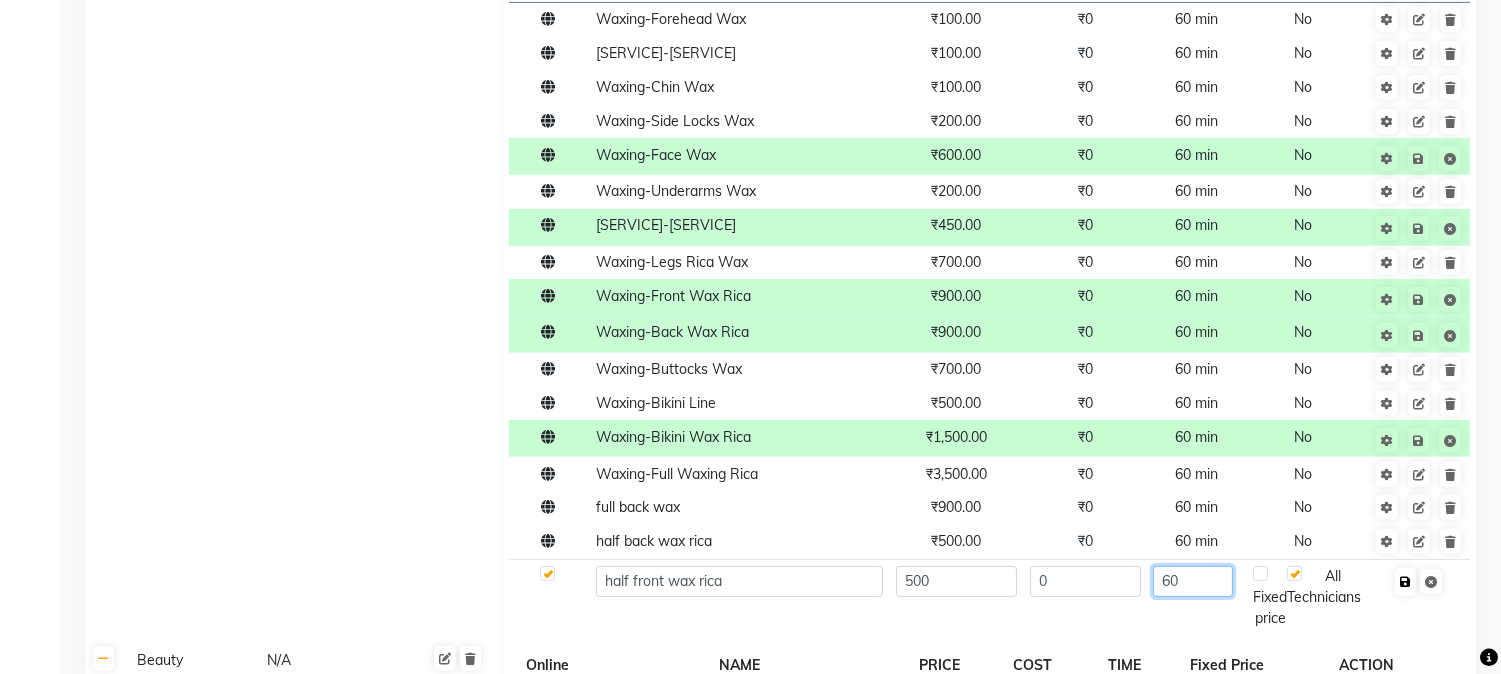 type on "60" 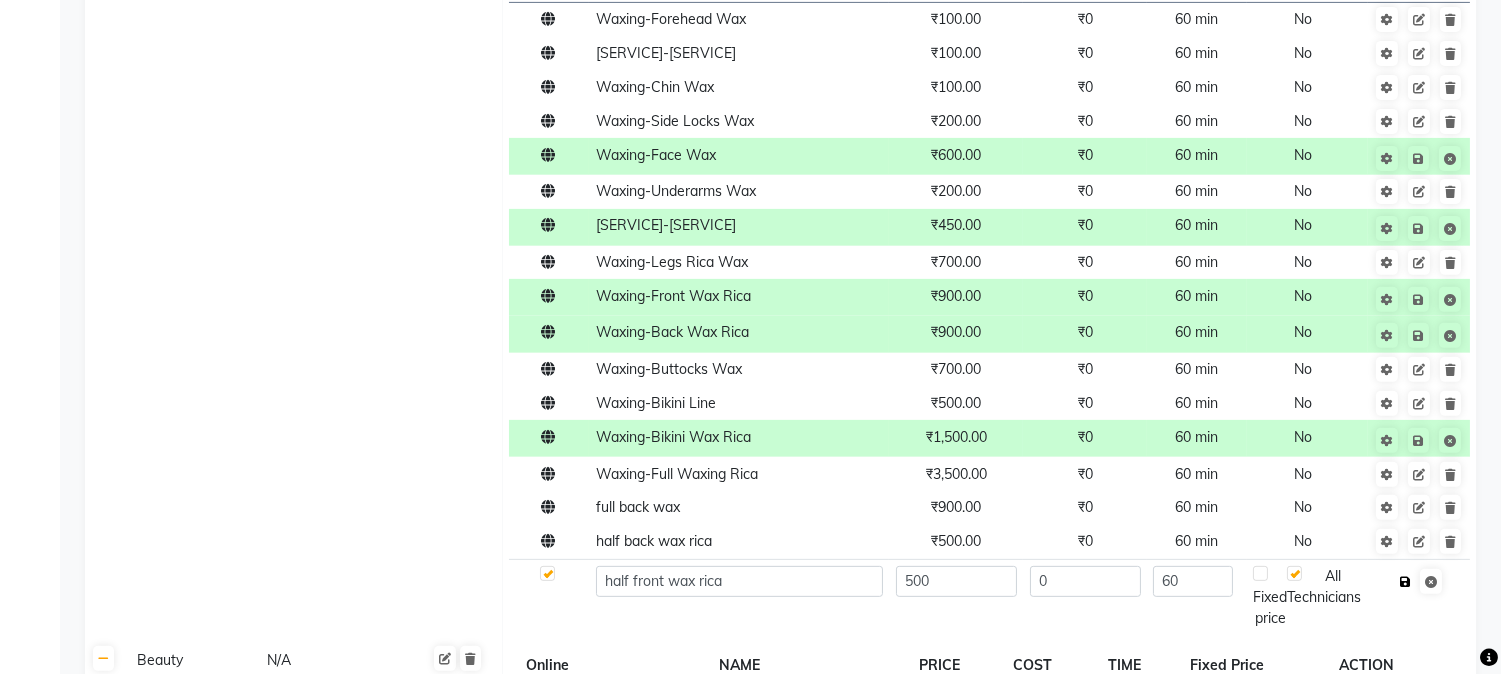 click at bounding box center (1405, 582) 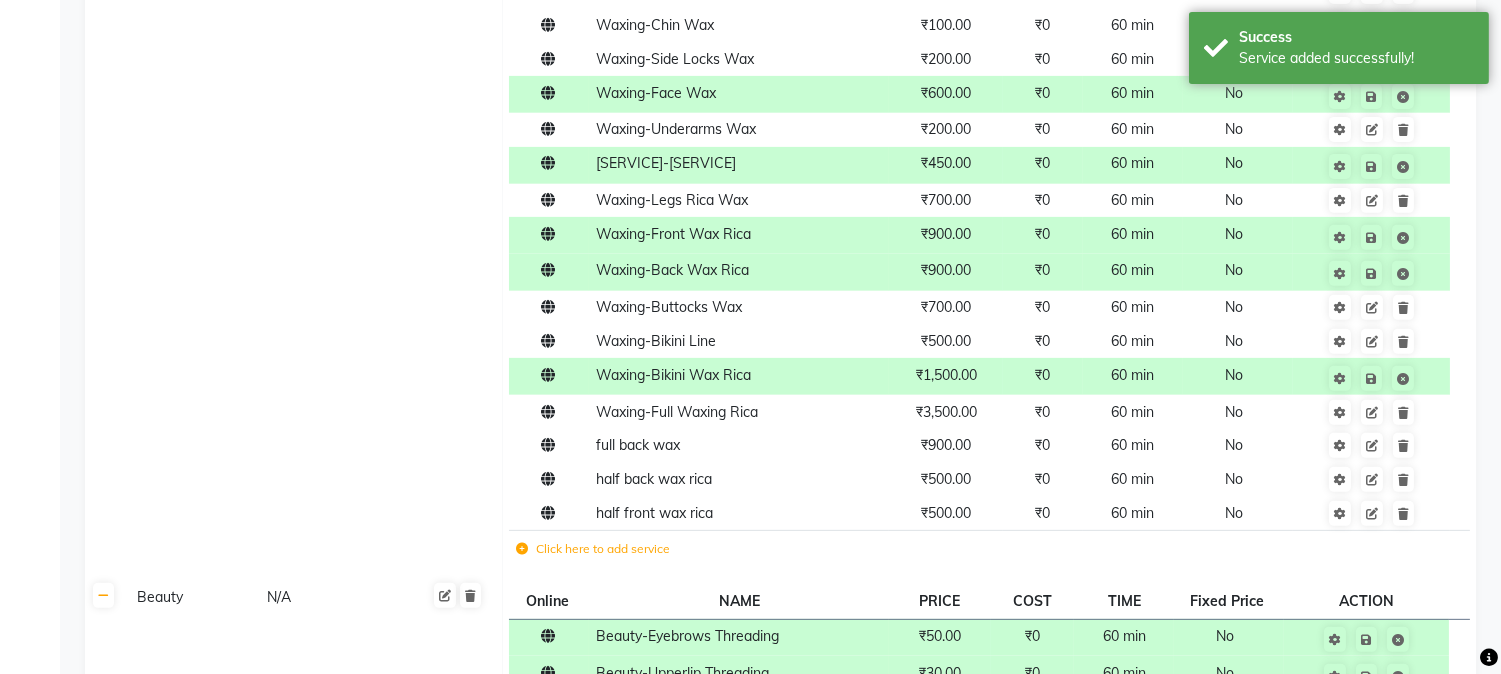 scroll, scrollTop: 1554, scrollLeft: 0, axis: vertical 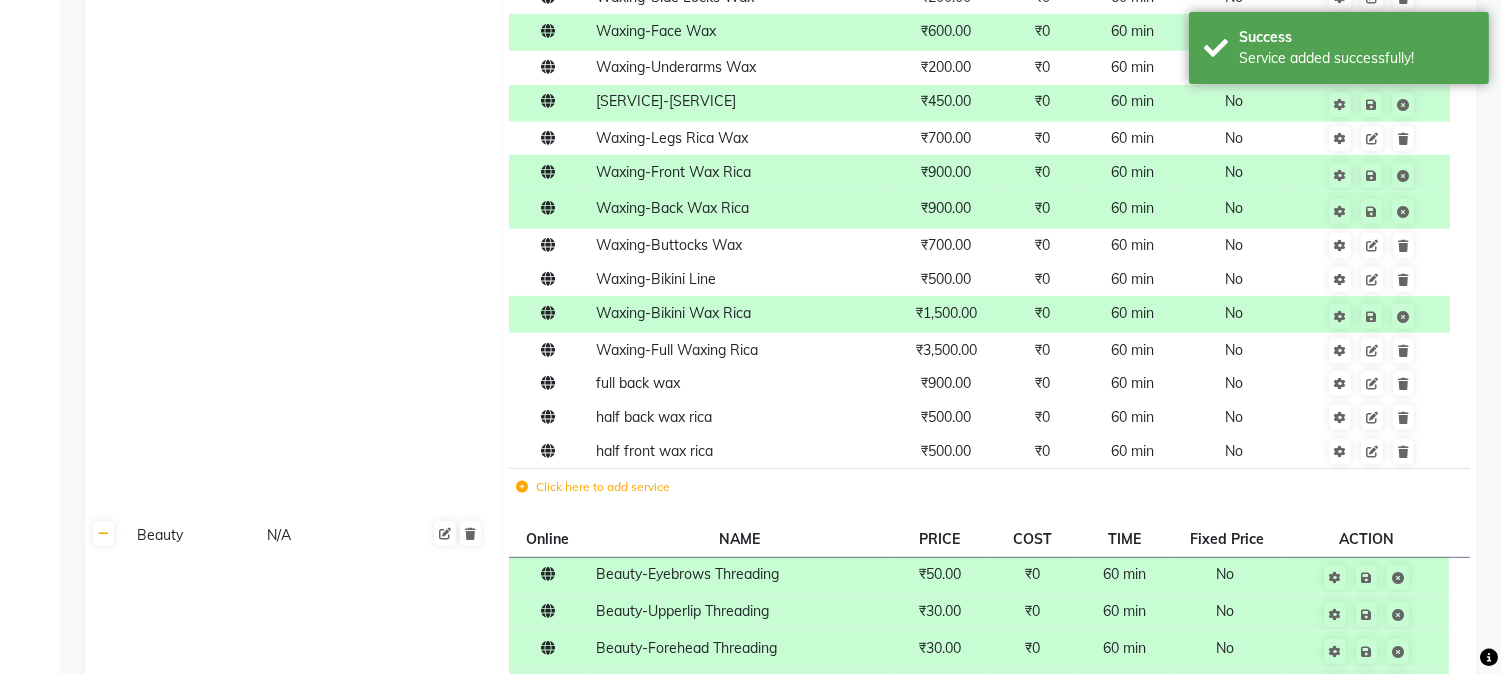 click on "Click here to add service" 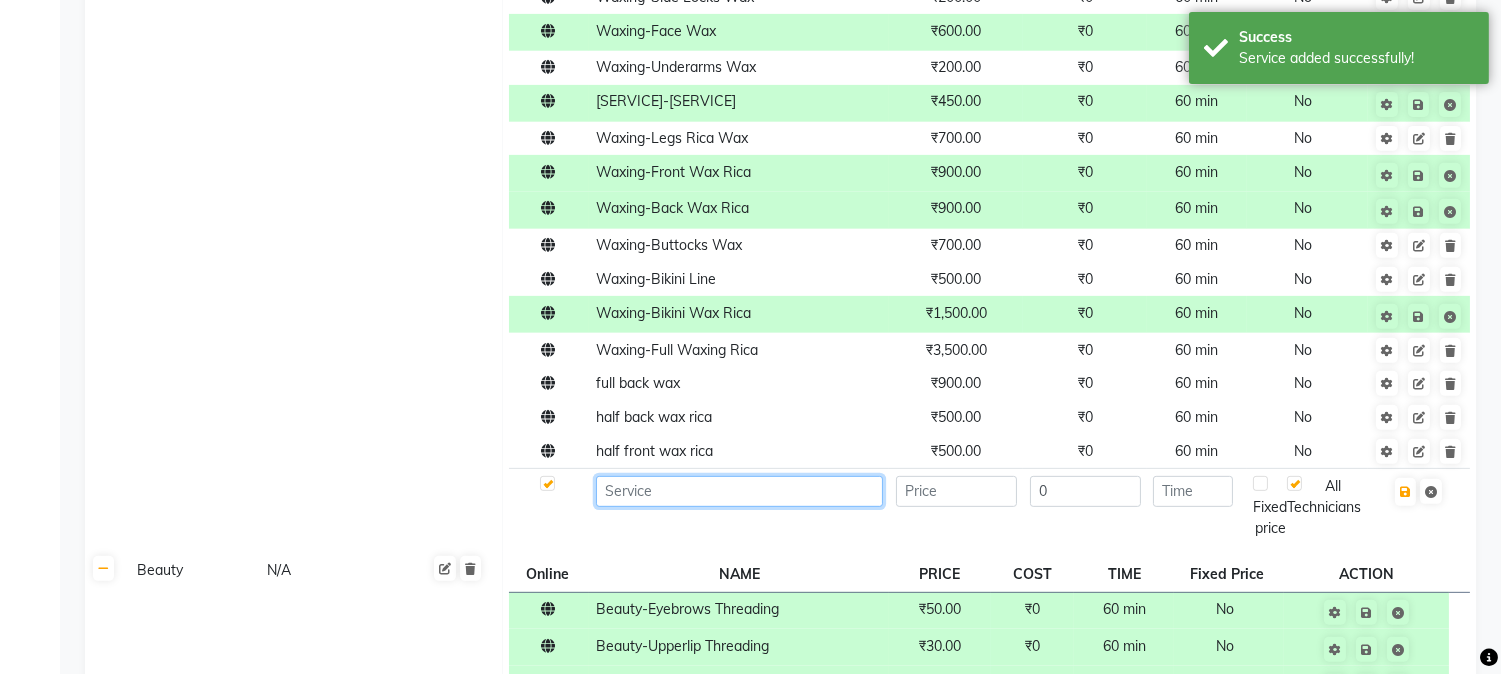click 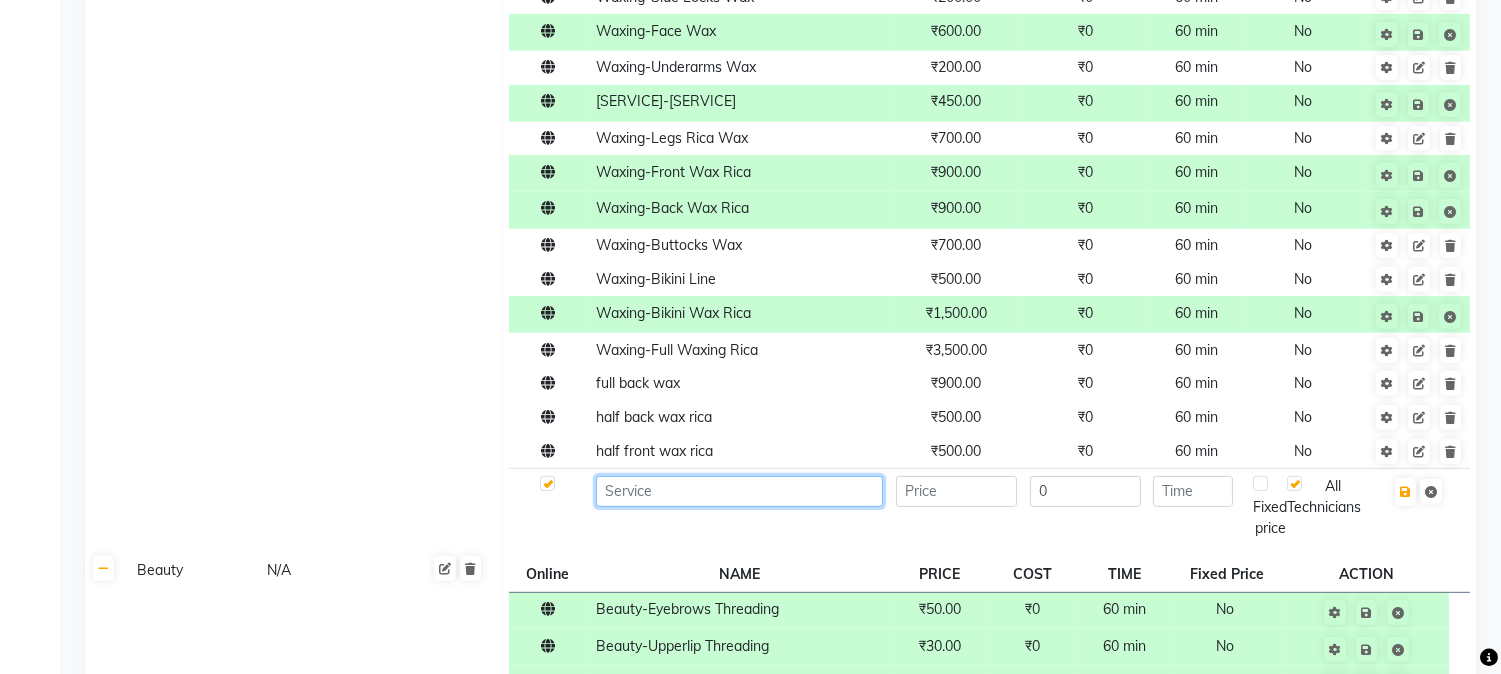 click 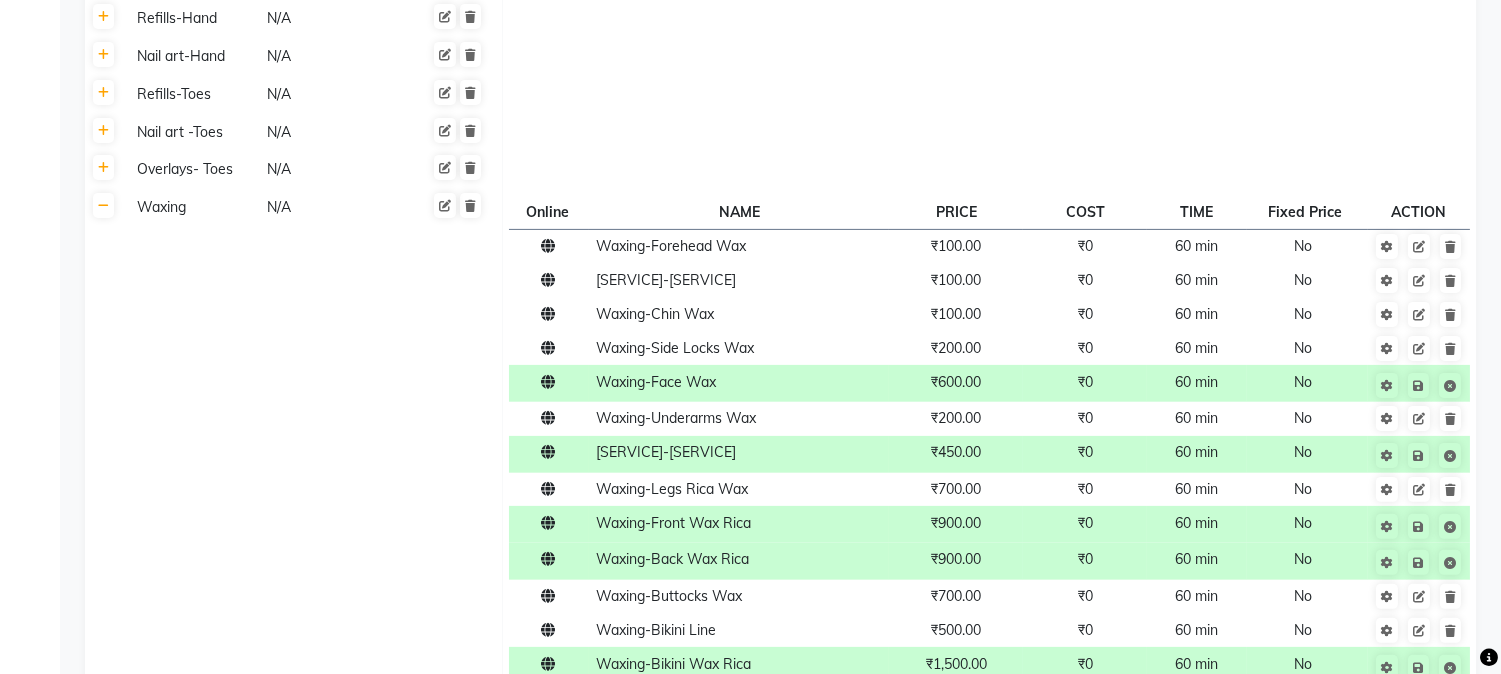 scroll, scrollTop: 1176, scrollLeft: 0, axis: vertical 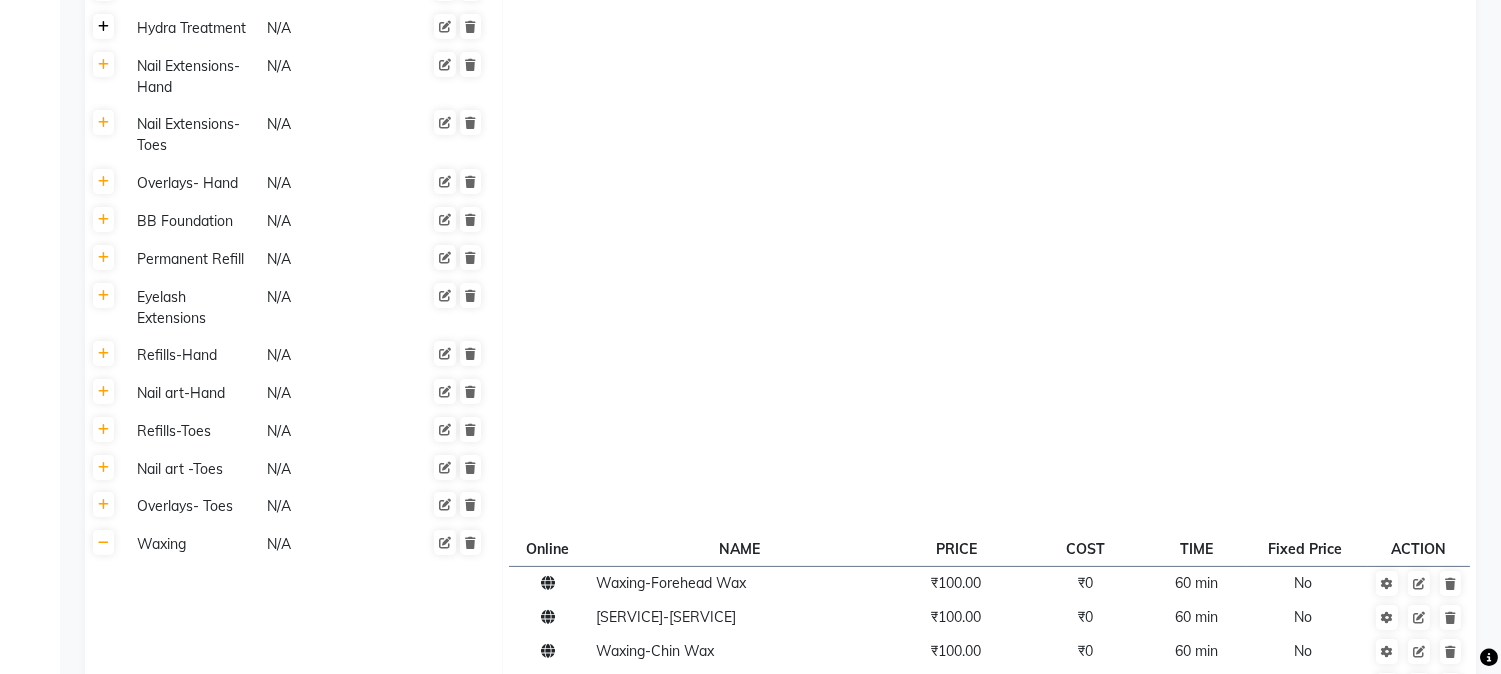 click 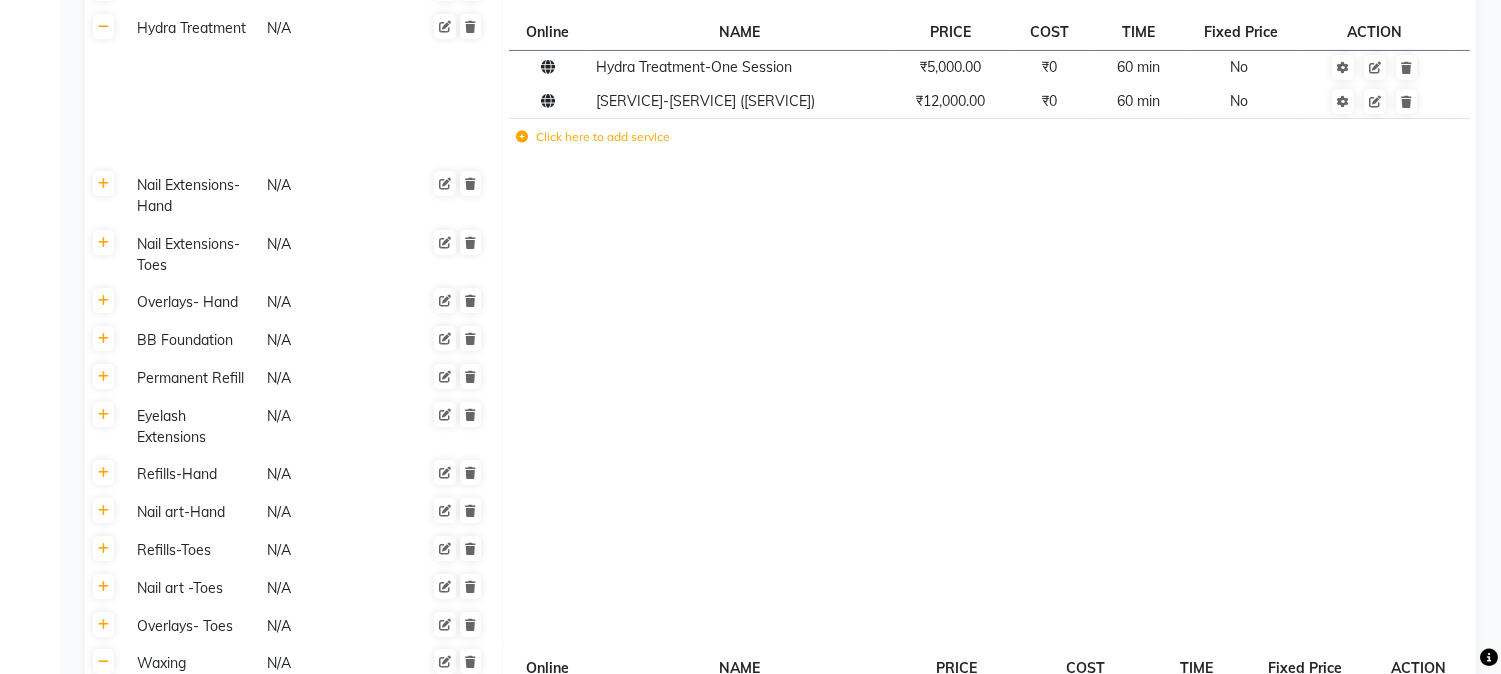 scroll, scrollTop: 276, scrollLeft: 0, axis: vertical 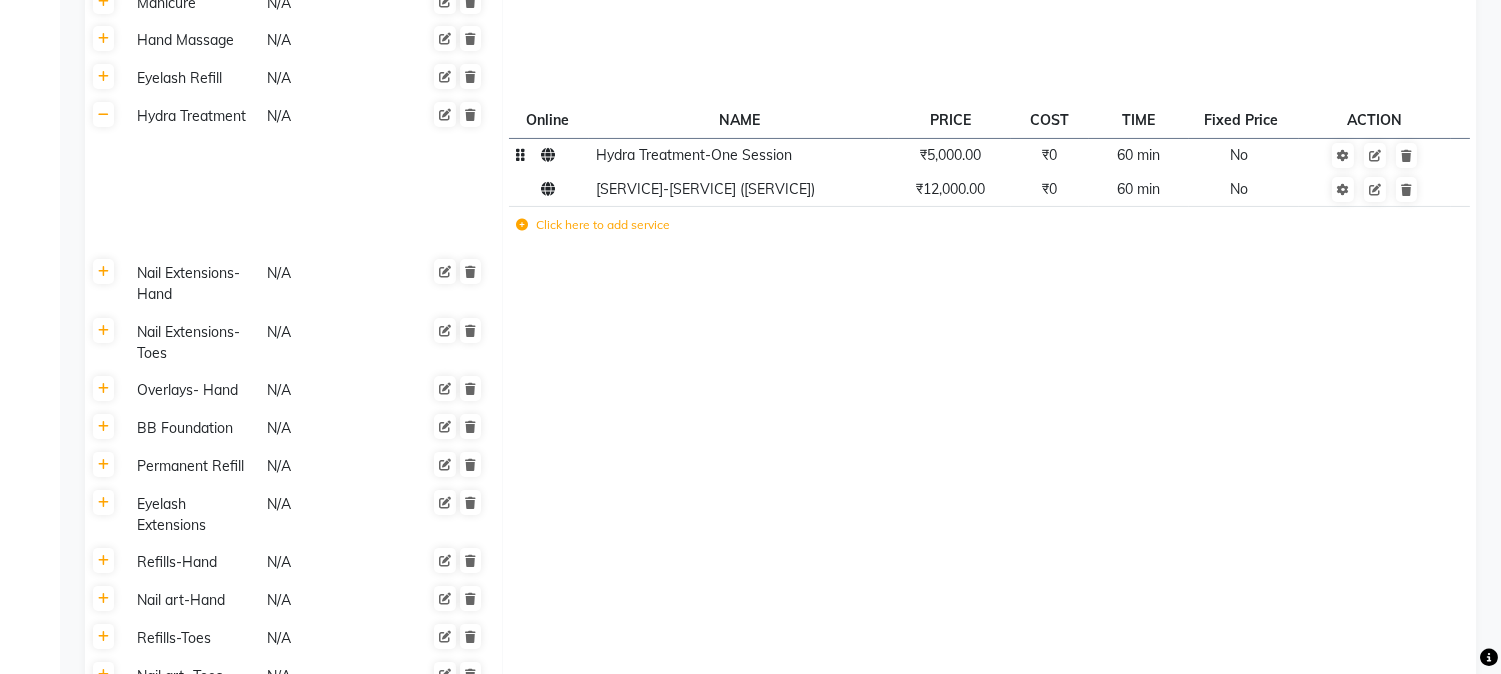 click on "₹5,000.00" 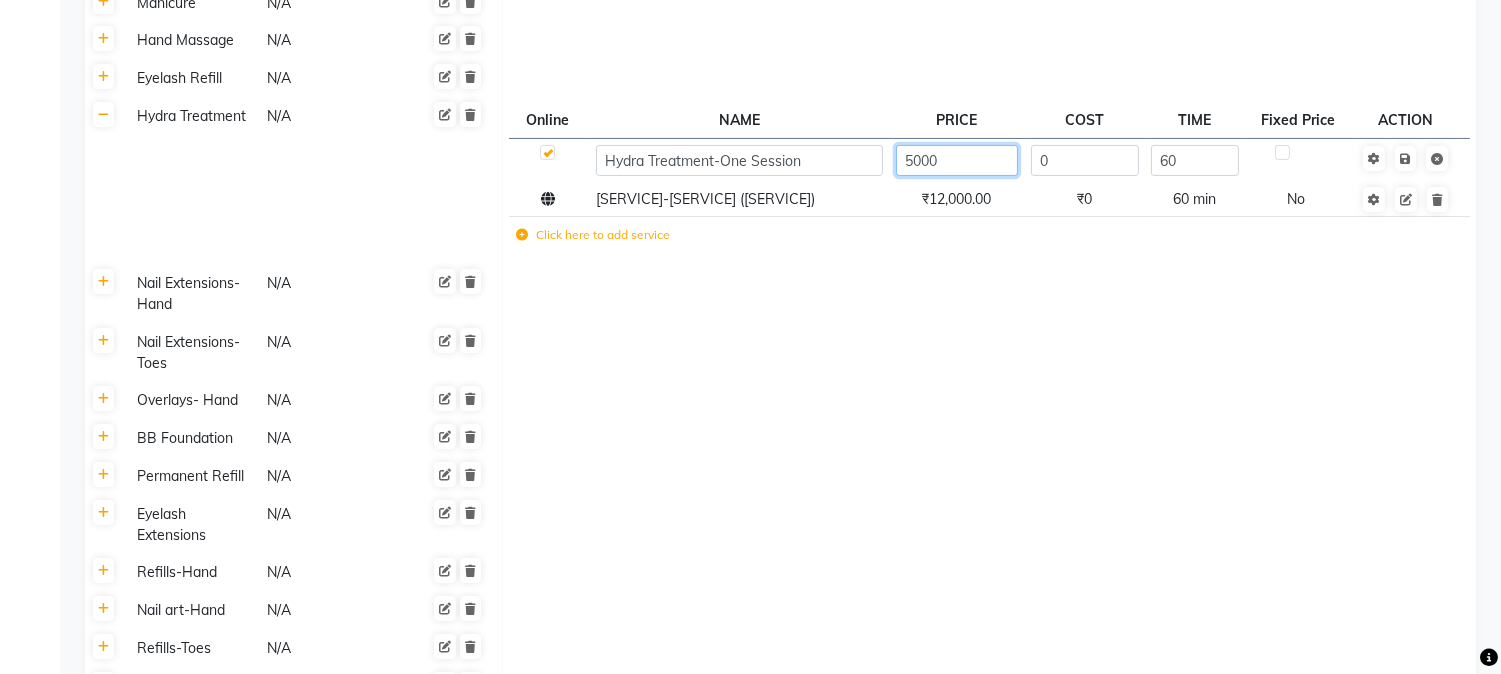 click on "5000" 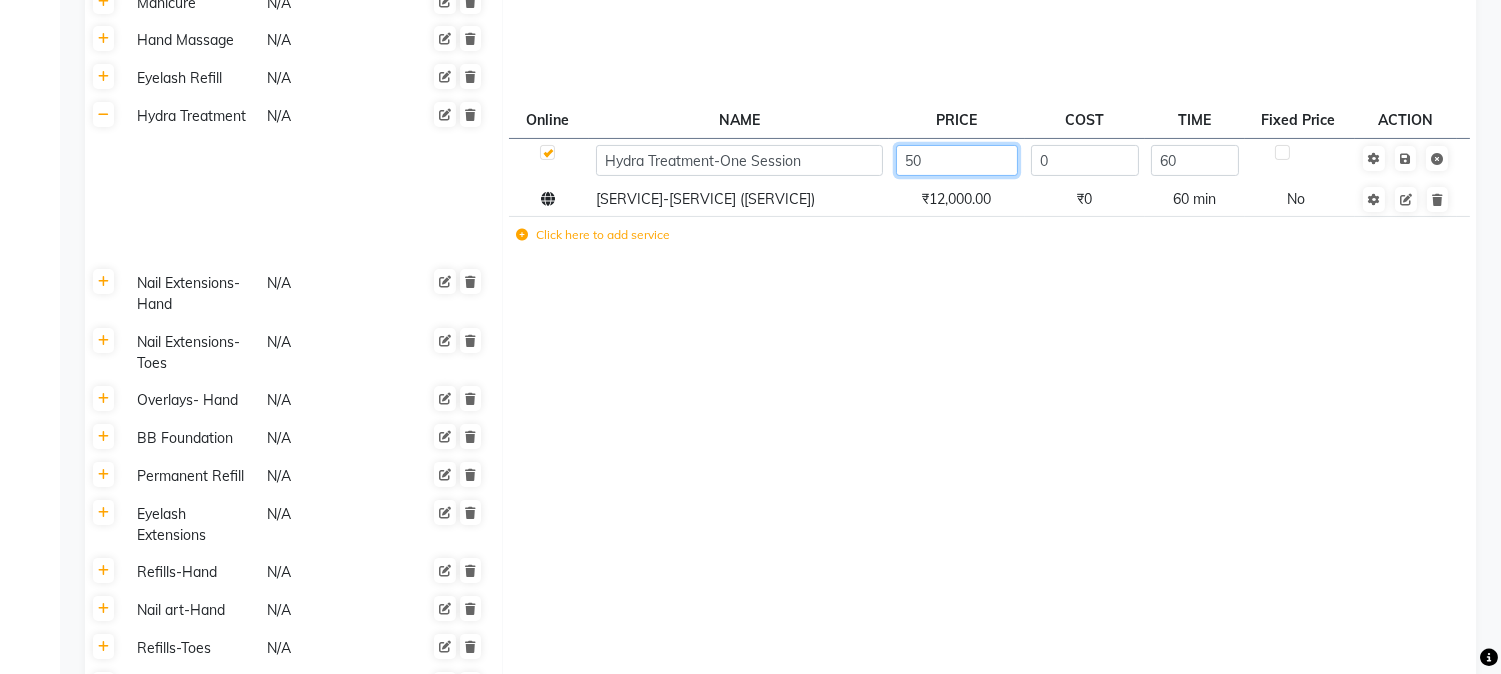 type on "5" 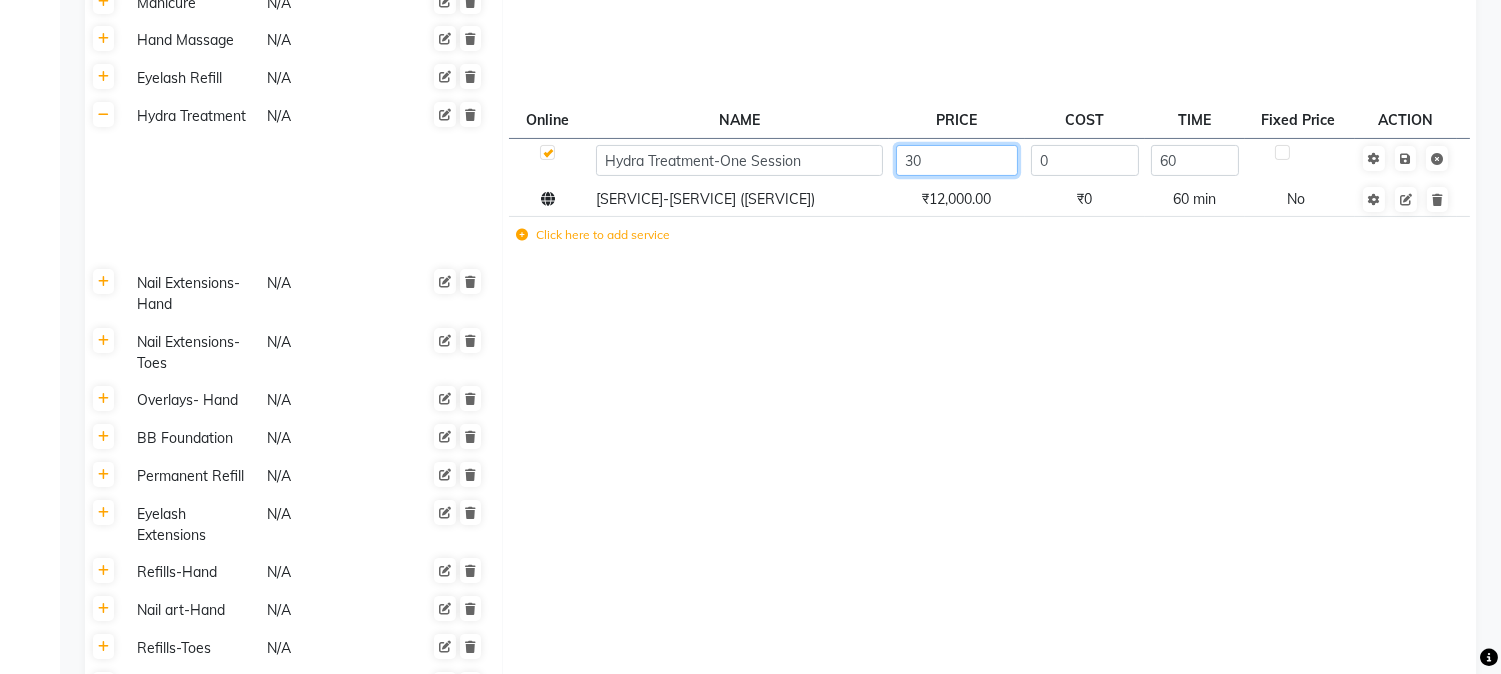 type on "3" 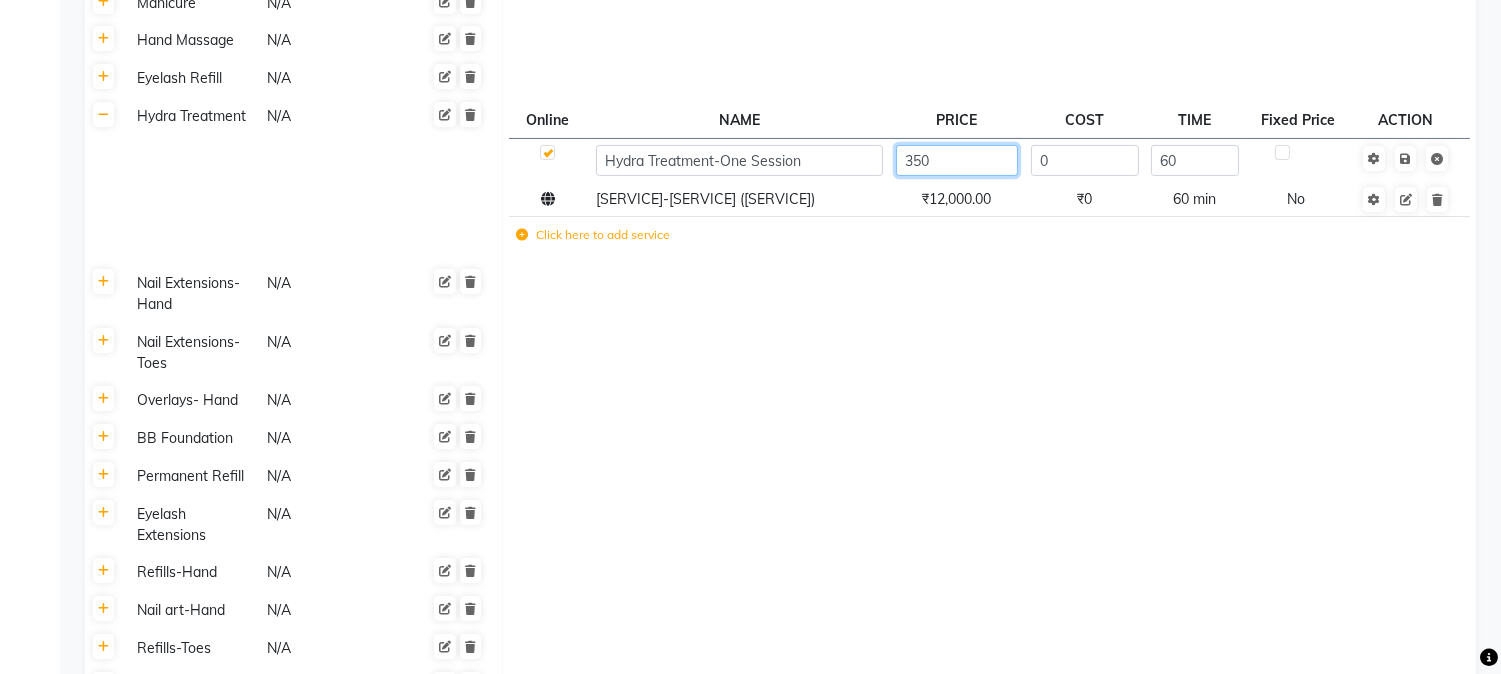 type on "3500" 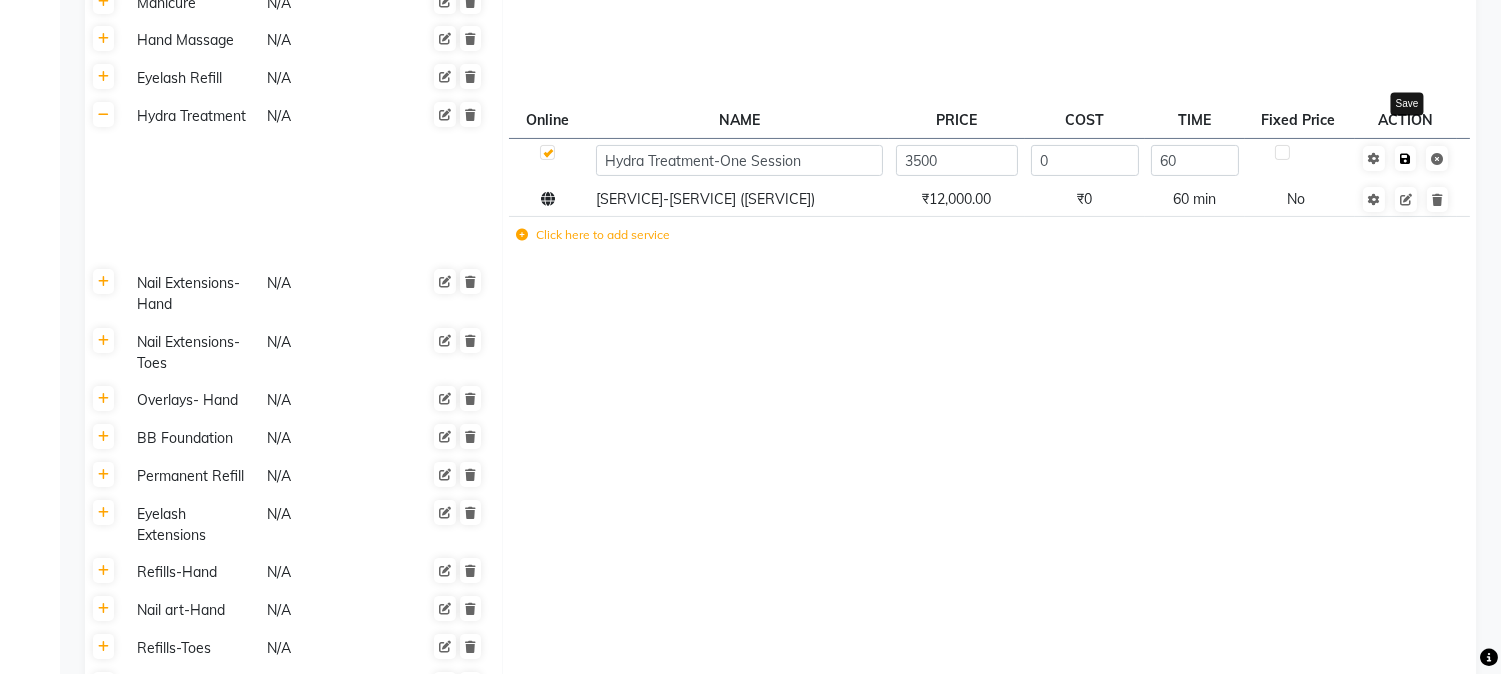 click on "Save" 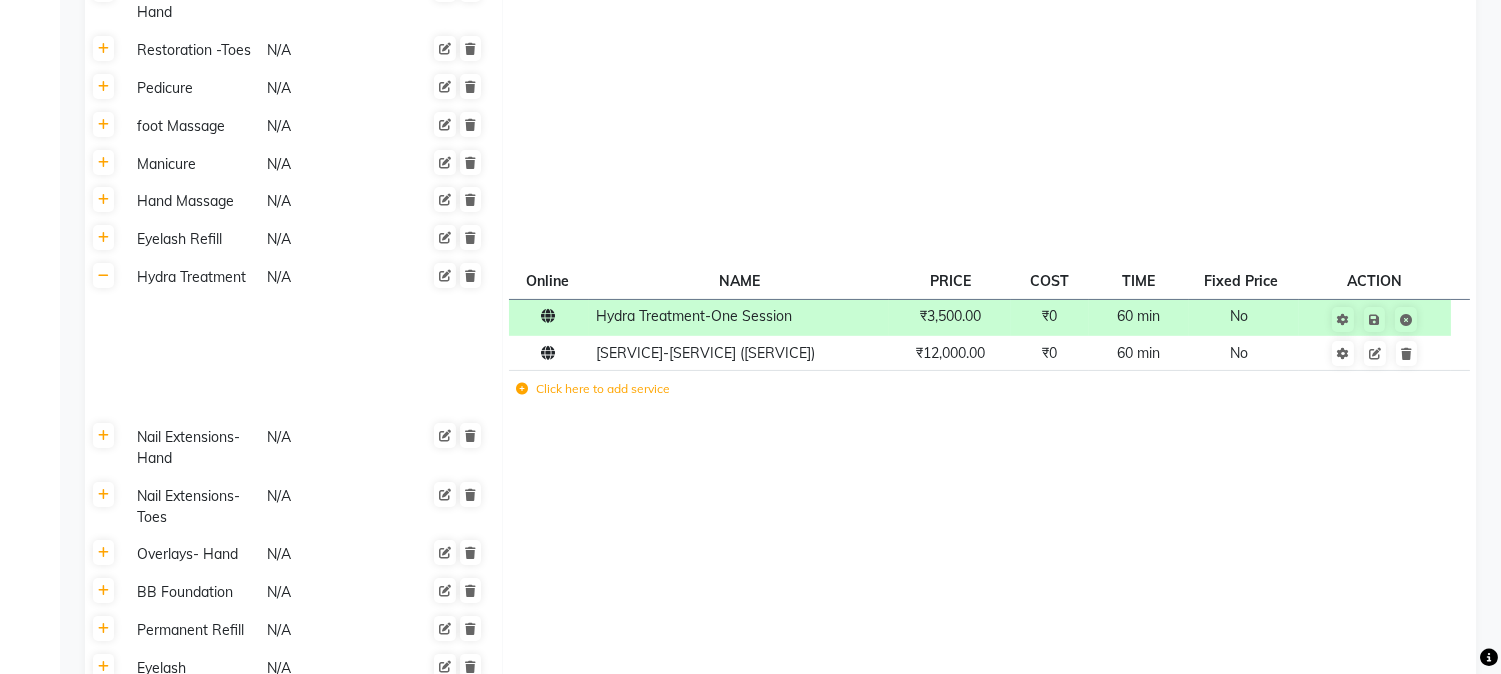 scroll, scrollTop: 612, scrollLeft: 0, axis: vertical 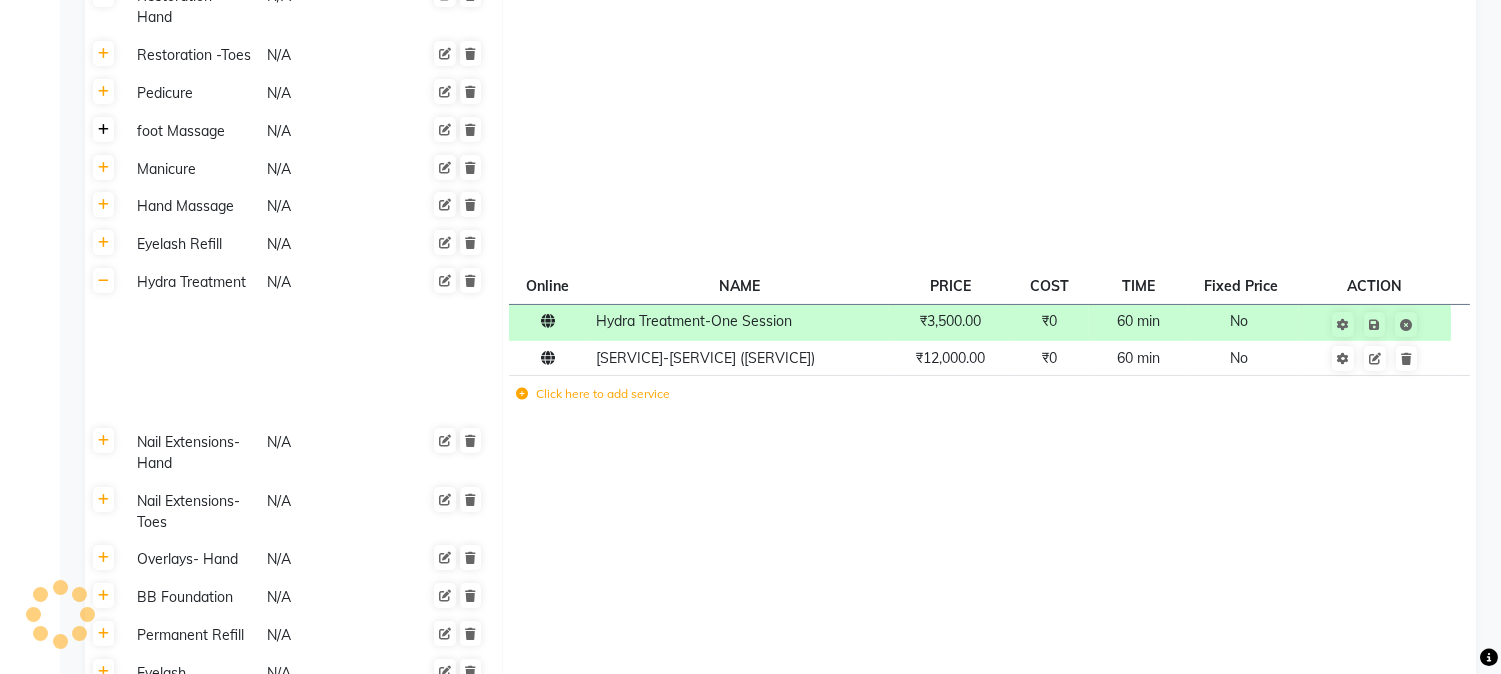 click 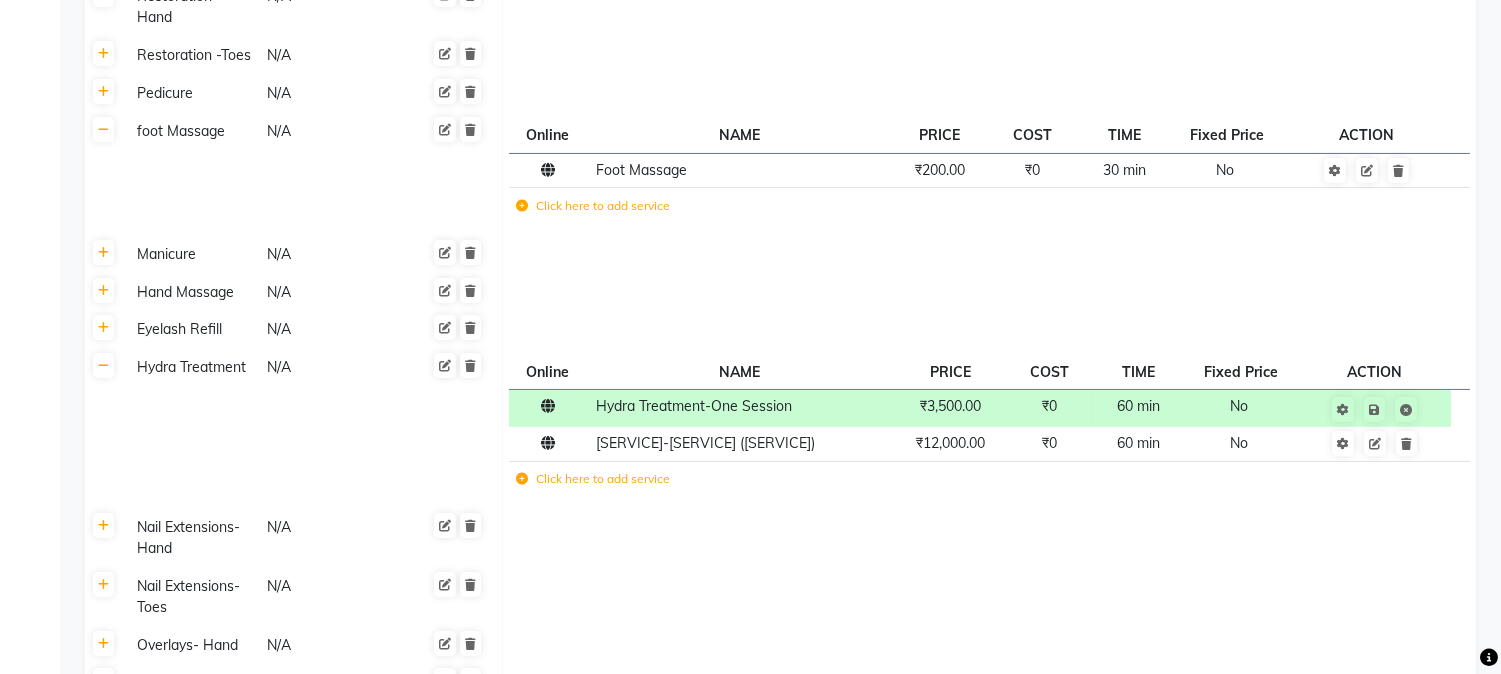 click on "Click here to add service" 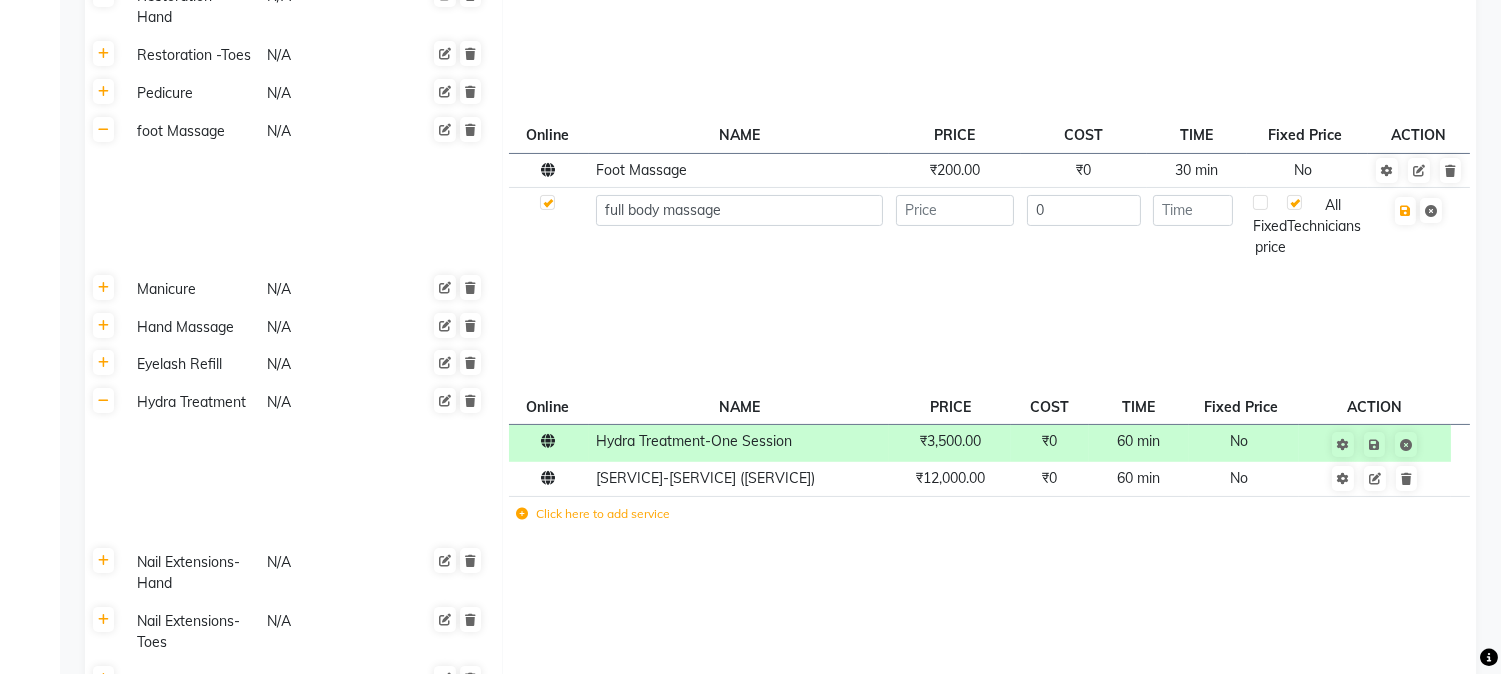 type on "full body massage" 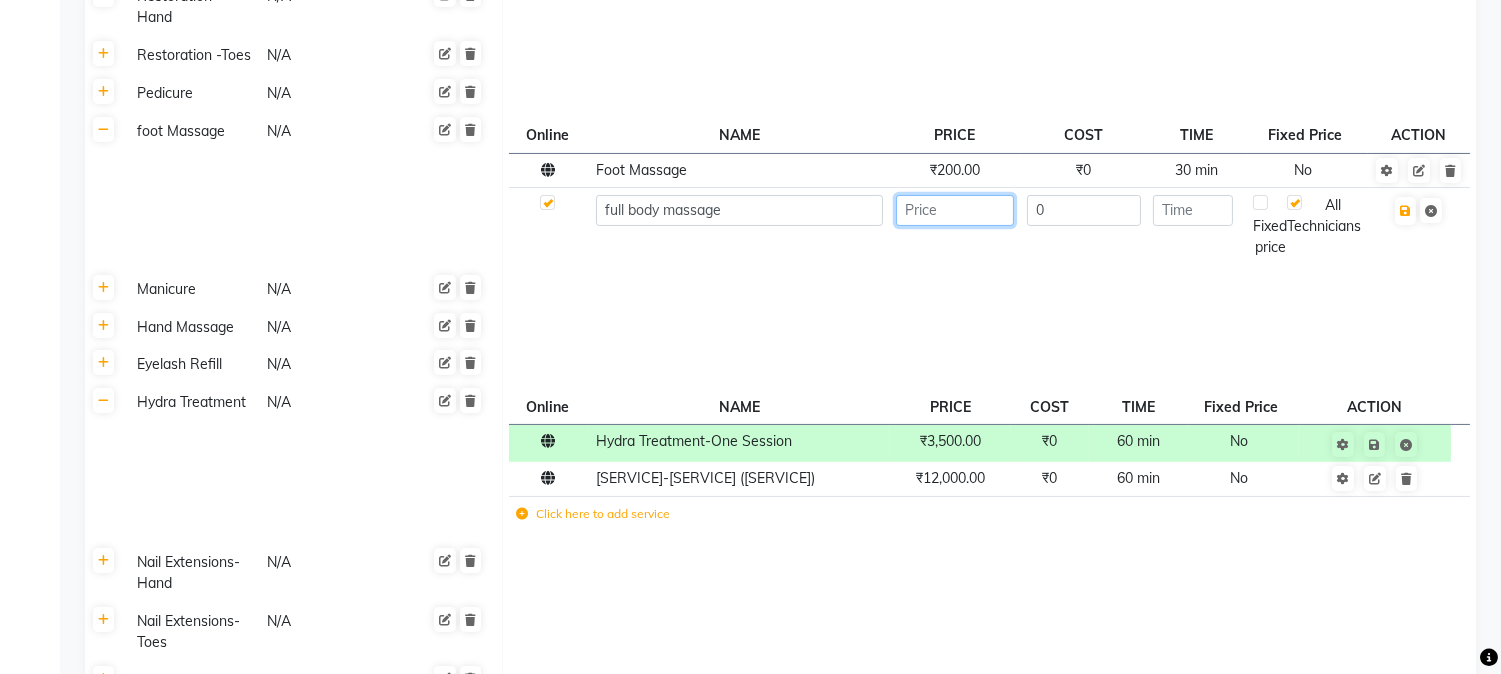 click 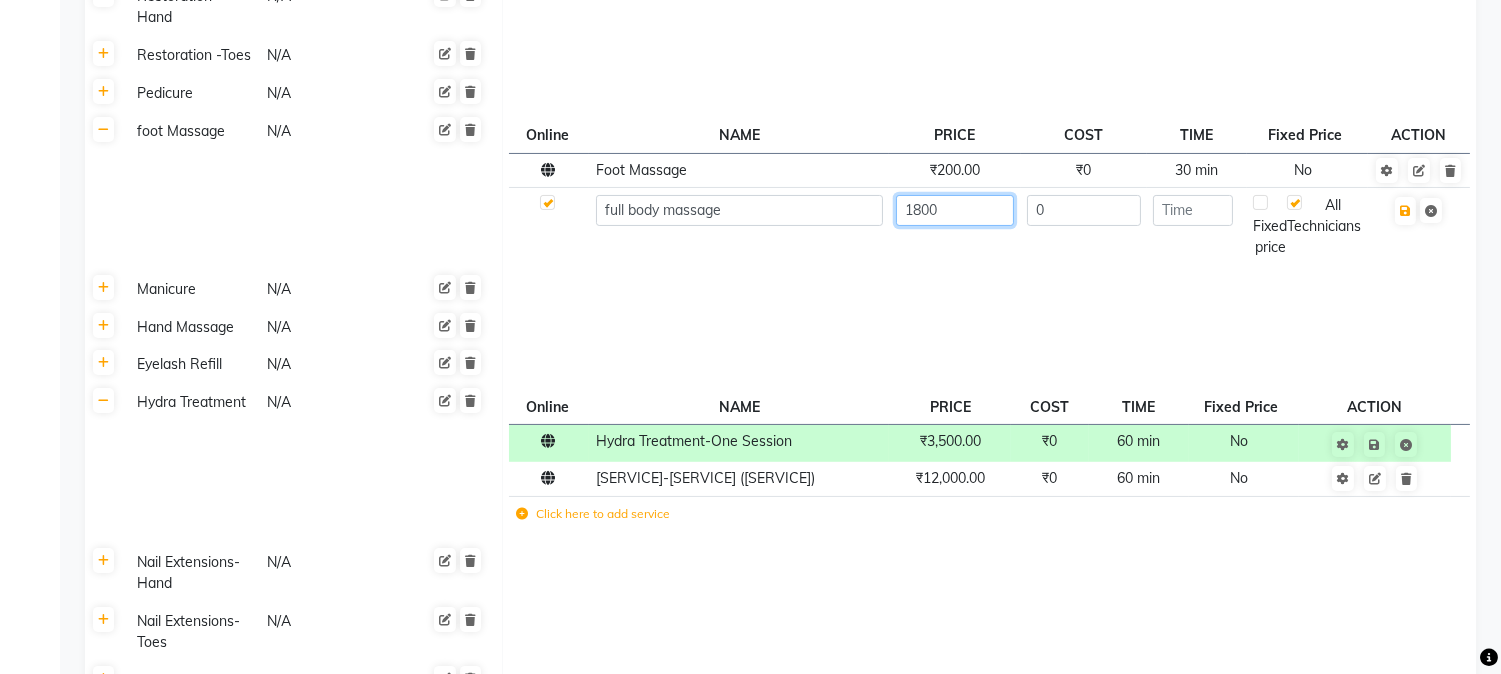 type on "1800" 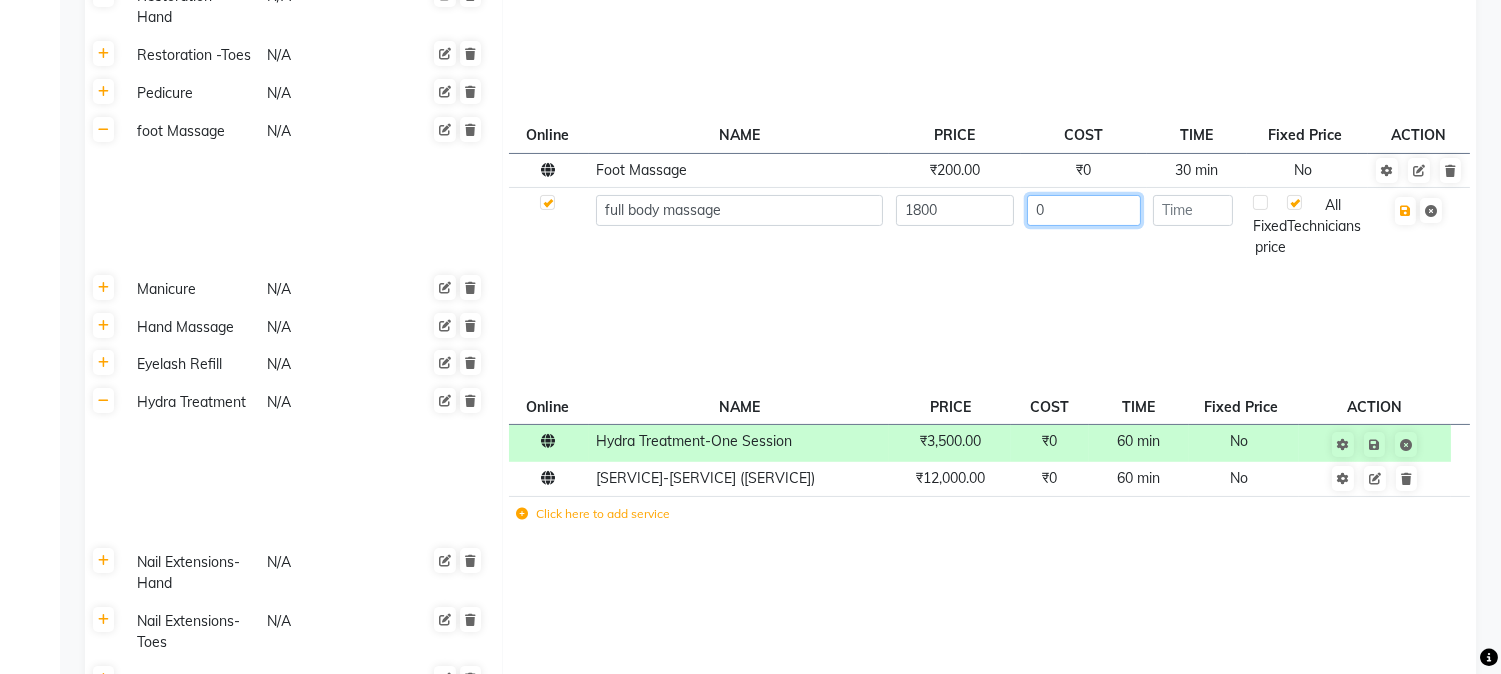 click on "0" 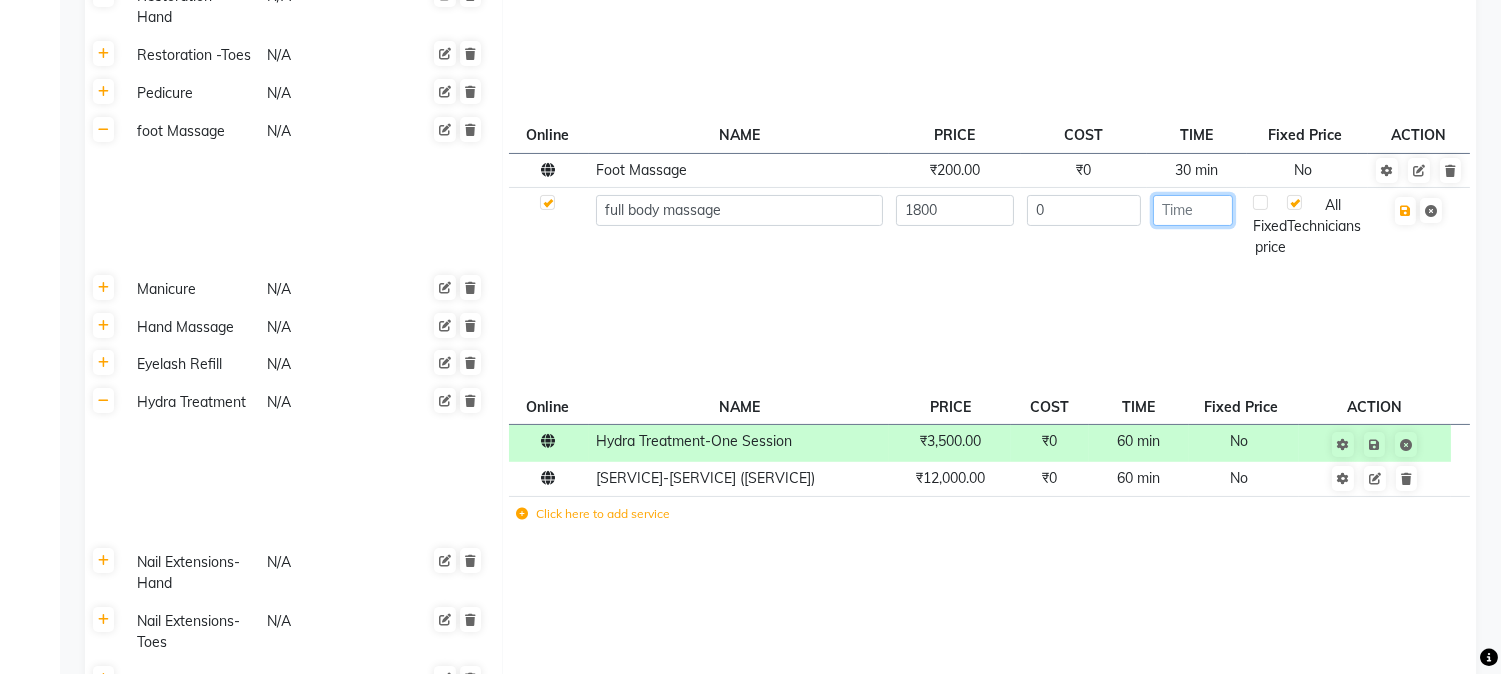 click 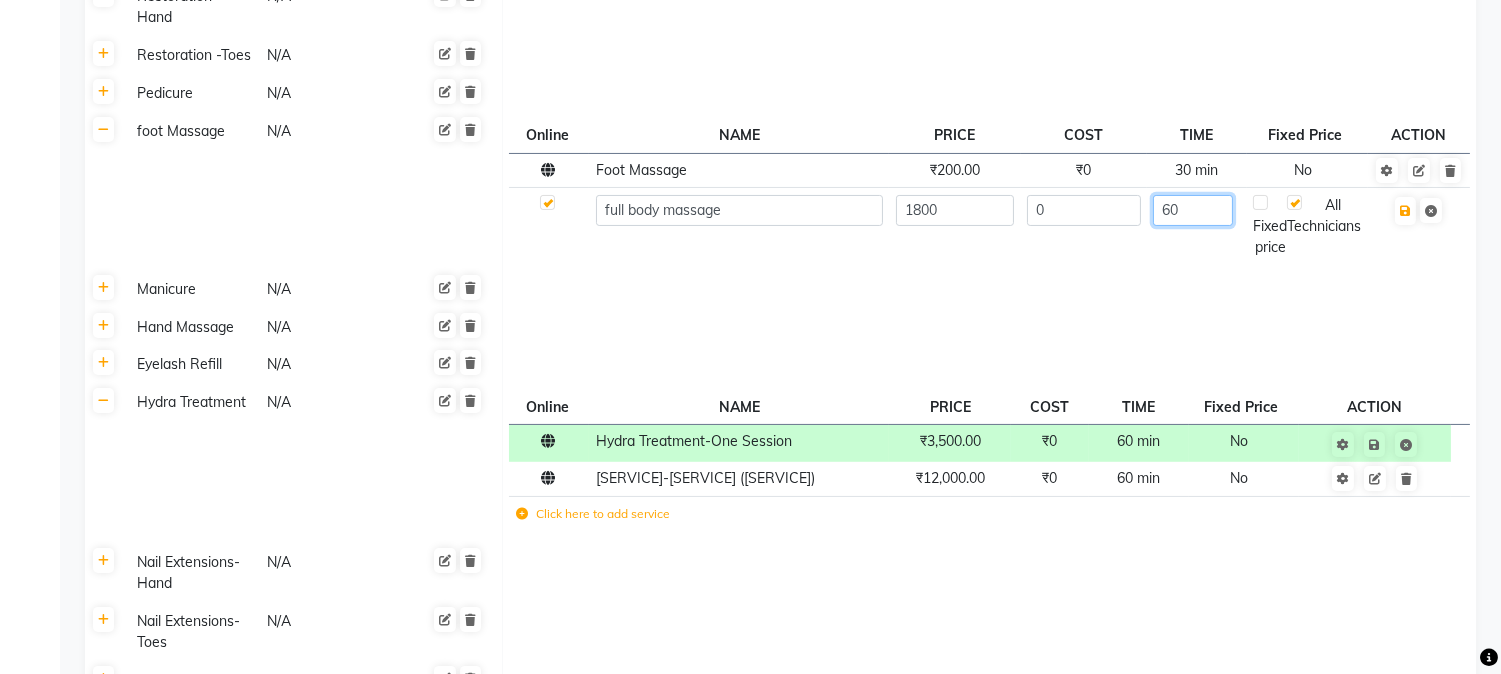 type on "6" 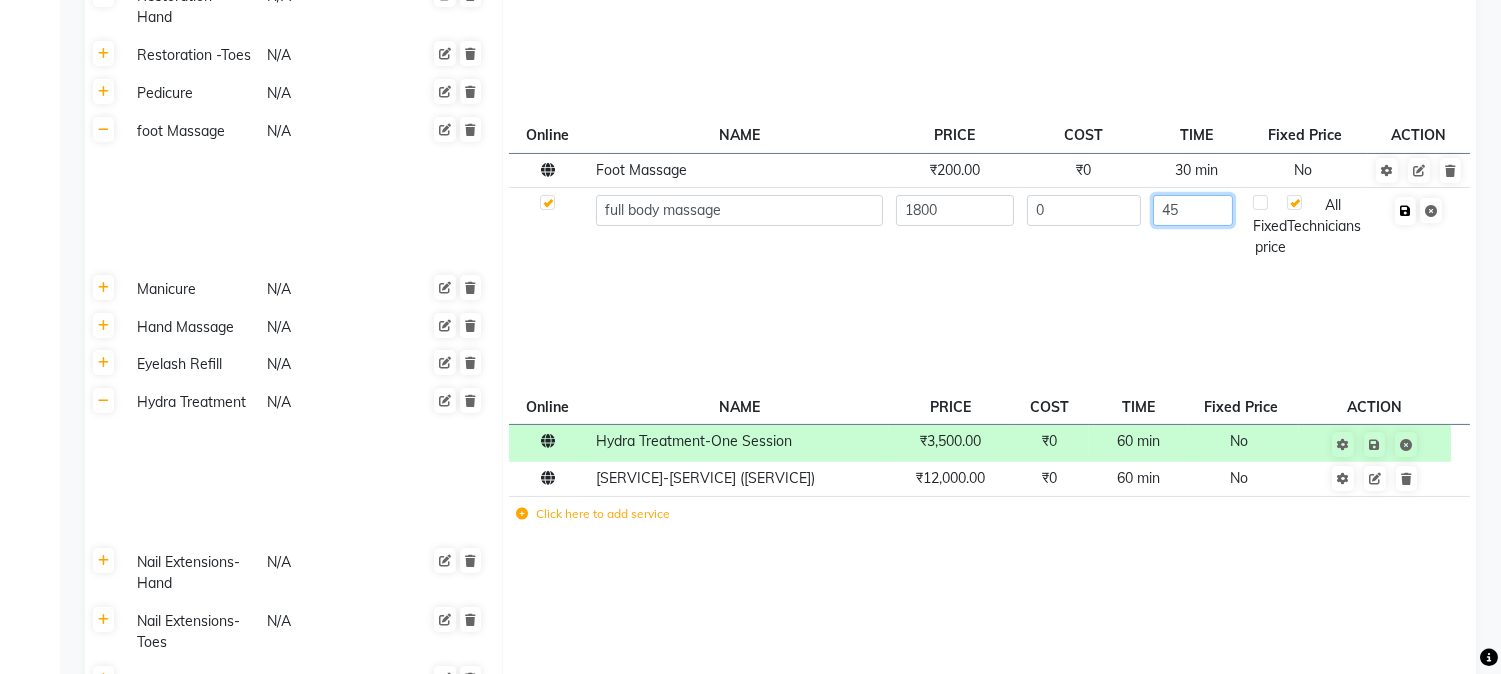 type on "45" 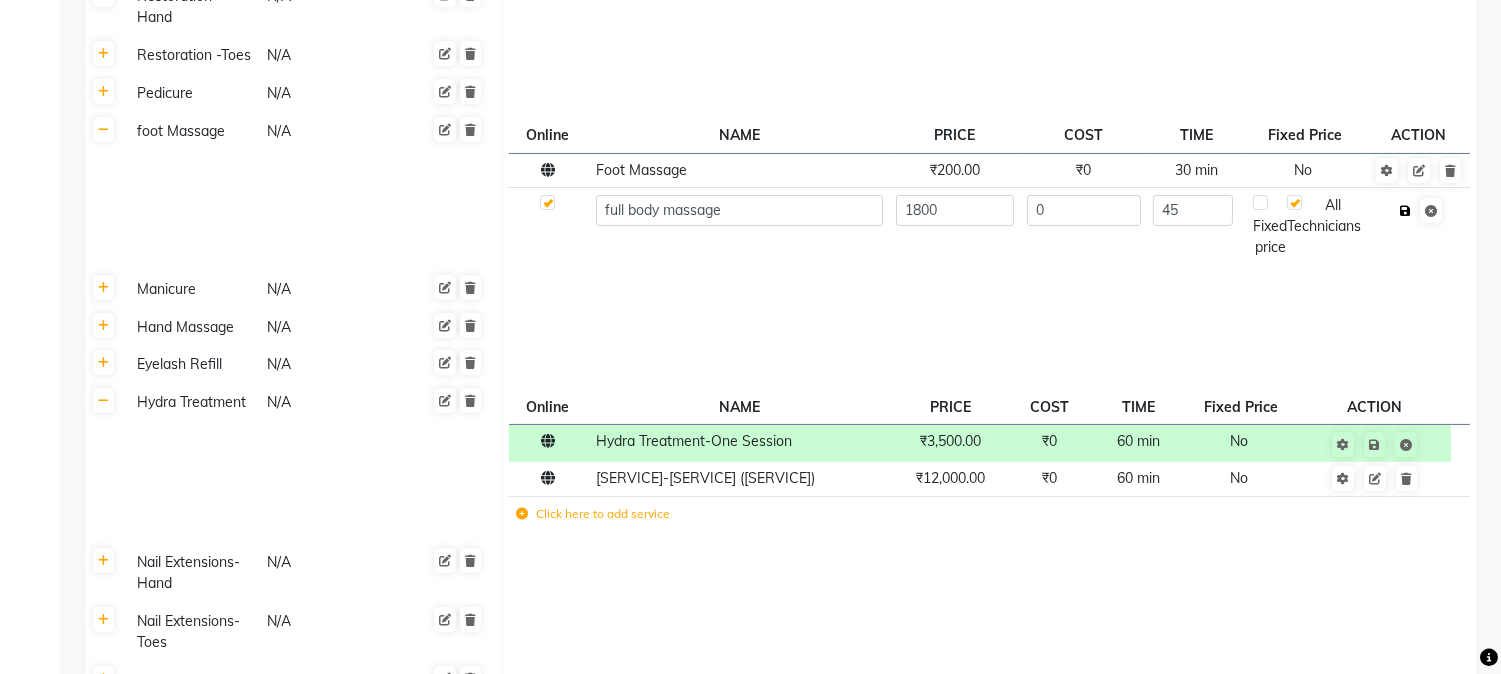 click at bounding box center [1405, 211] 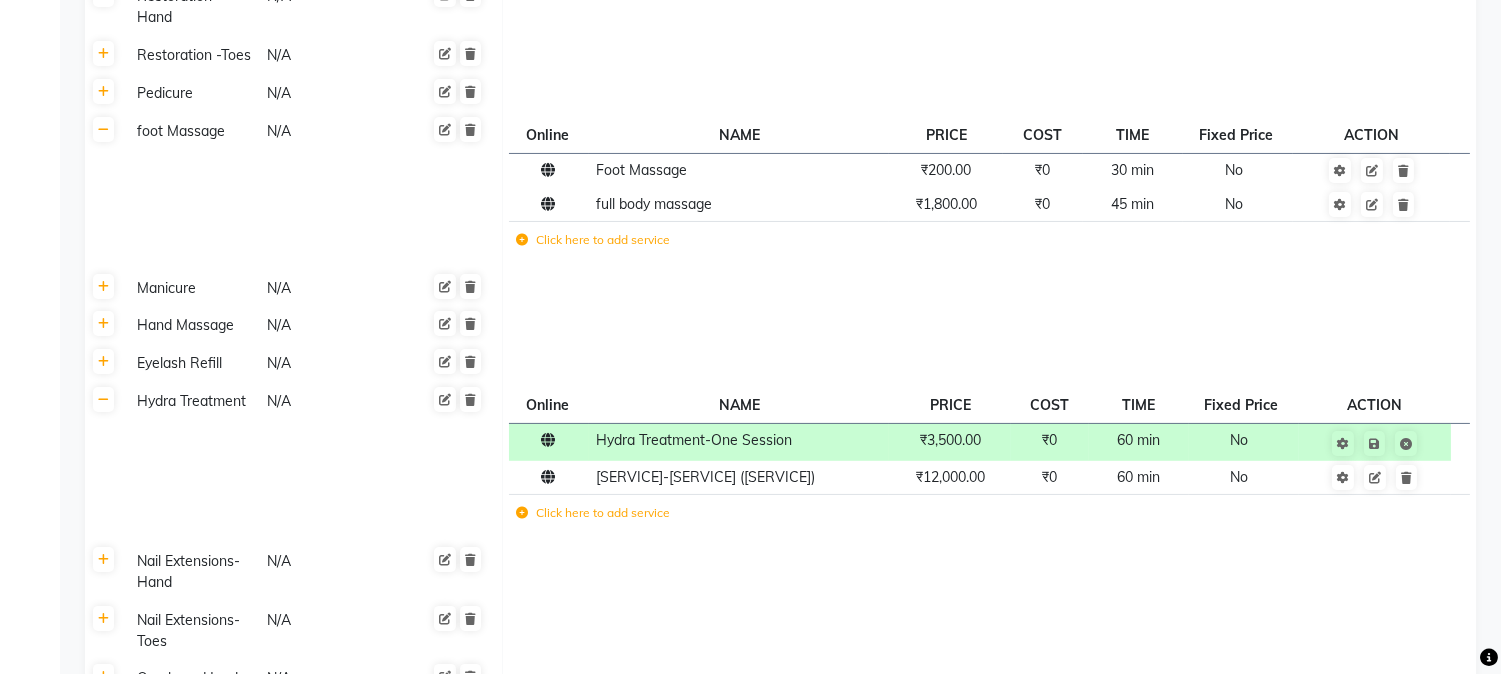 checkbox on "true" 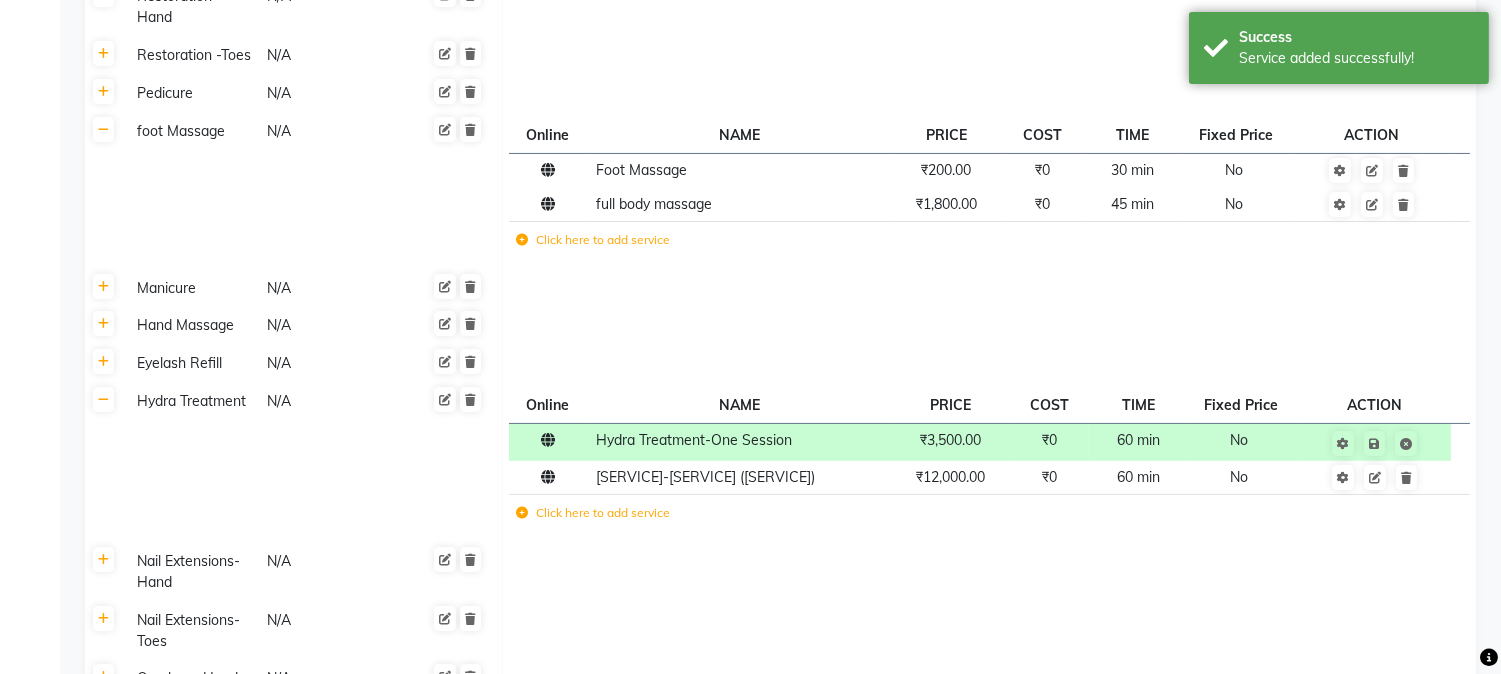 click on "Click here to add service" 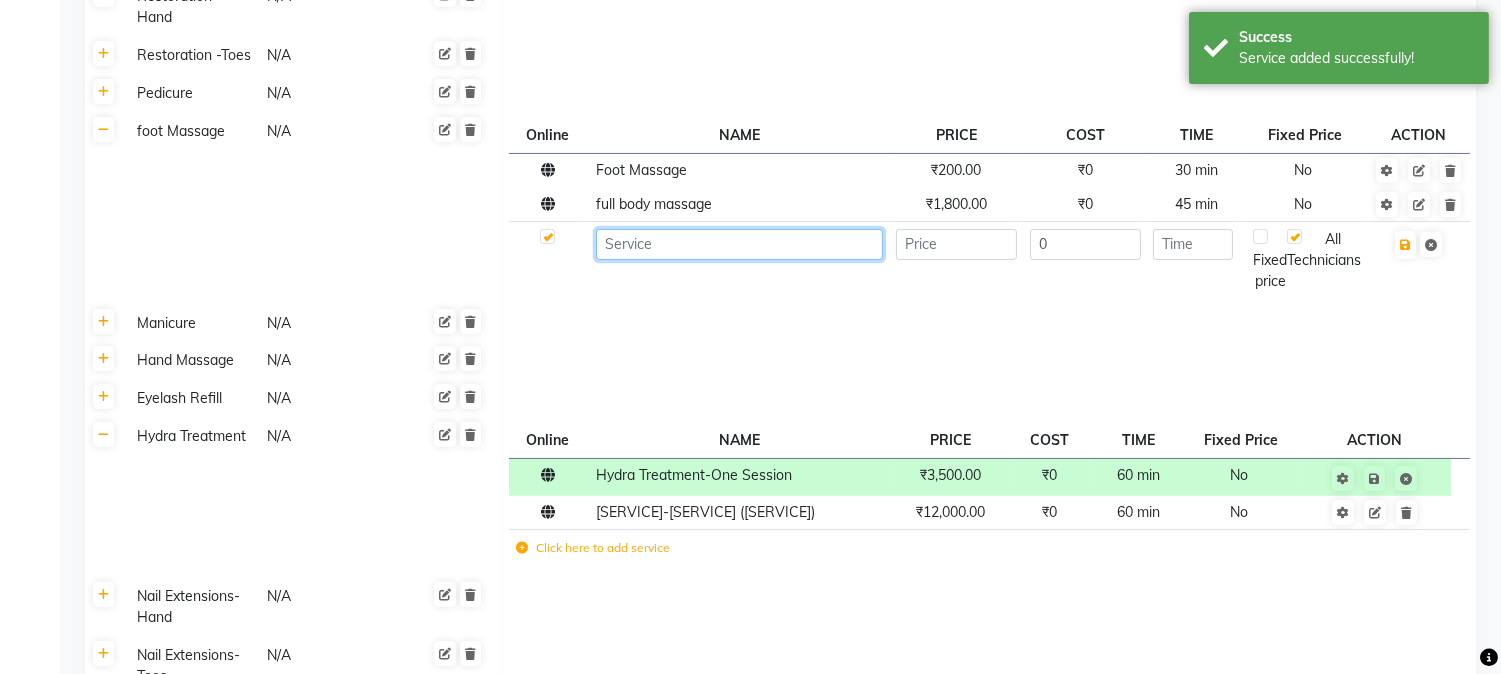 click 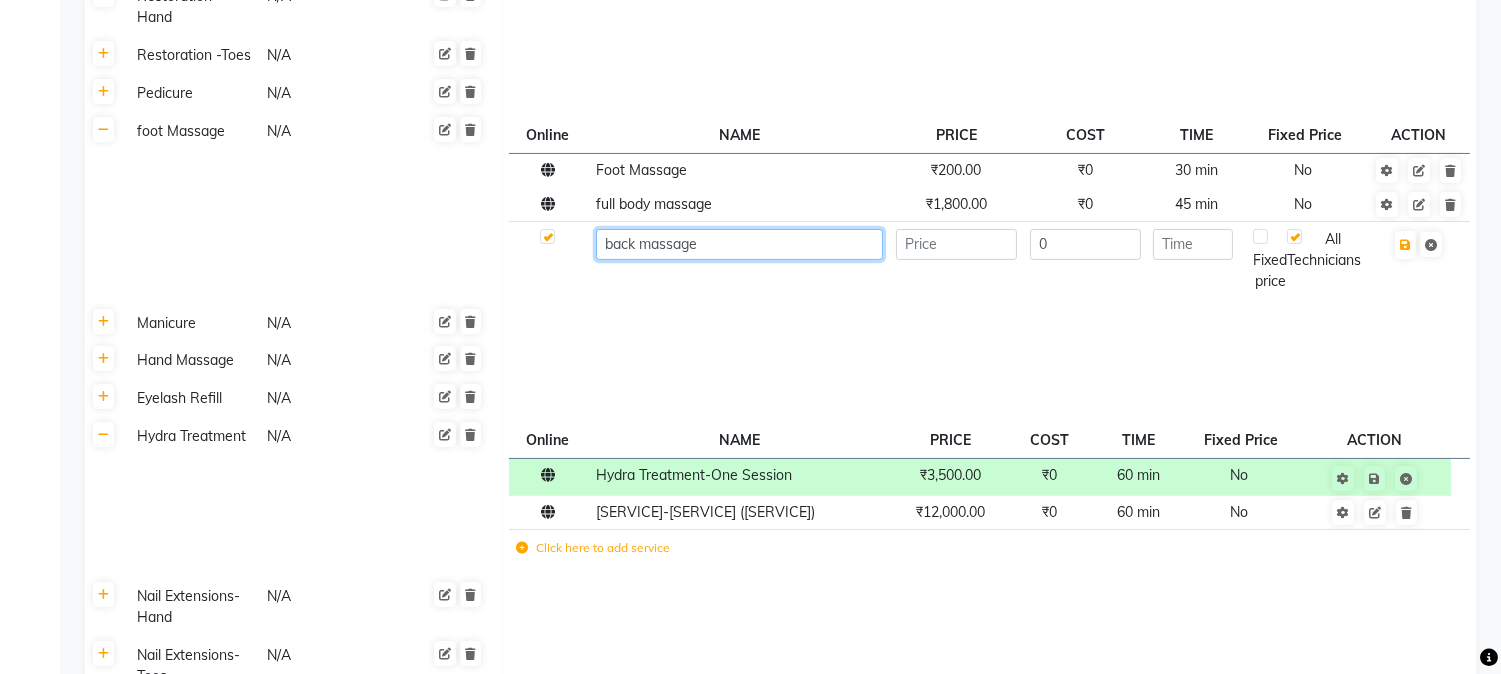 type on "back massage" 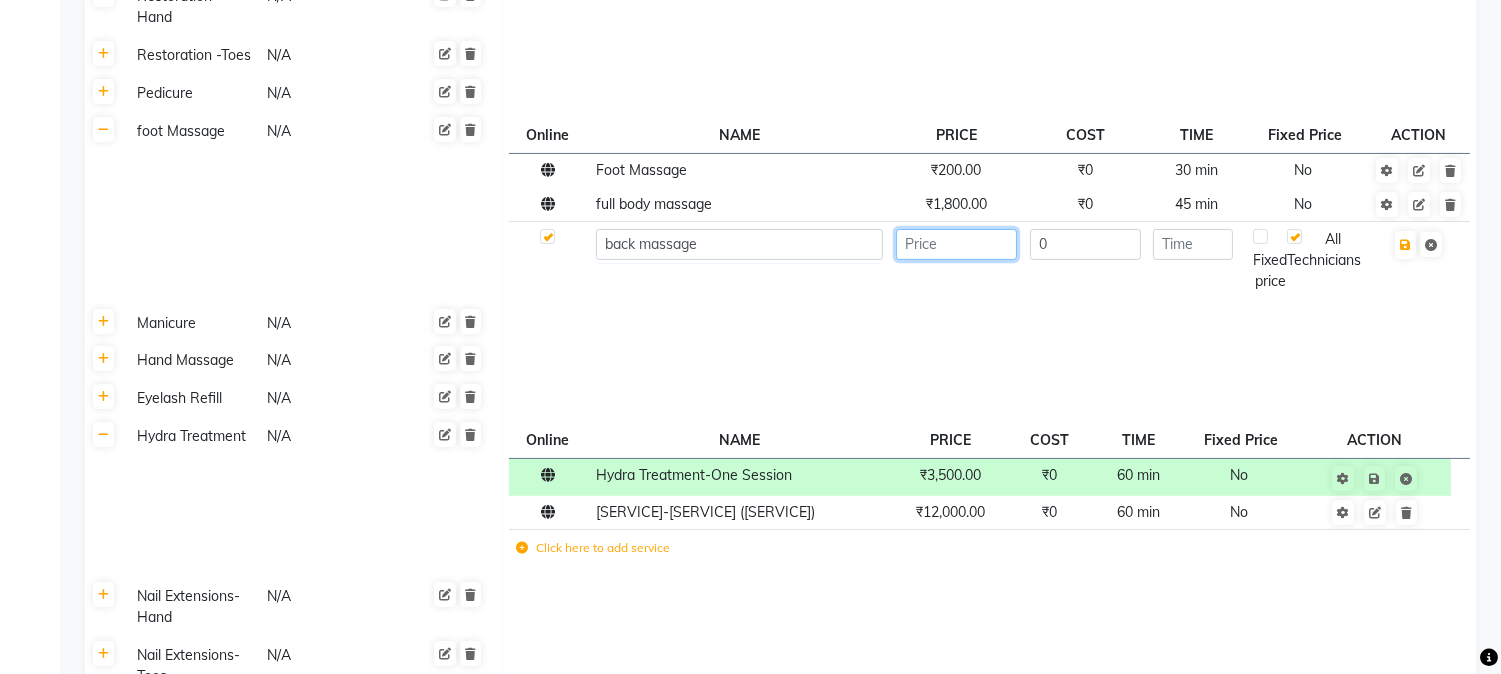 click 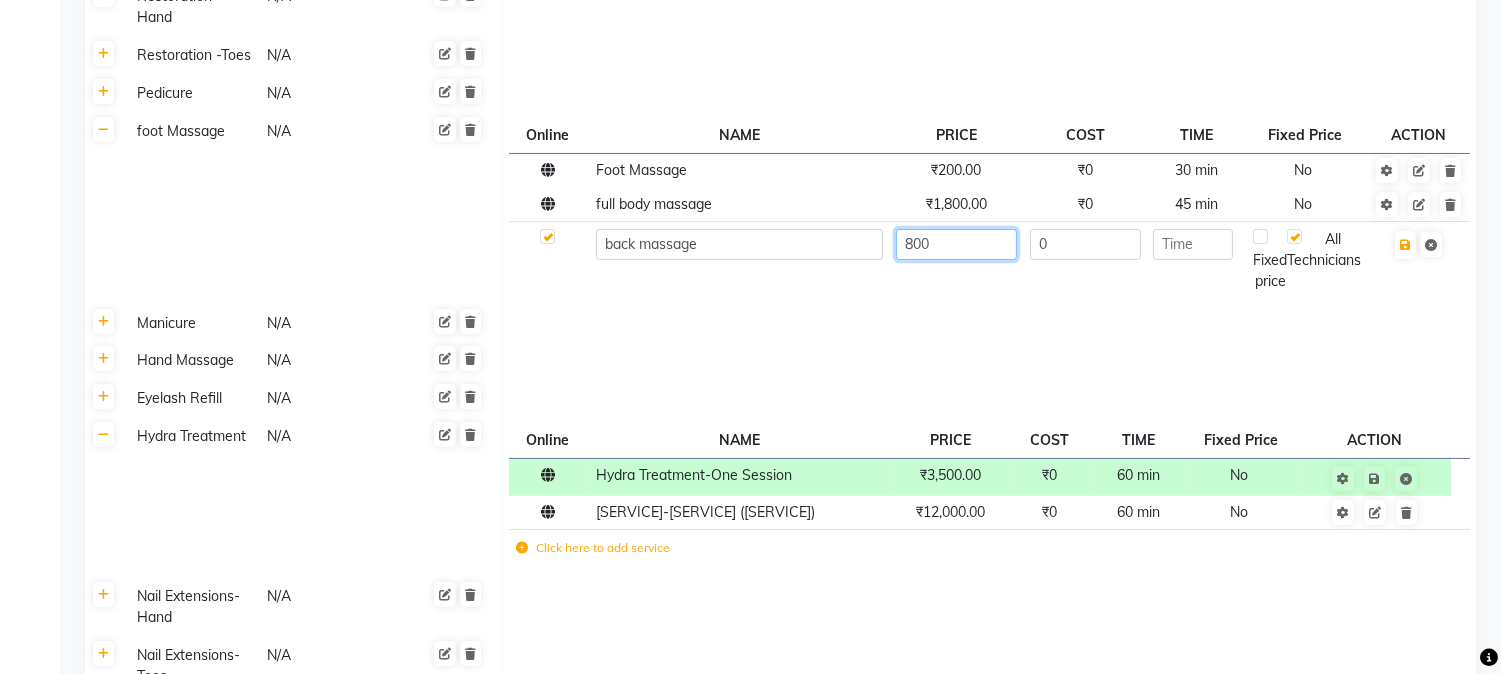 type on "800" 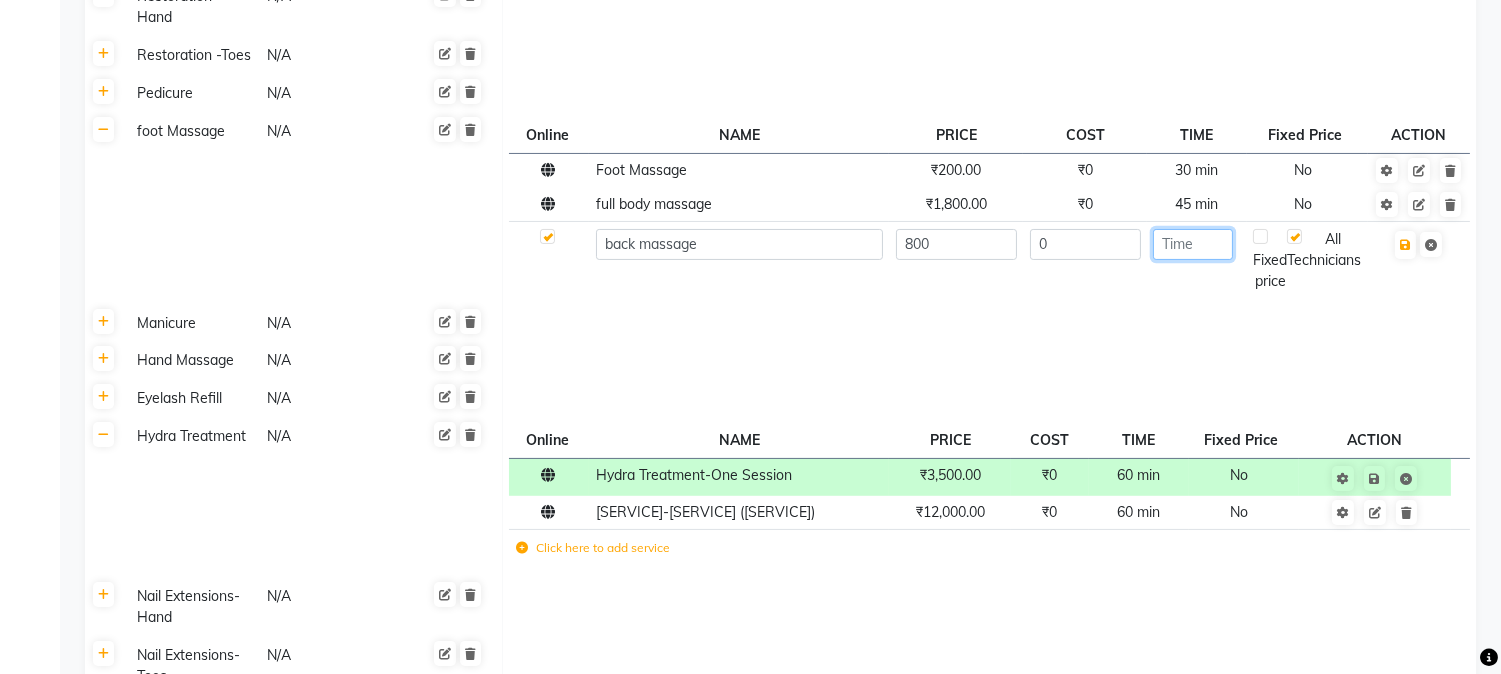 click 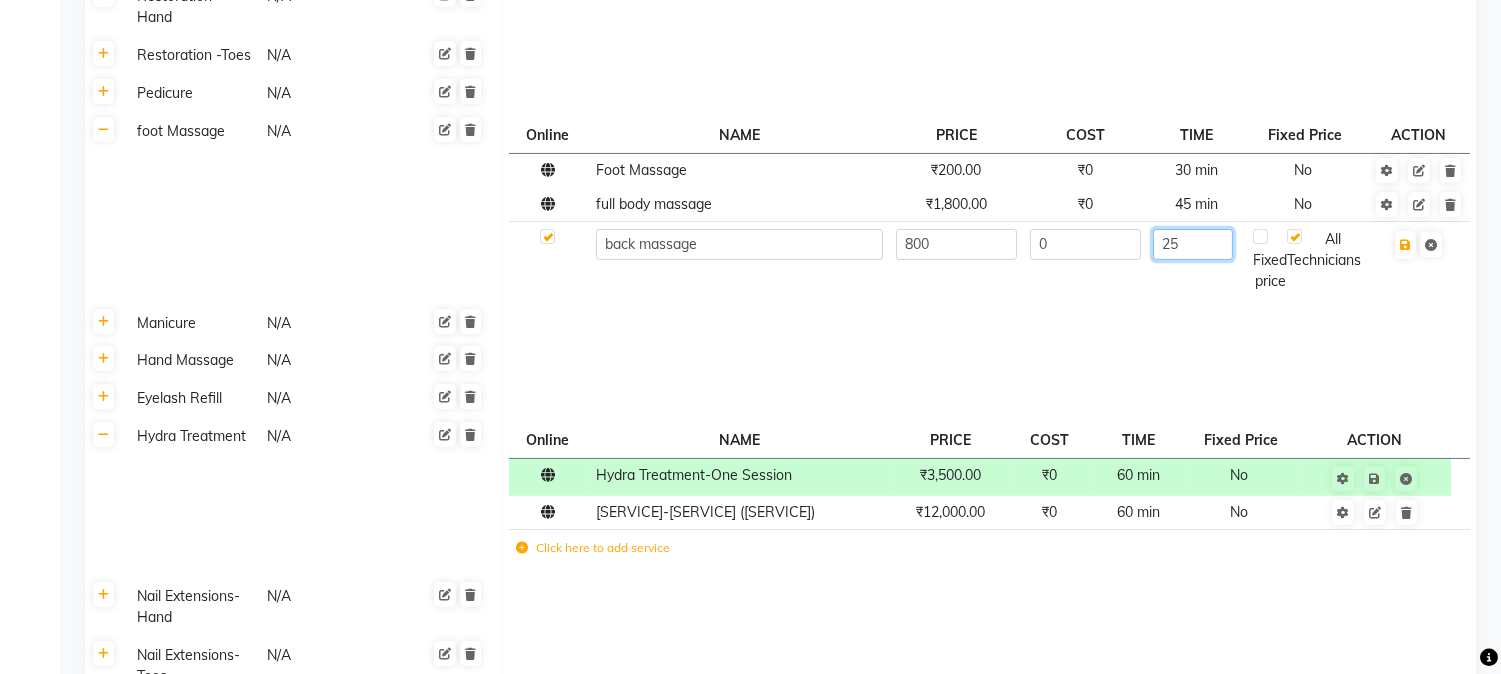 type on "2" 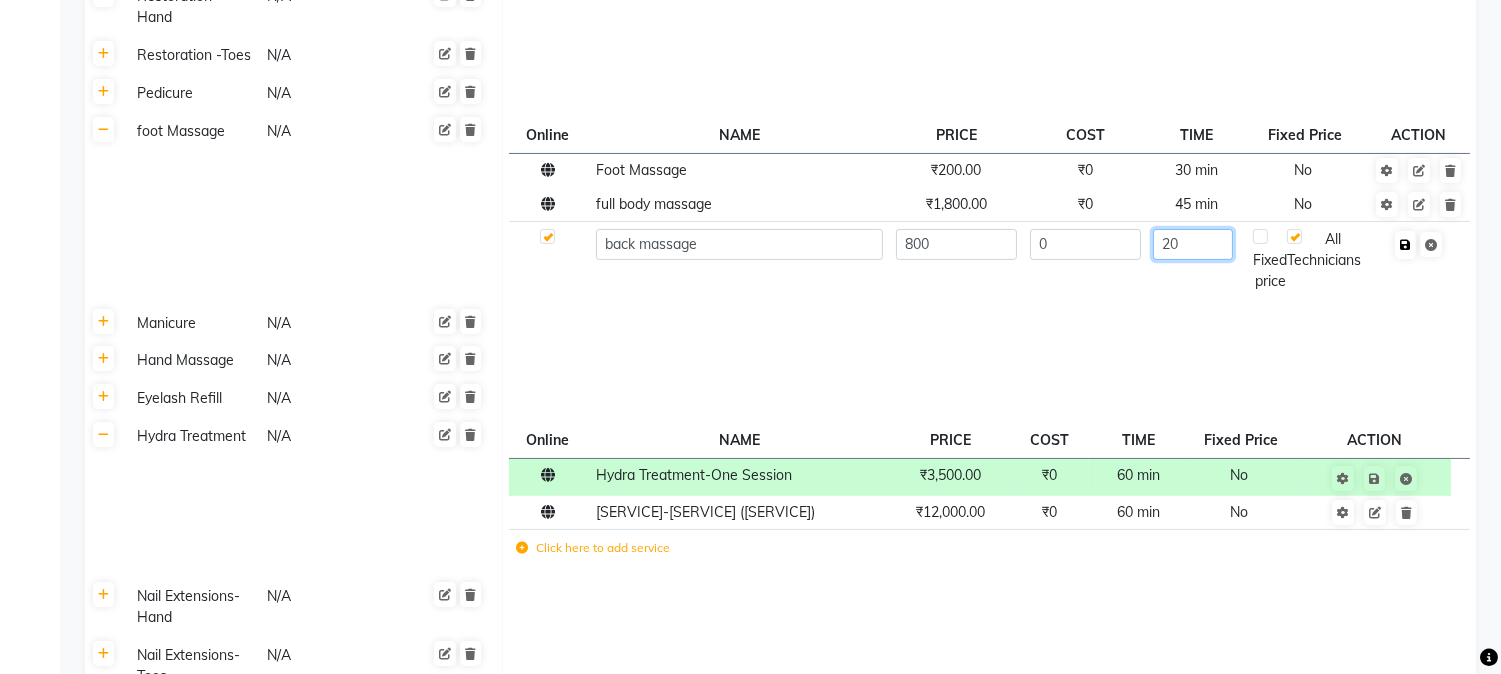 type on "20" 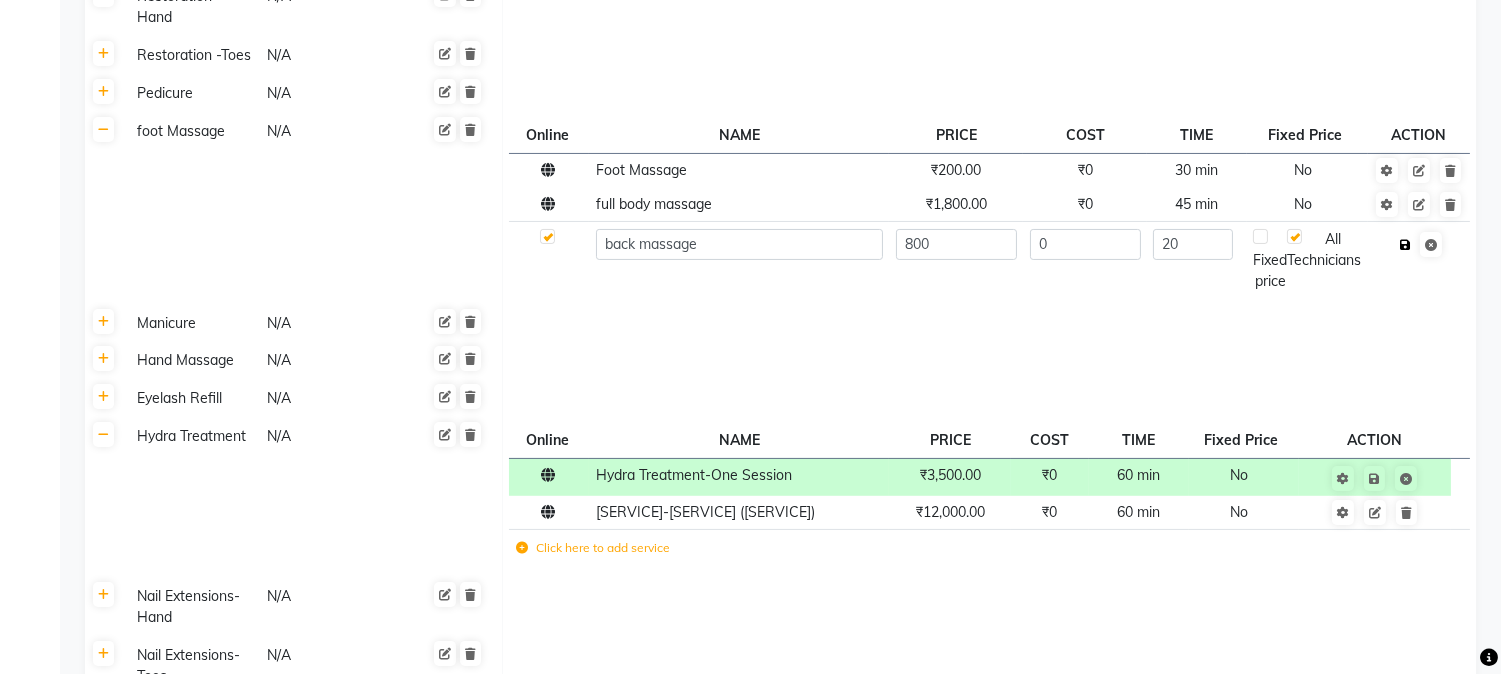 click at bounding box center [1405, 245] 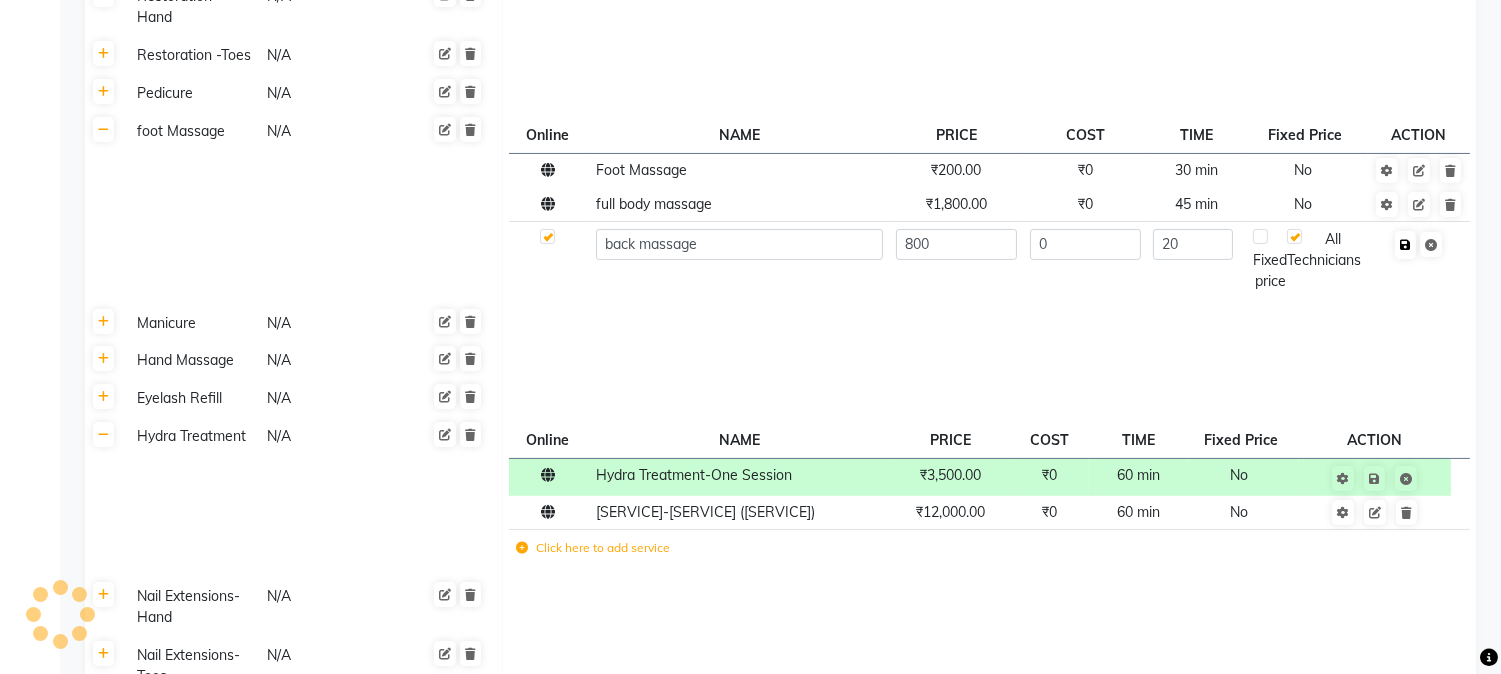 checkbox on "true" 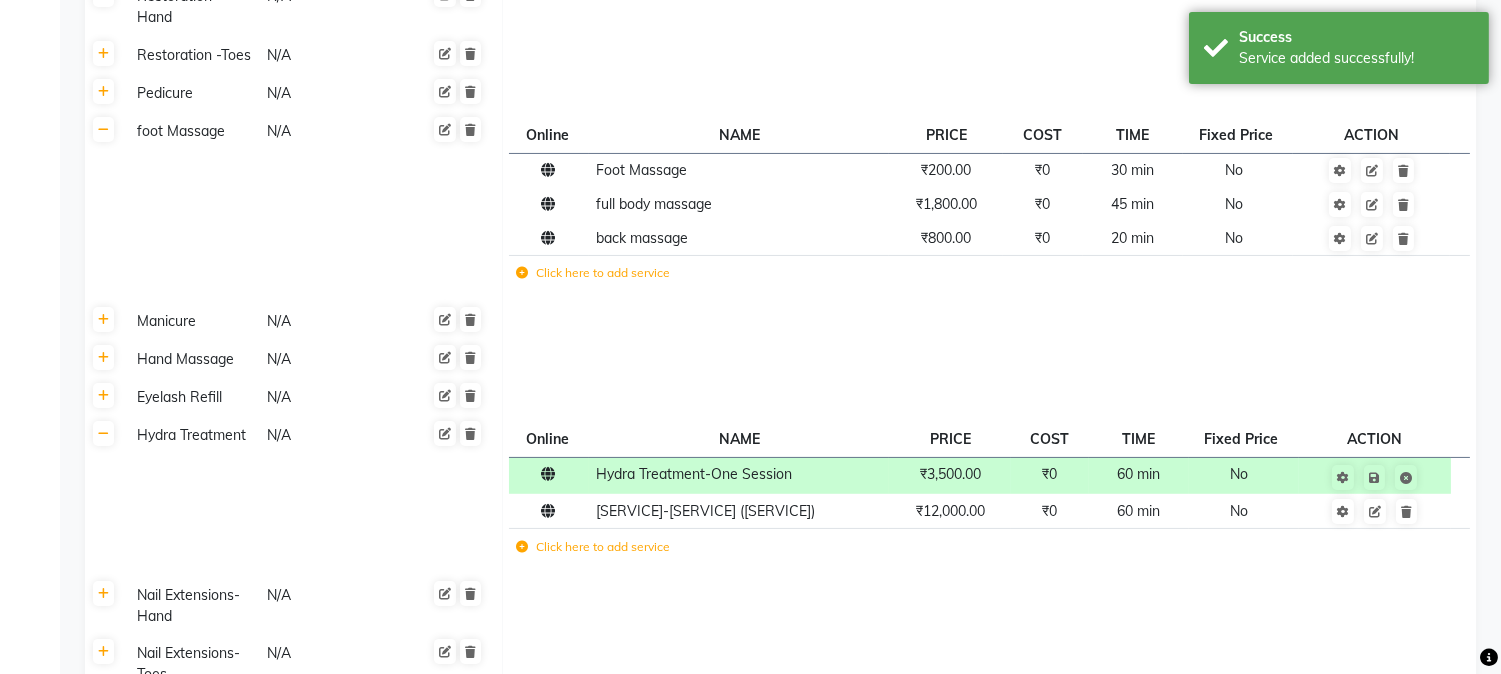 click on "Click here to add service" 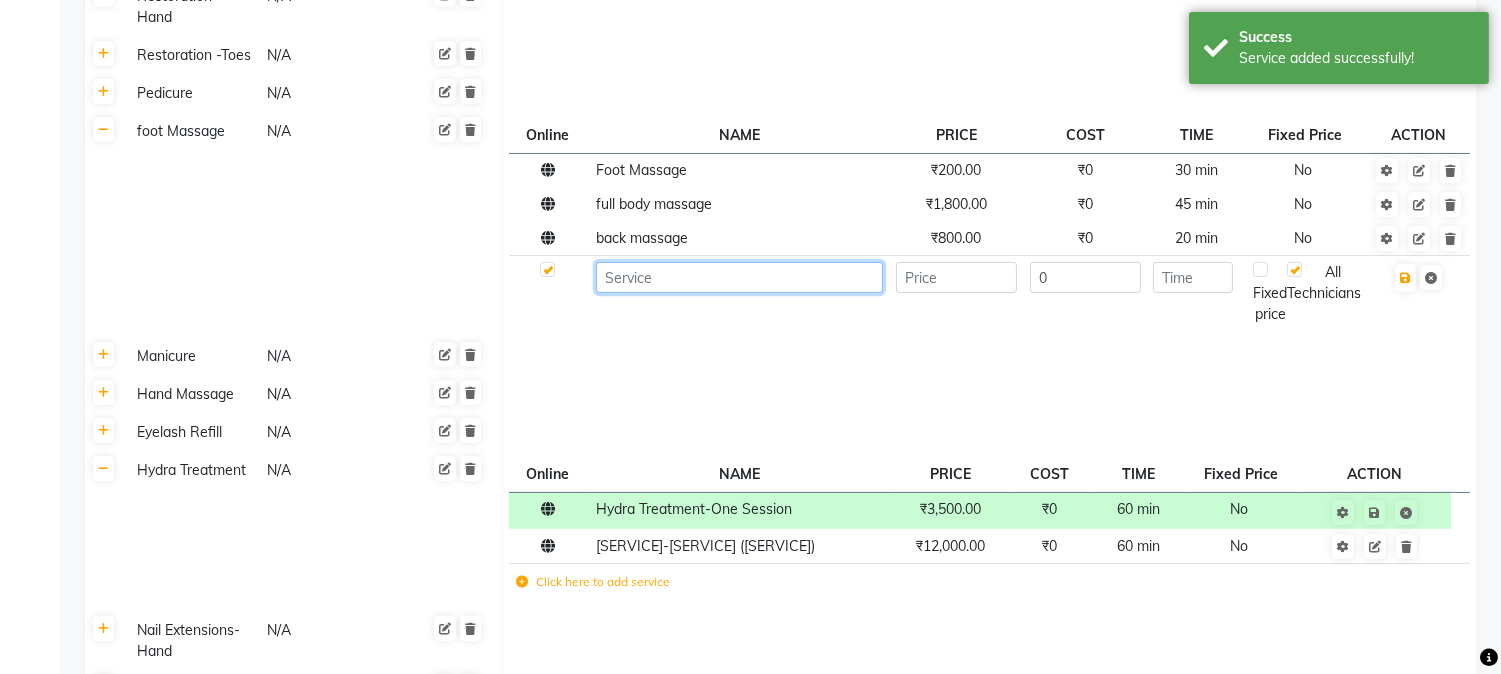 click 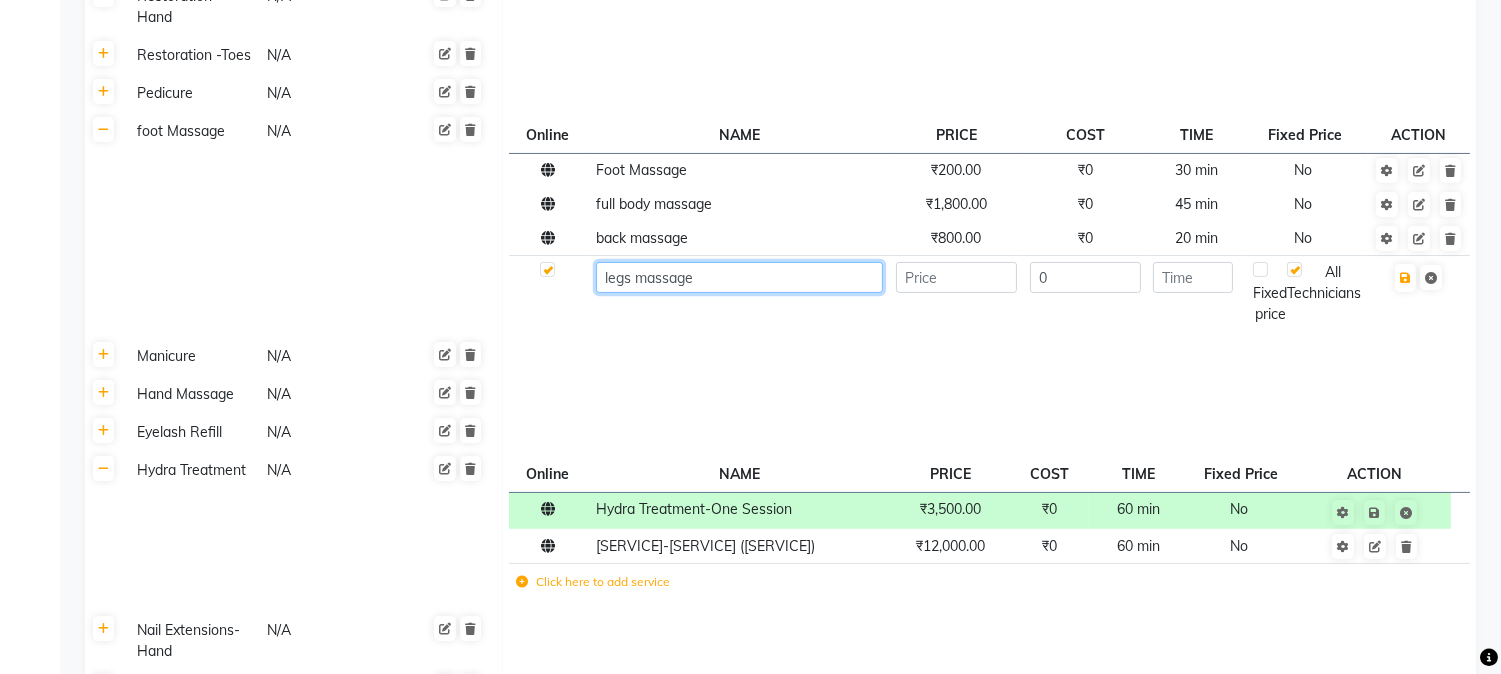 type on "legs massage" 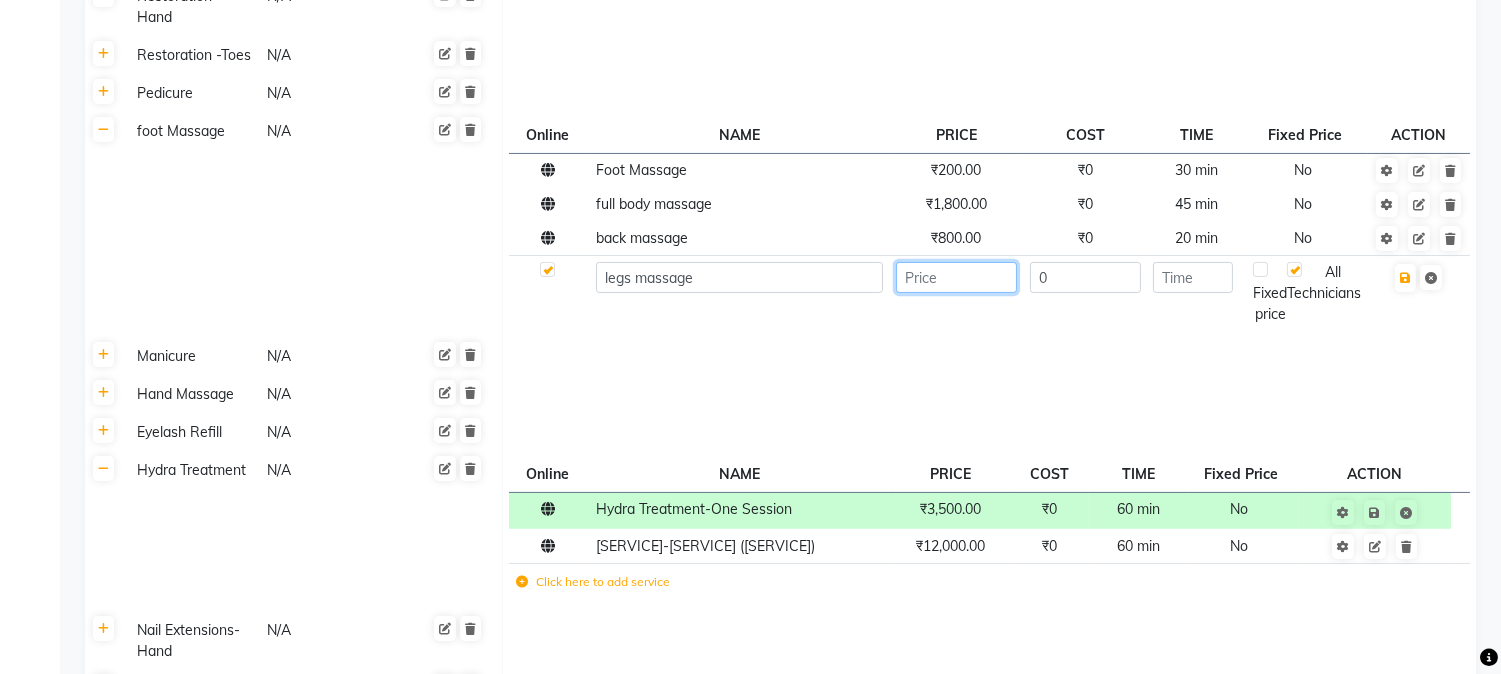 click 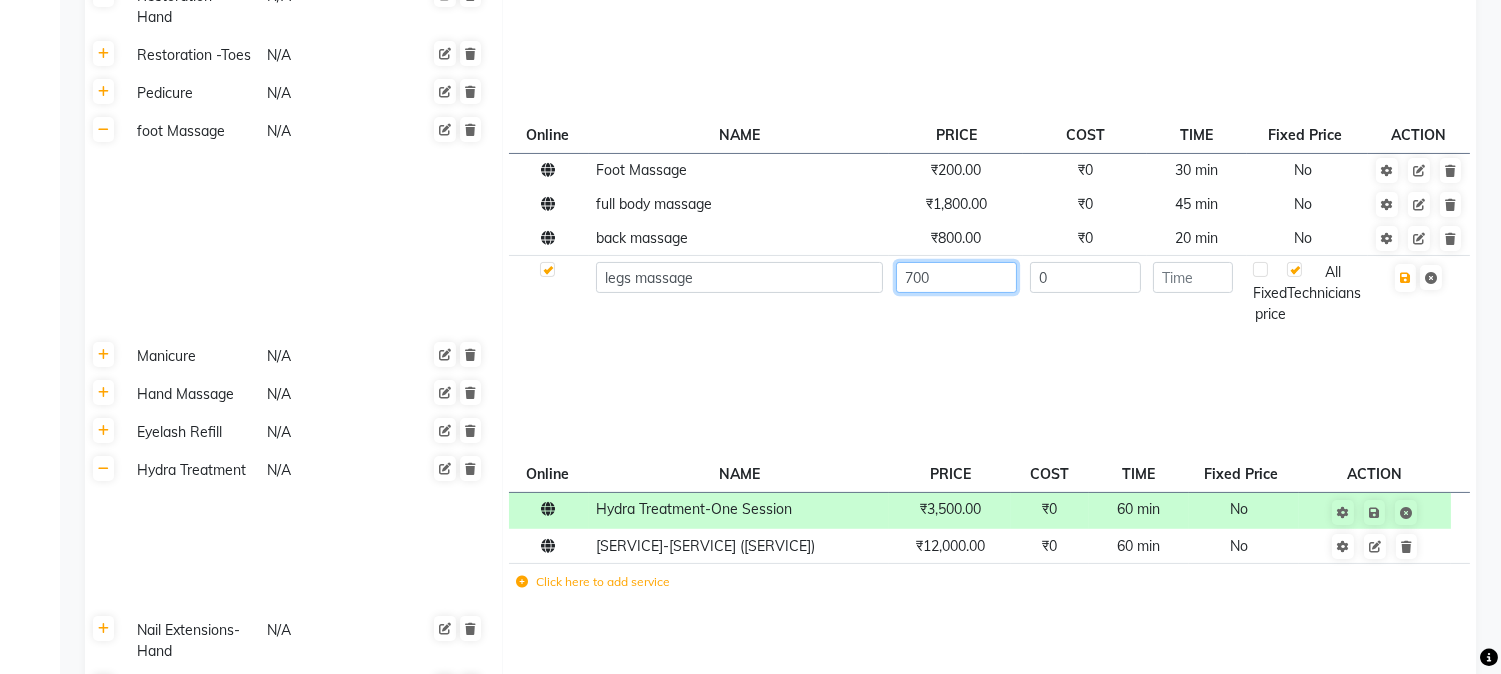 type on "700" 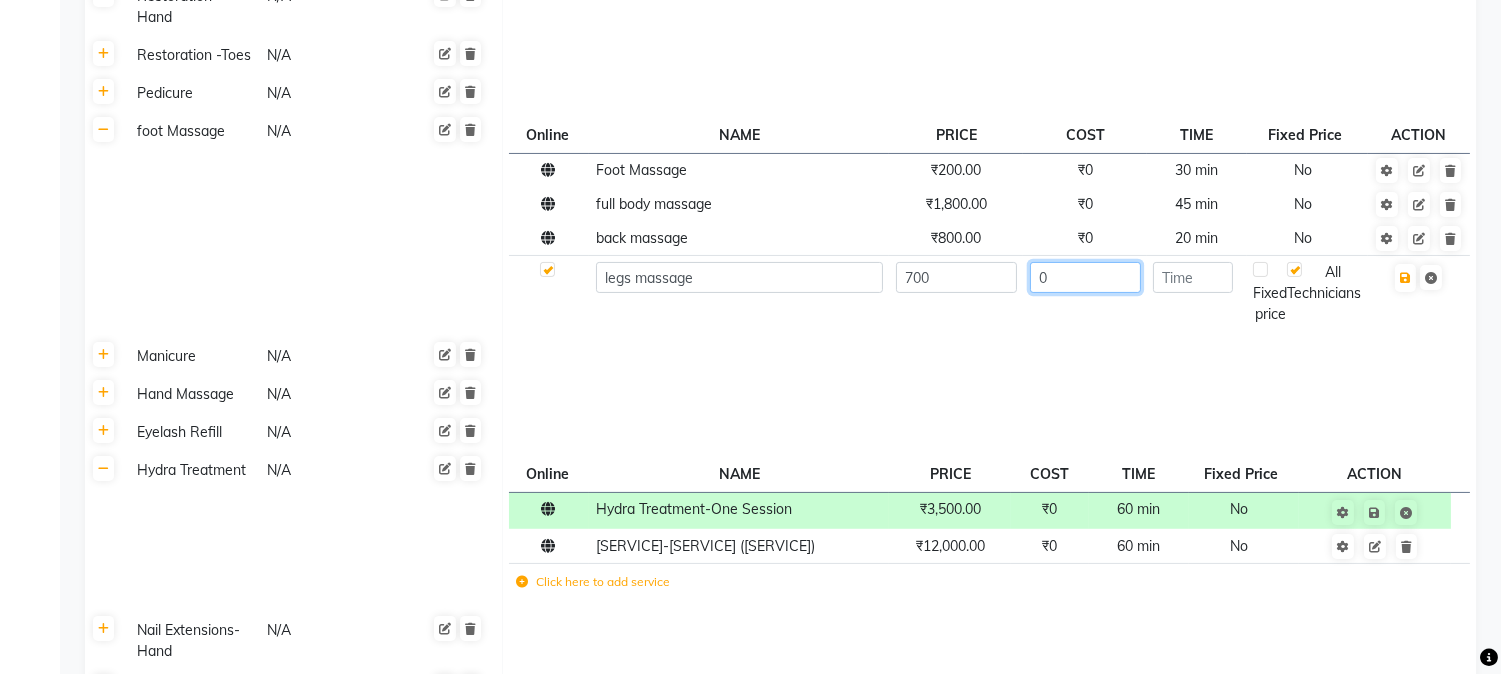 click on "0" 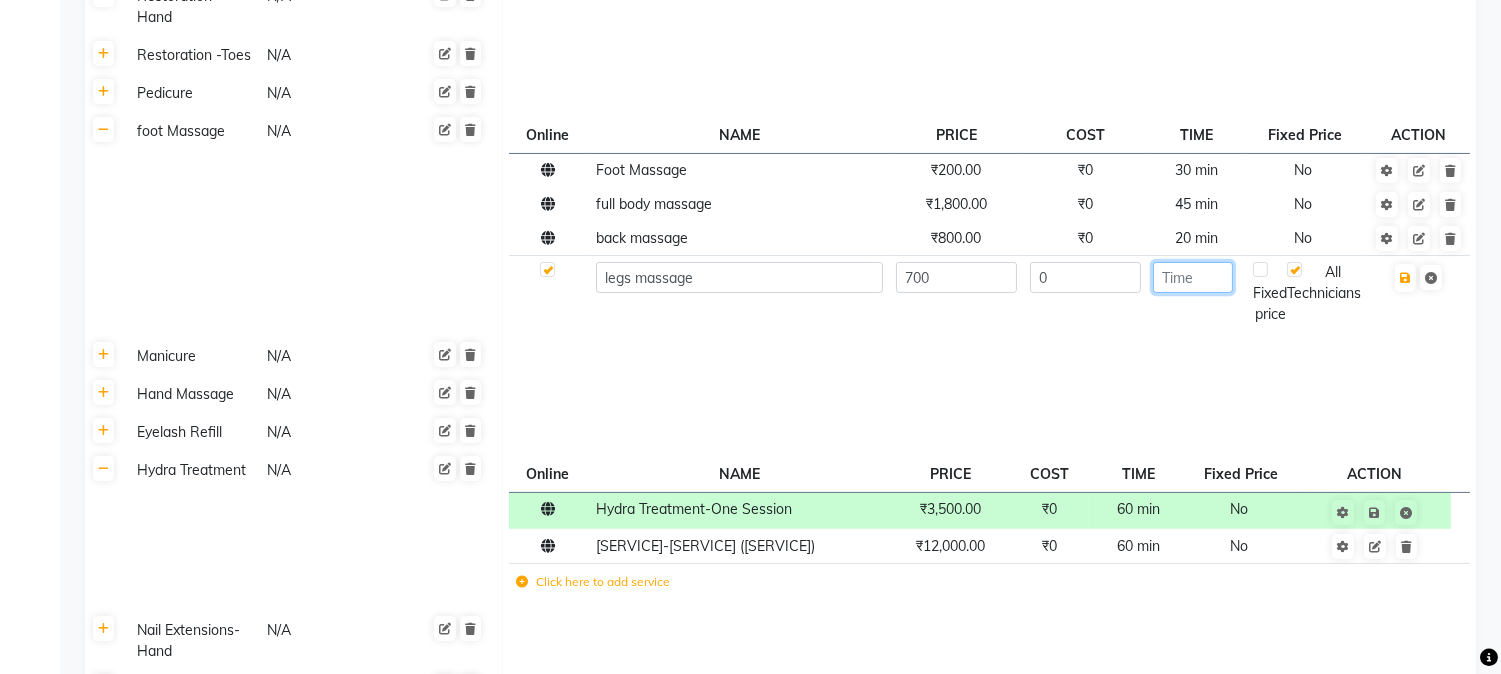 click 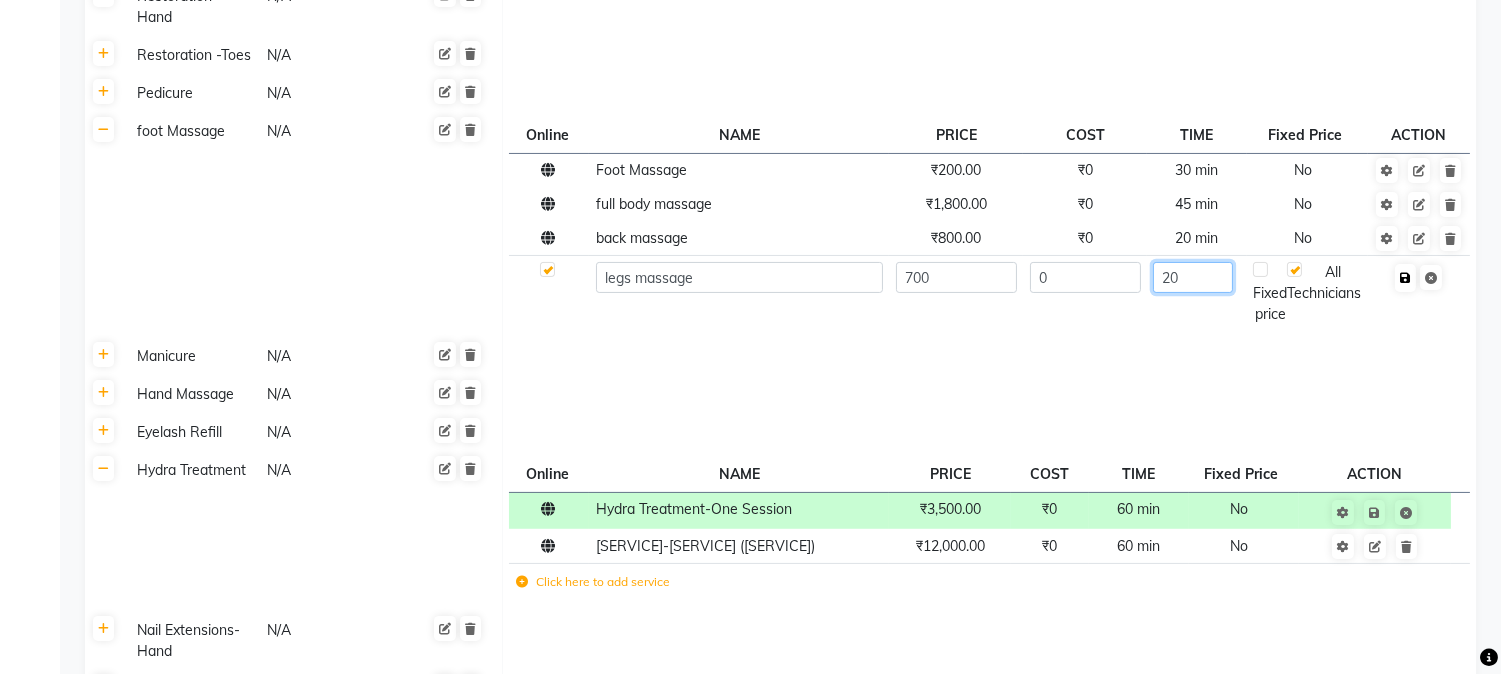 type on "20" 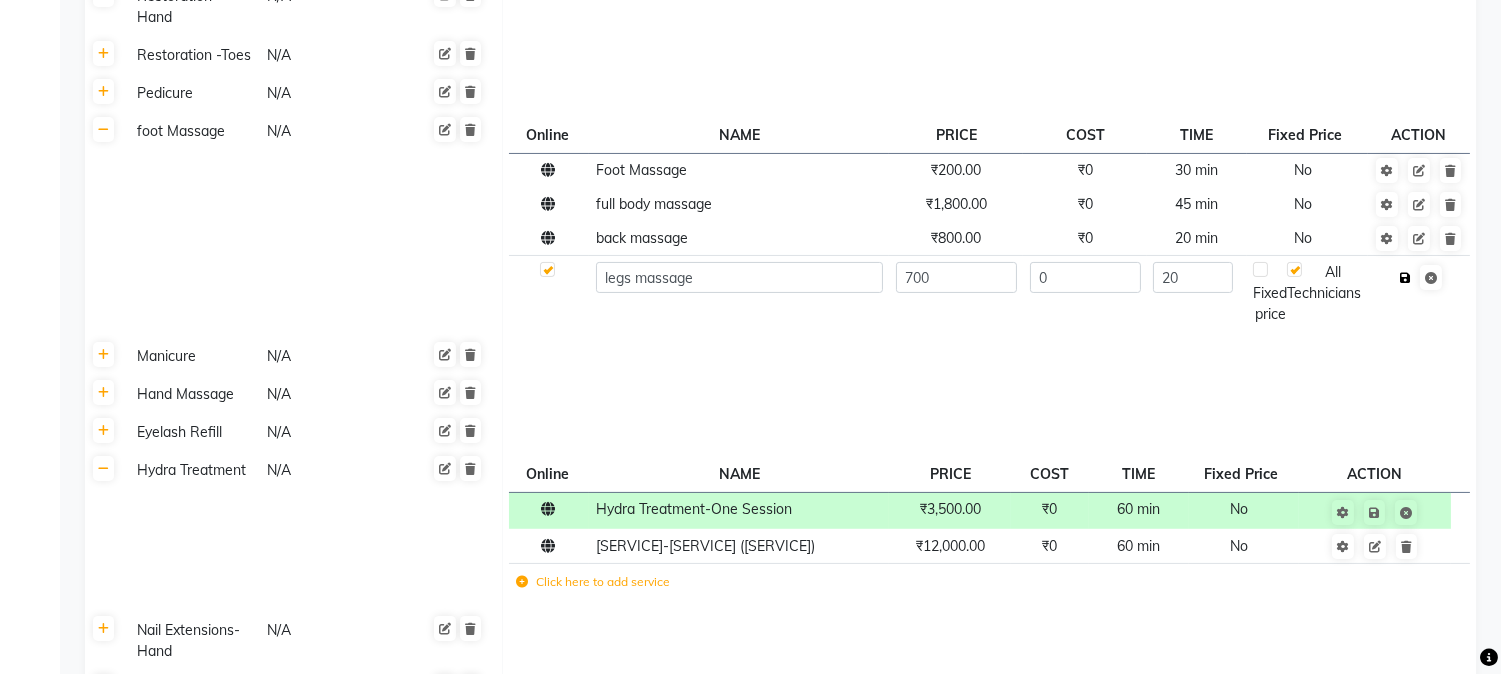 click at bounding box center (1405, 278) 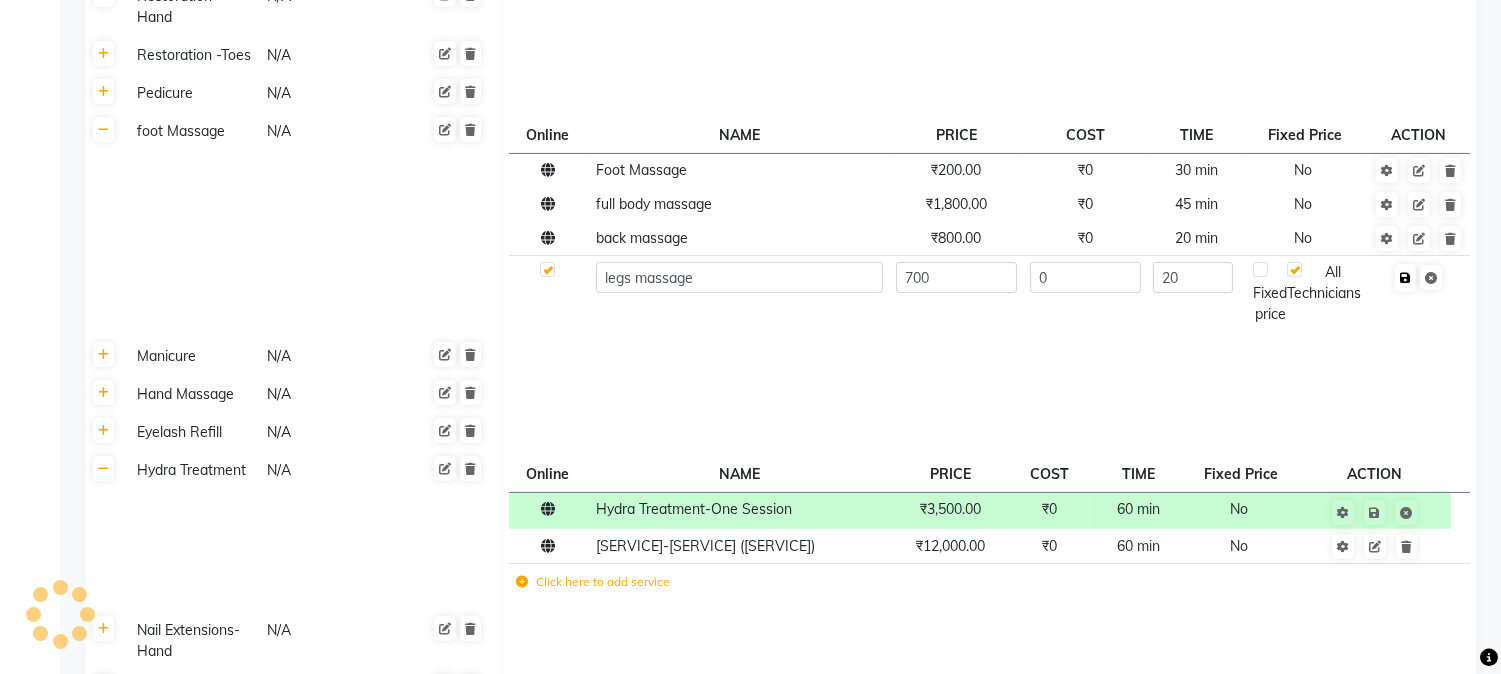checkbox on "true" 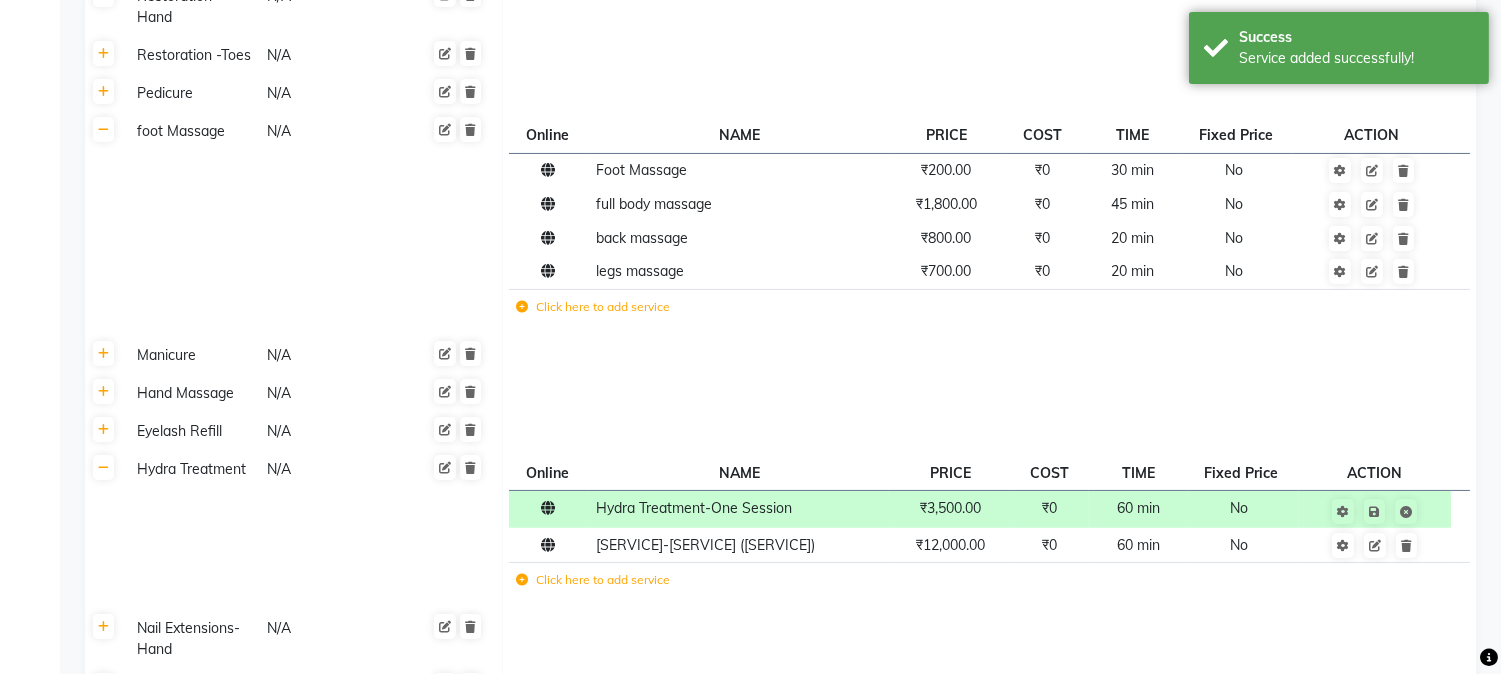 click on "Click here to add service" 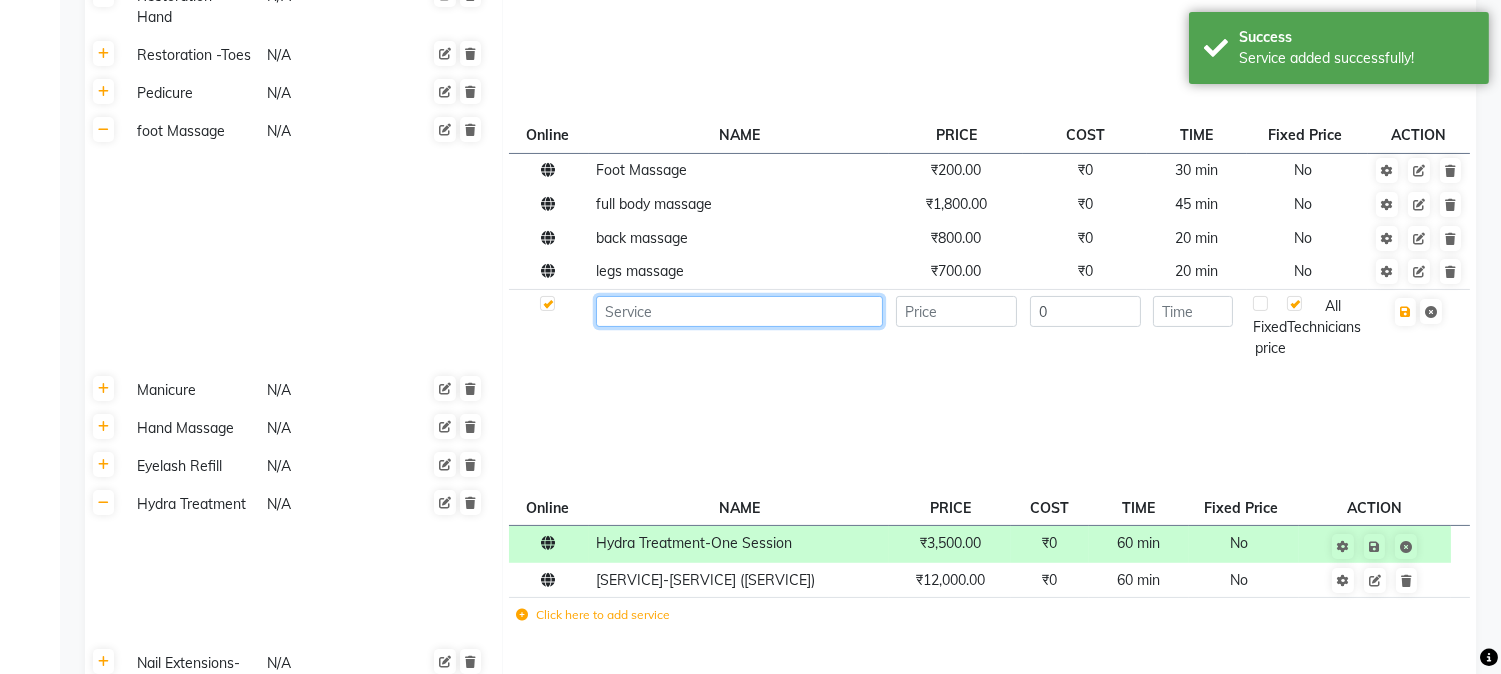 click 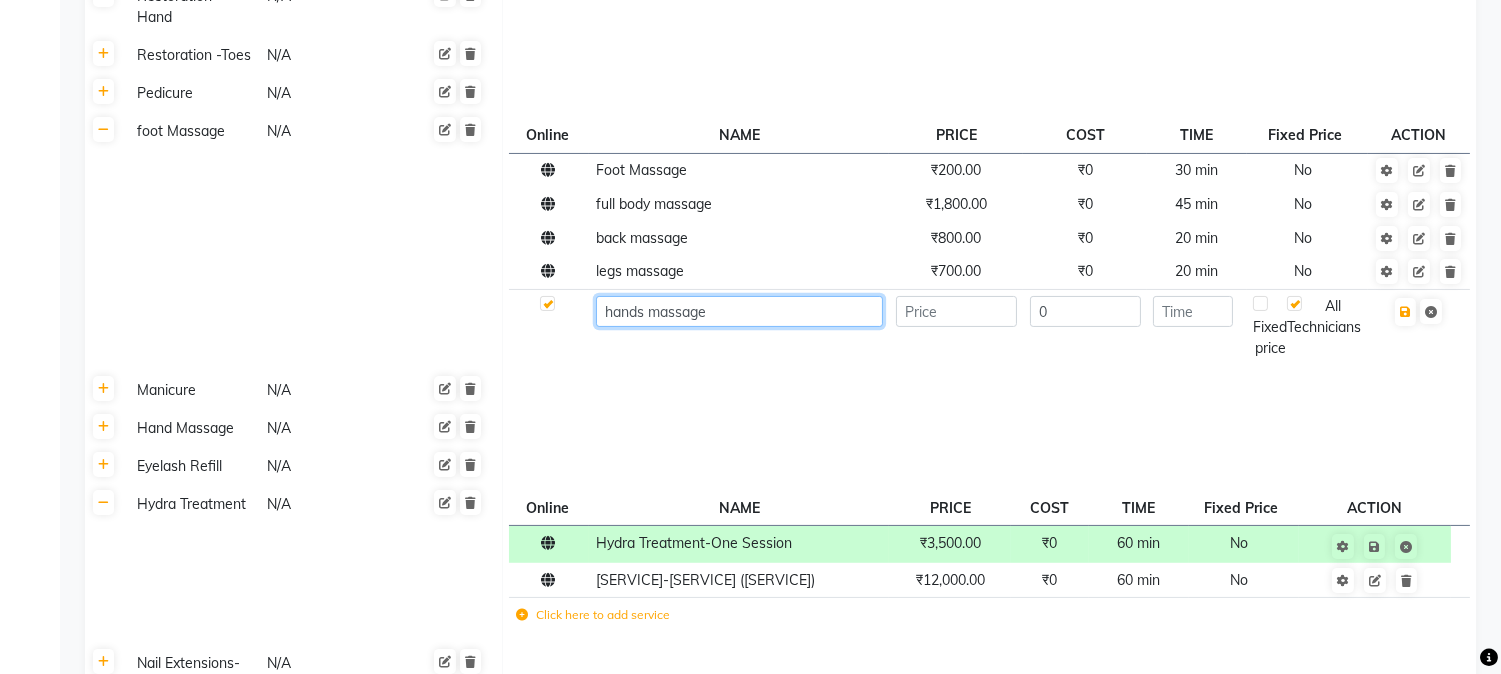 type on "hands massage" 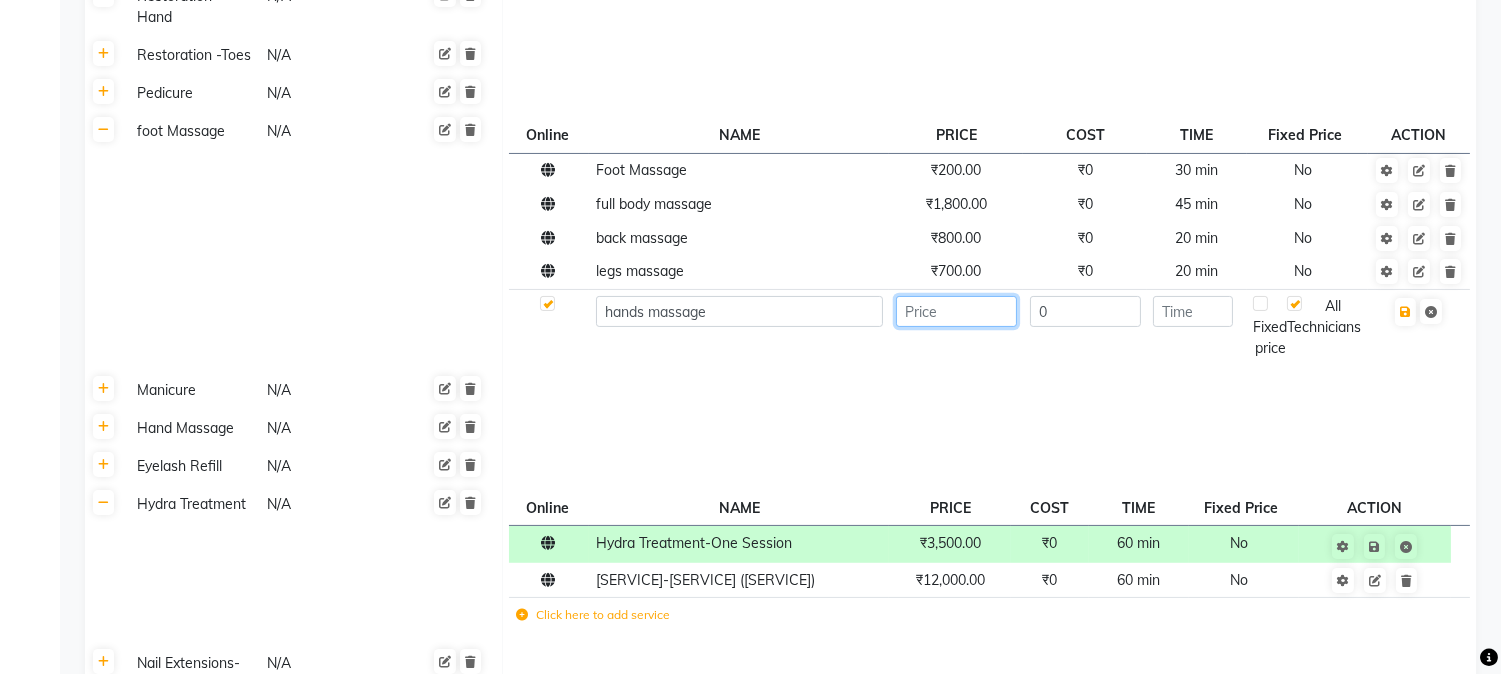 click 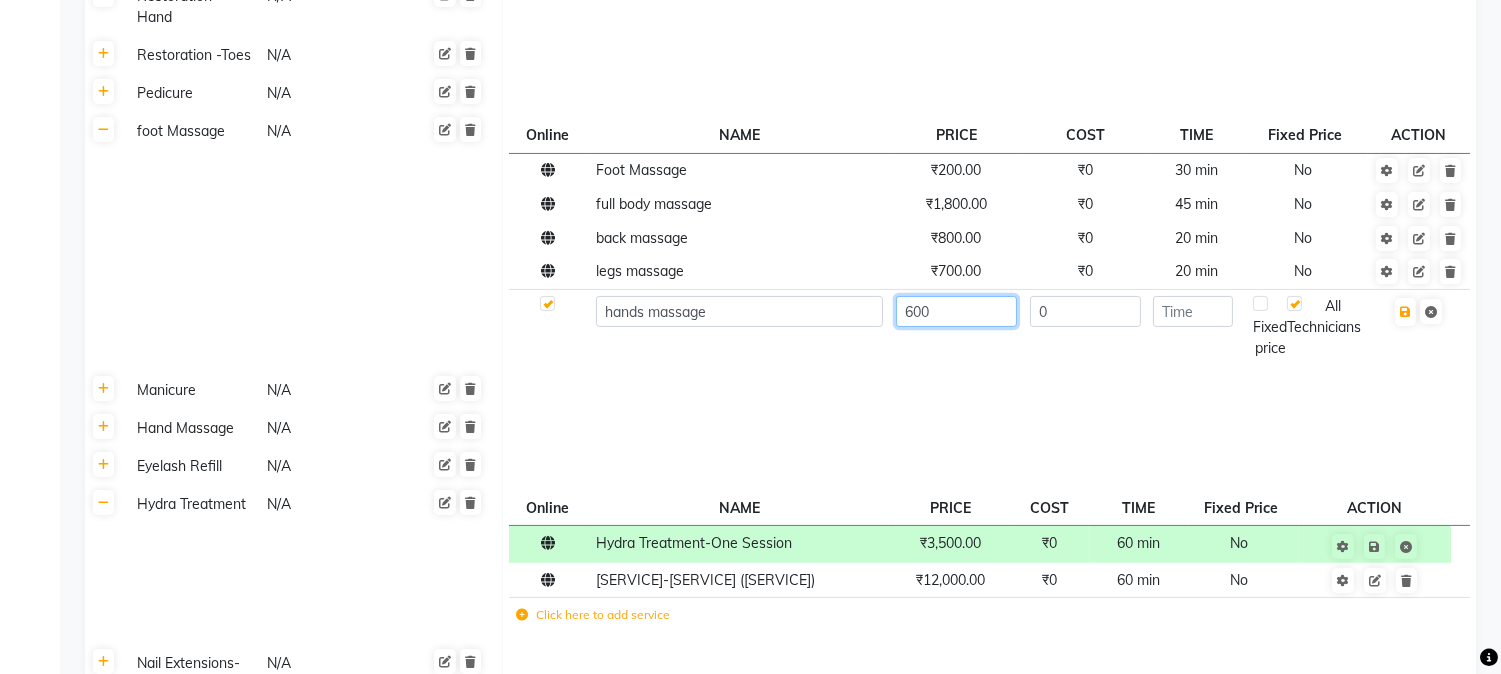 type on "600" 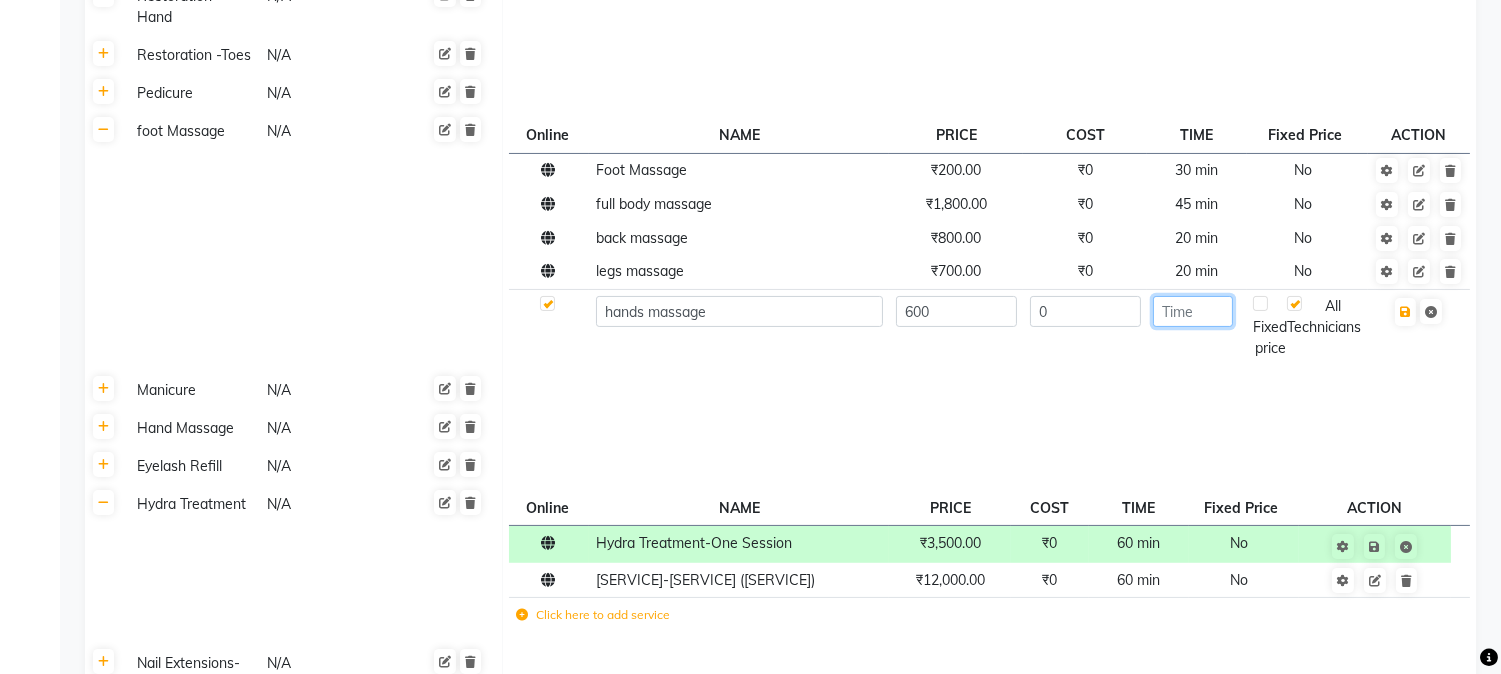 click 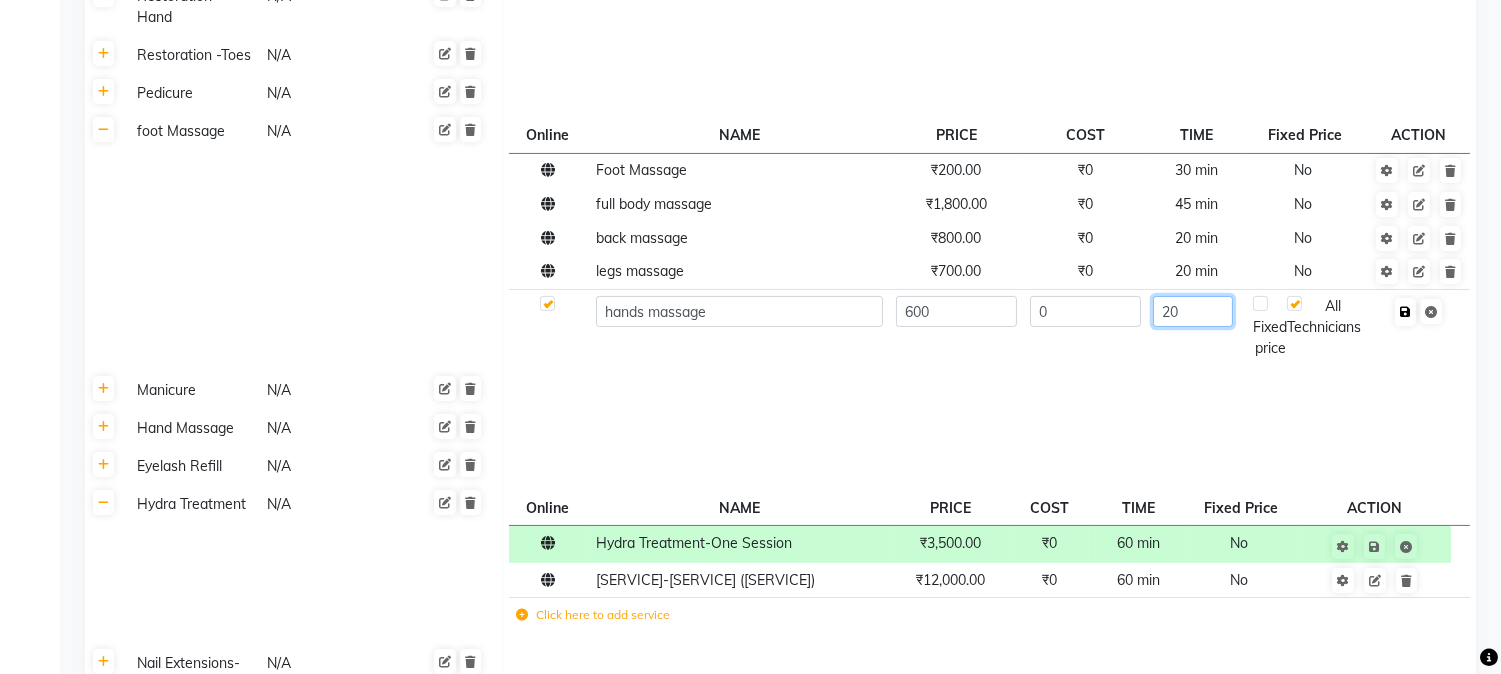 type on "20" 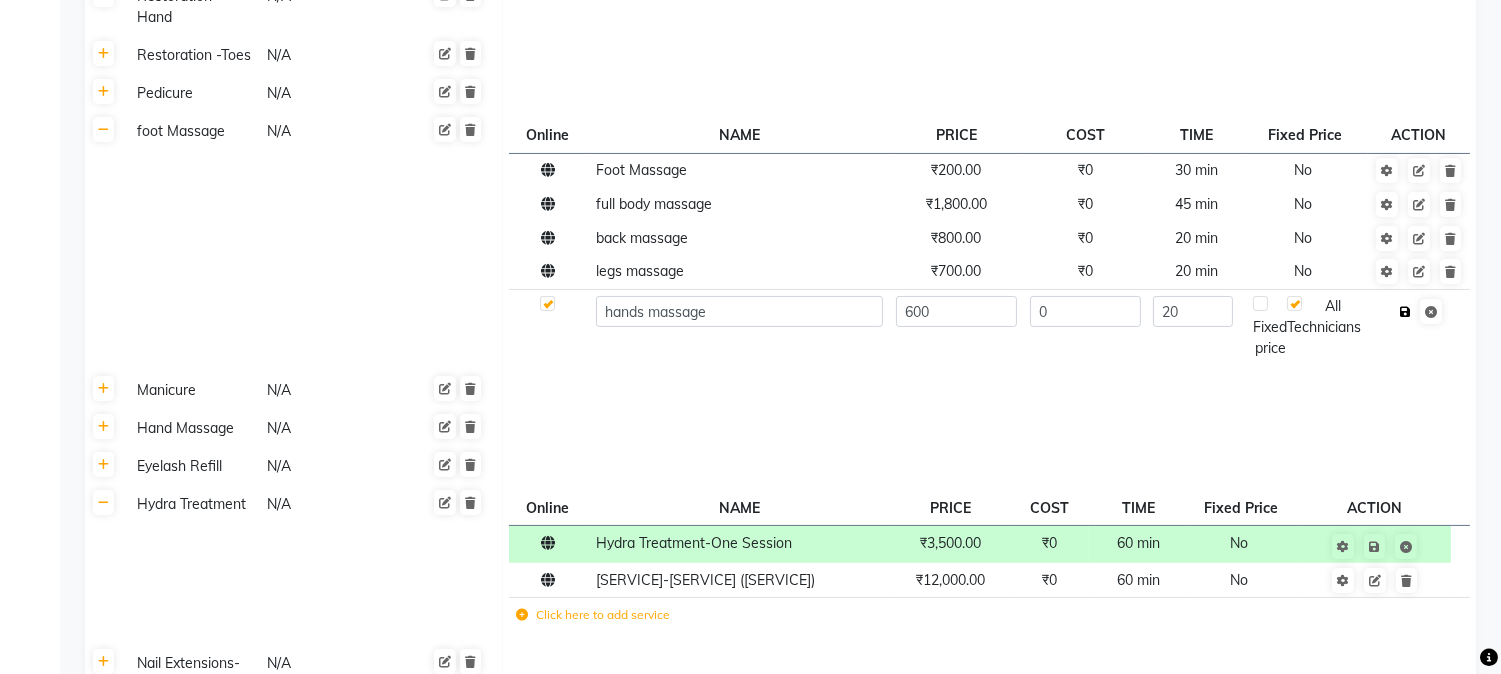 click at bounding box center [1405, 312] 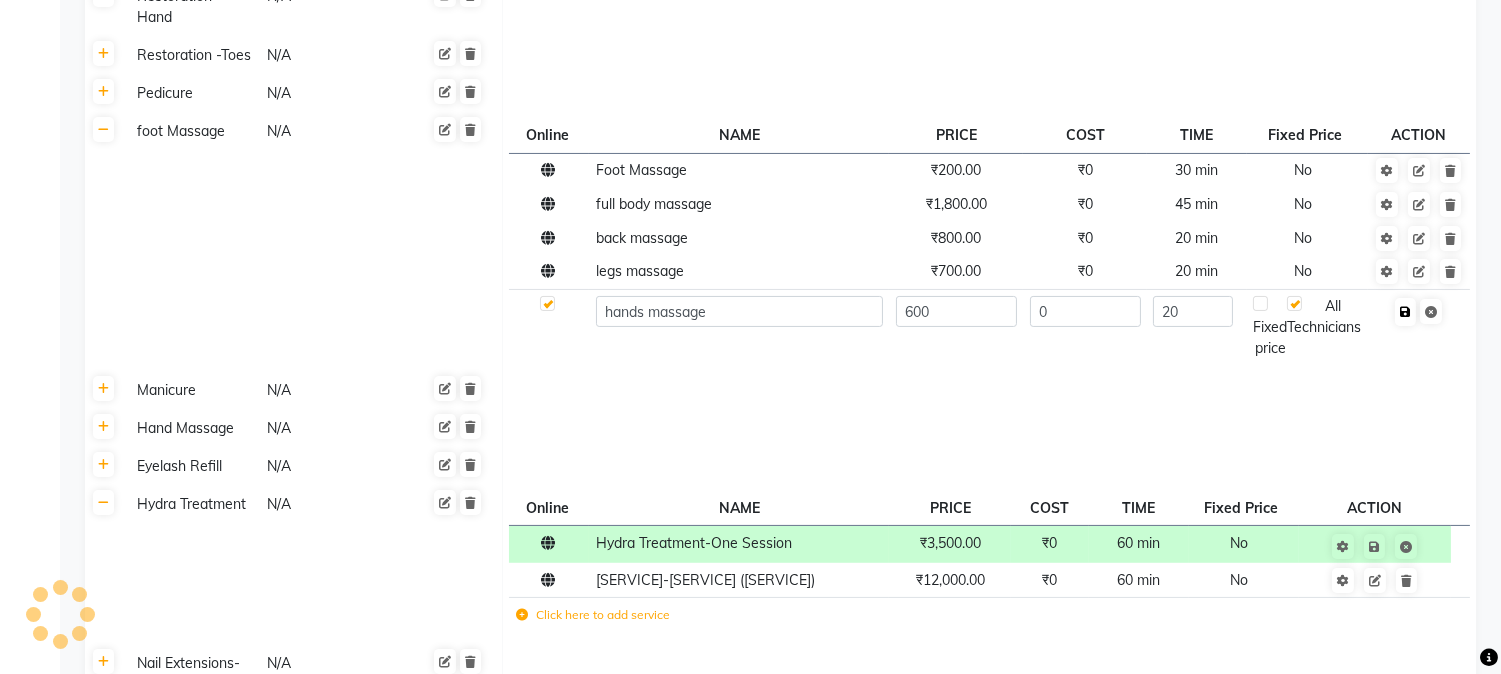 checkbox on "true" 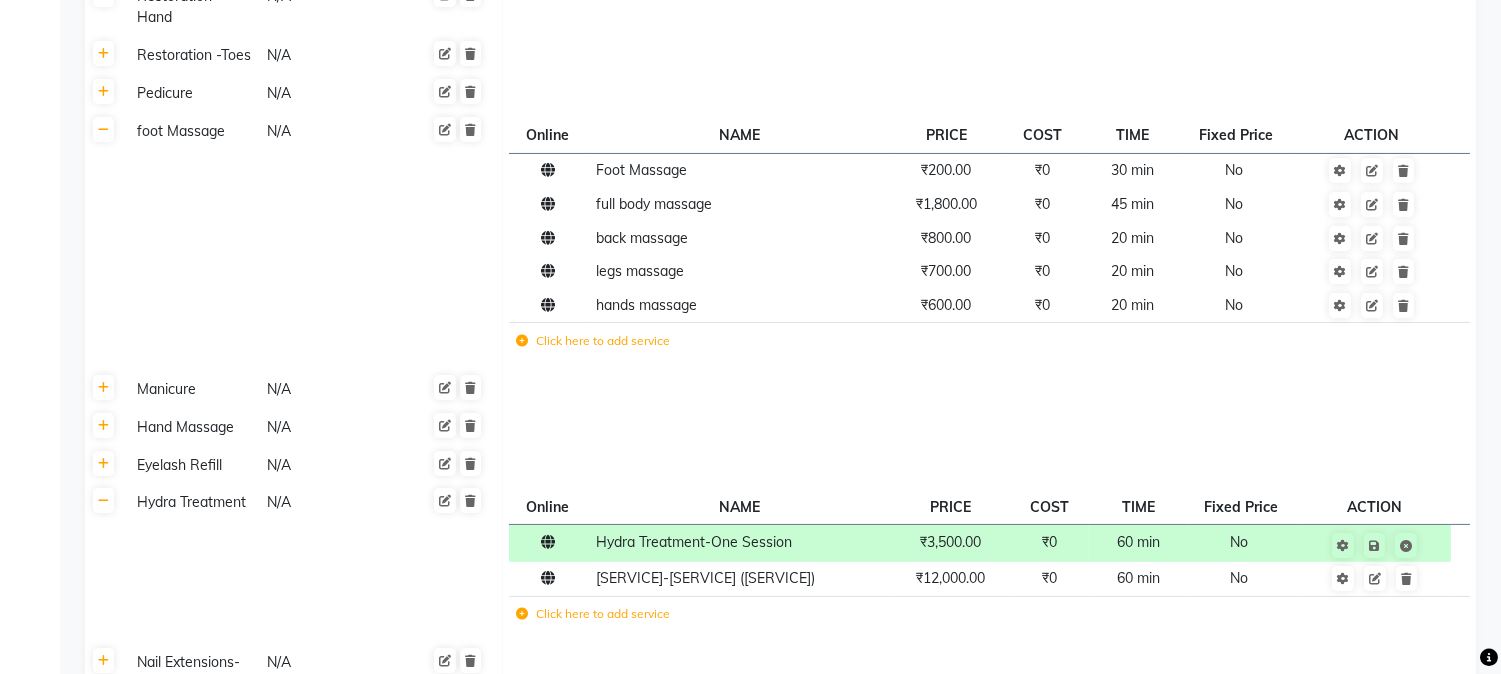 scroll, scrollTop: 22, scrollLeft: 0, axis: vertical 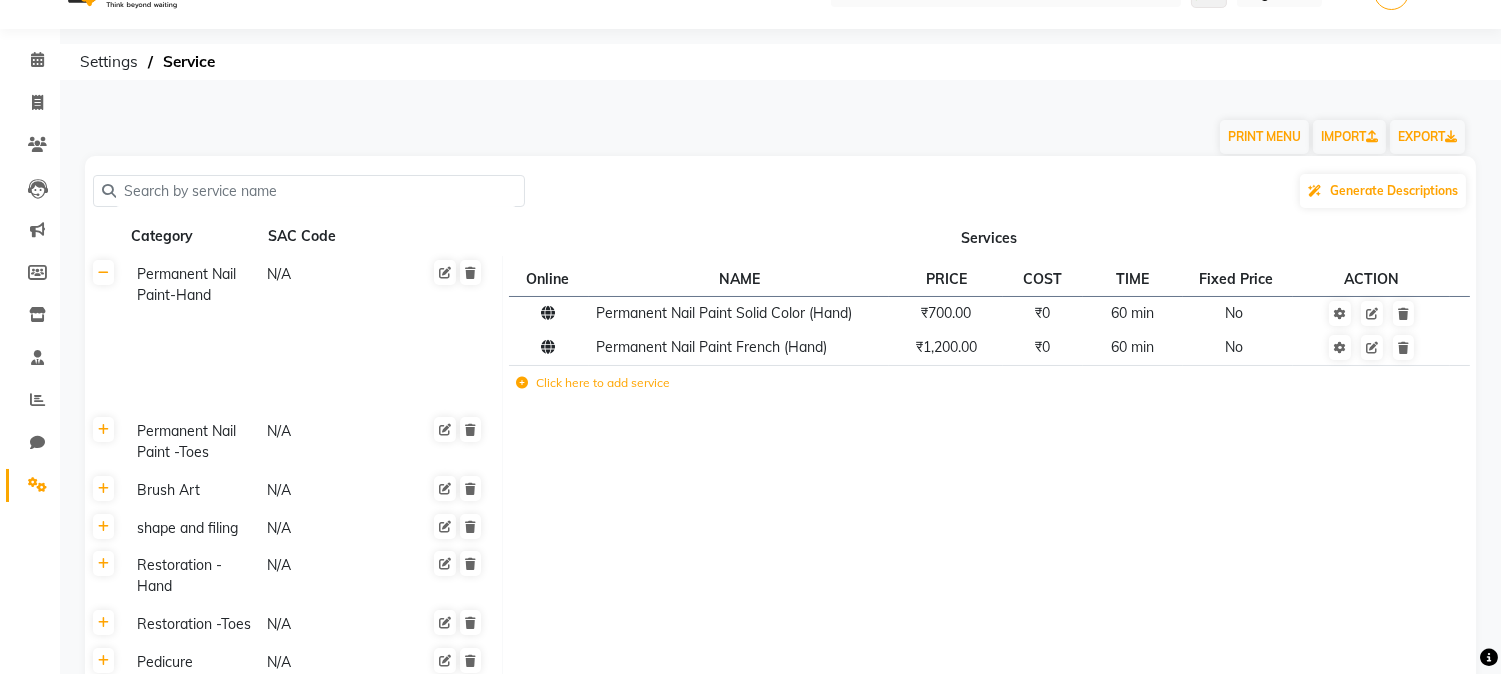 click 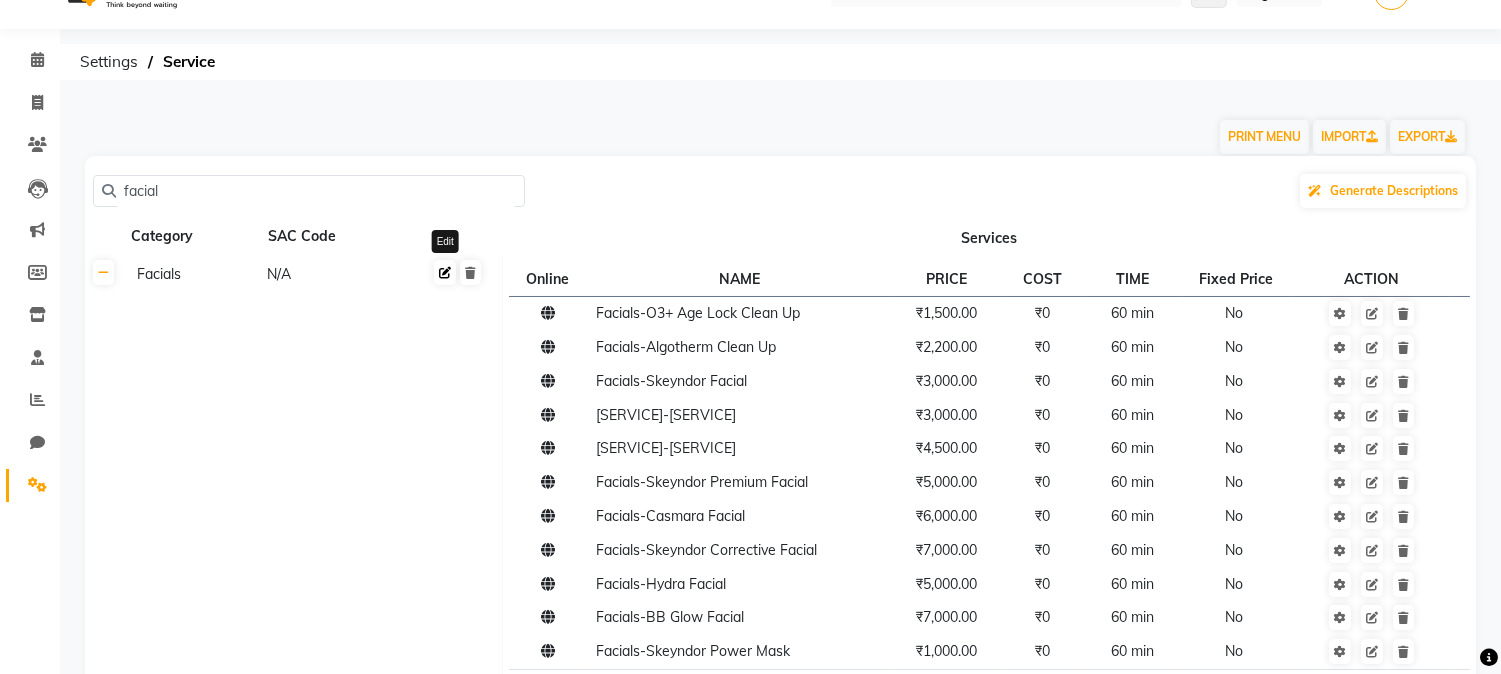 click 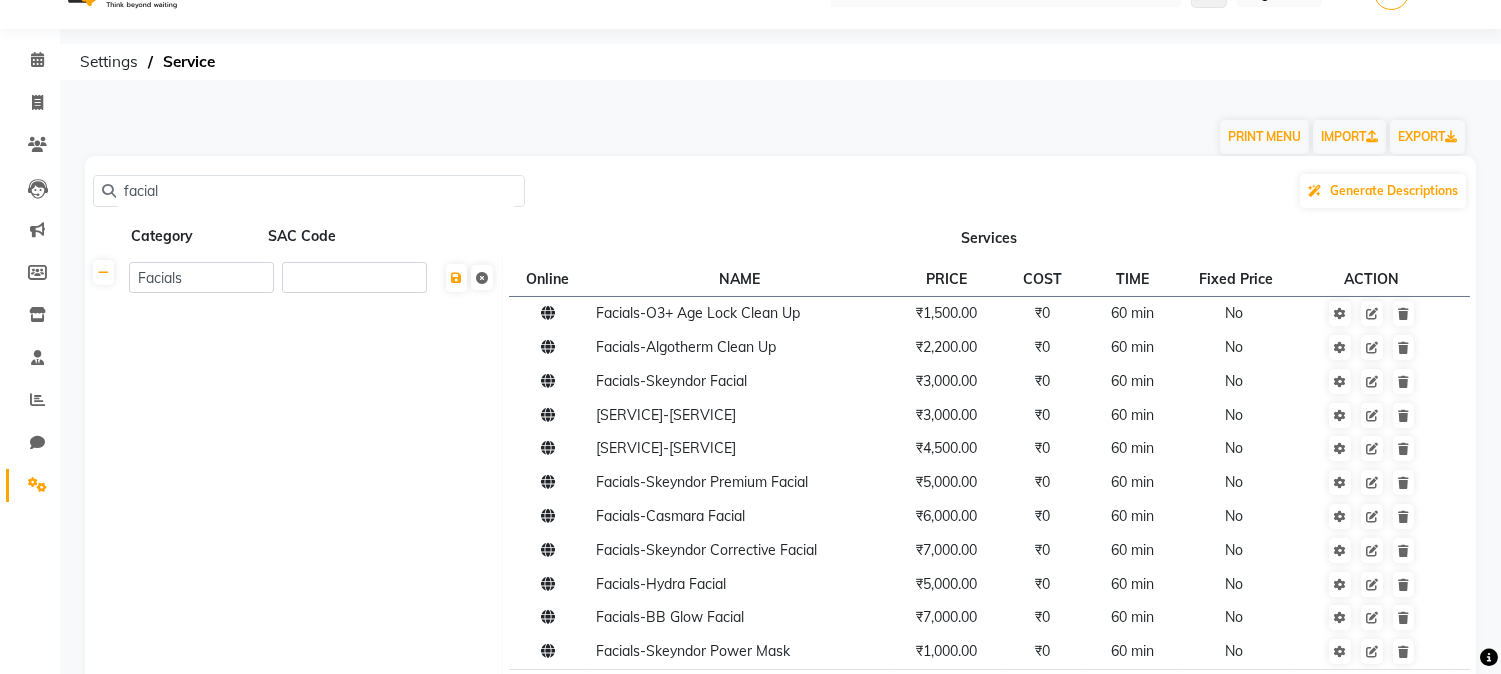 click on "facial" 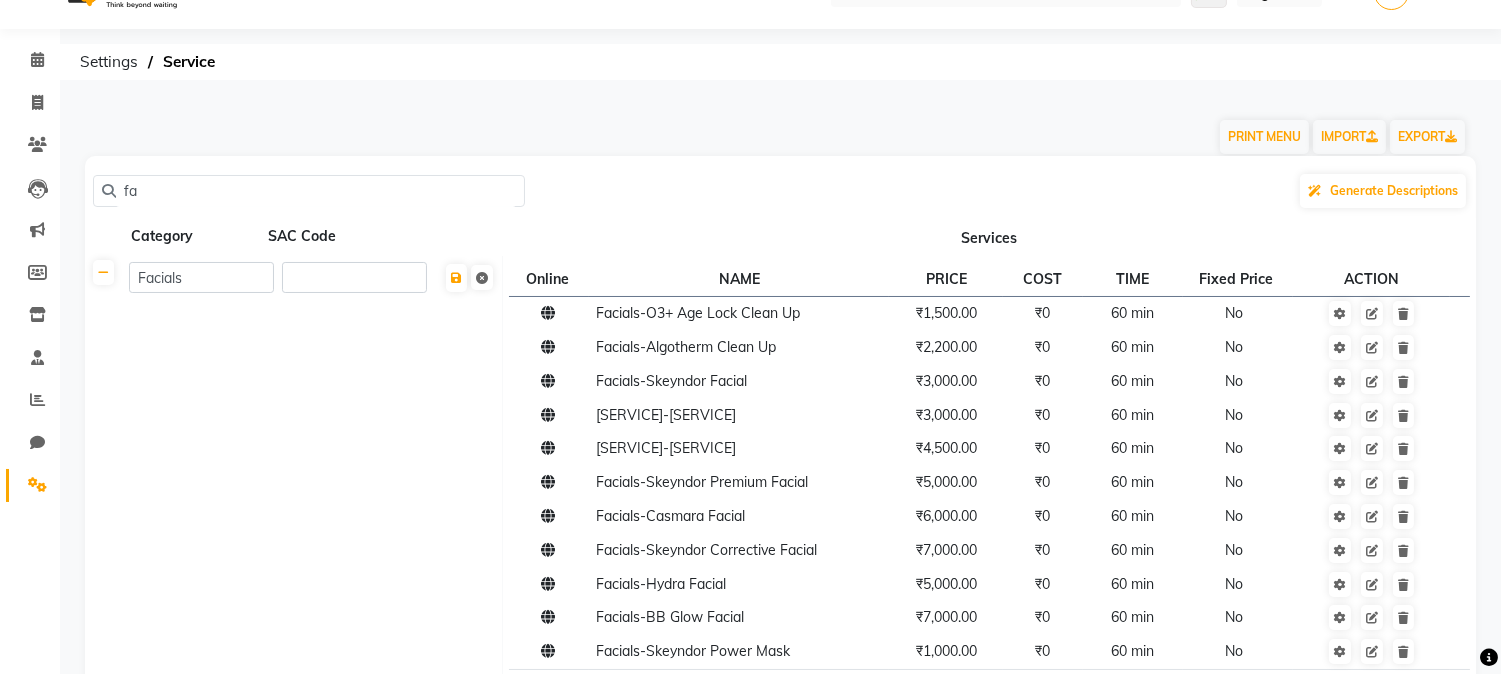 type on "f" 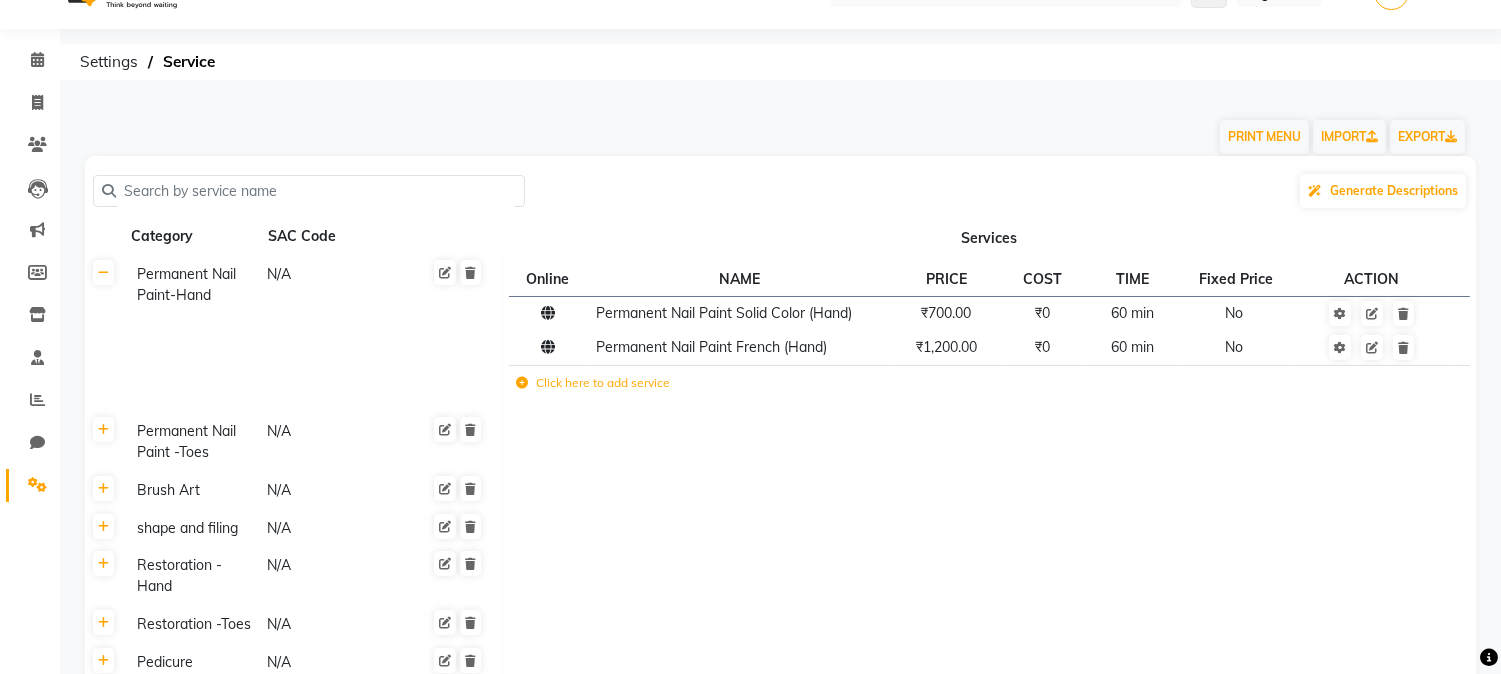 click 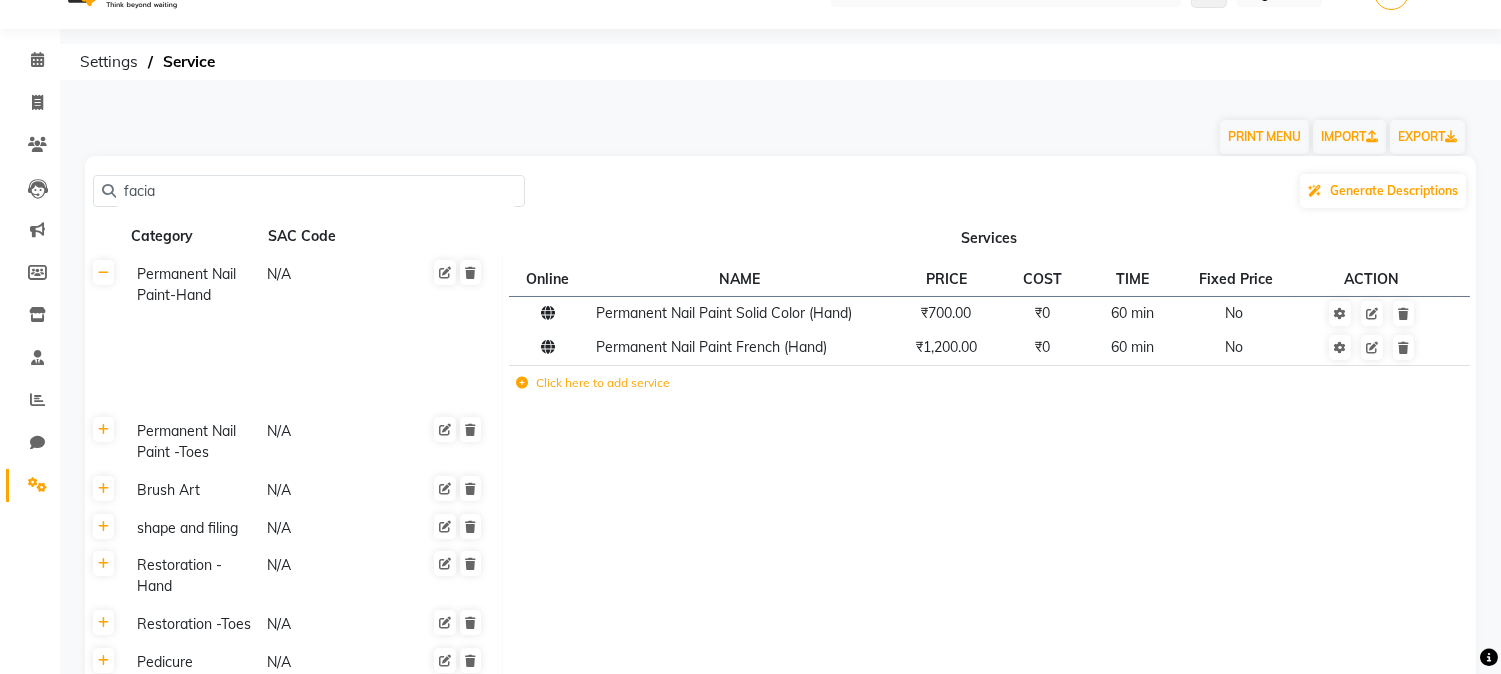 type on "facial" 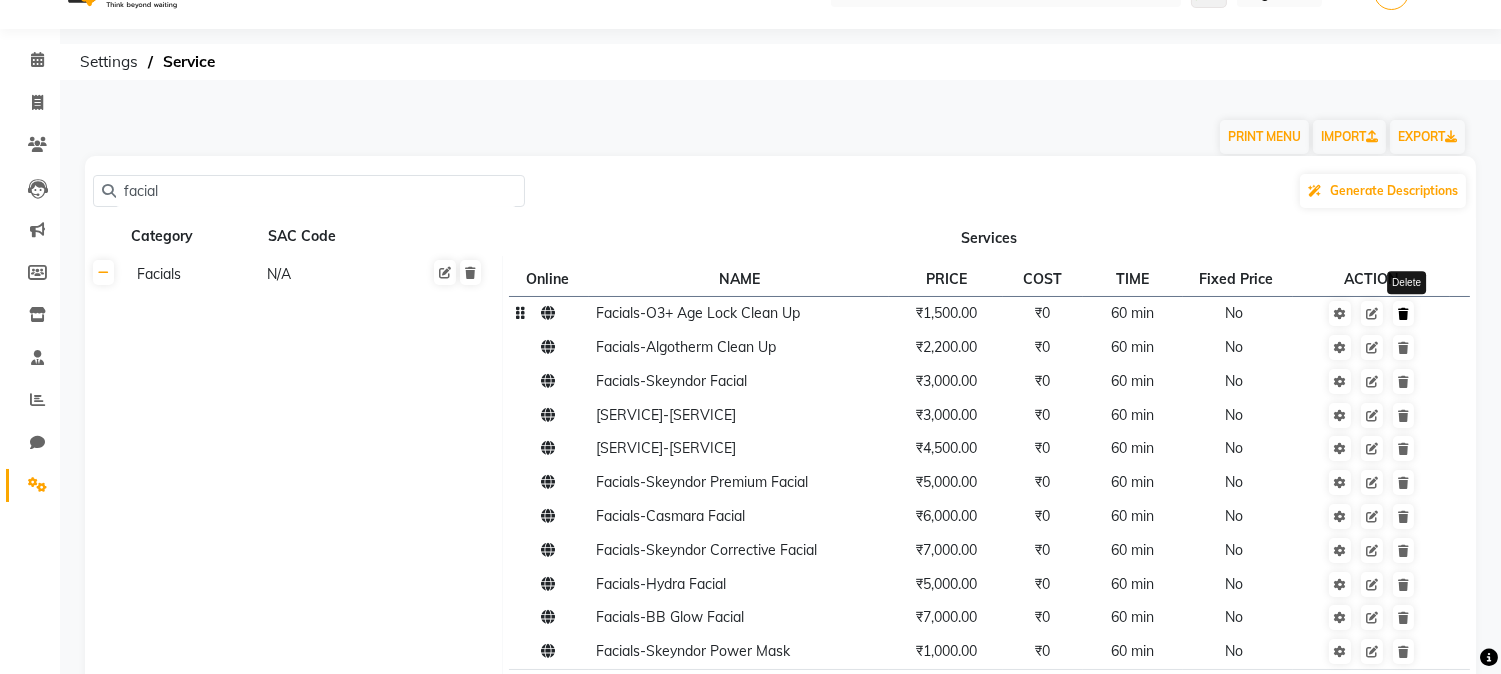 click 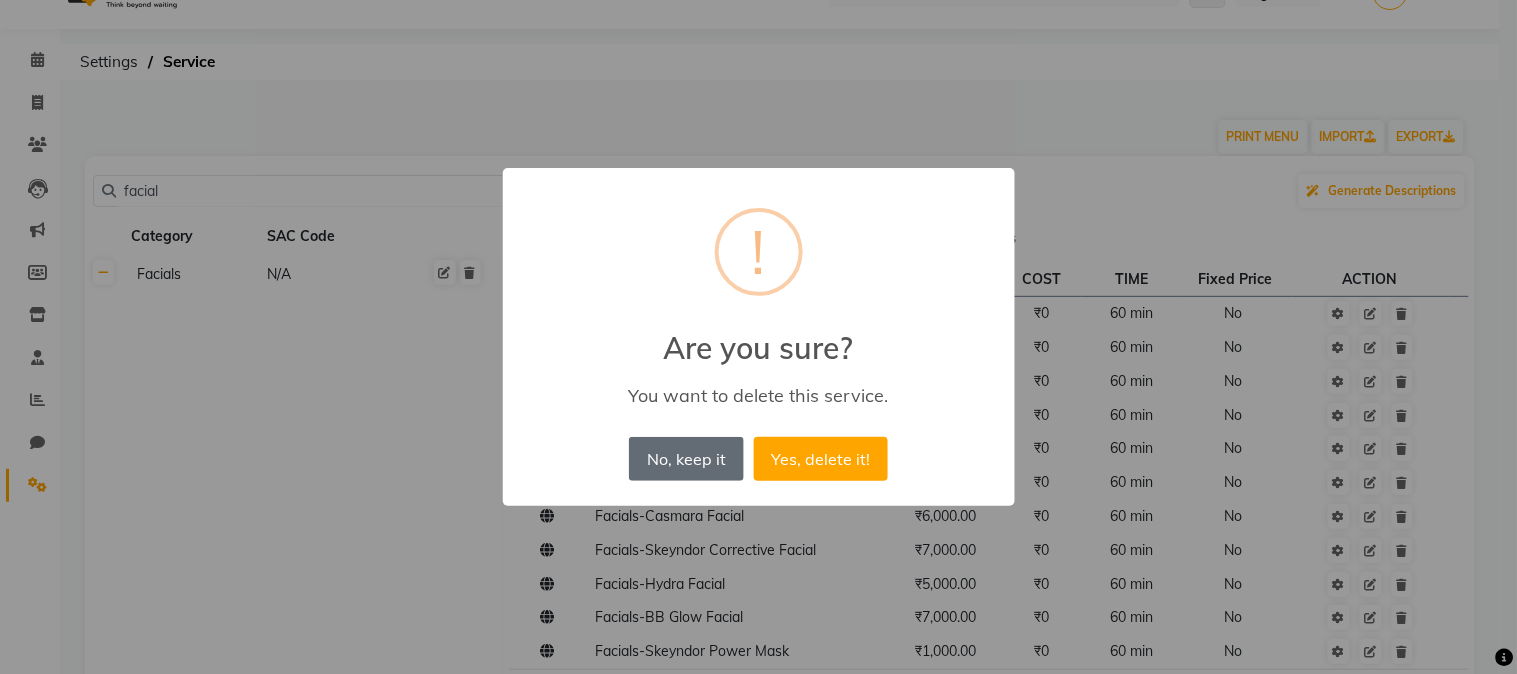 click on "No, keep it" at bounding box center (686, 459) 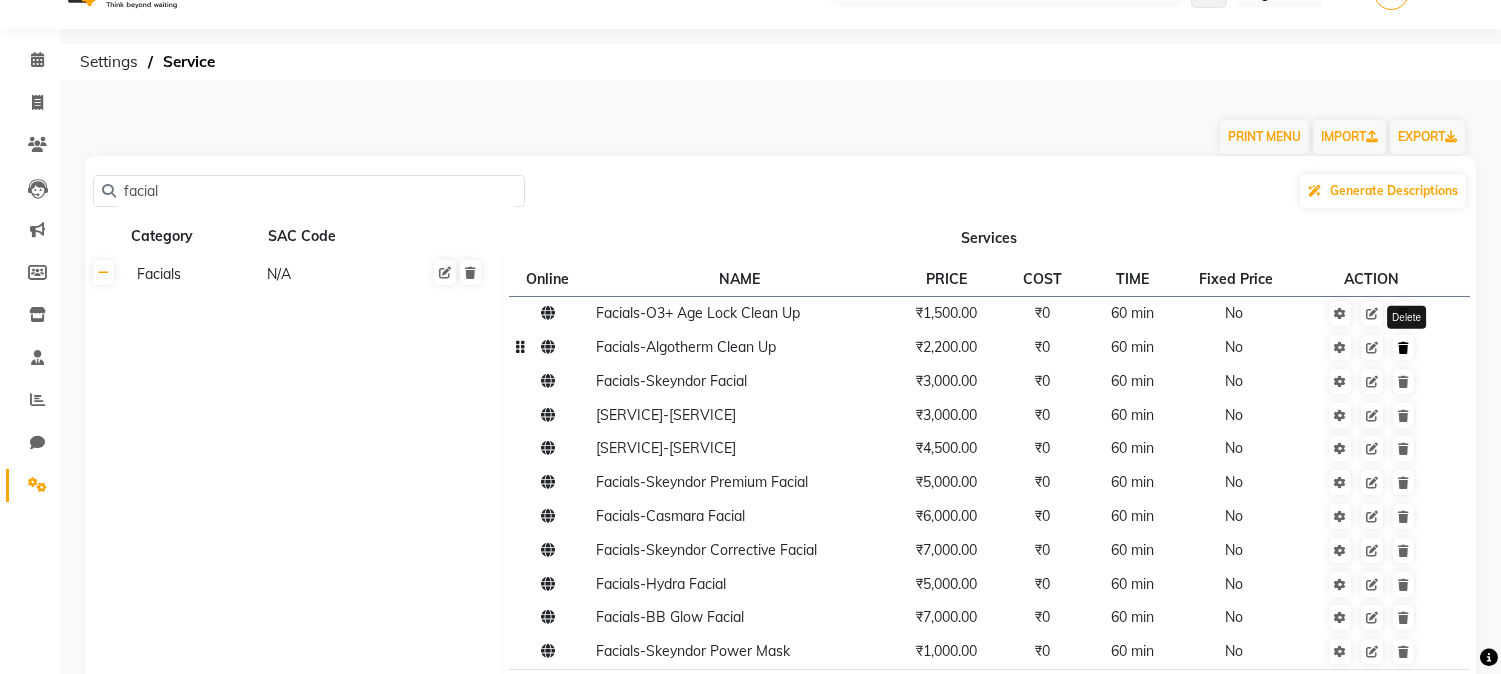 click 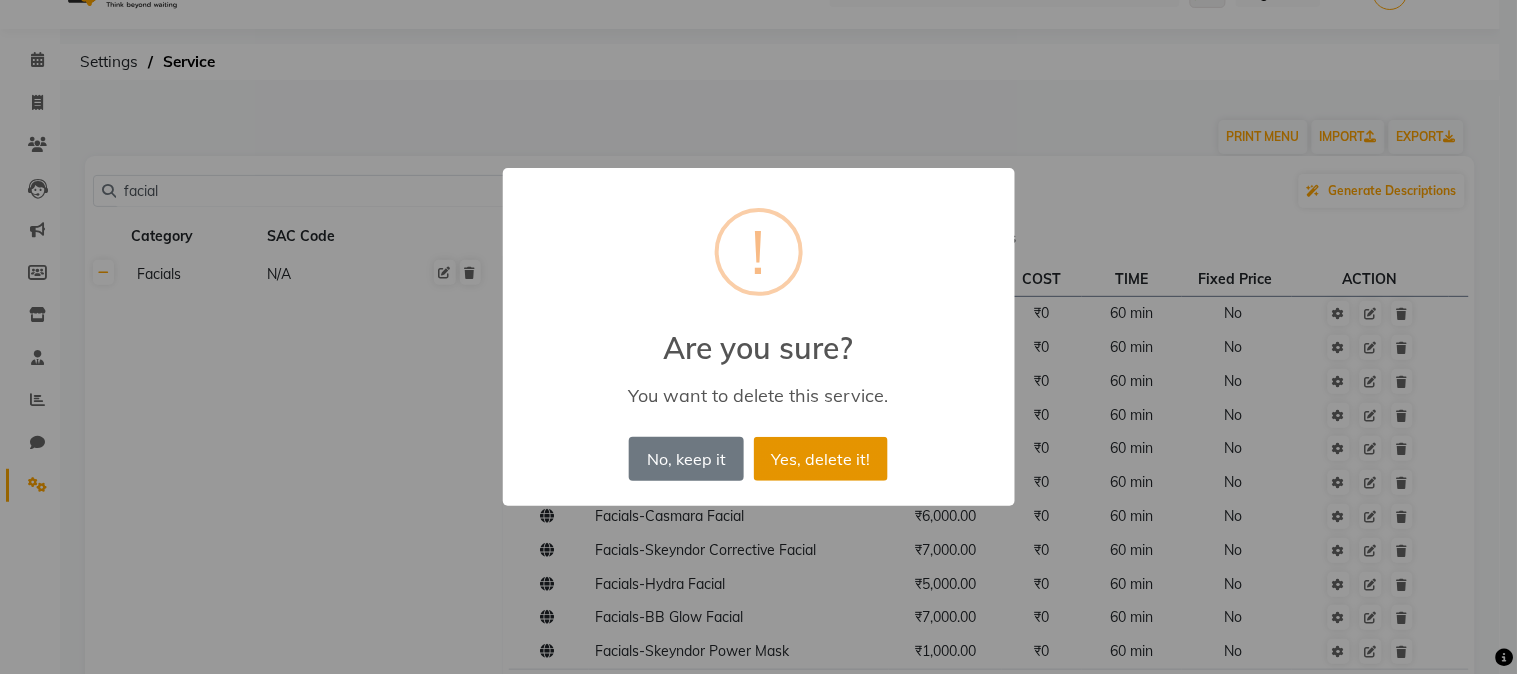 click on "Yes, delete it!" at bounding box center (821, 459) 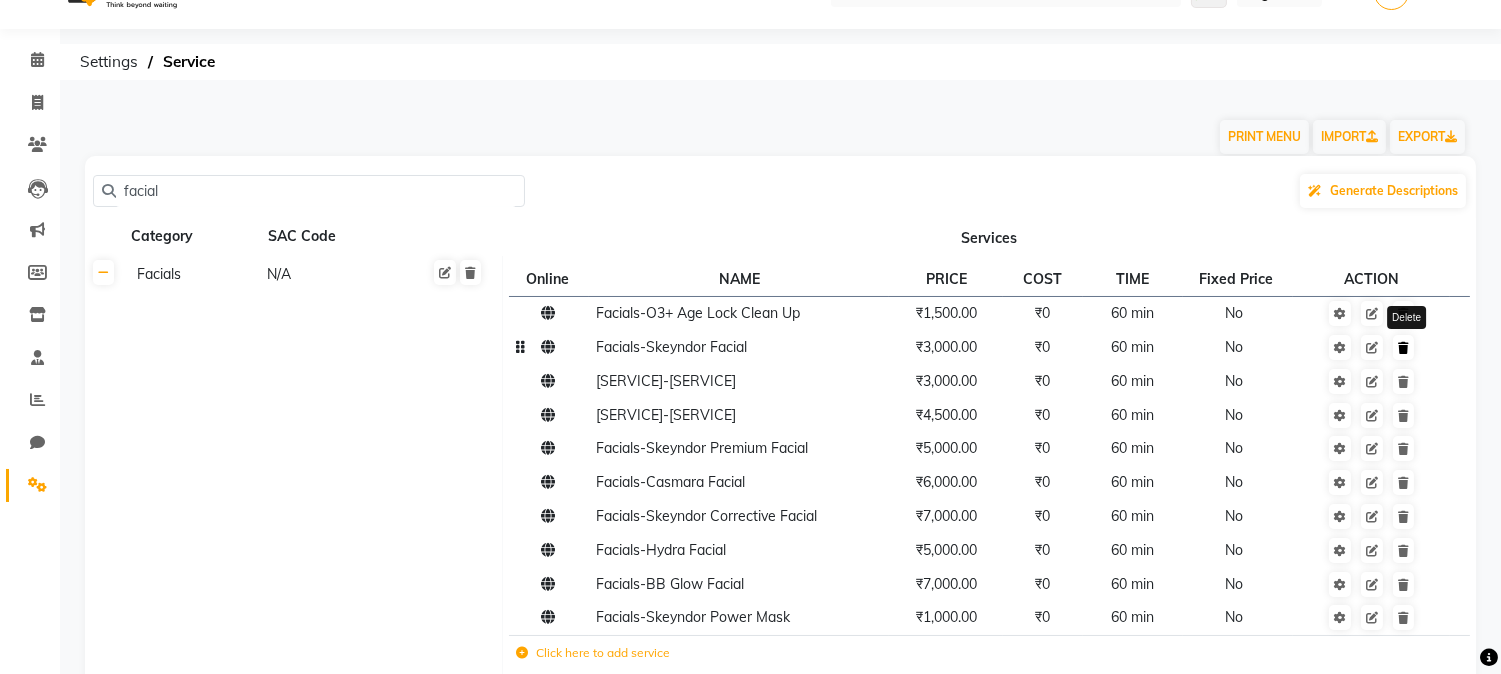 click 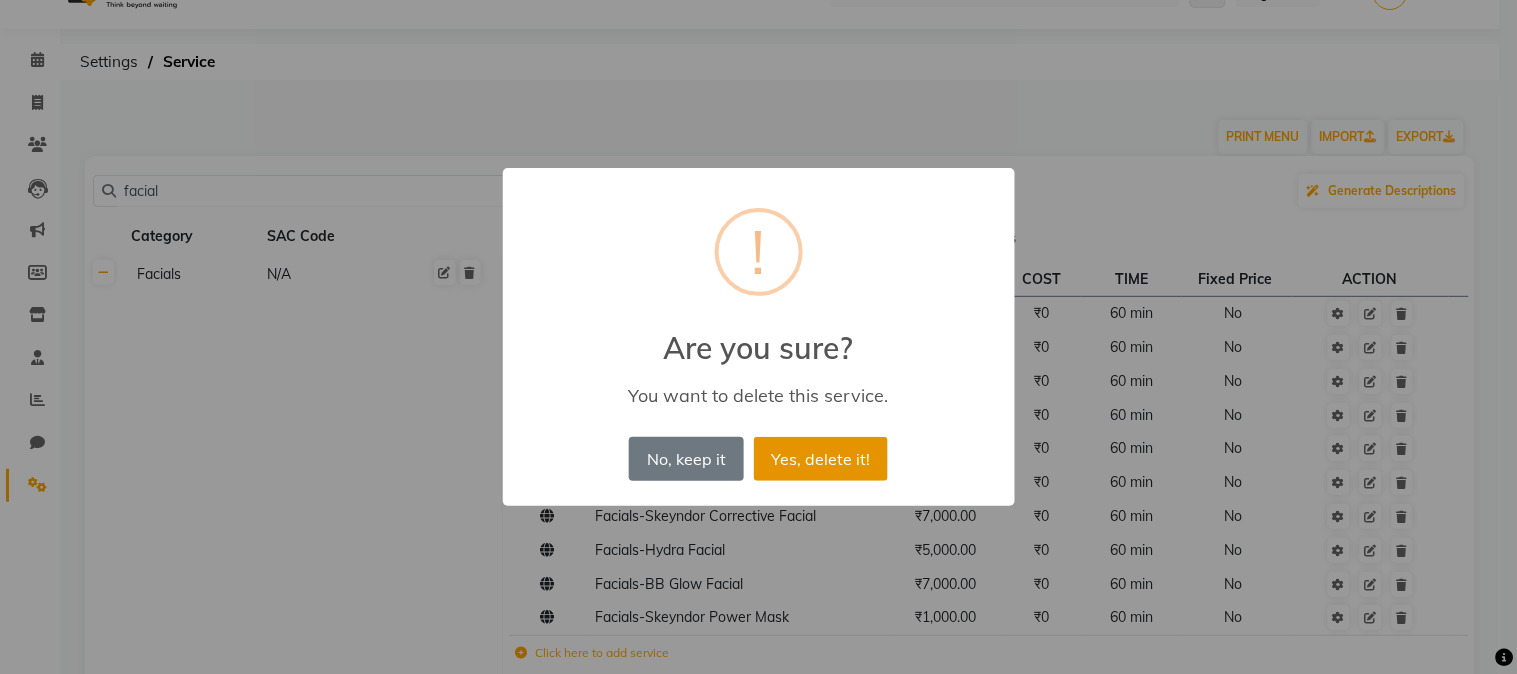 click on "Yes, delete it!" at bounding box center [821, 459] 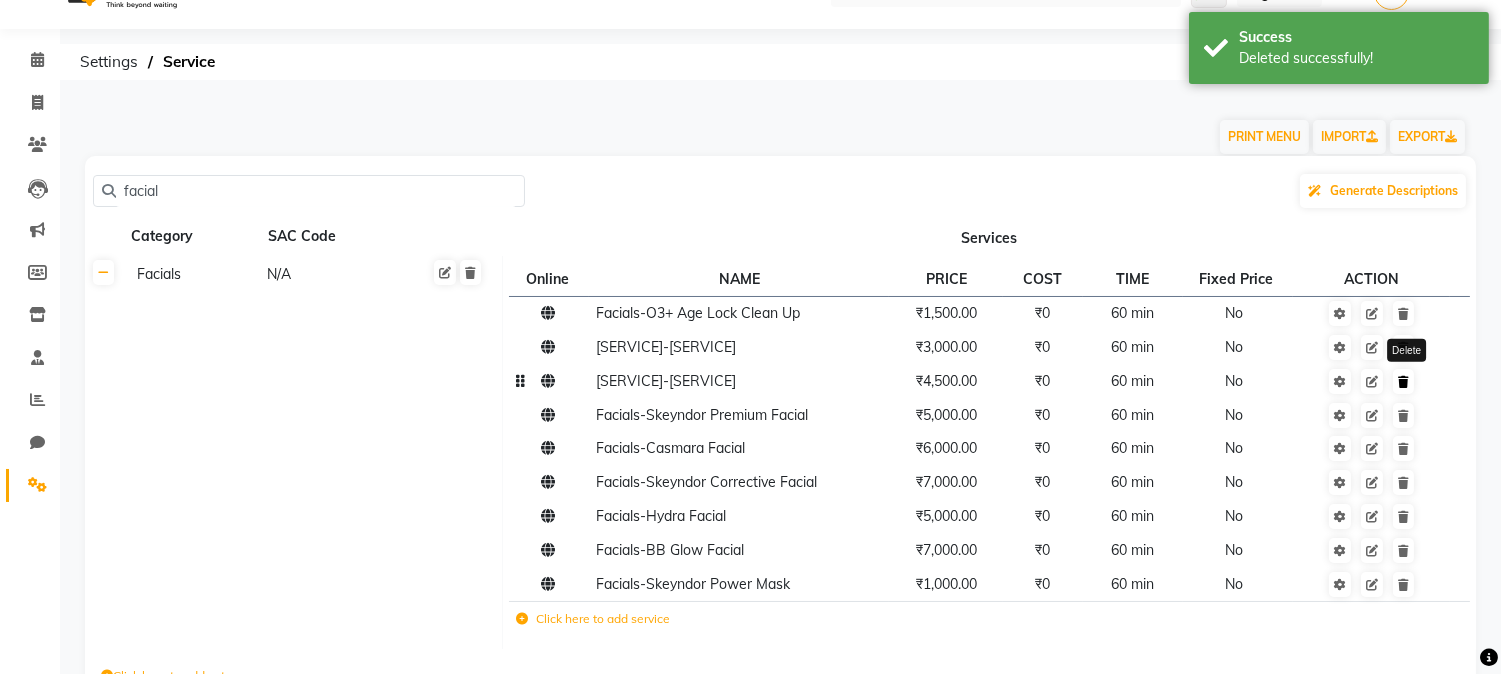 click 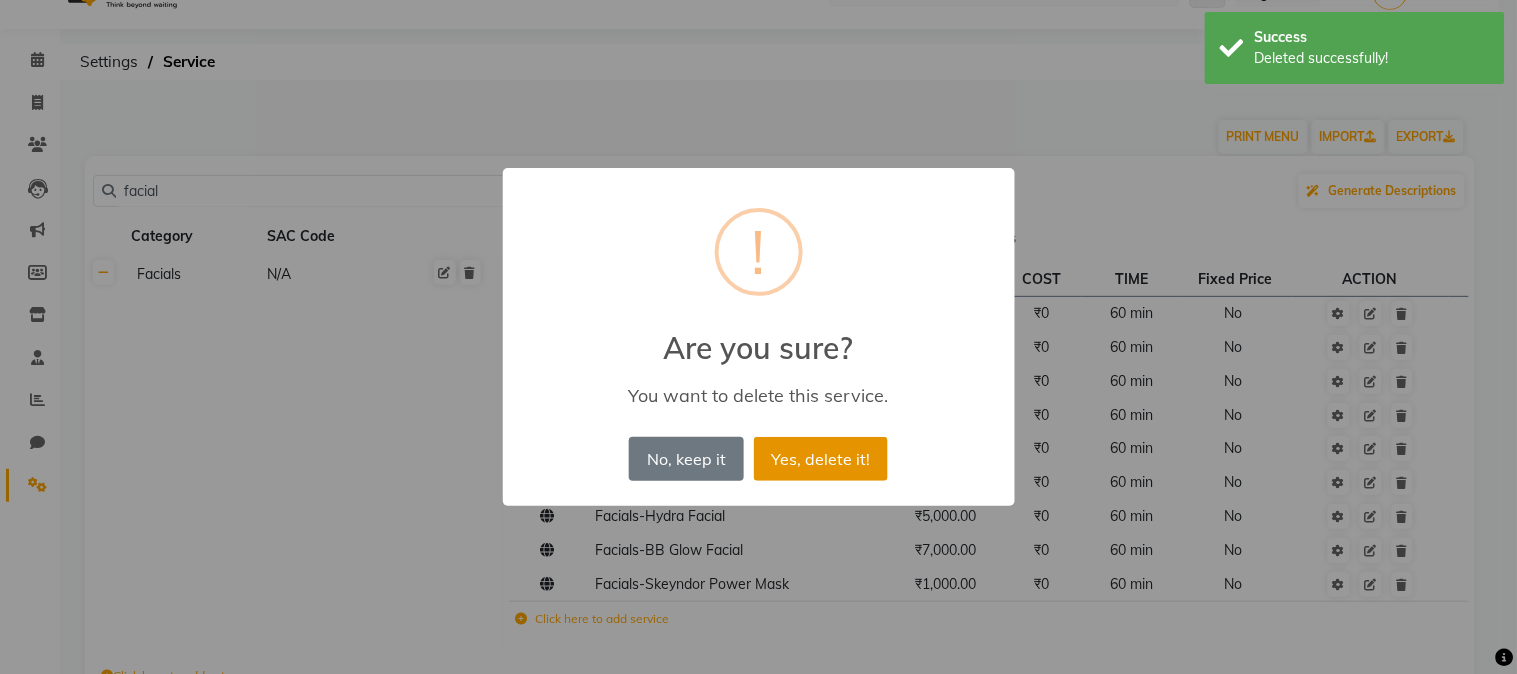 click on "Yes, delete it!" at bounding box center (821, 459) 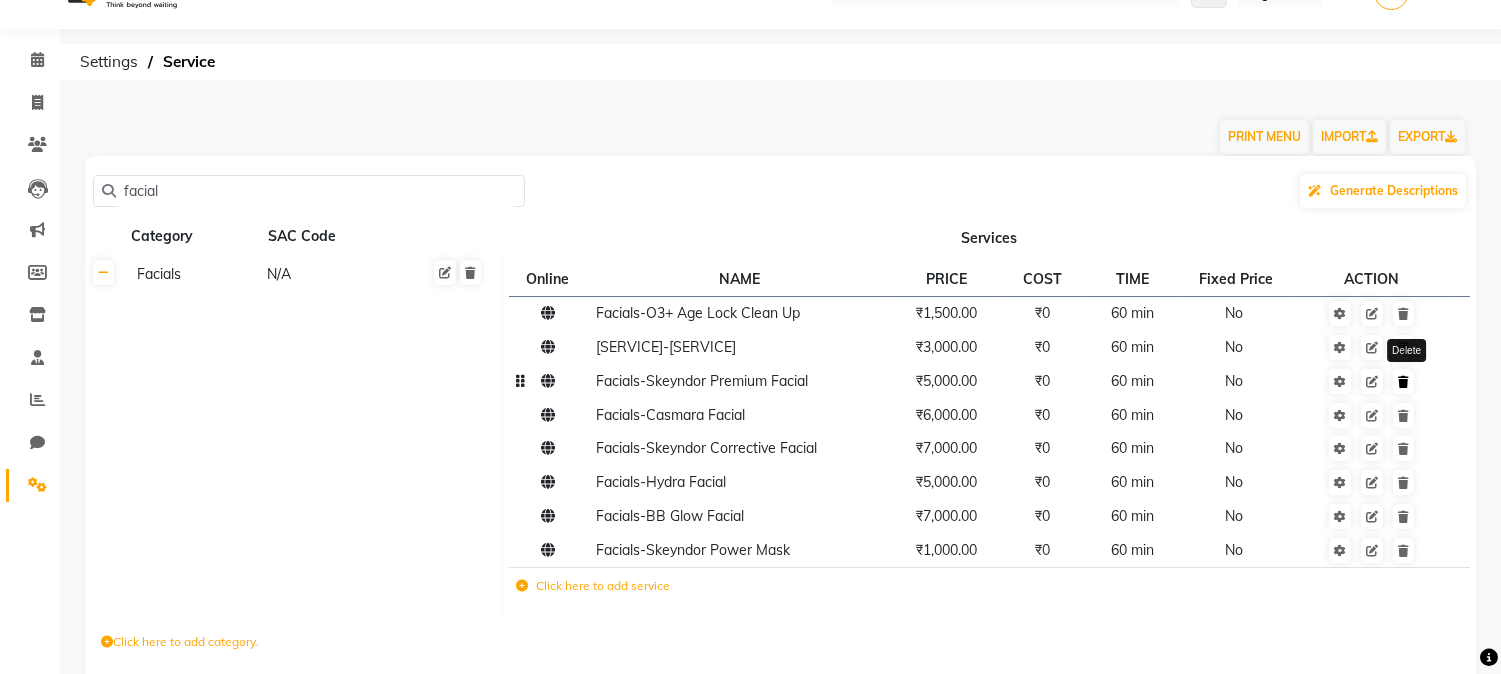 click 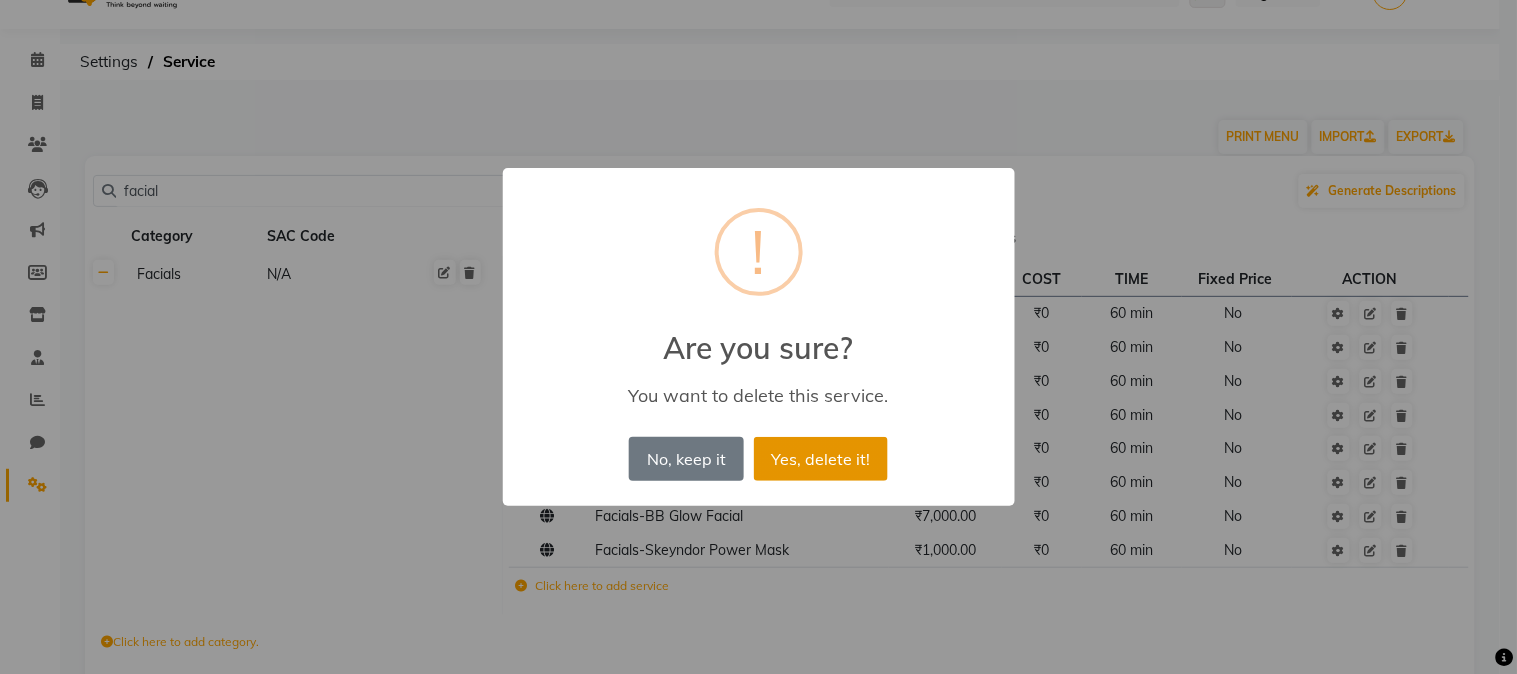 click on "Yes, delete it!" at bounding box center (821, 459) 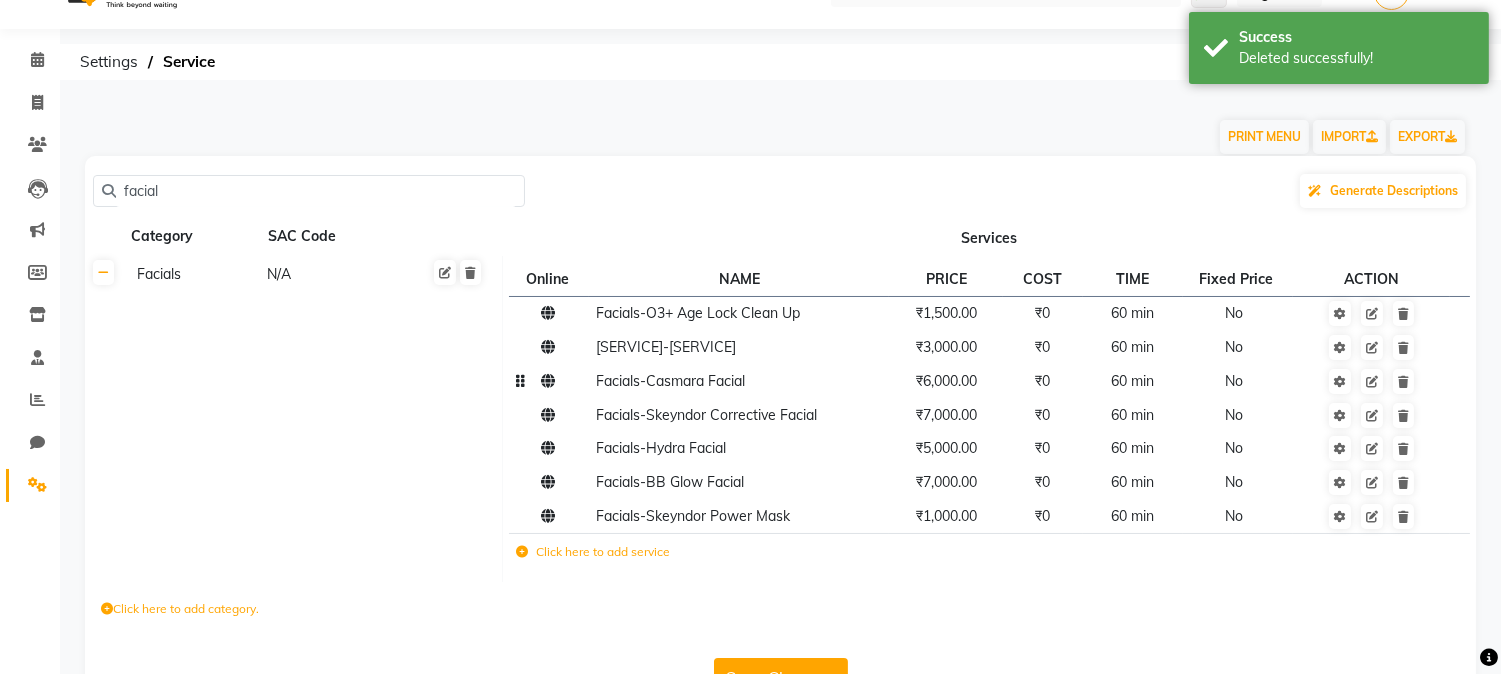 click on "Facials-Casmara Facial" 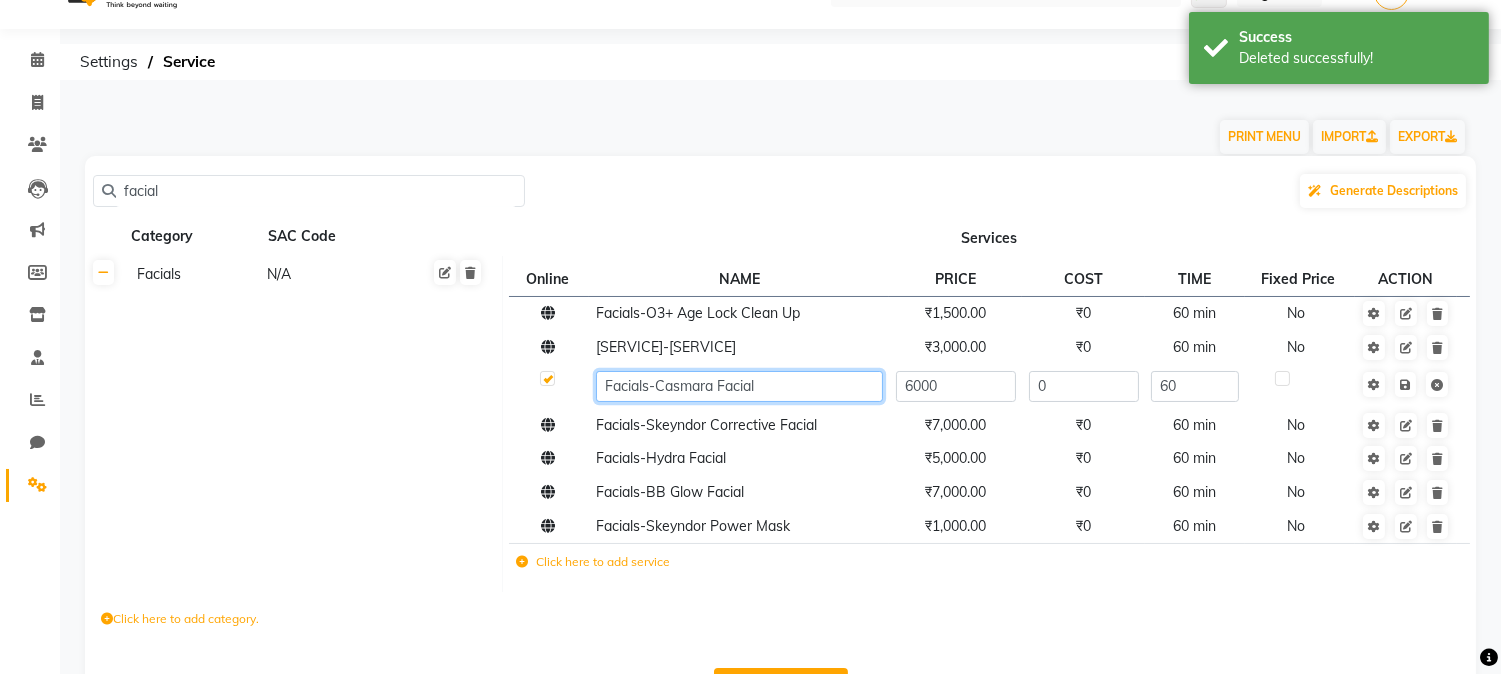 click on "Facials-Casmara Facial" 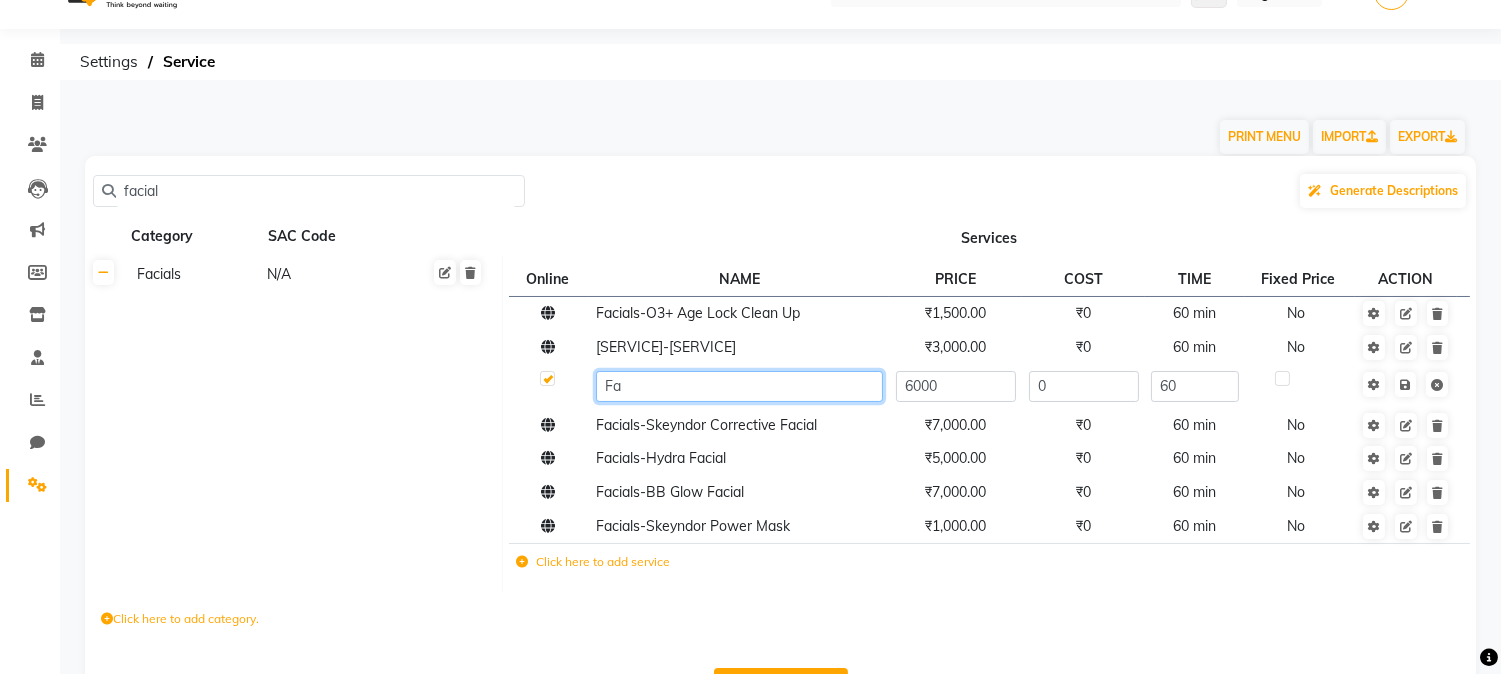 type on "F" 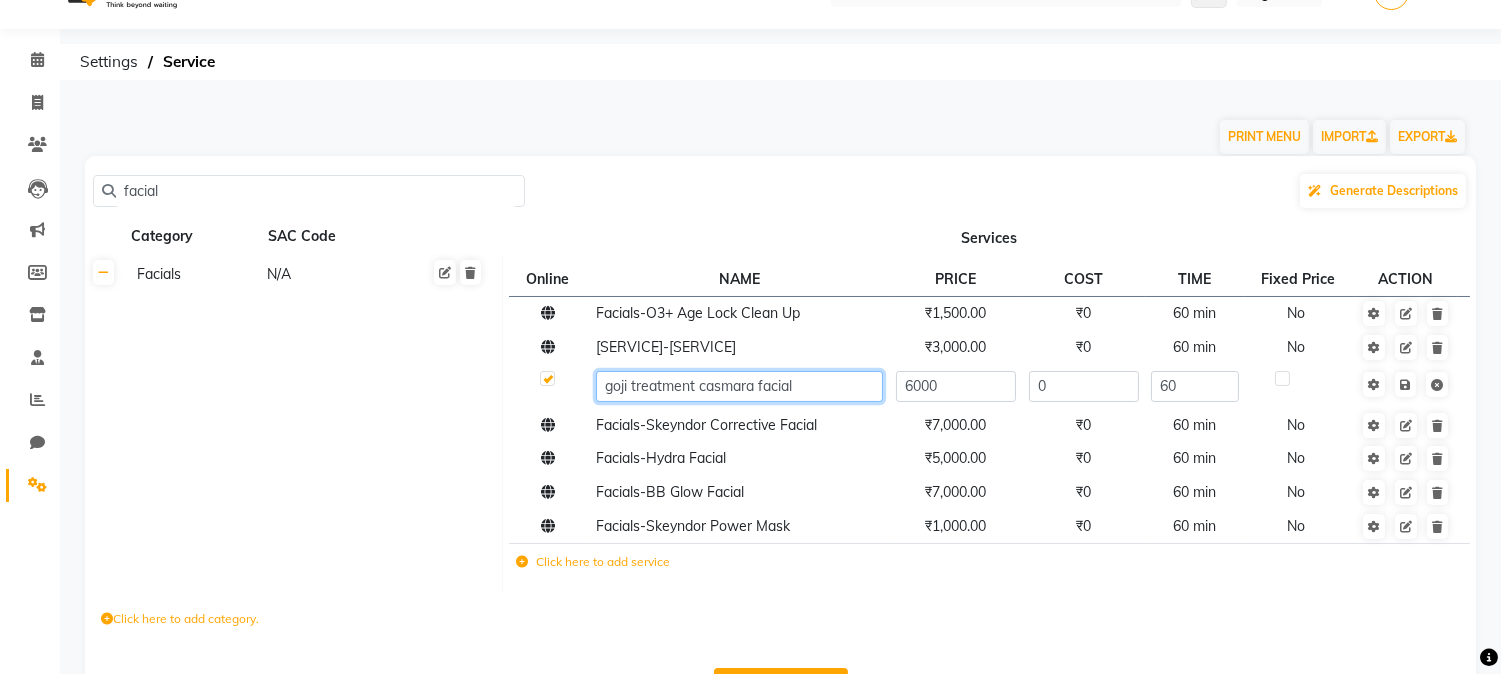 type on "goji treatment casmara facial" 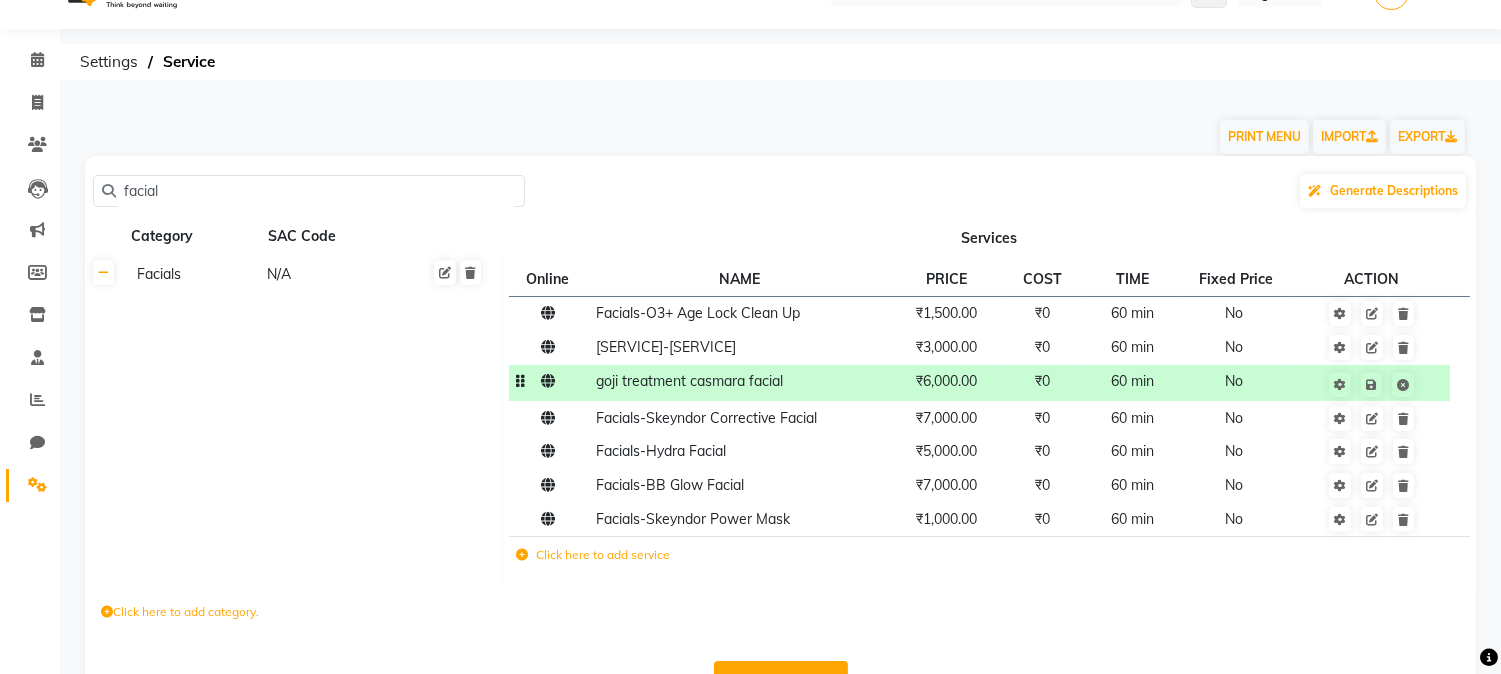 click on "₹6,000.00" 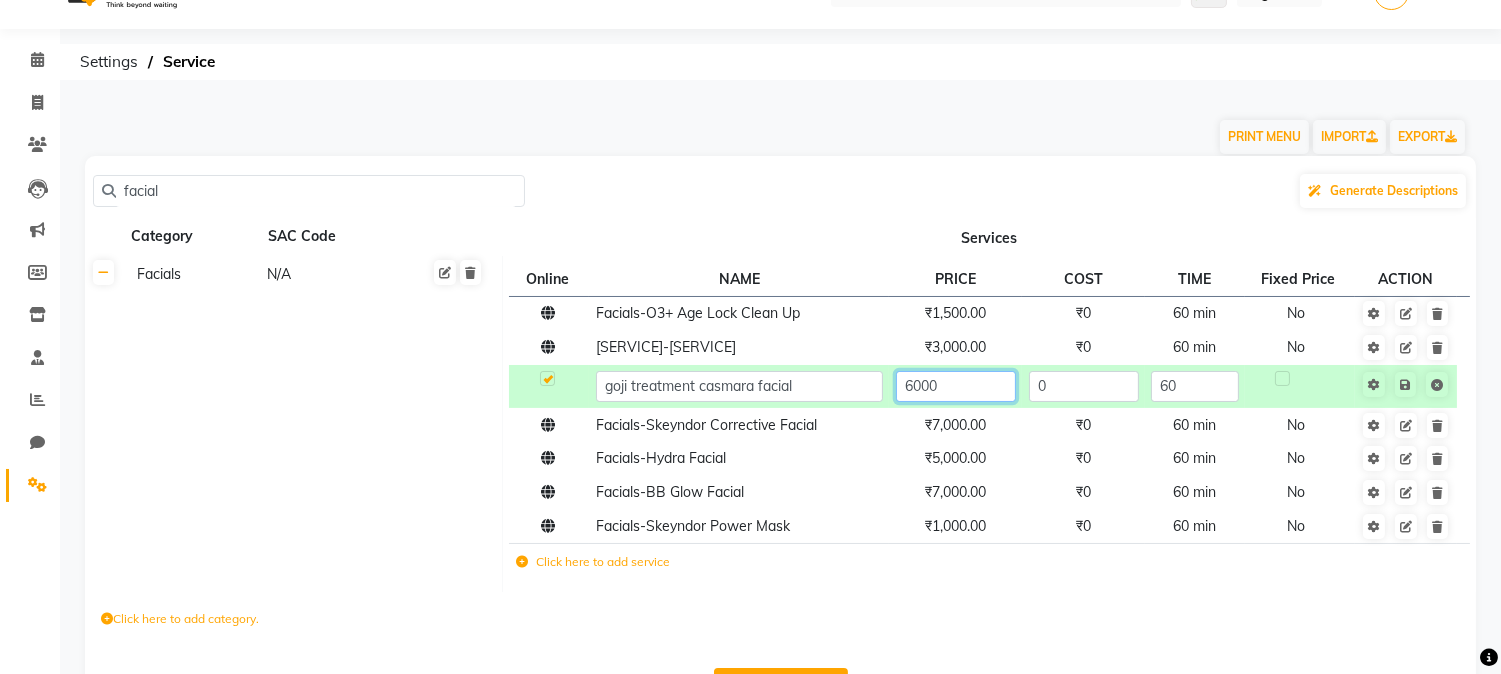 click on "6000" 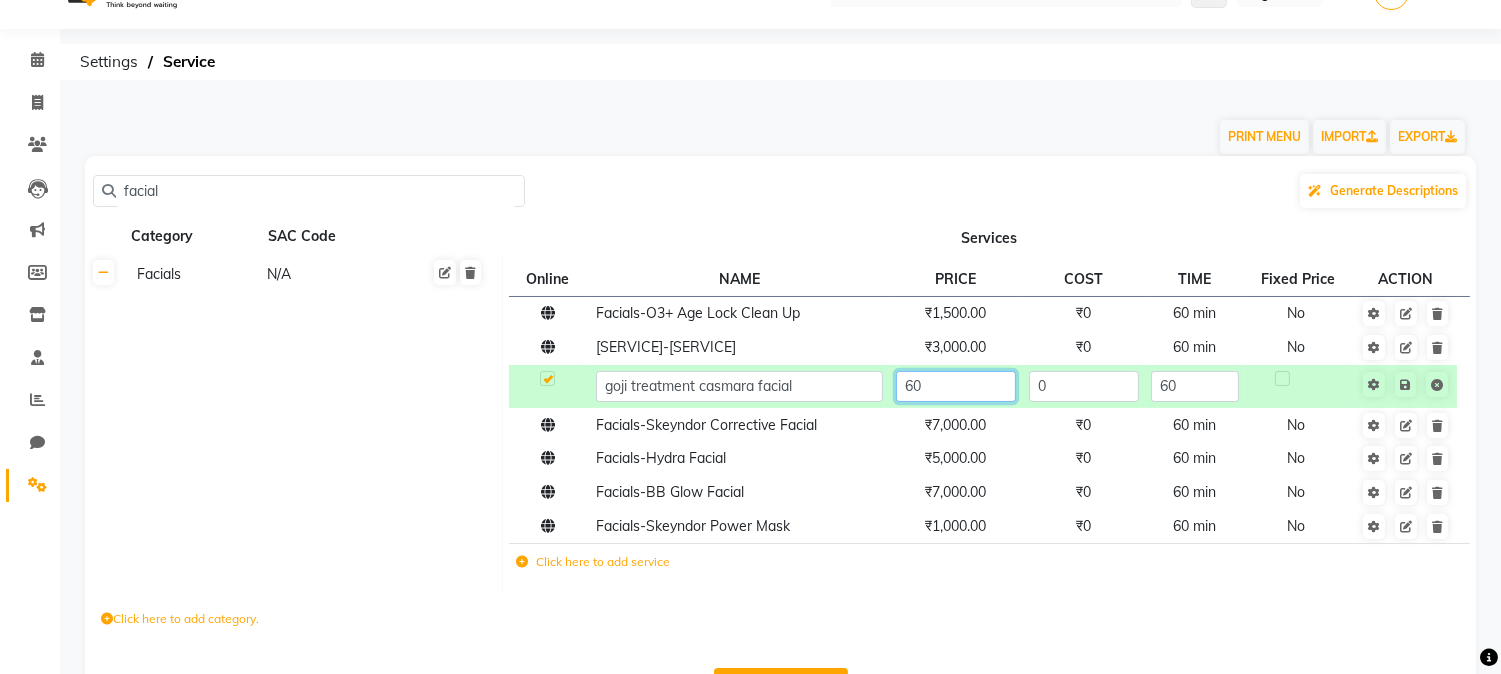 type on "6" 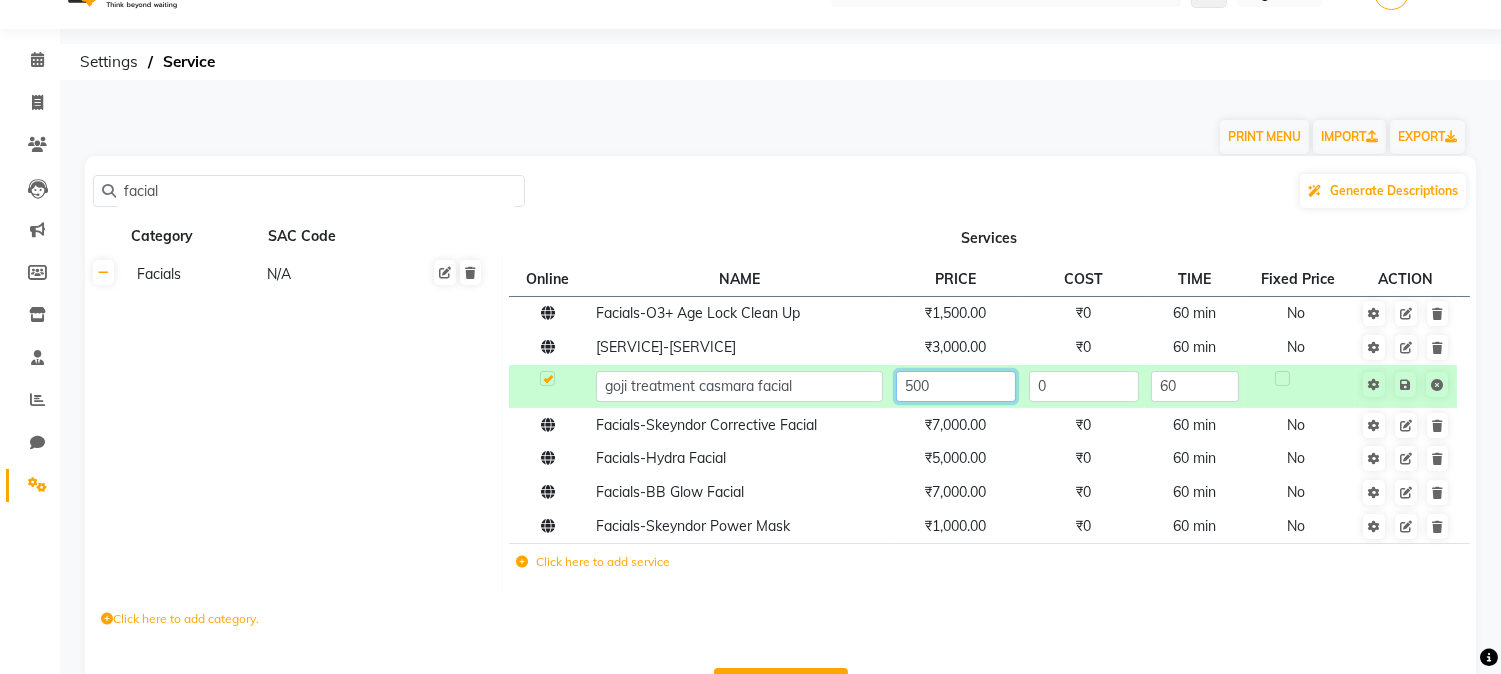 type on "5000" 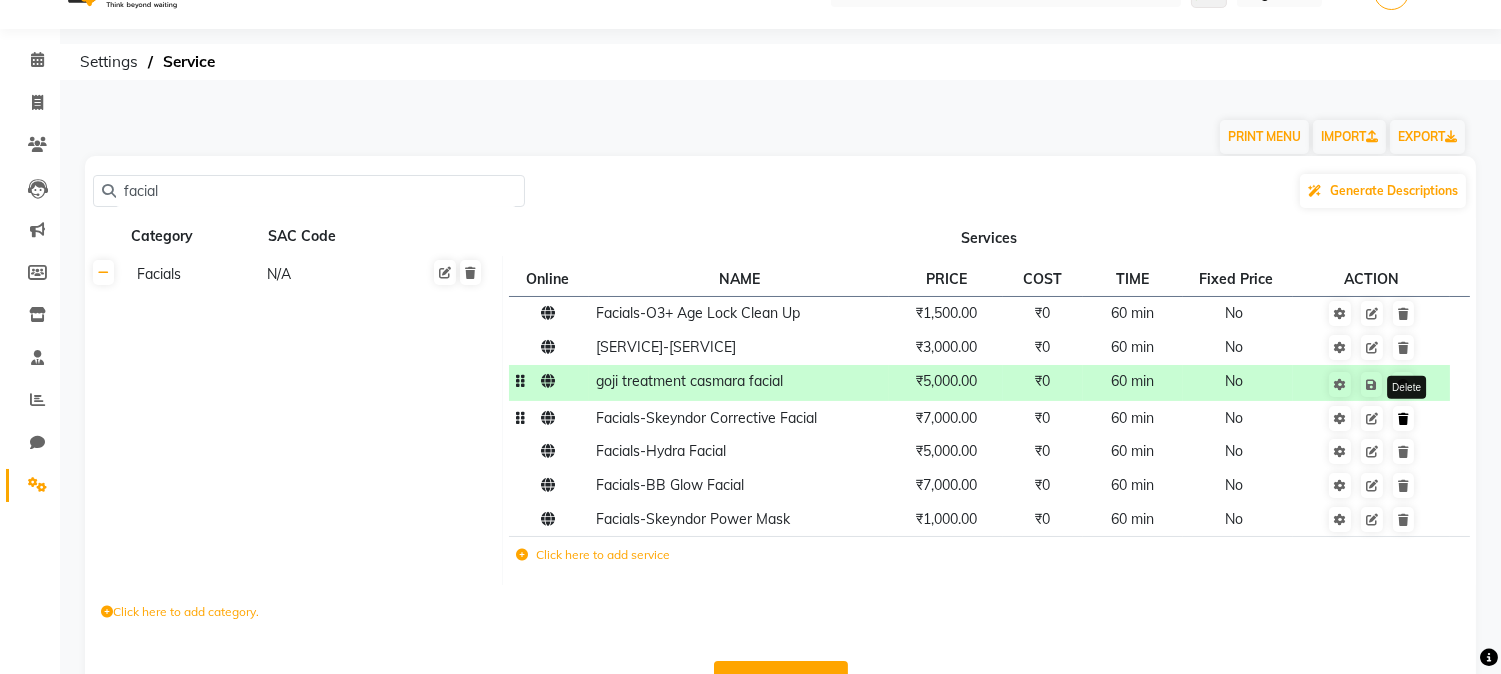 click 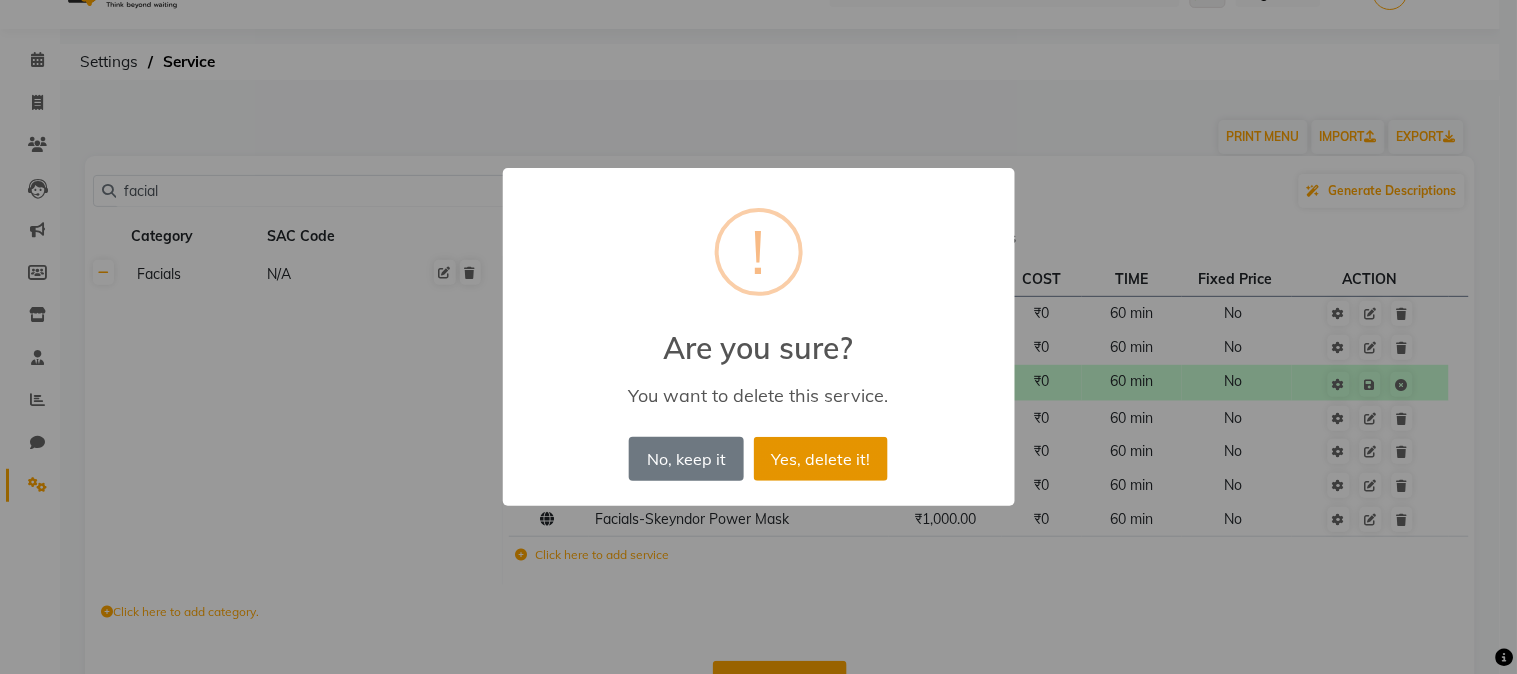 click on "Yes, delete it!" at bounding box center (821, 459) 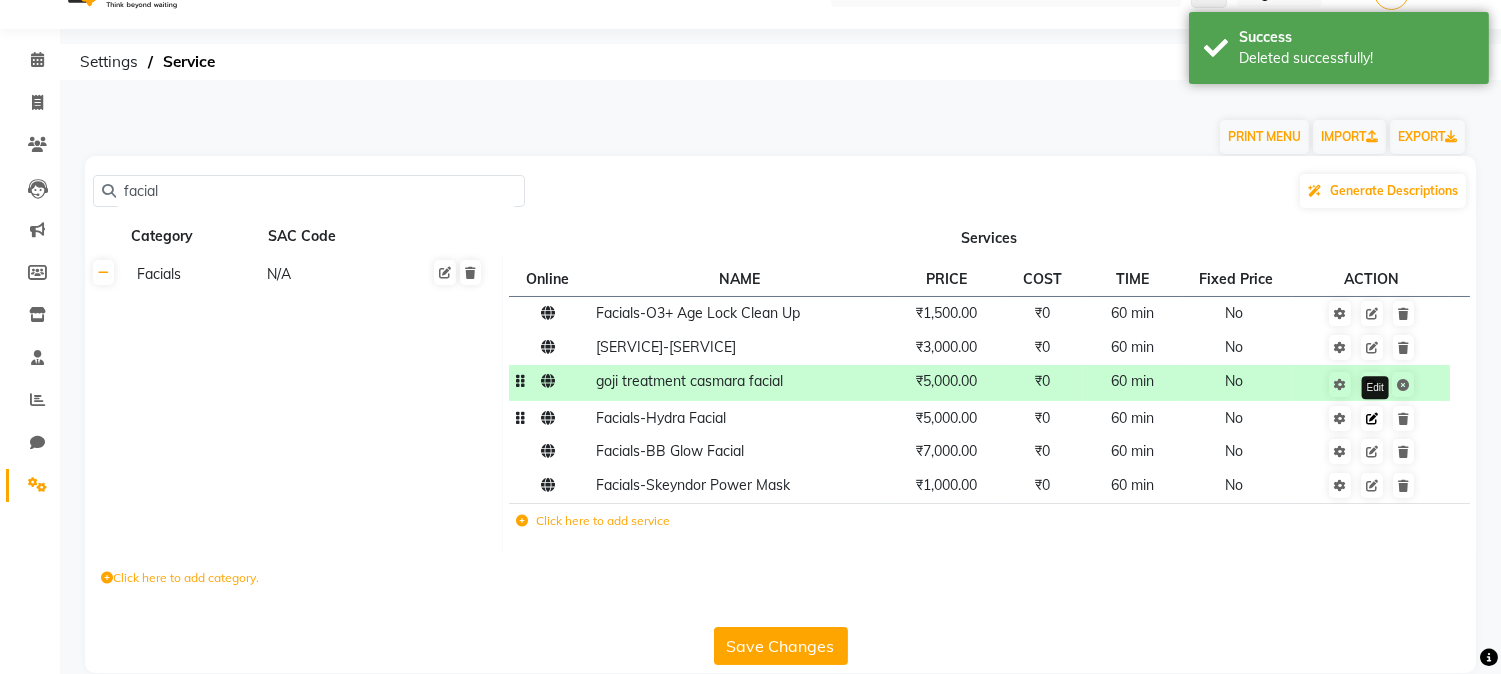 click 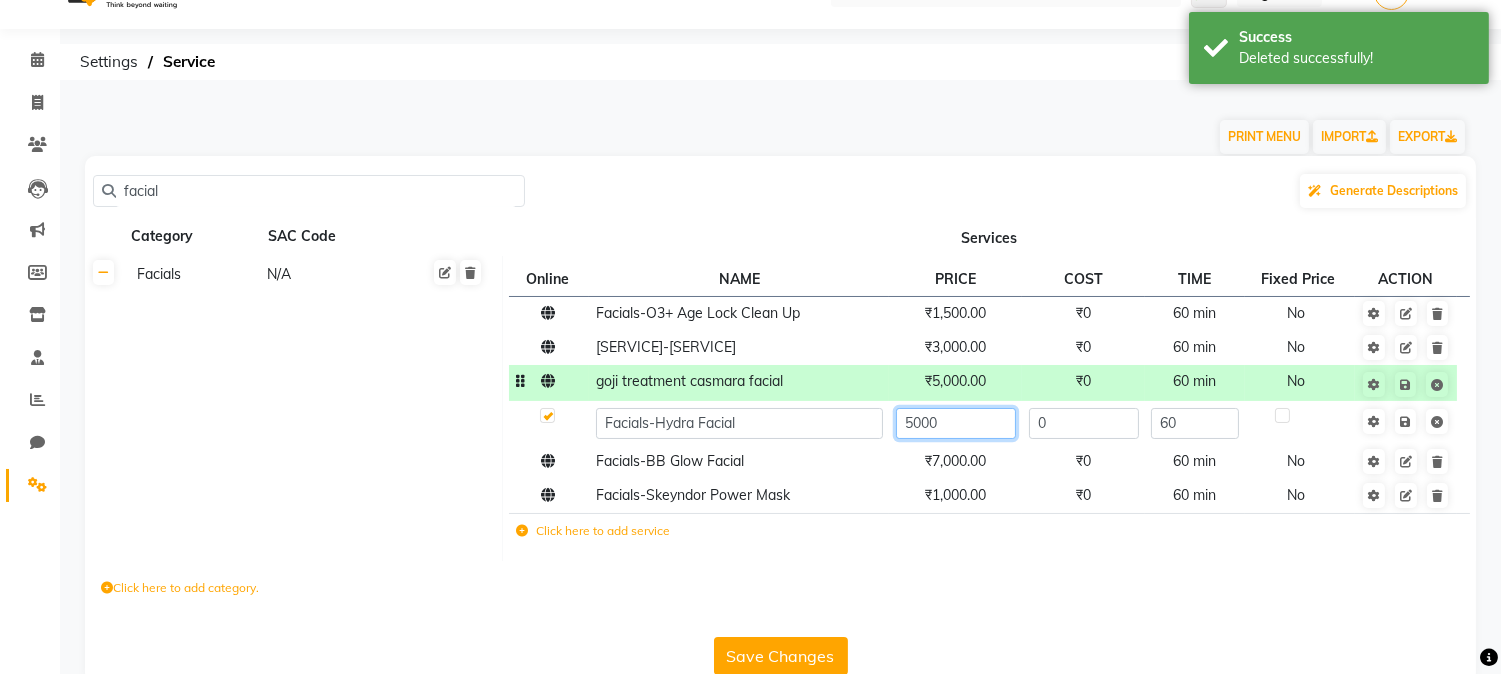 click on "5000" 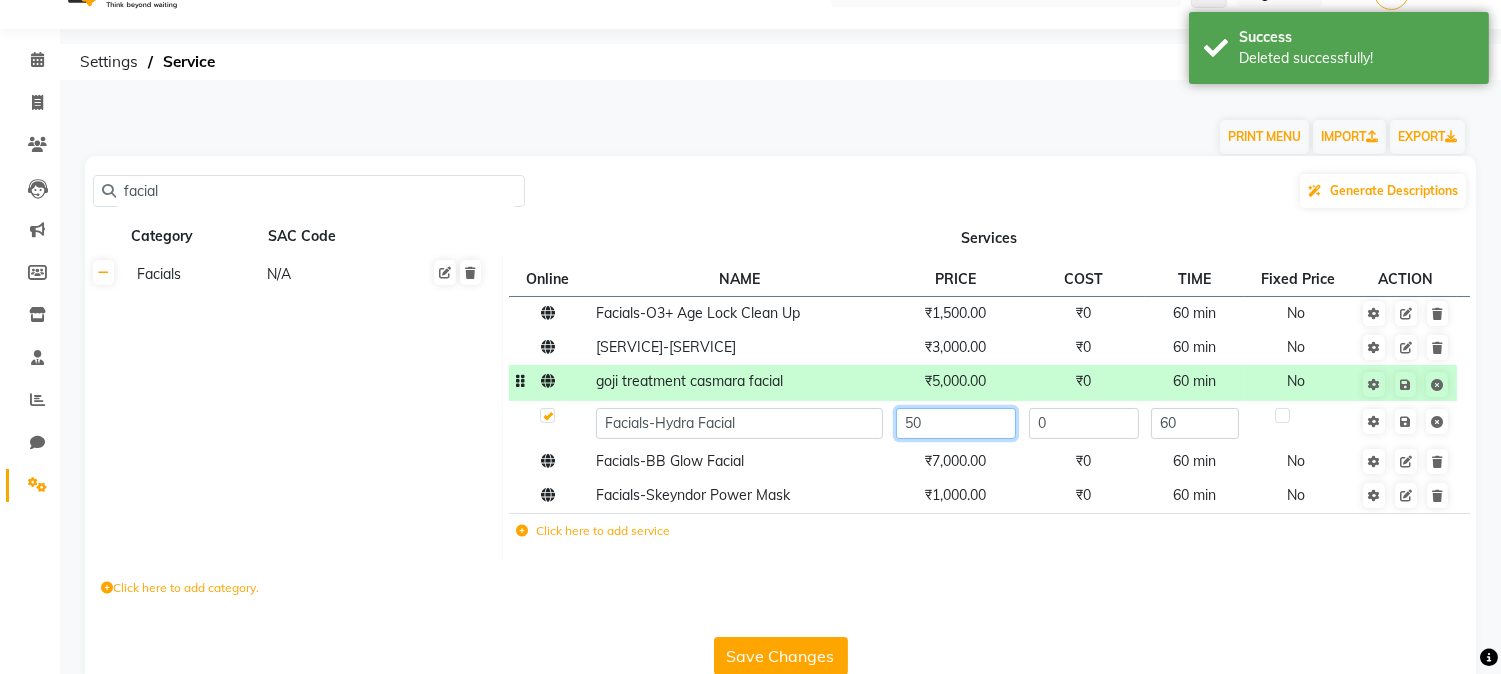 type on "5" 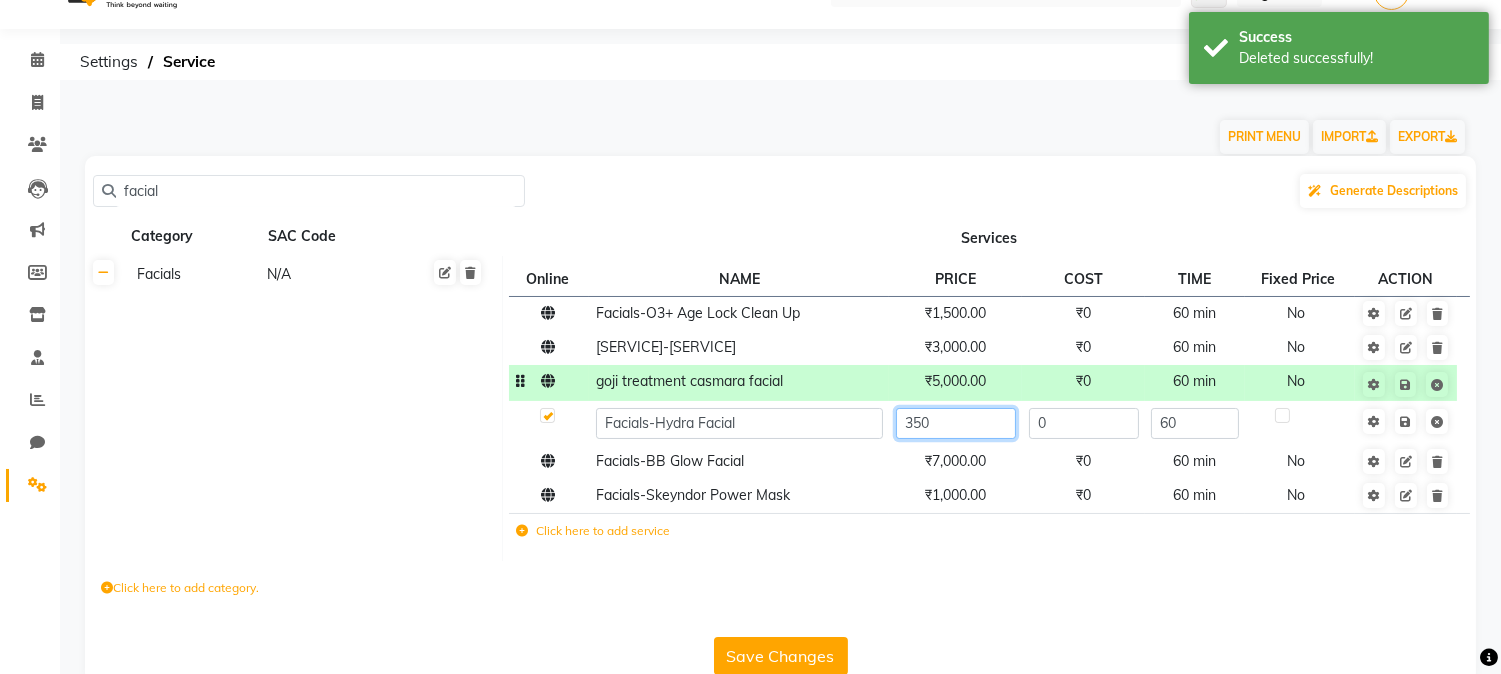 type on "3500" 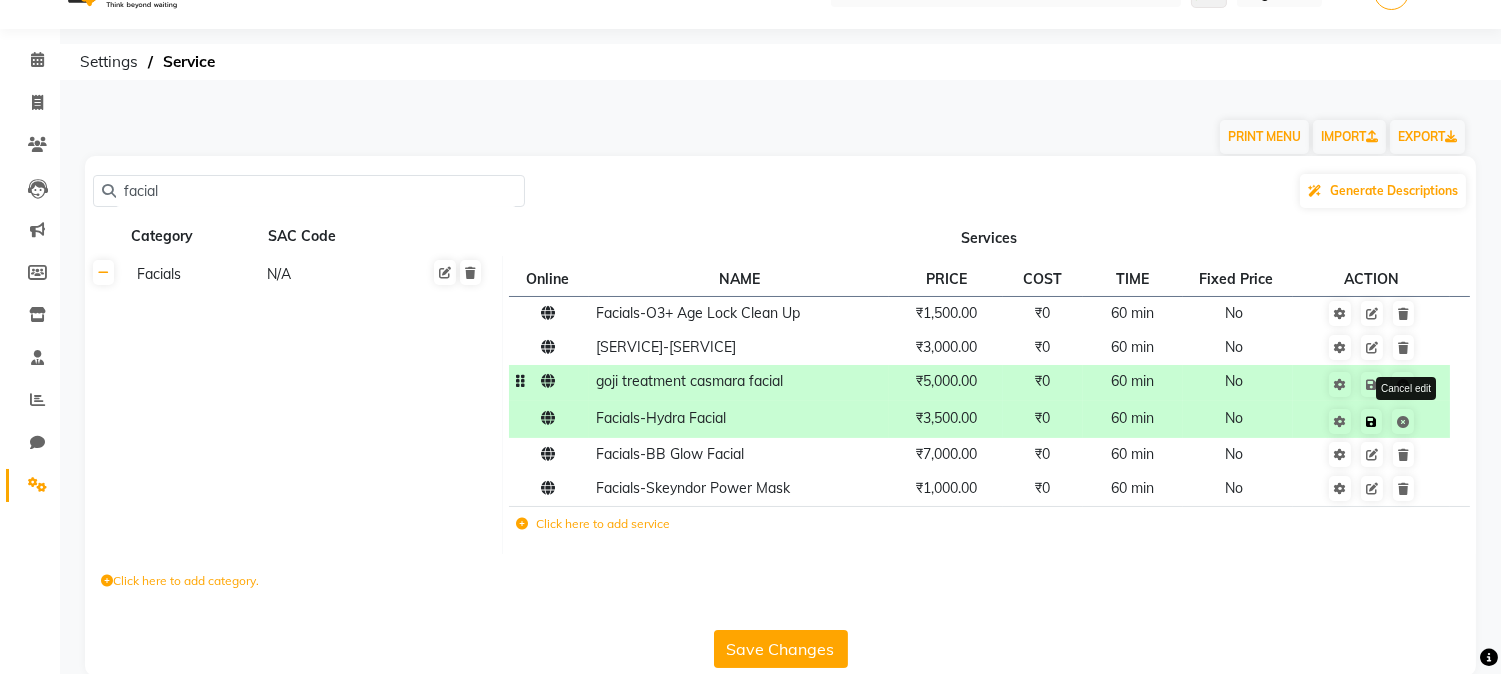 click on "Save Cancel edit" 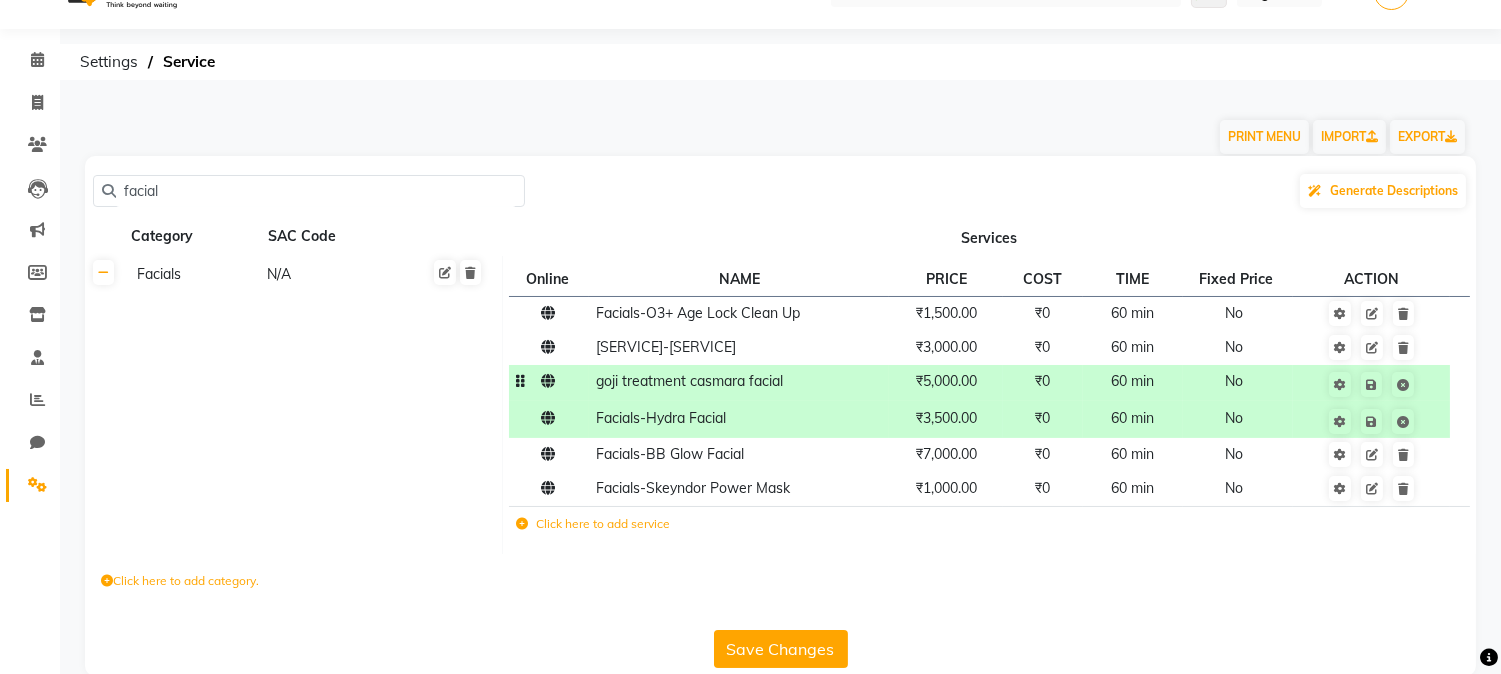 click on "Click here to add service" 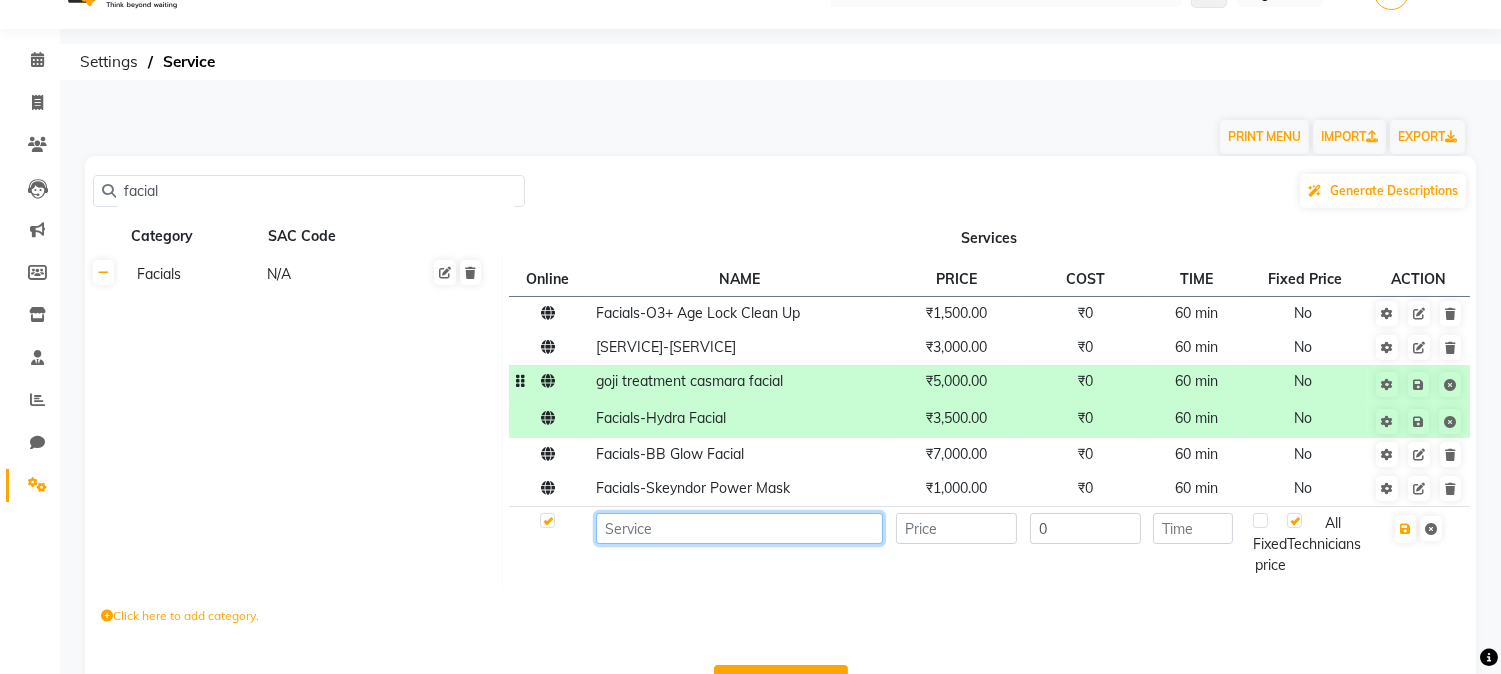 click 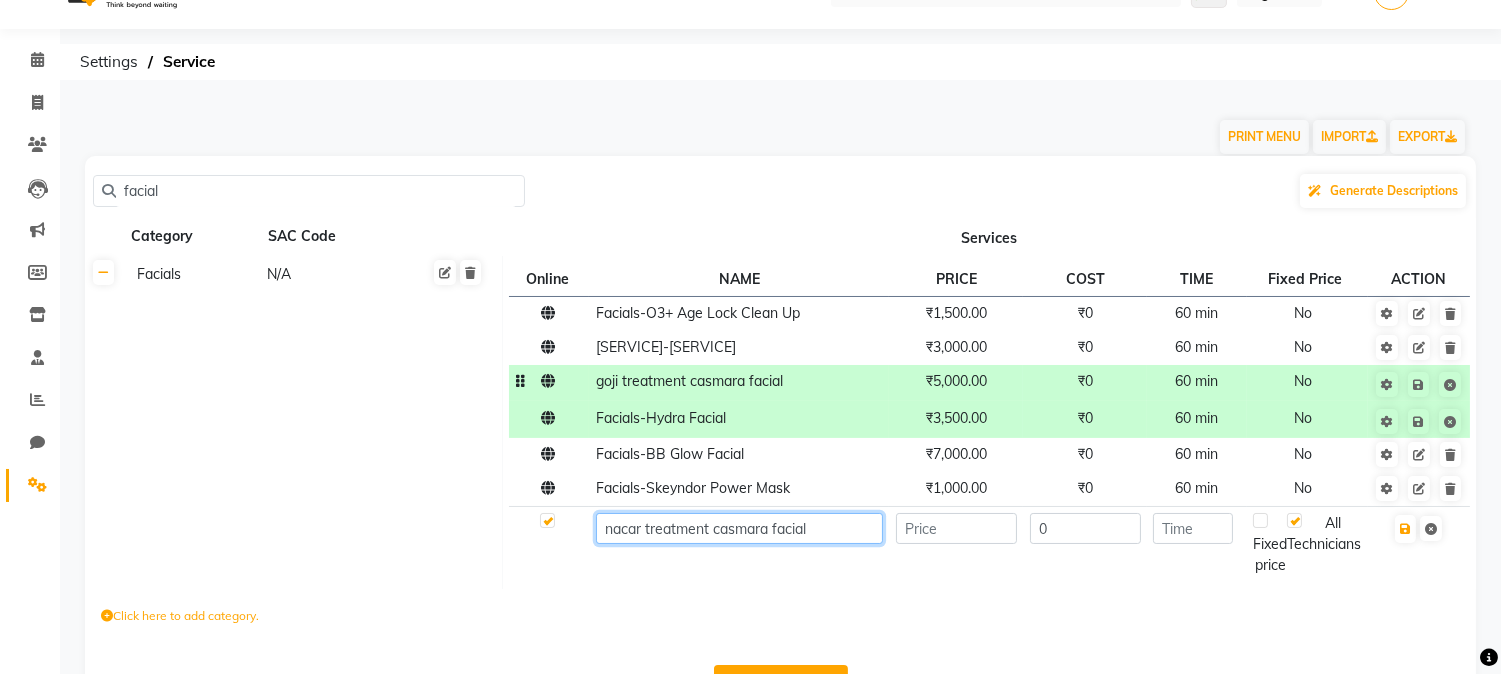type on "nacar treatment casmara facial" 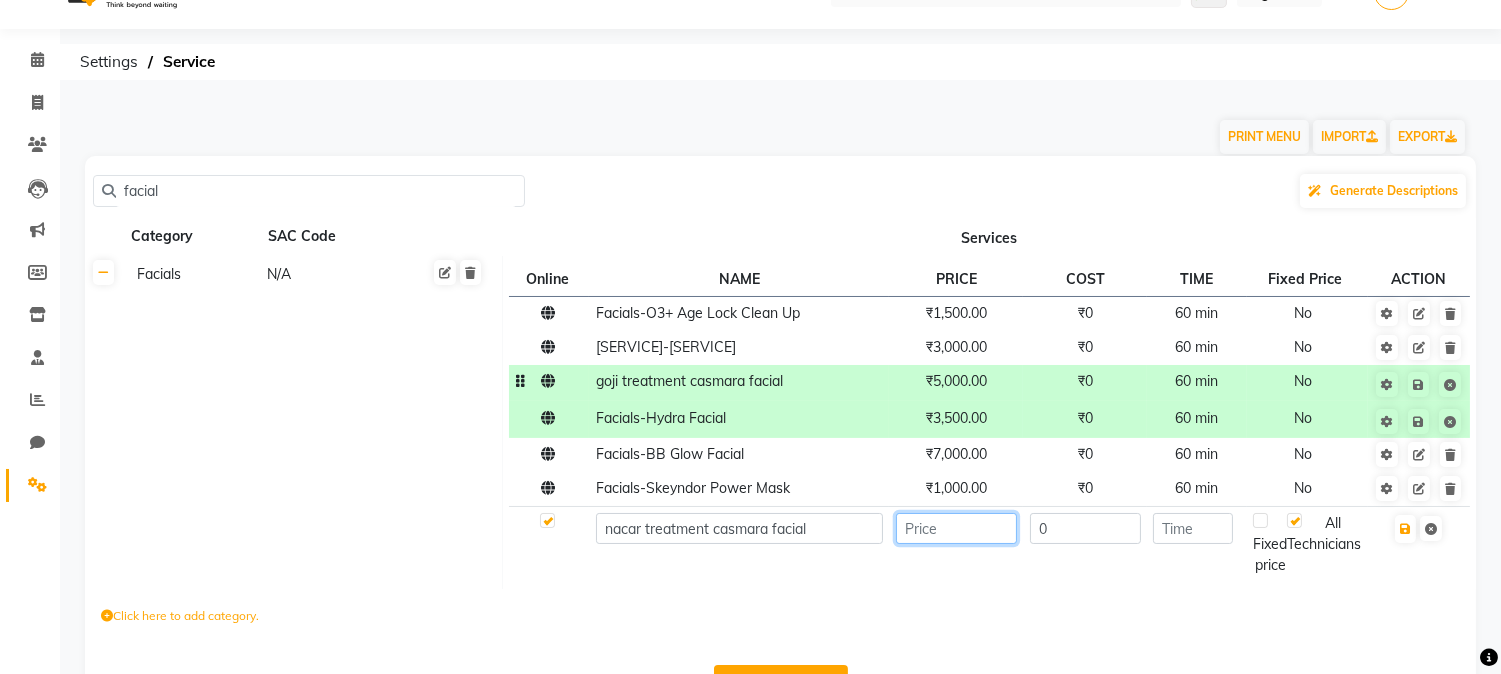 click 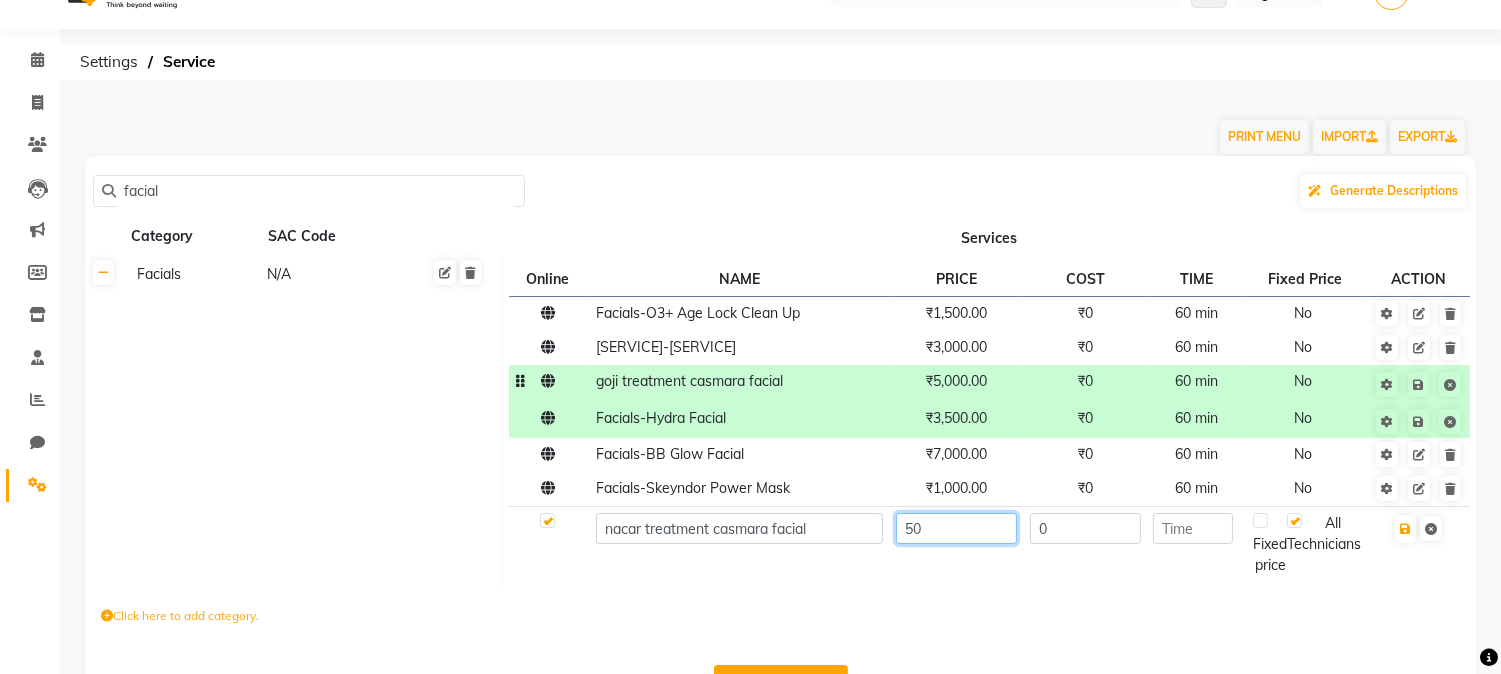 type on "5" 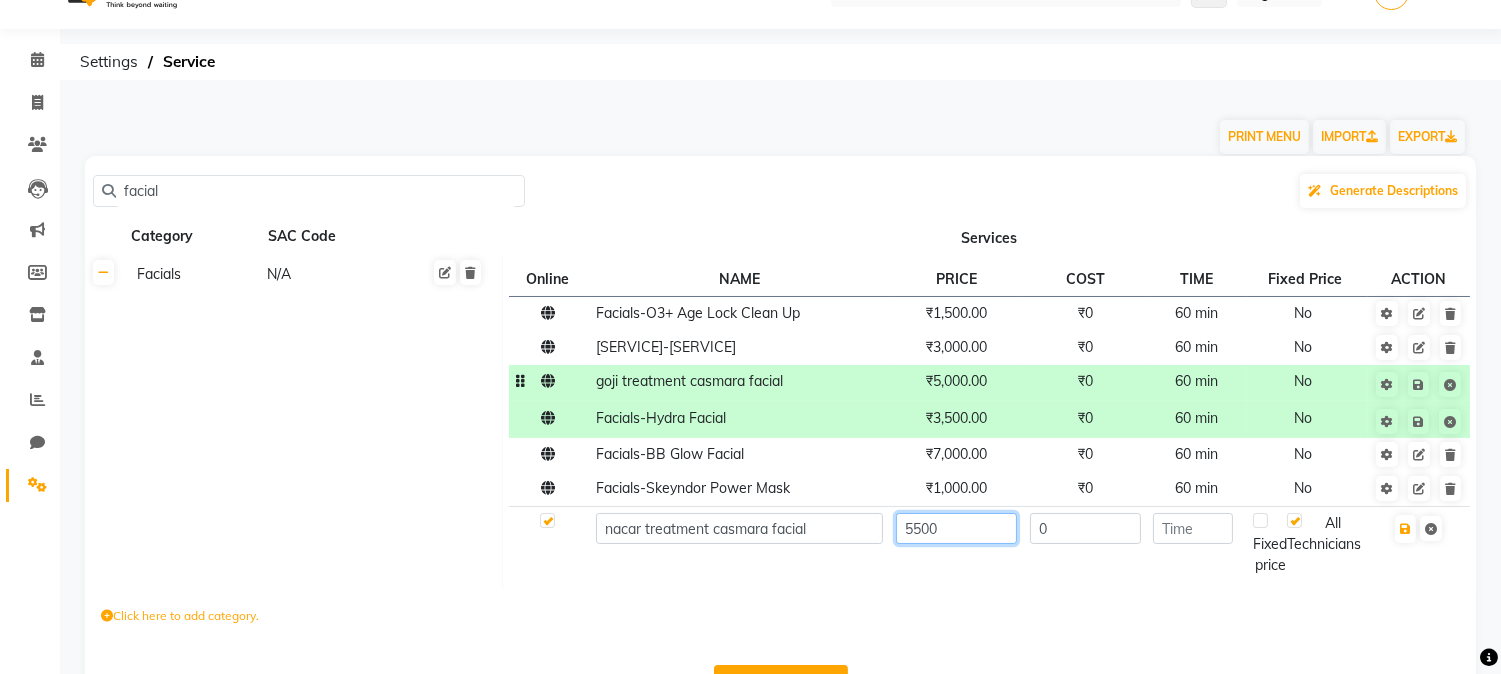 type on "5500" 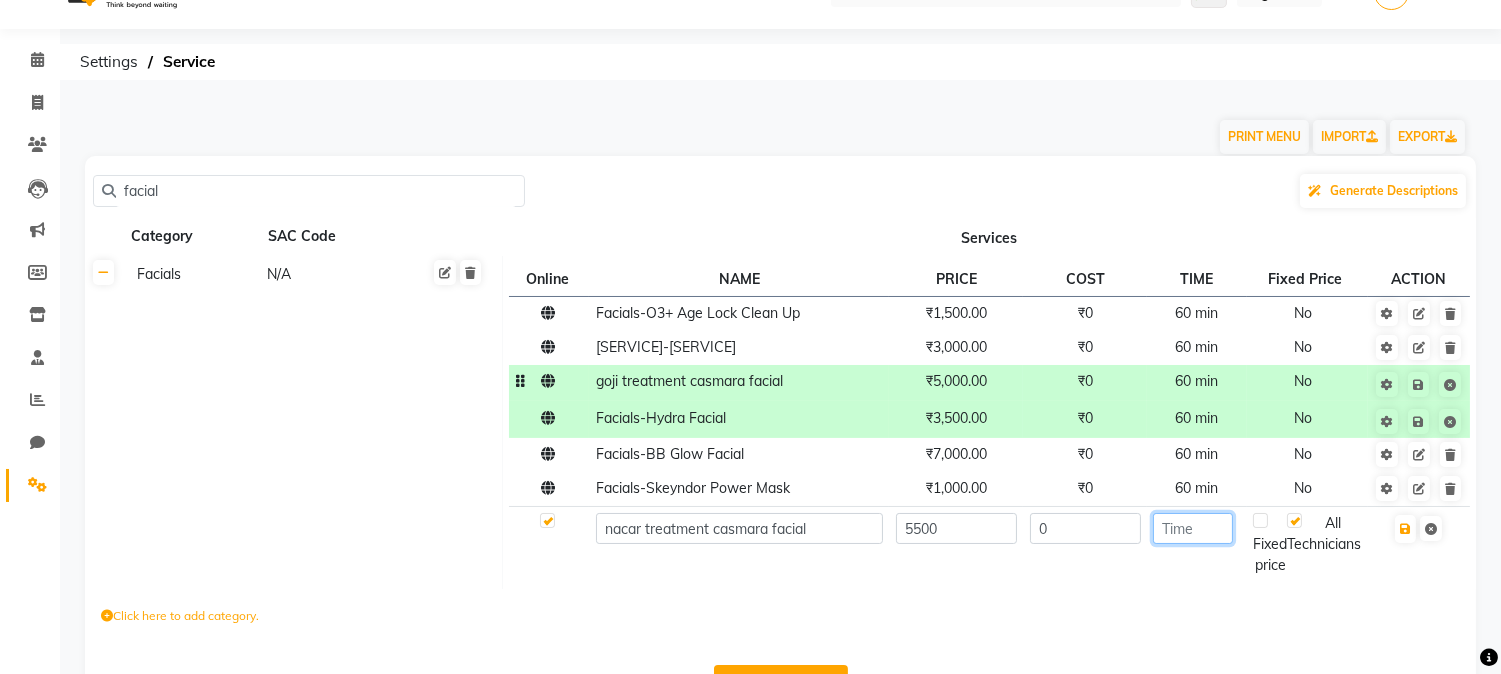 click 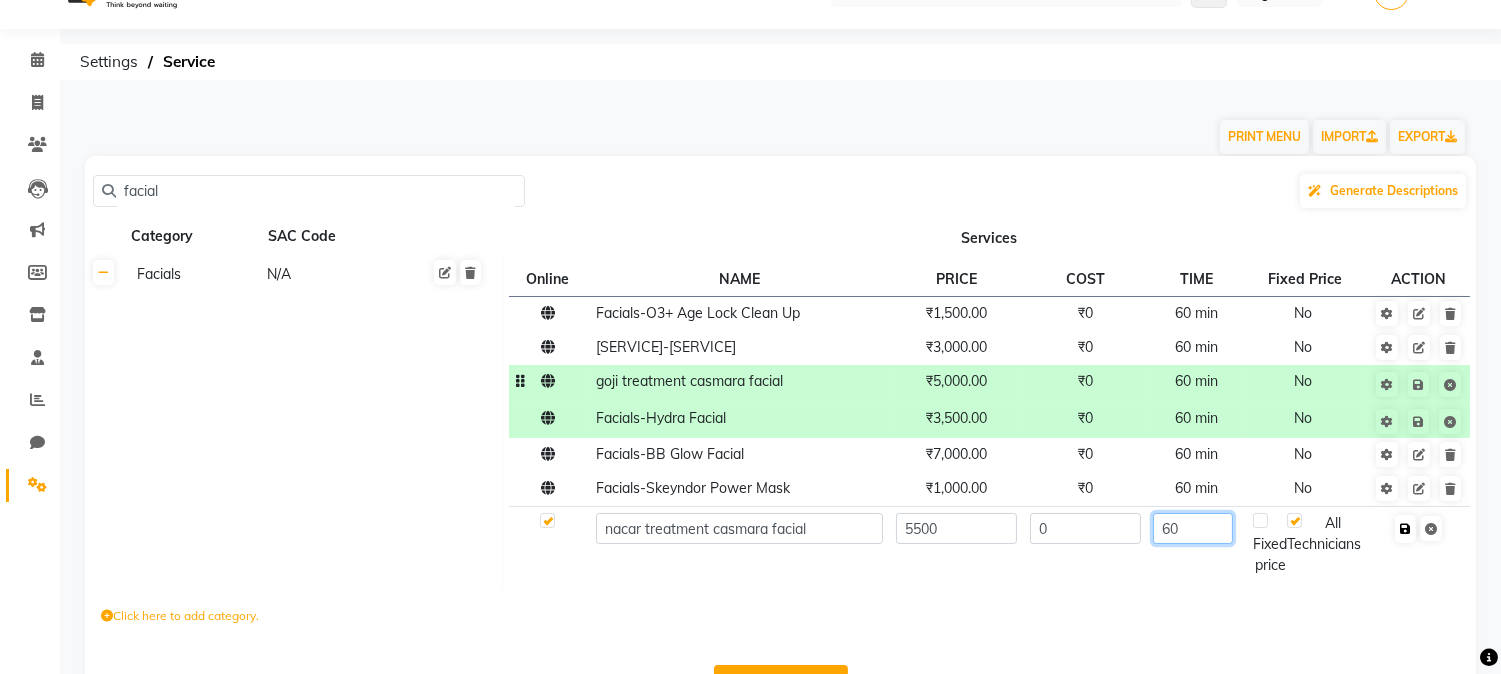 type on "60" 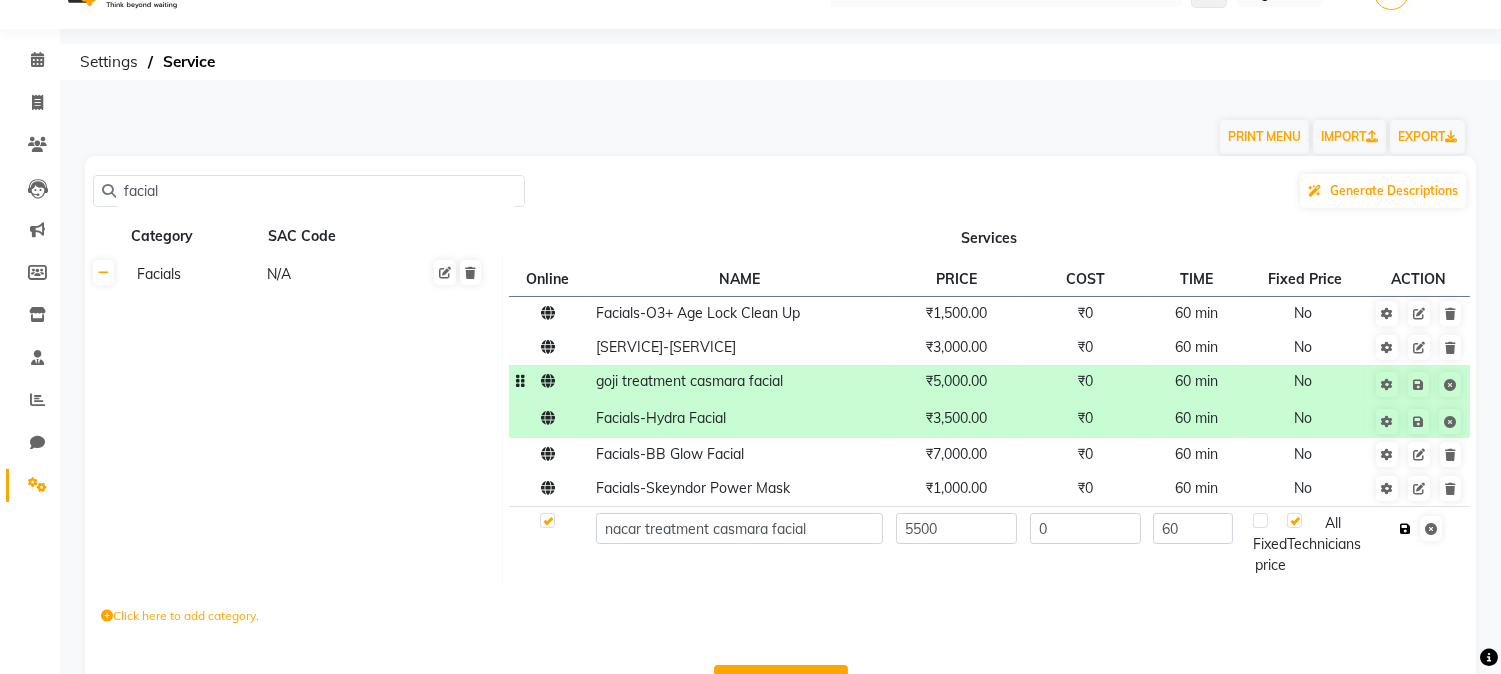 click at bounding box center [1405, 529] 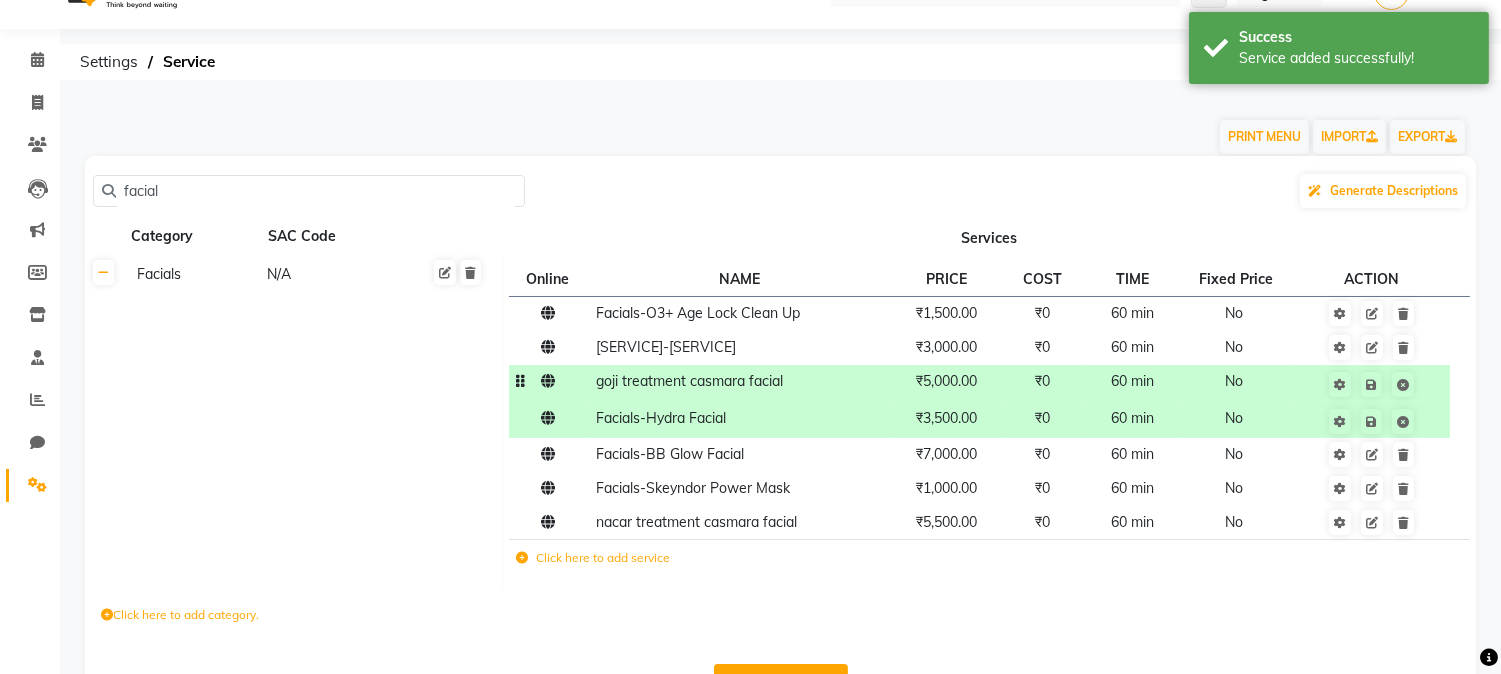 click on "Click here to add service" 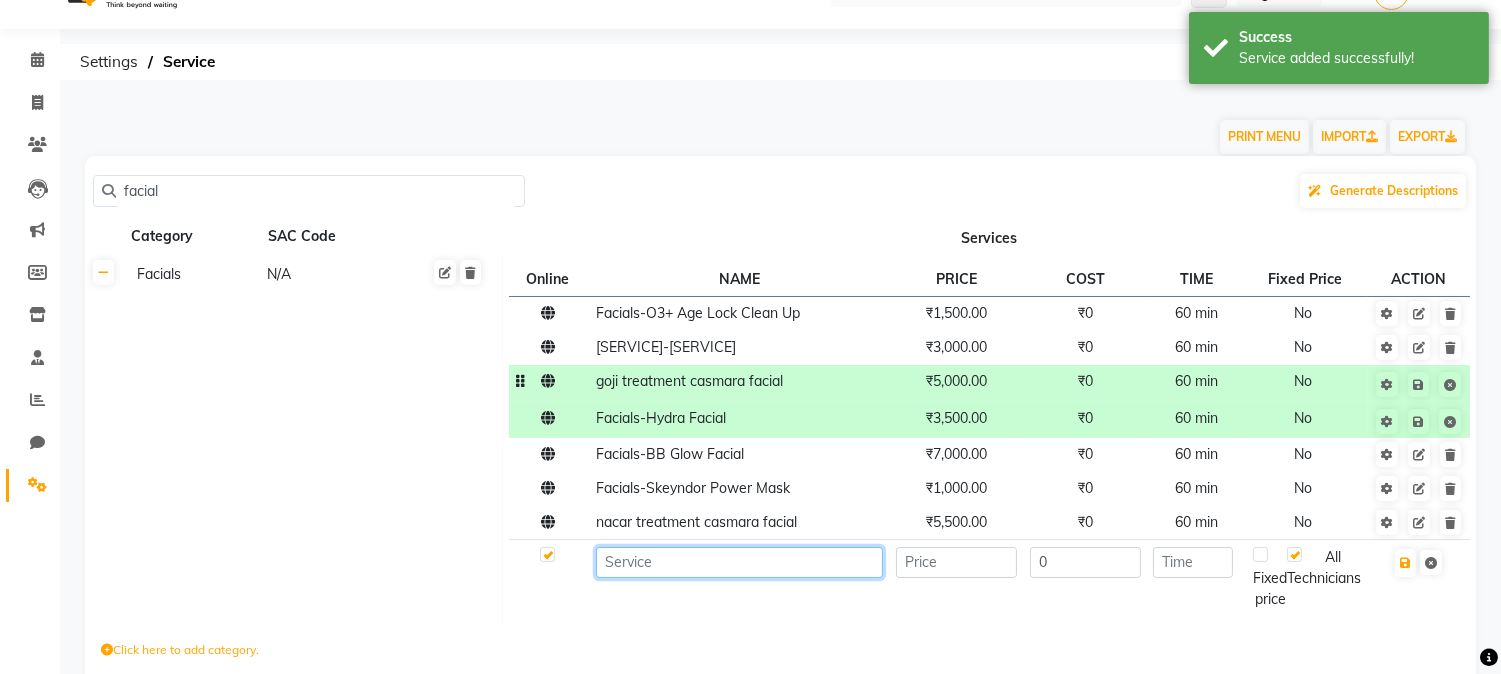 click 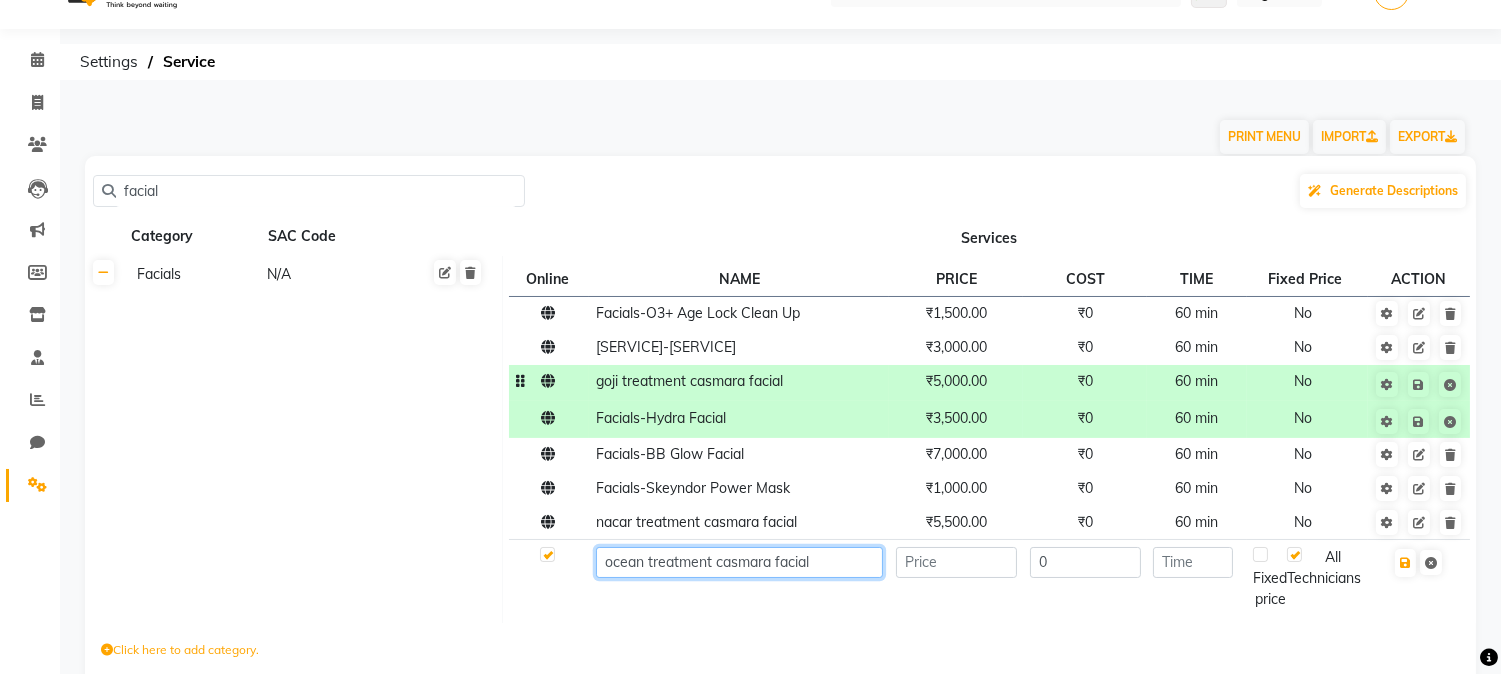 type on "ocean treatment casmara facial" 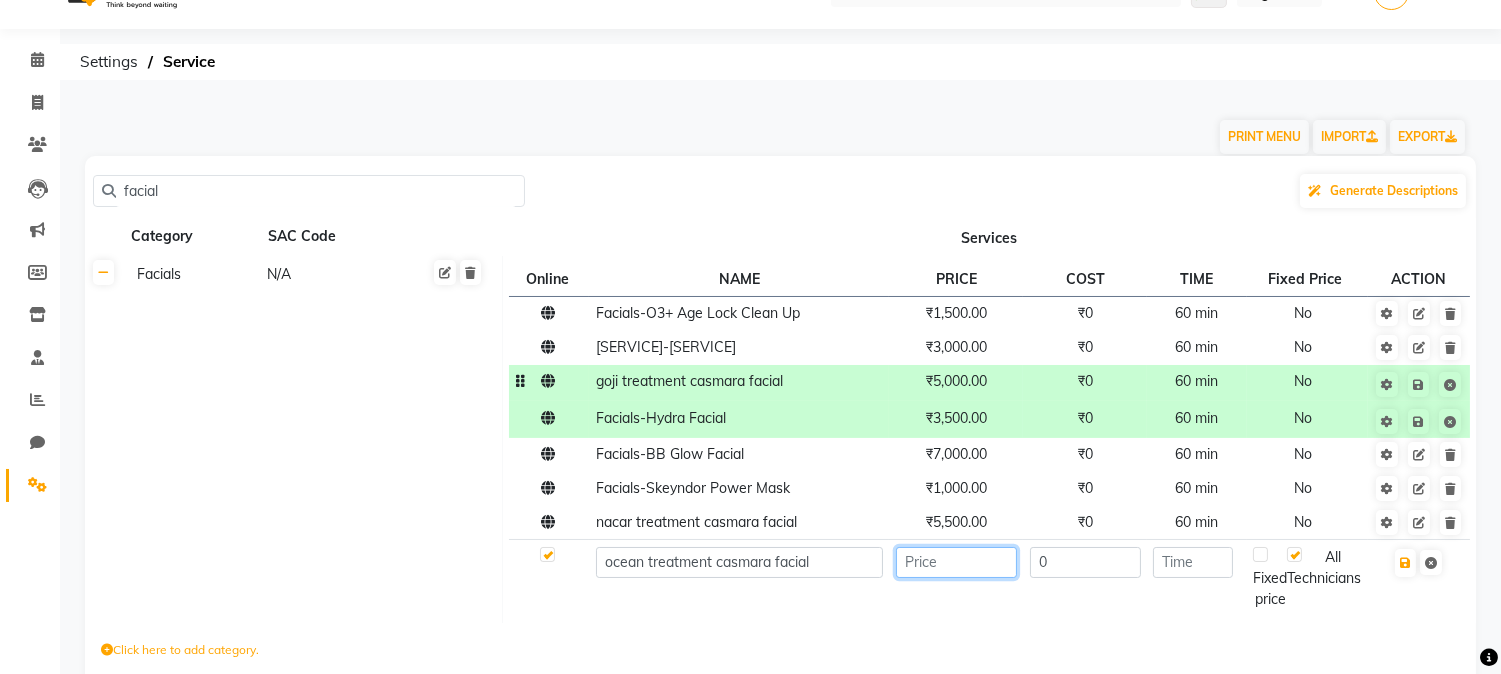 click 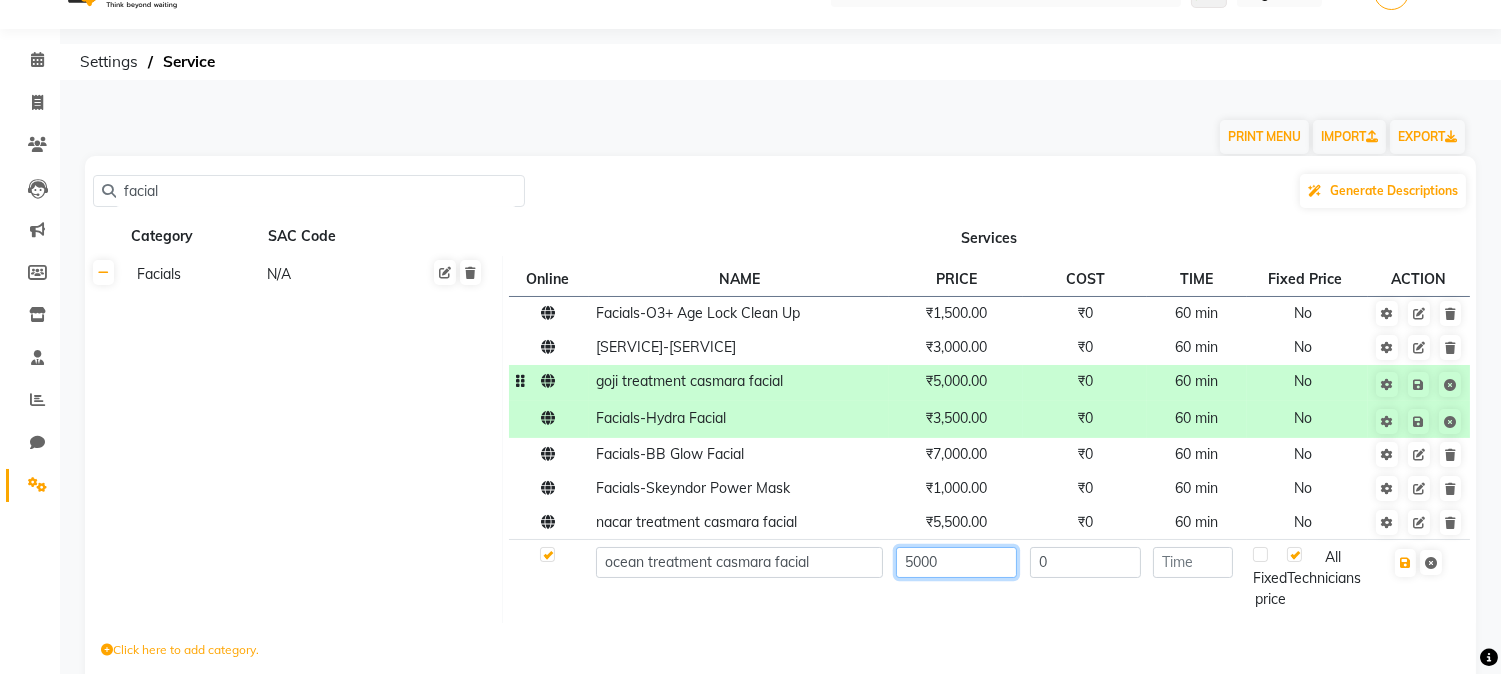 type on "5000" 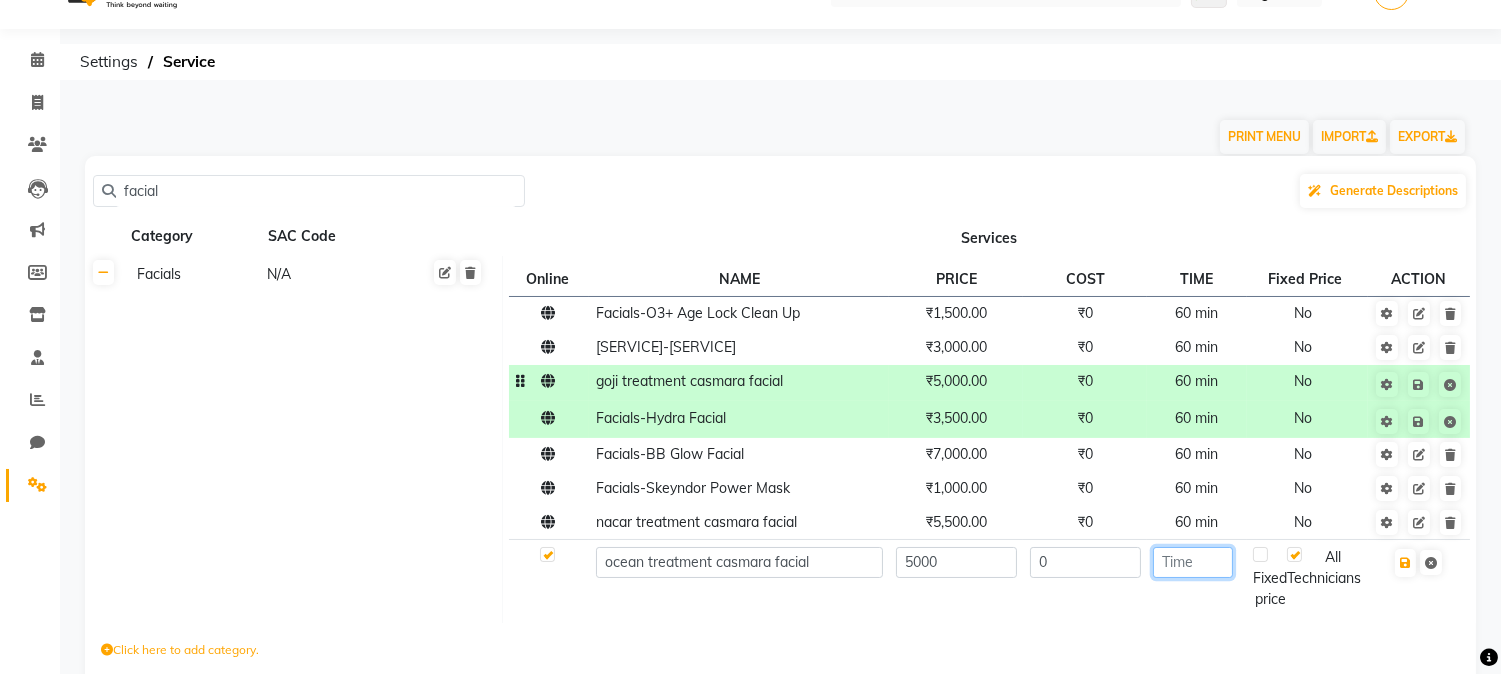 click 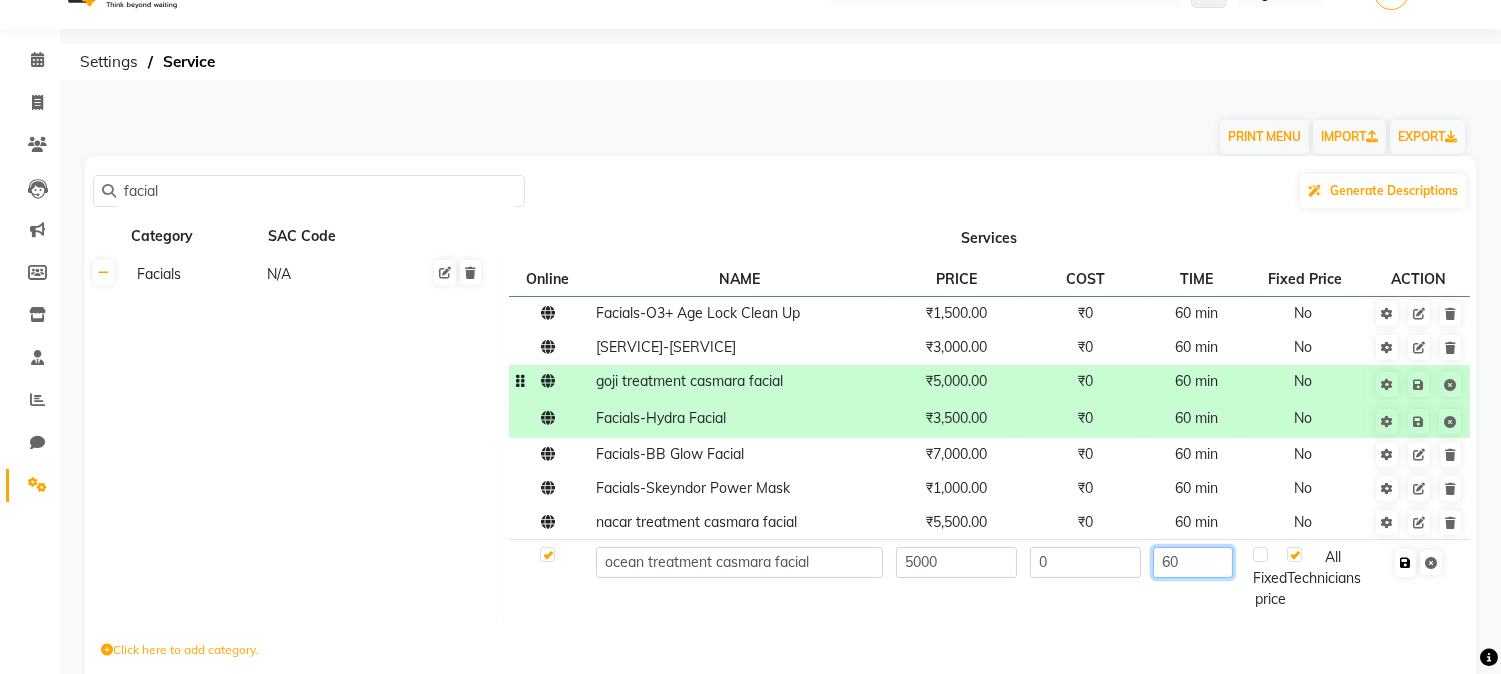 type on "60" 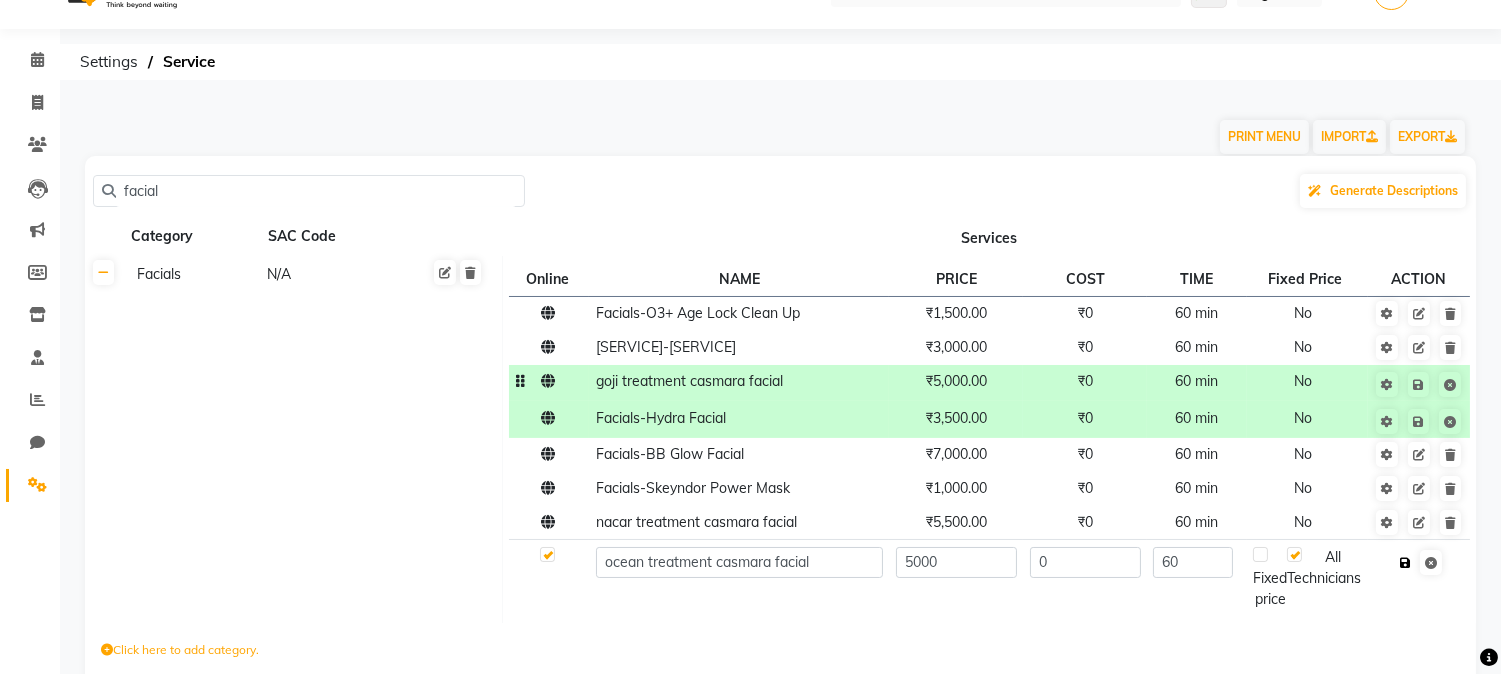 click at bounding box center [1405, 563] 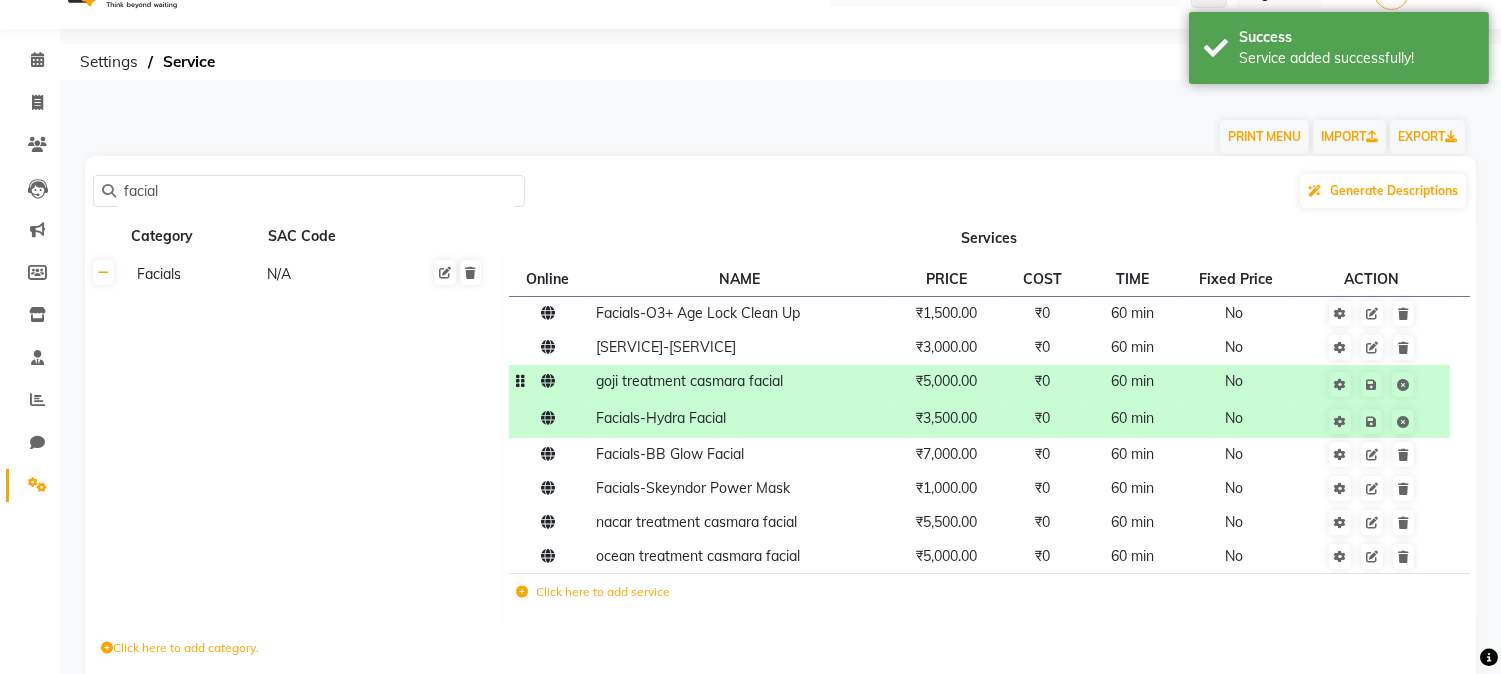 click on "Click here to add service" 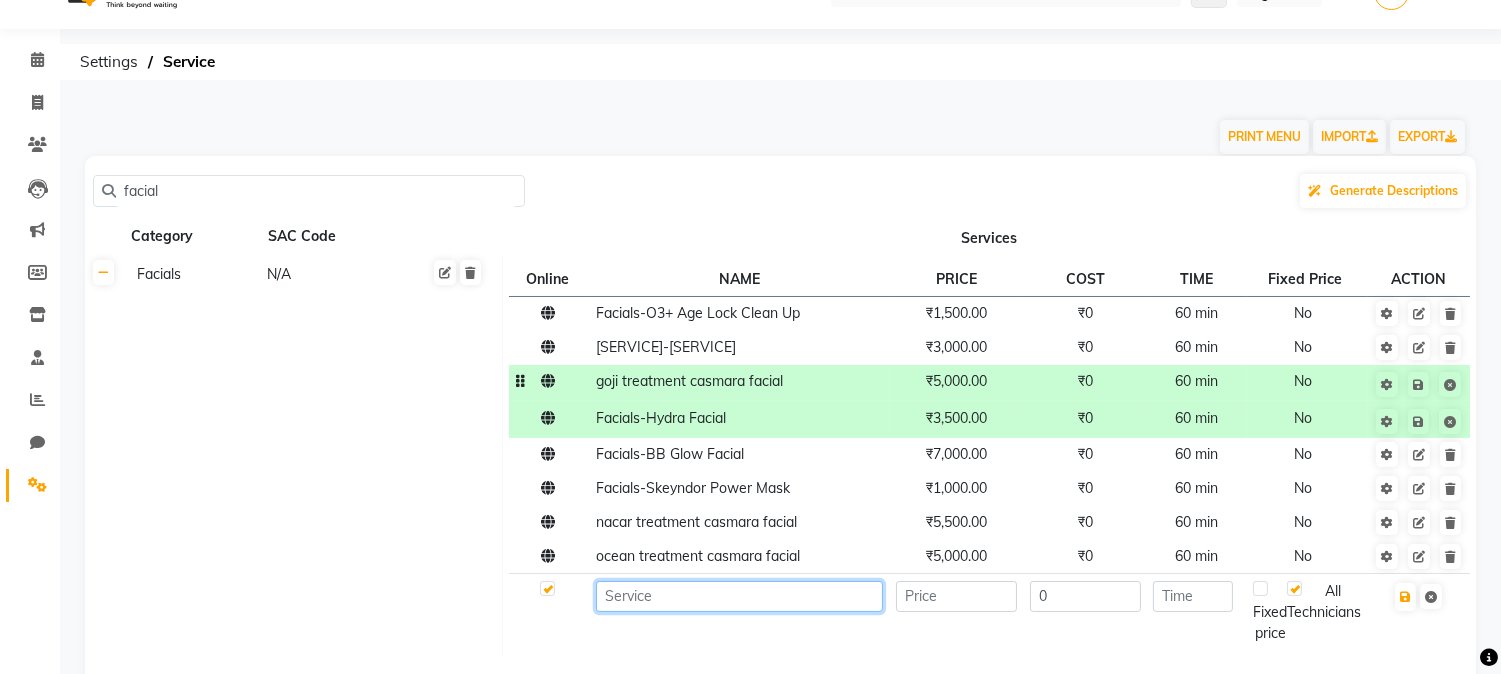 click 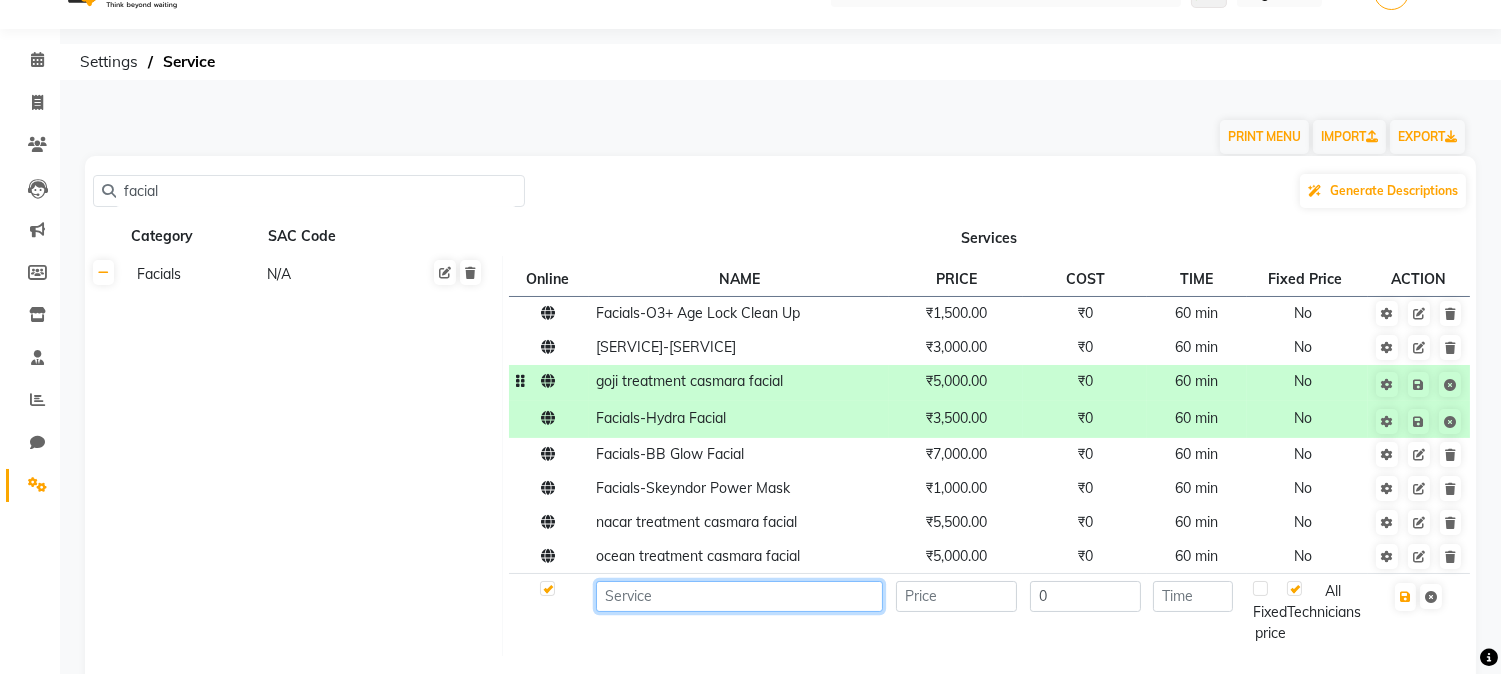 type on "r" 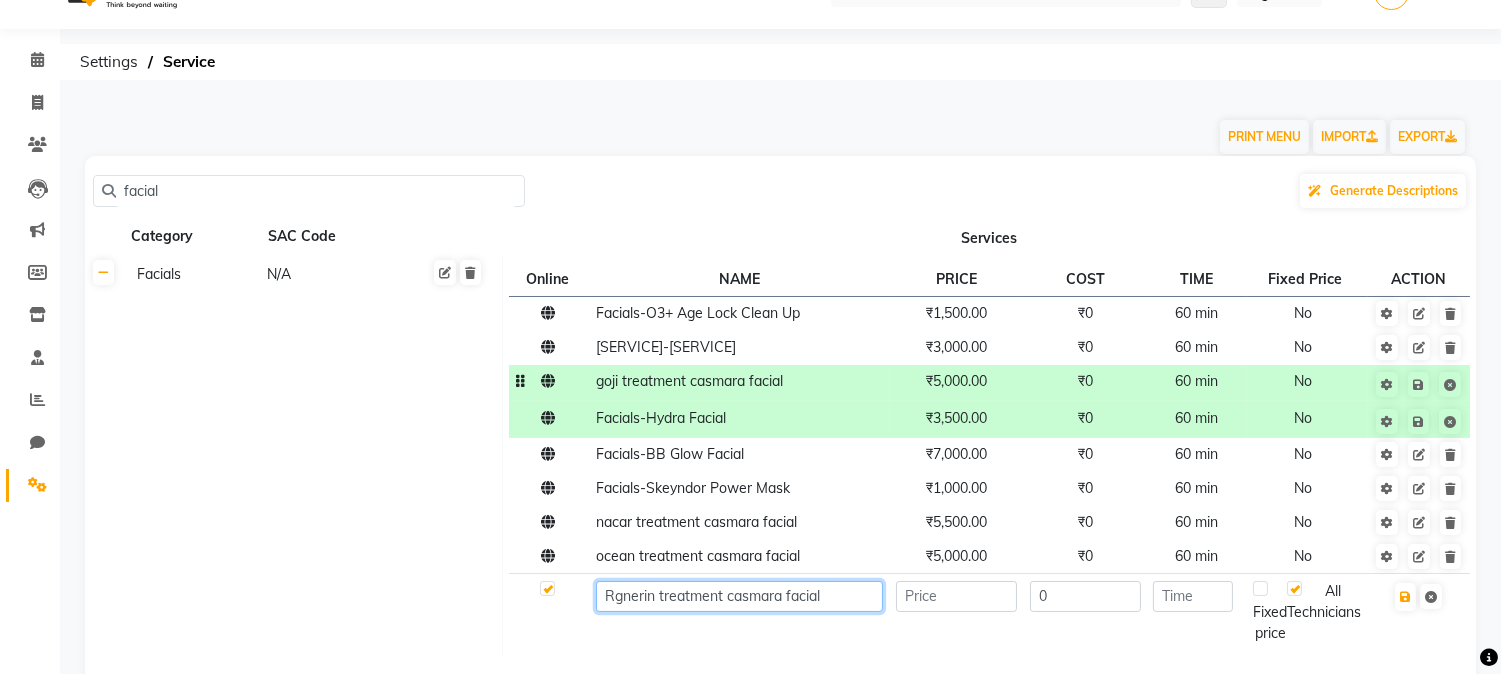 type on "Rgnerin treatment casmara facial" 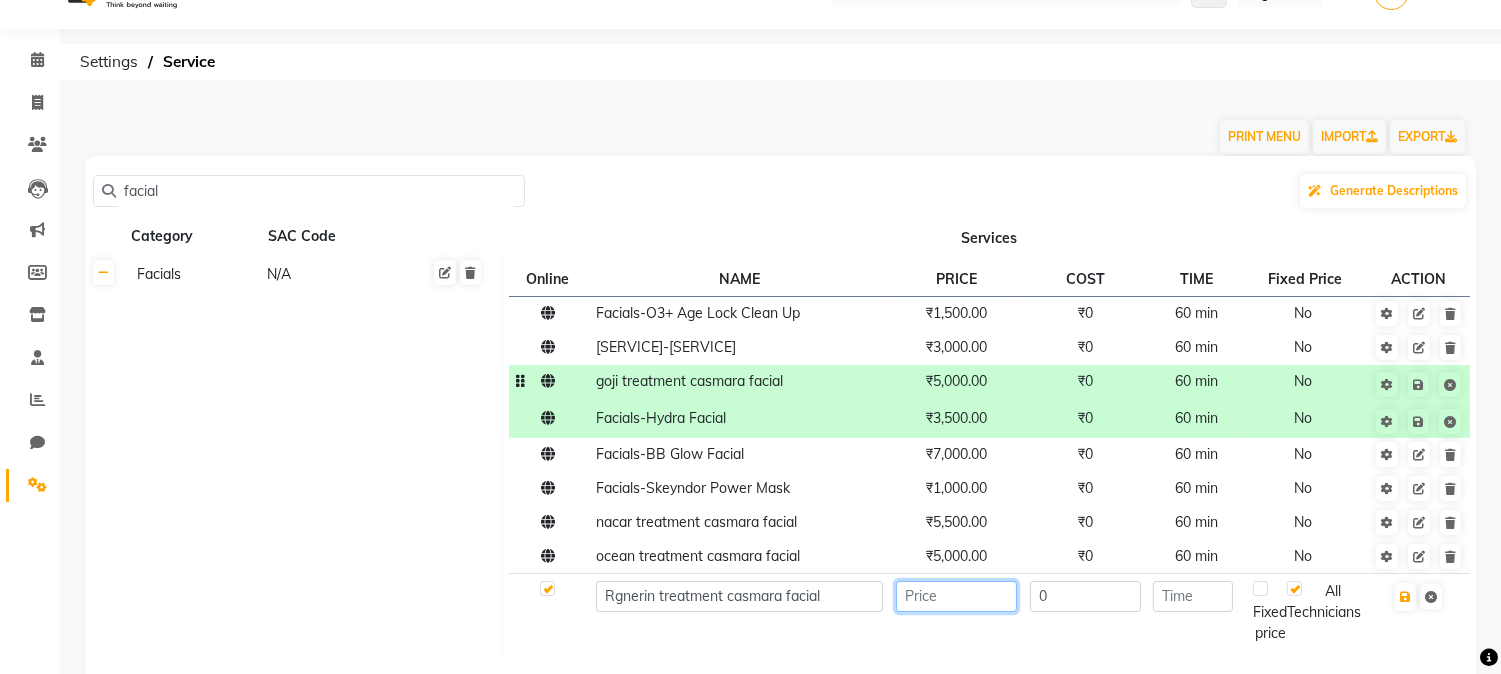 click 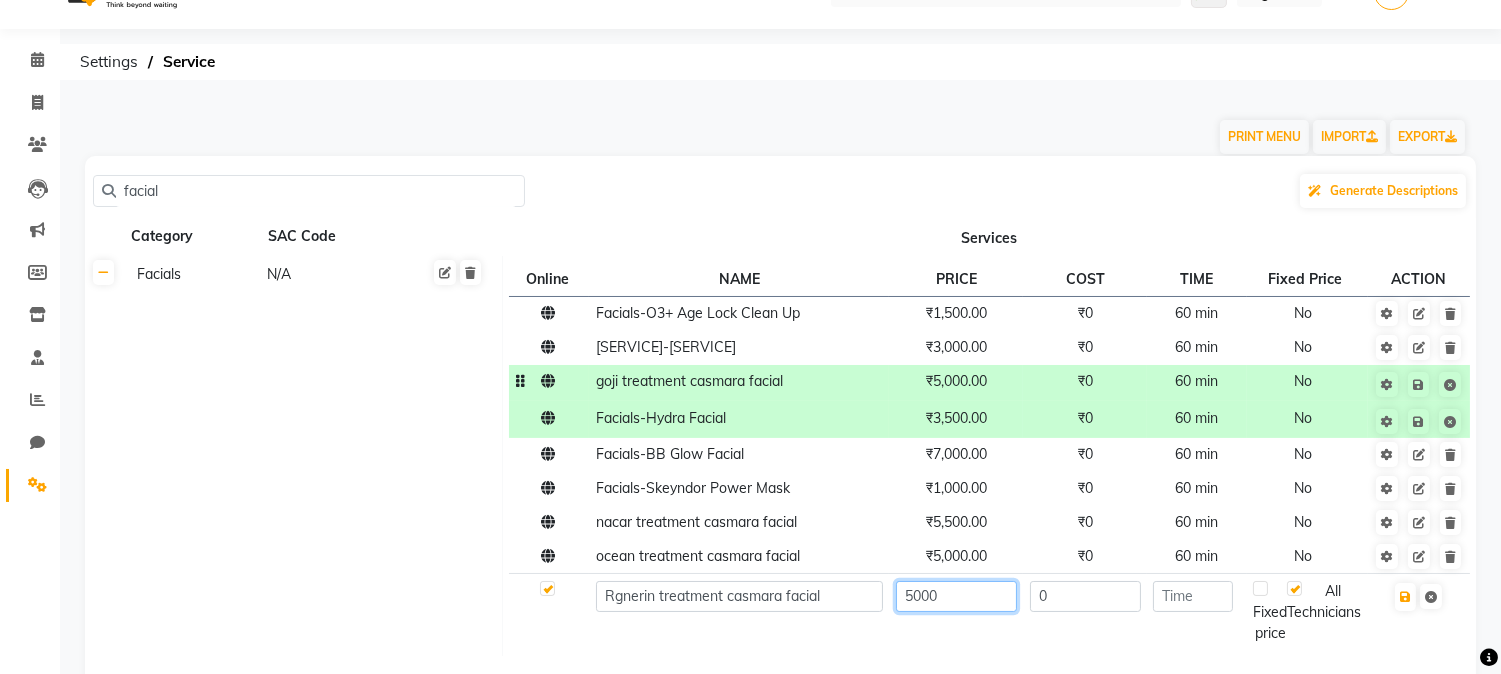 type on "5000" 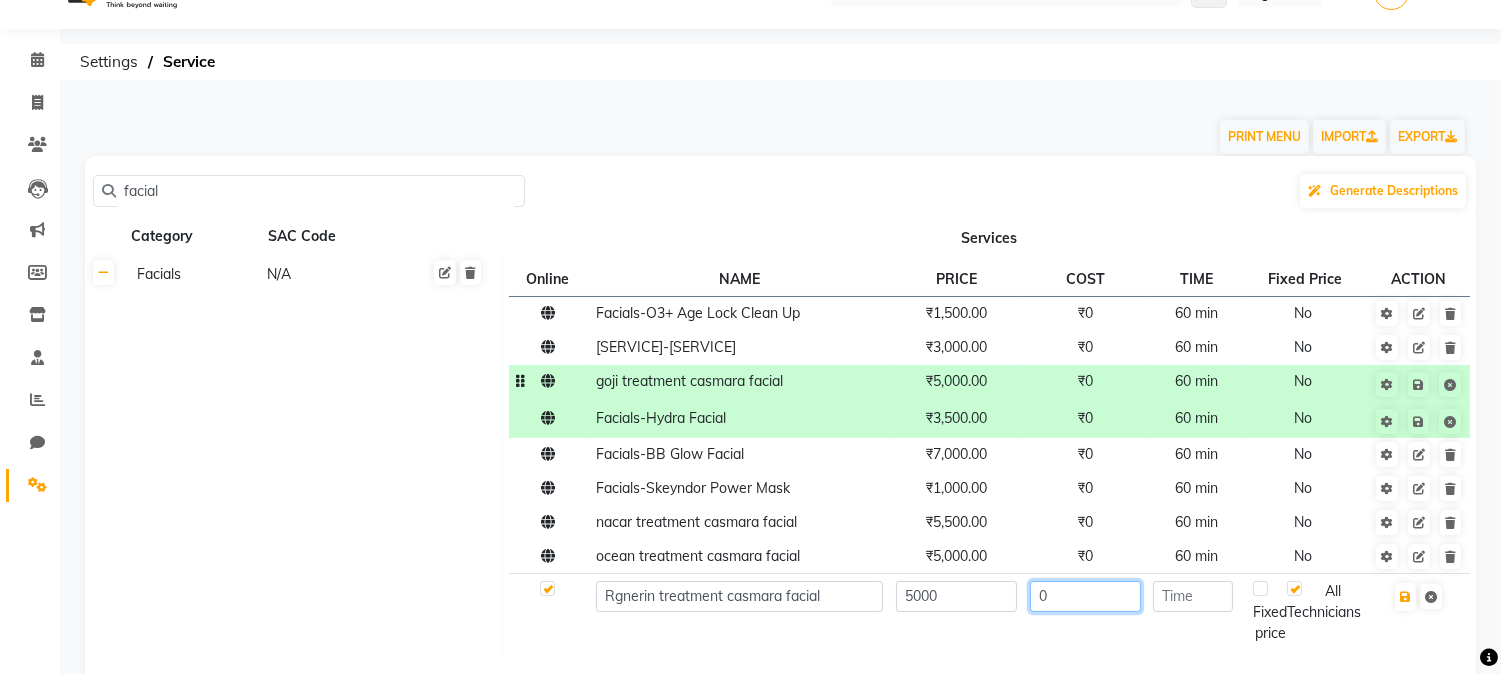 click on "0" 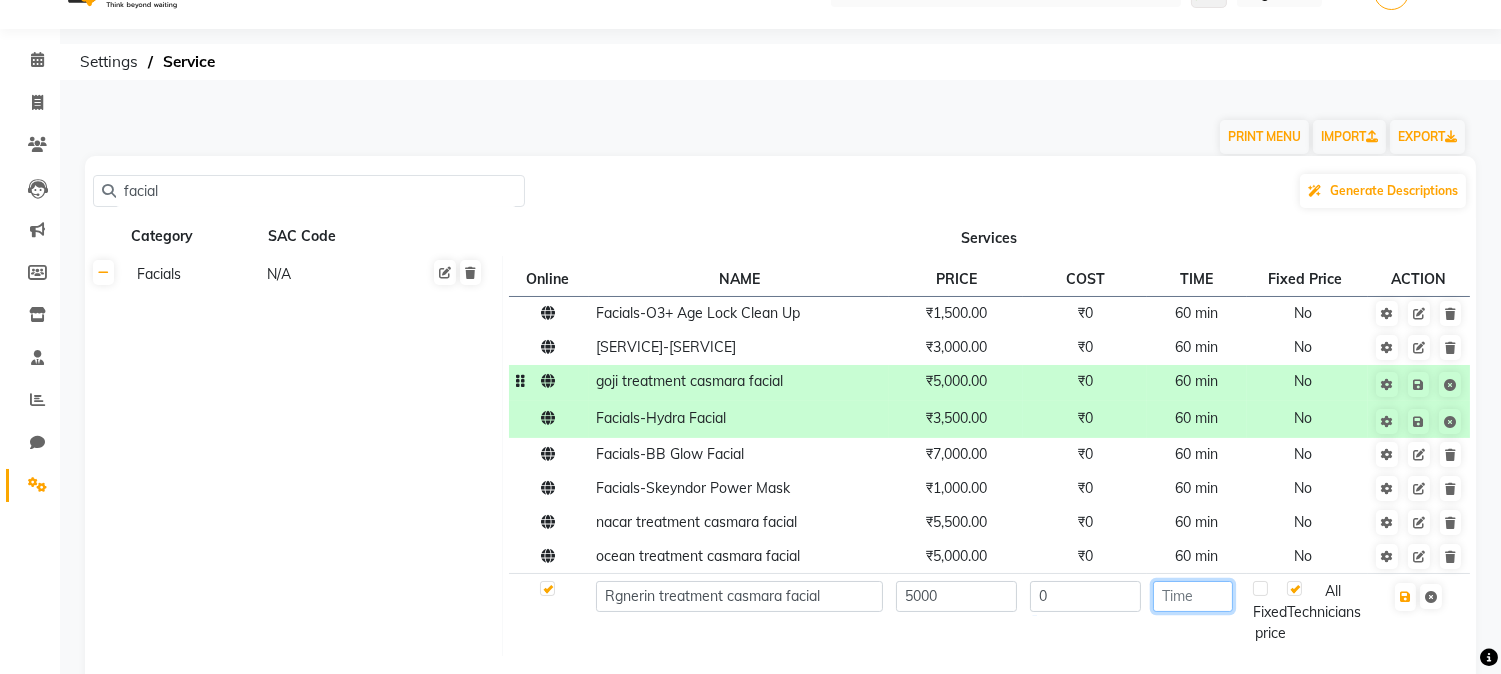 click 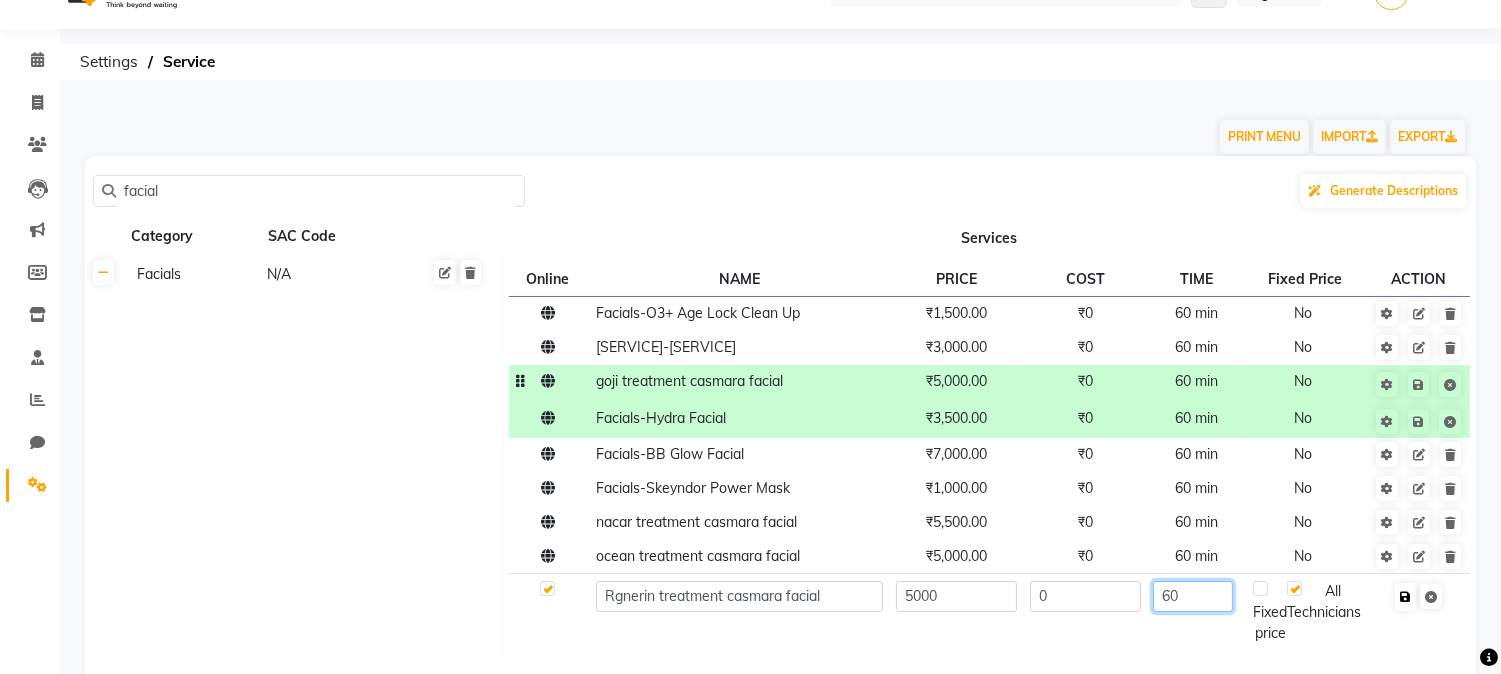 type on "60" 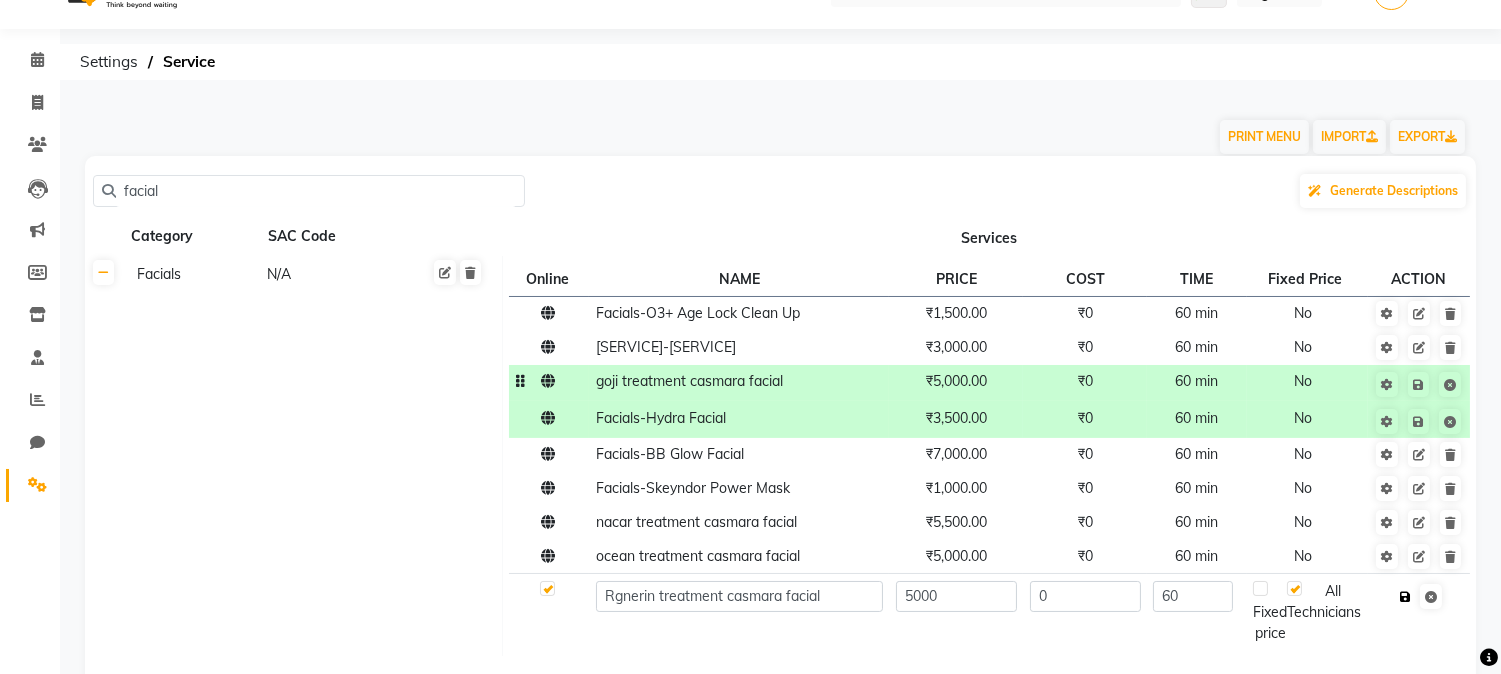 click at bounding box center [1405, 597] 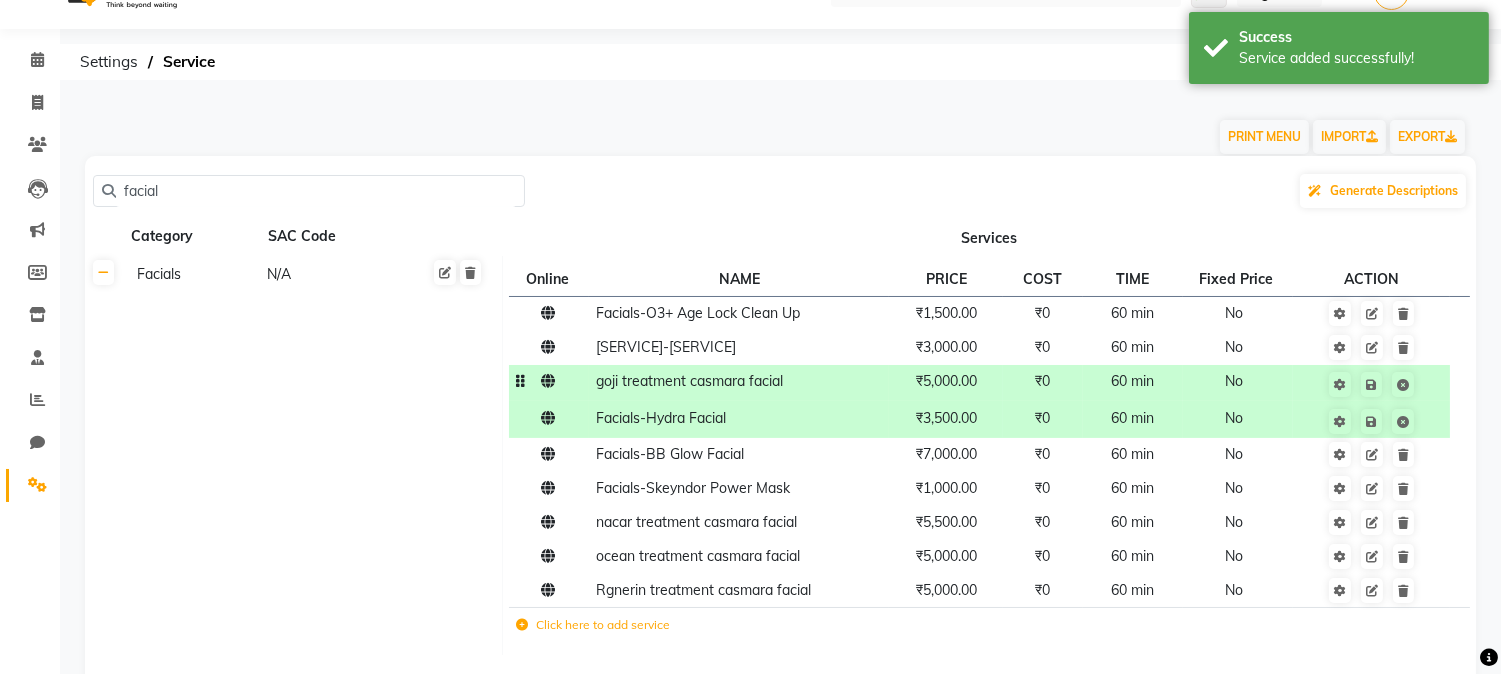 click on "Click here to add service" 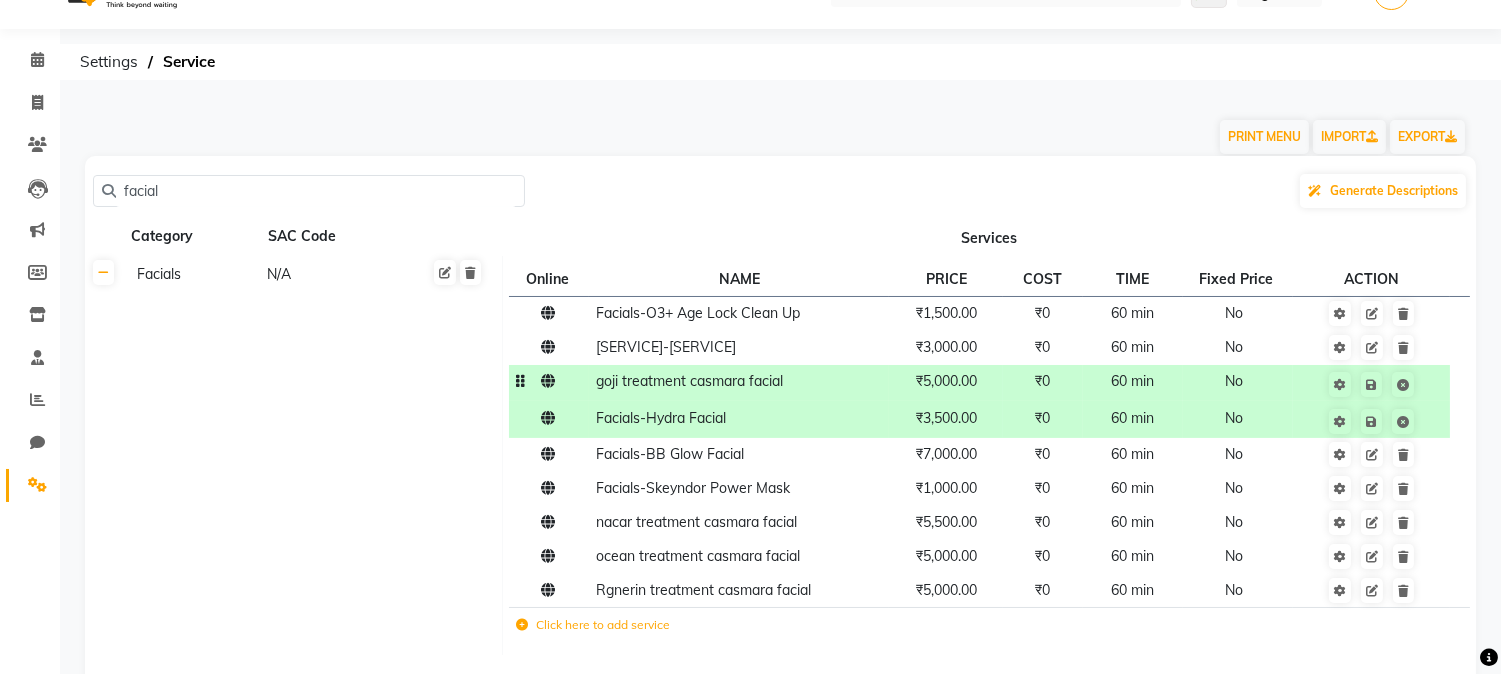 click on "Click here to add service" 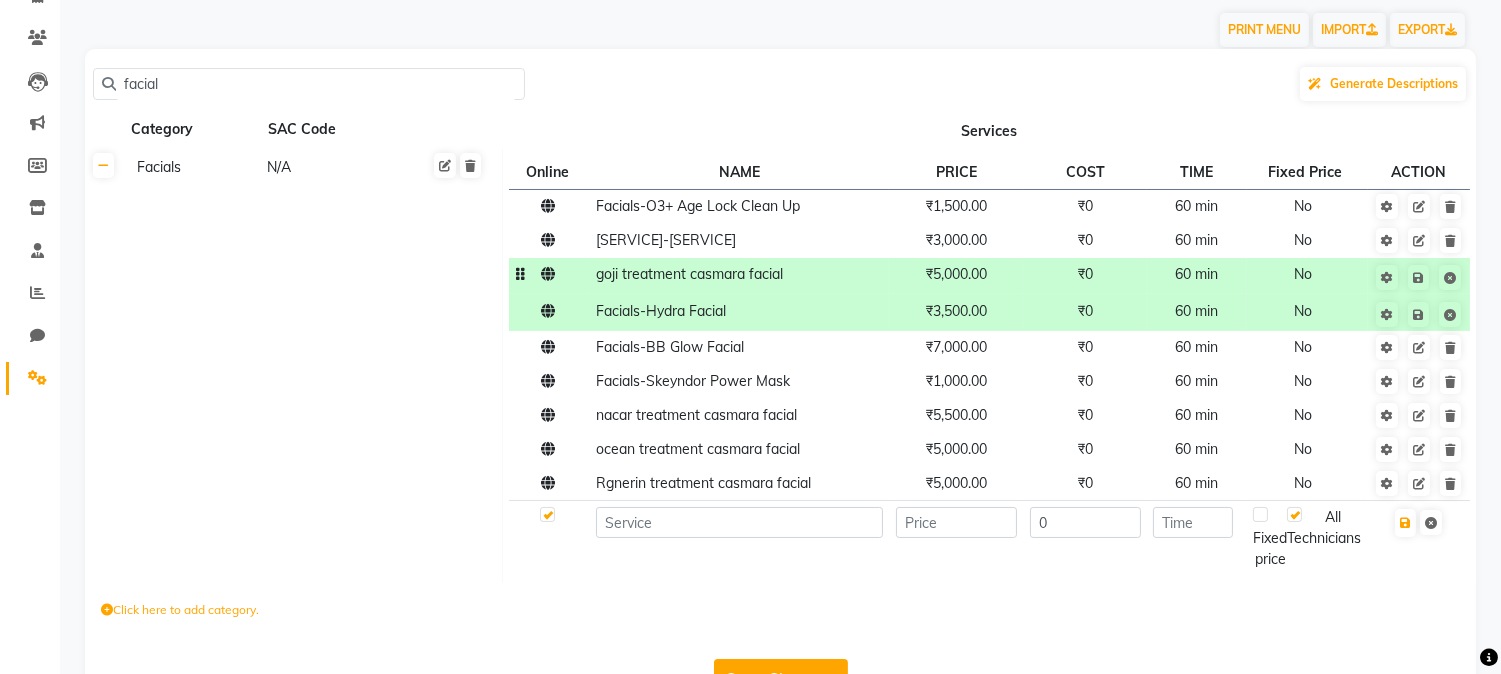 scroll, scrollTop: 156, scrollLeft: 0, axis: vertical 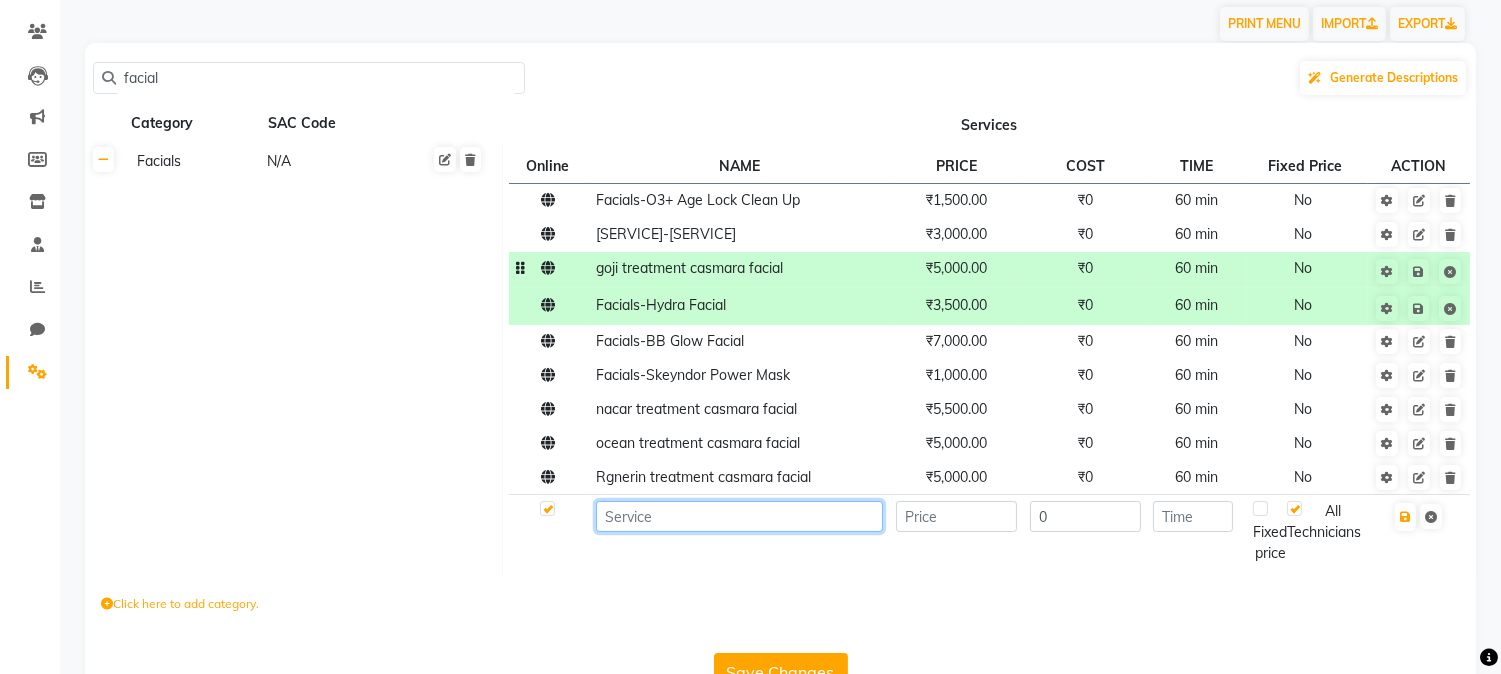 click 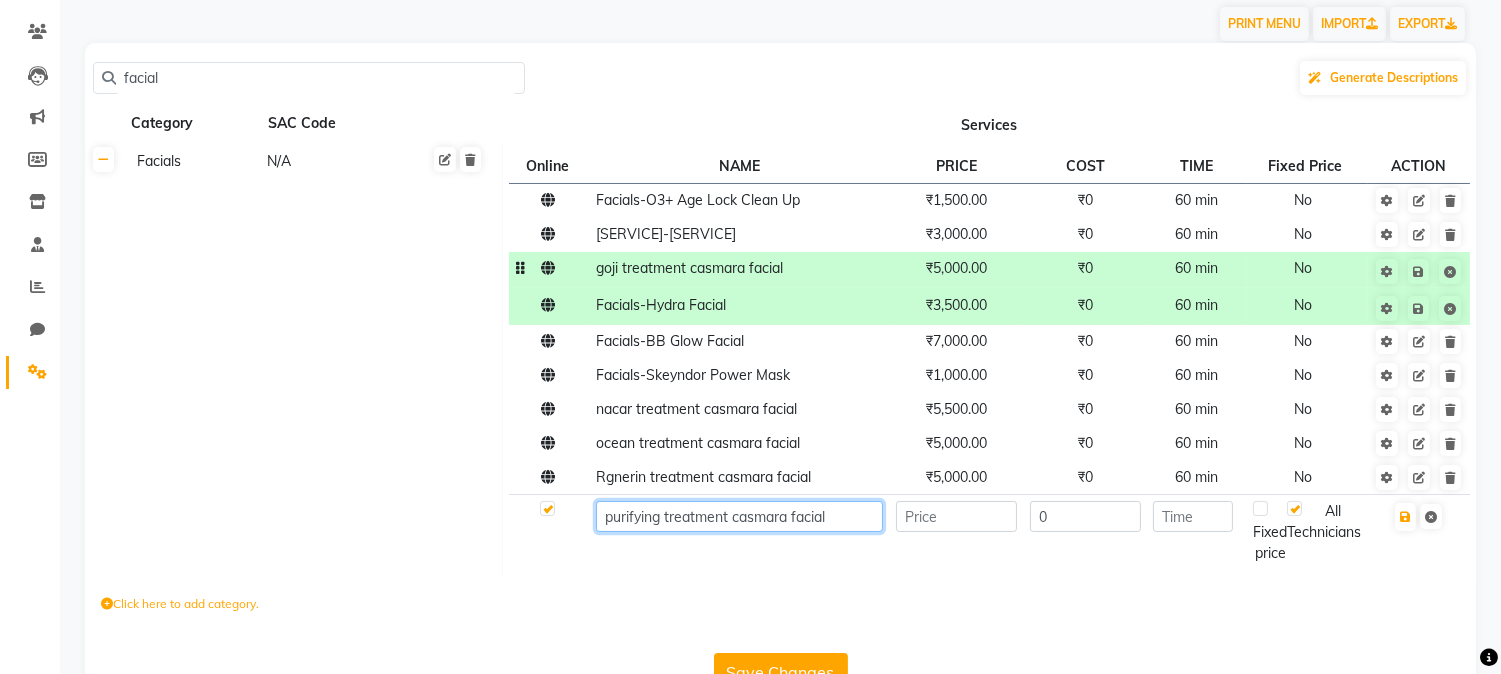 type on "purifying treatment casmara facial" 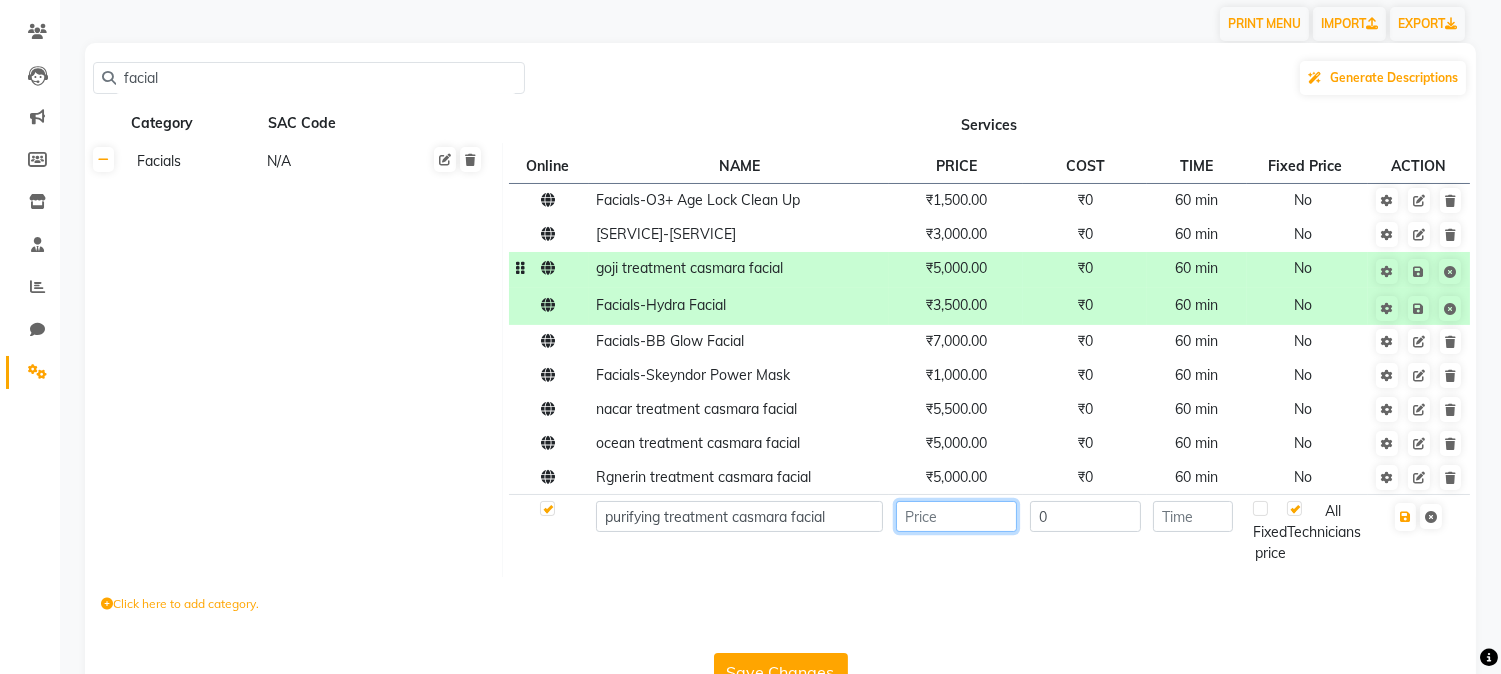 click 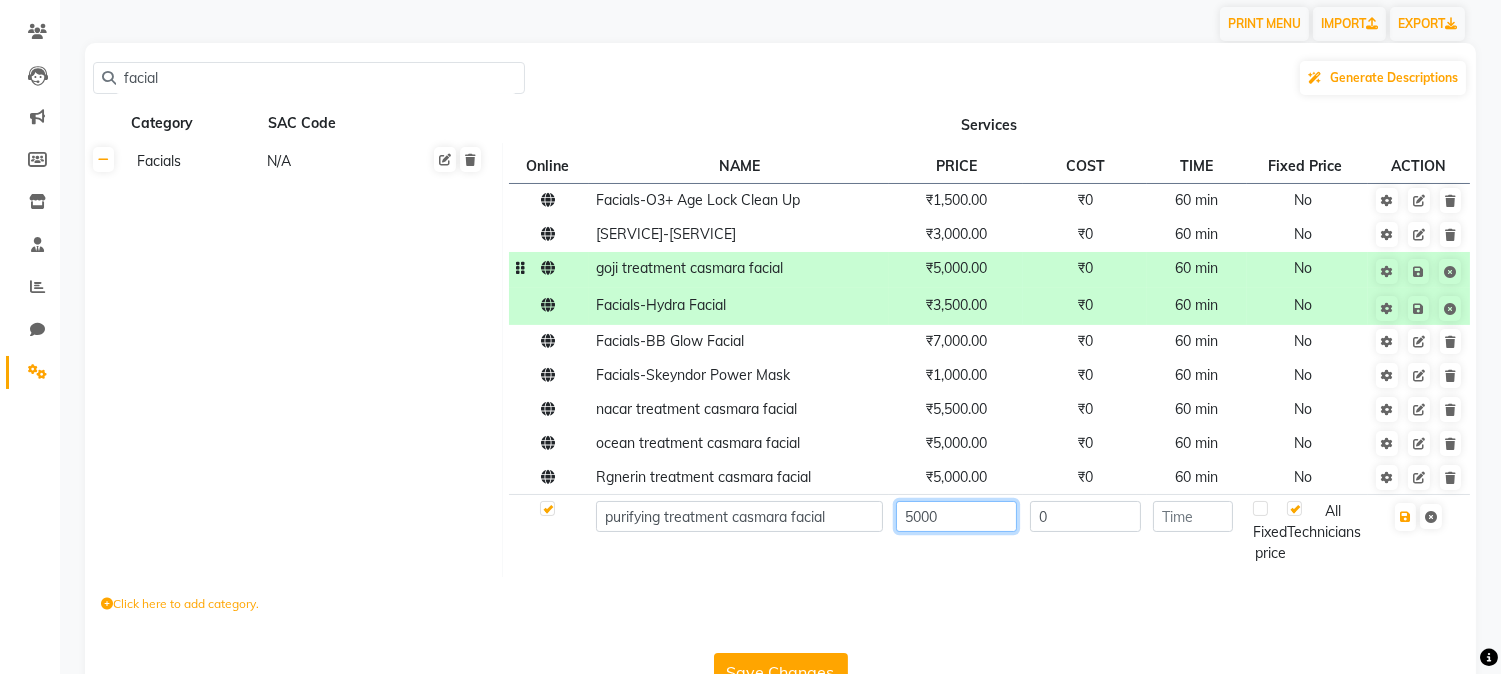 type on "5000" 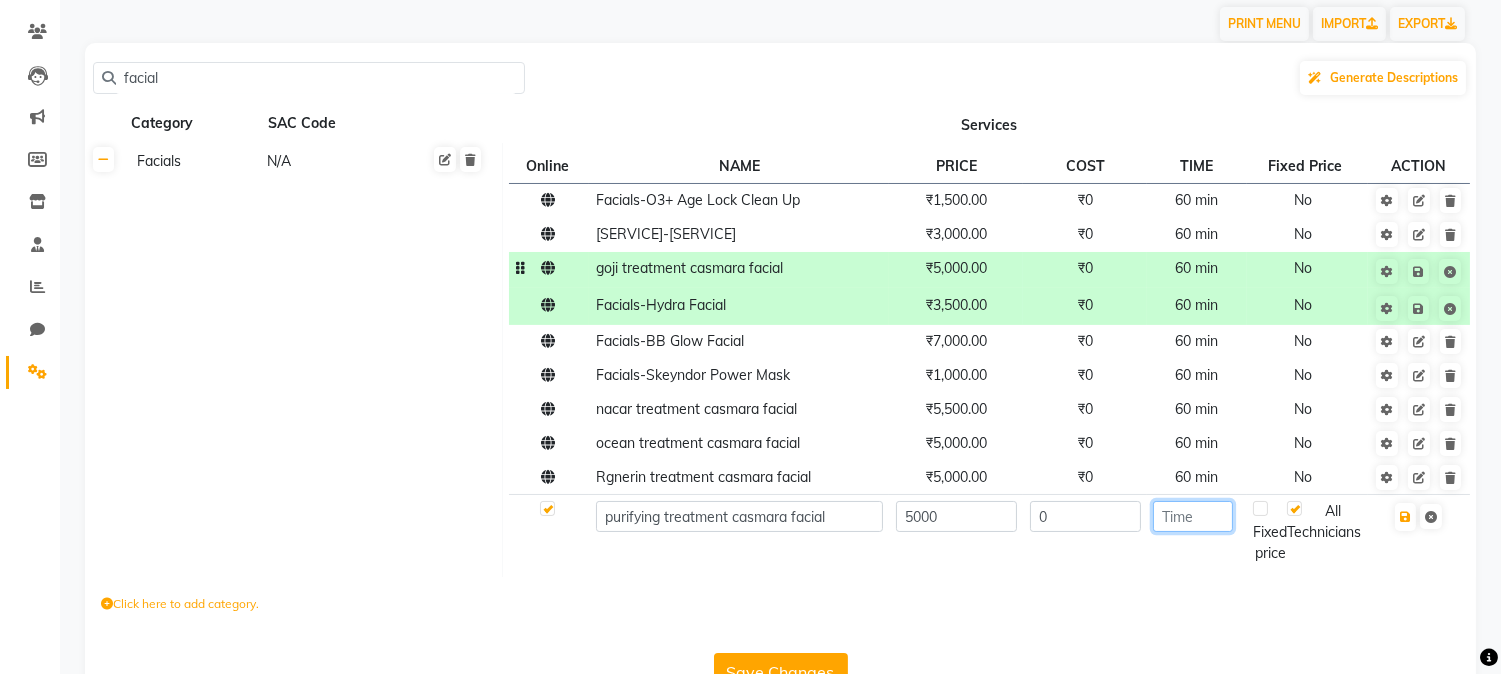 click 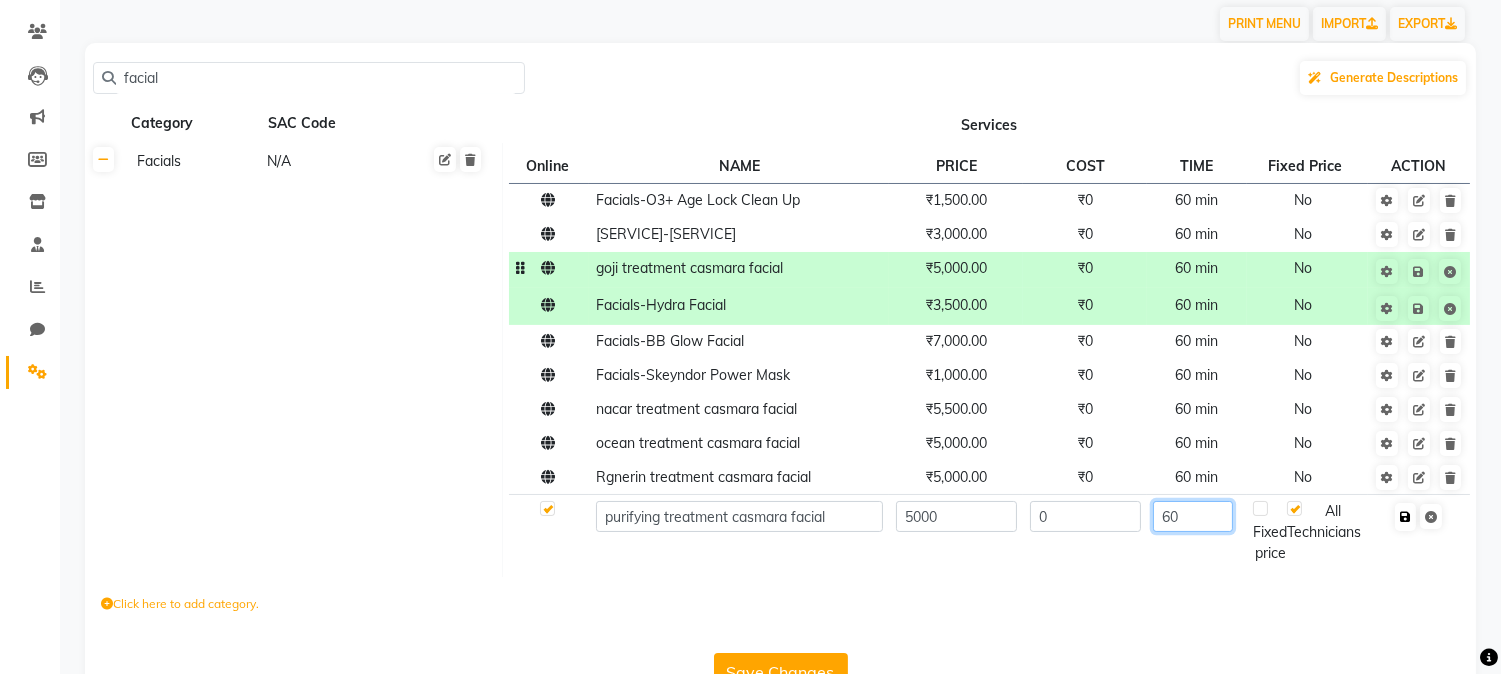 type on "60" 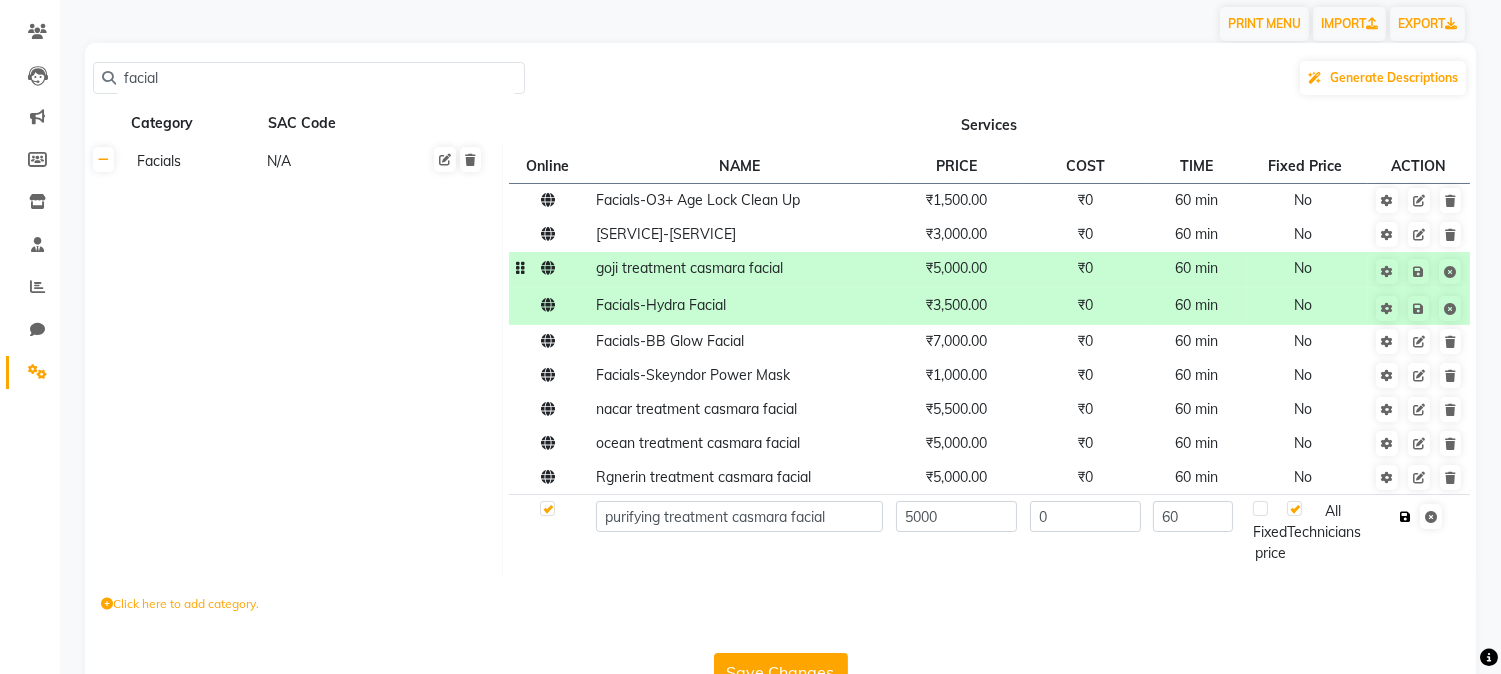 click at bounding box center (1405, 517) 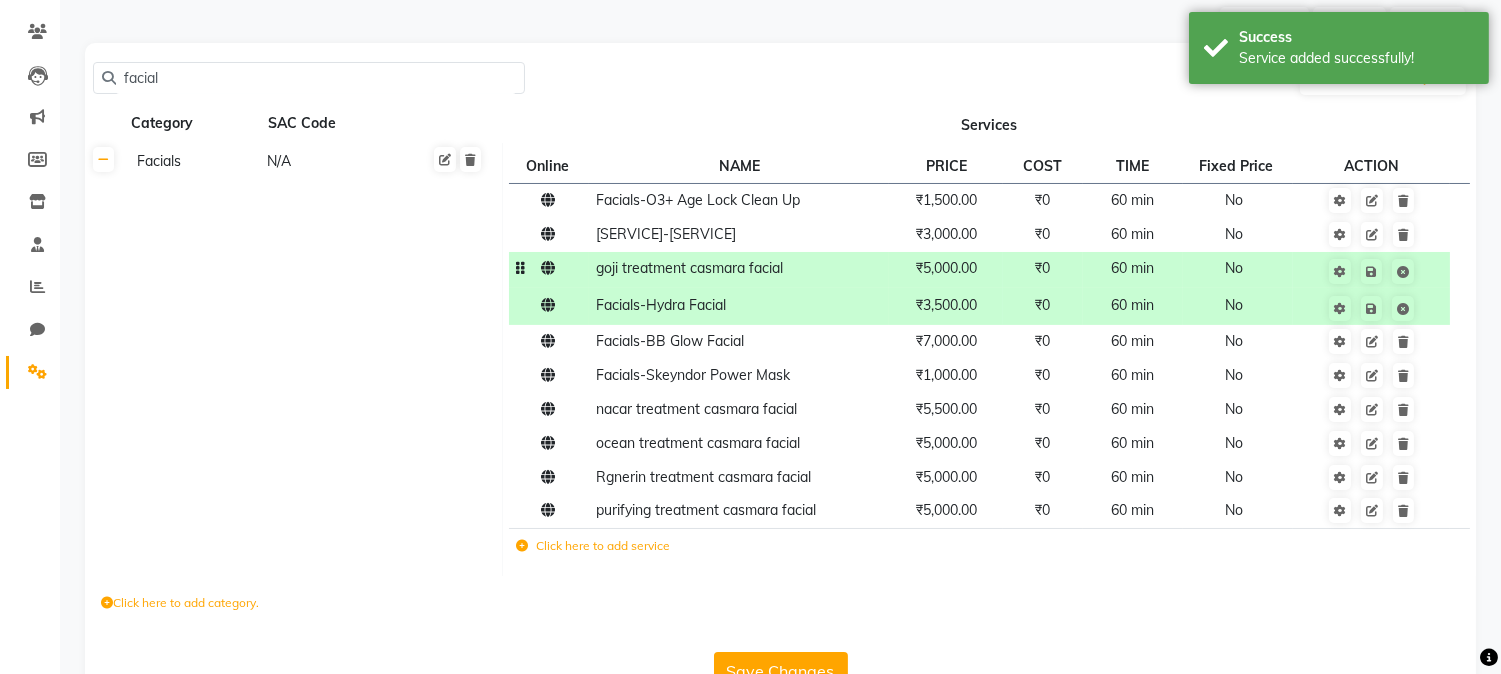 click on "Click here to add service" 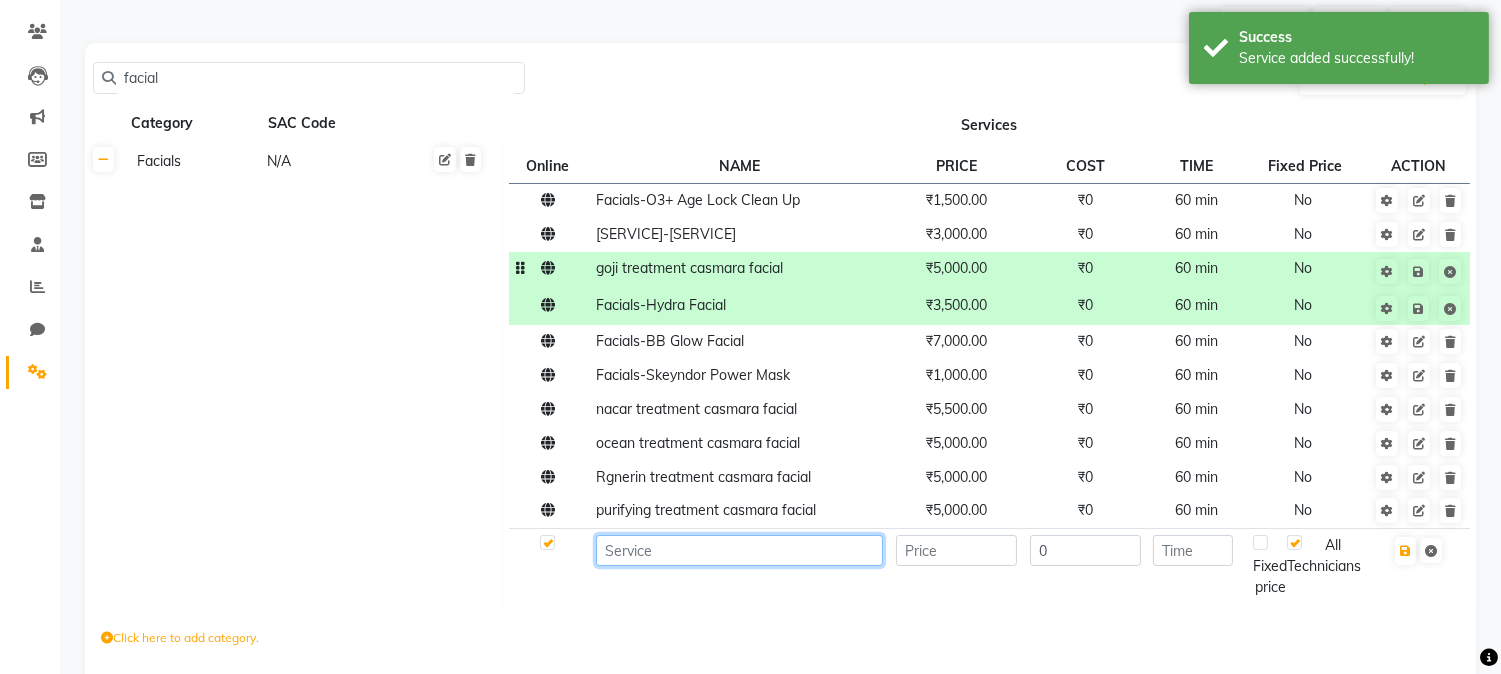 click 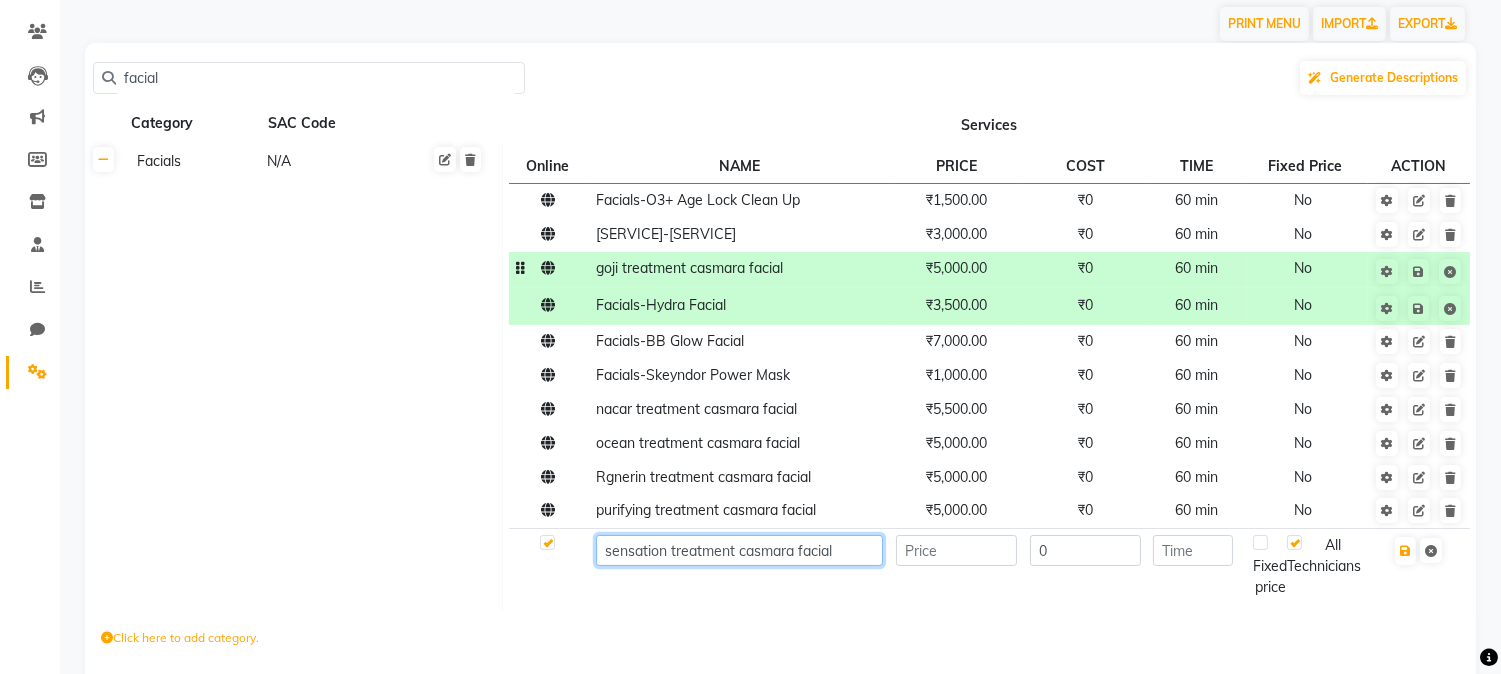 type on "sensation treatment casmara facial" 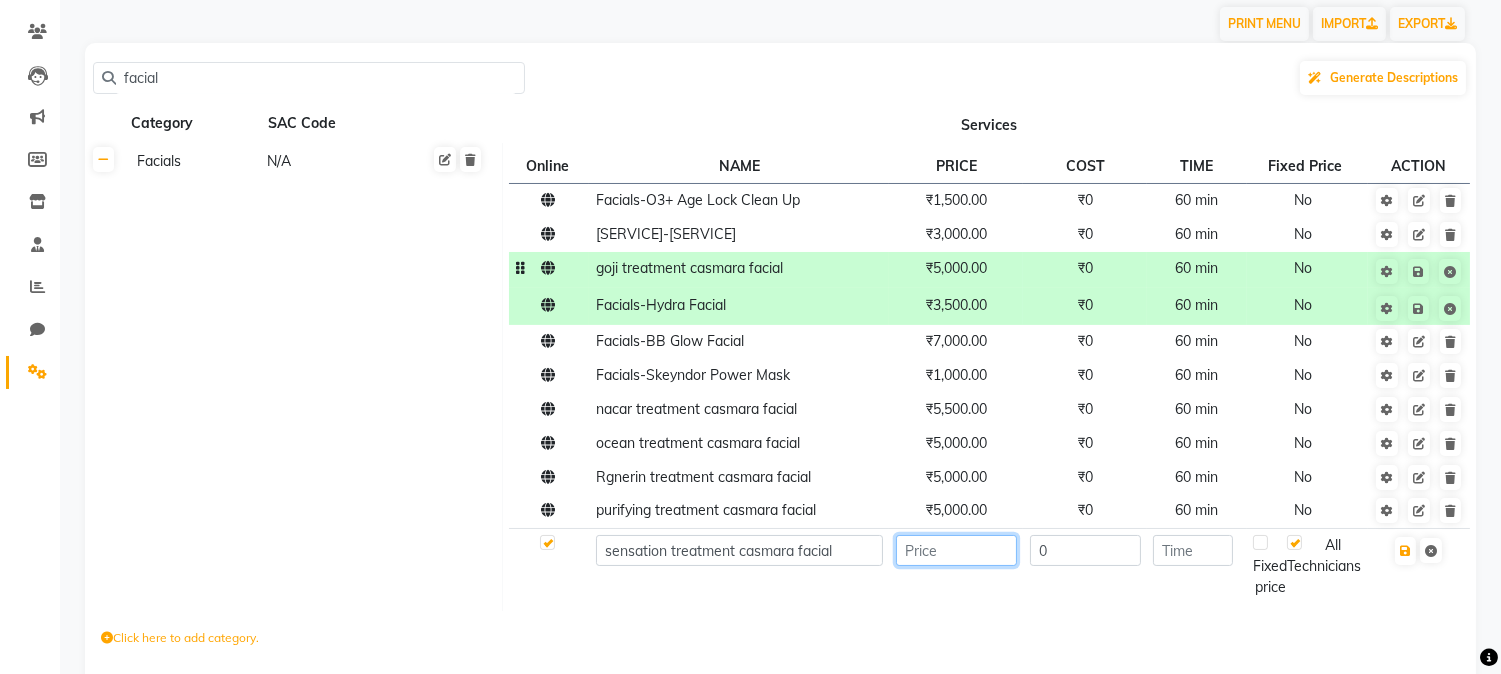 click 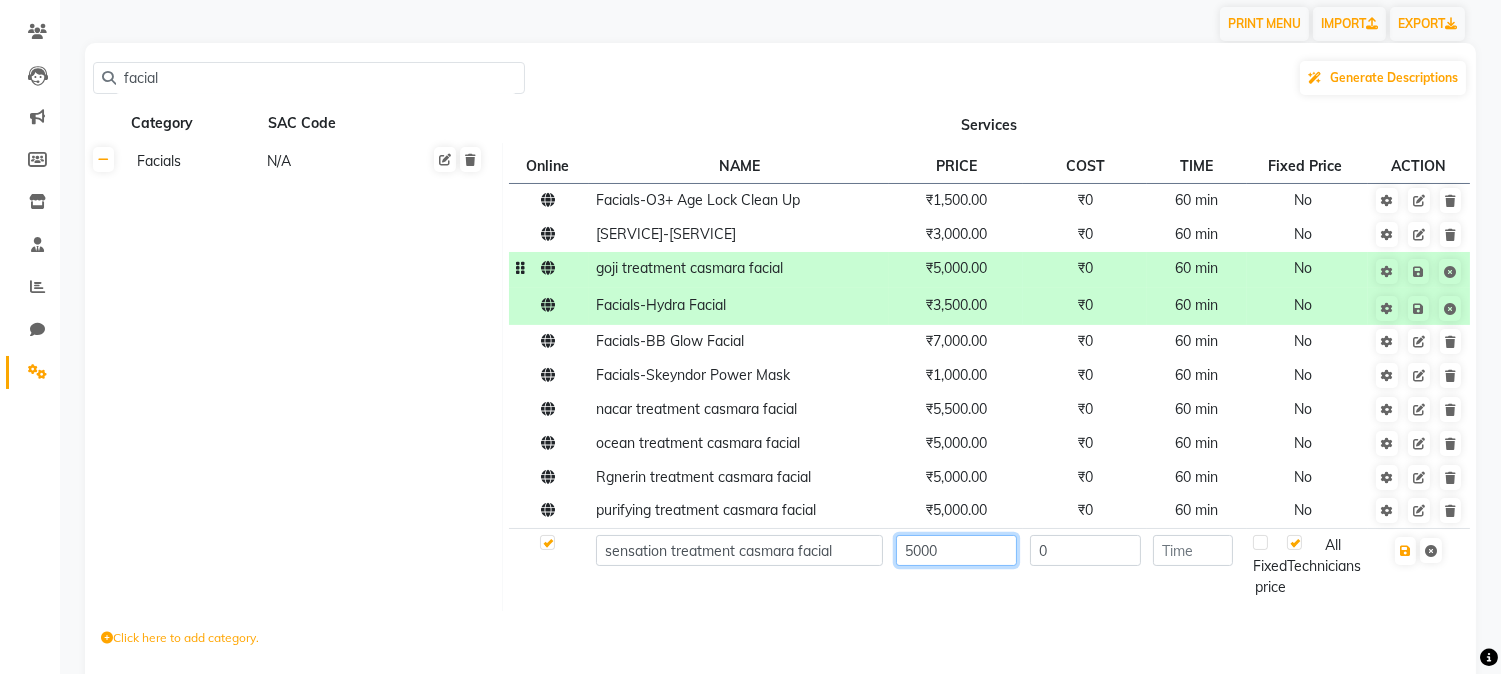 type on "5000" 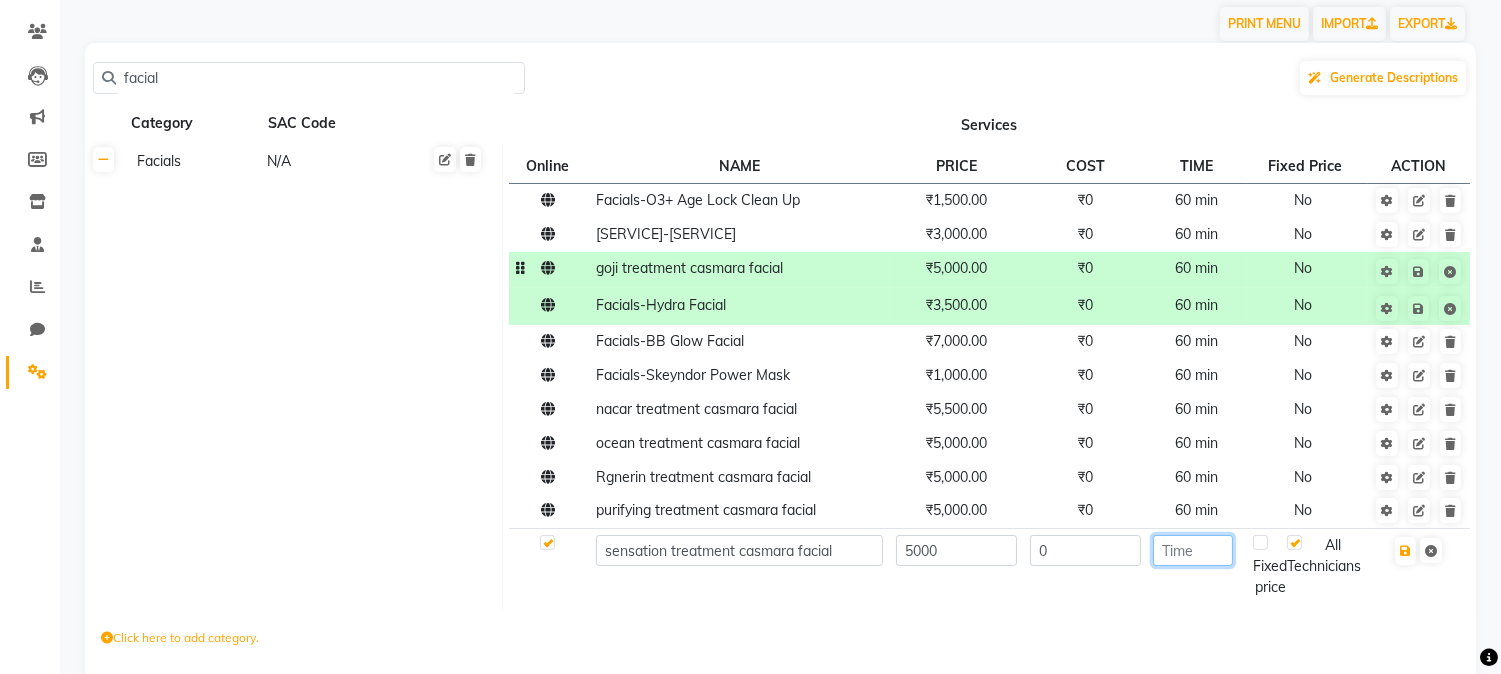 click 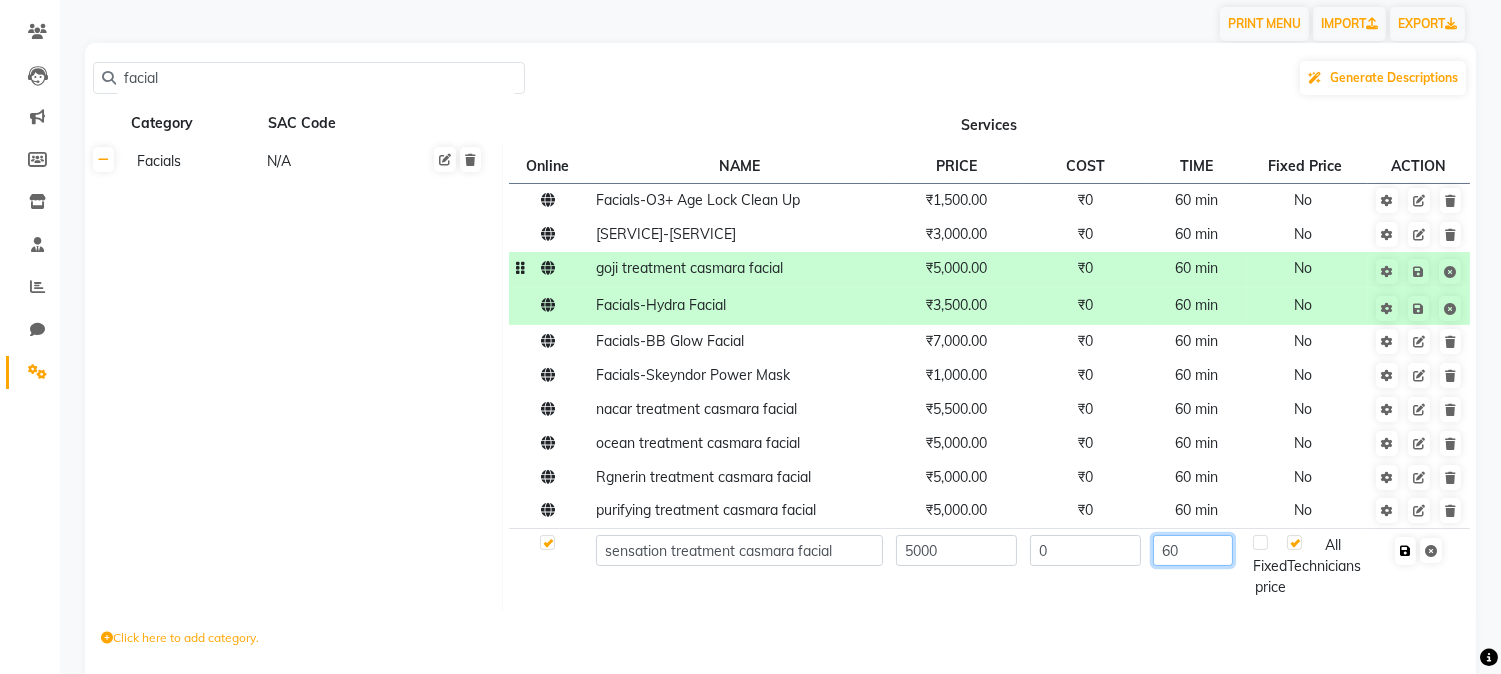type on "60" 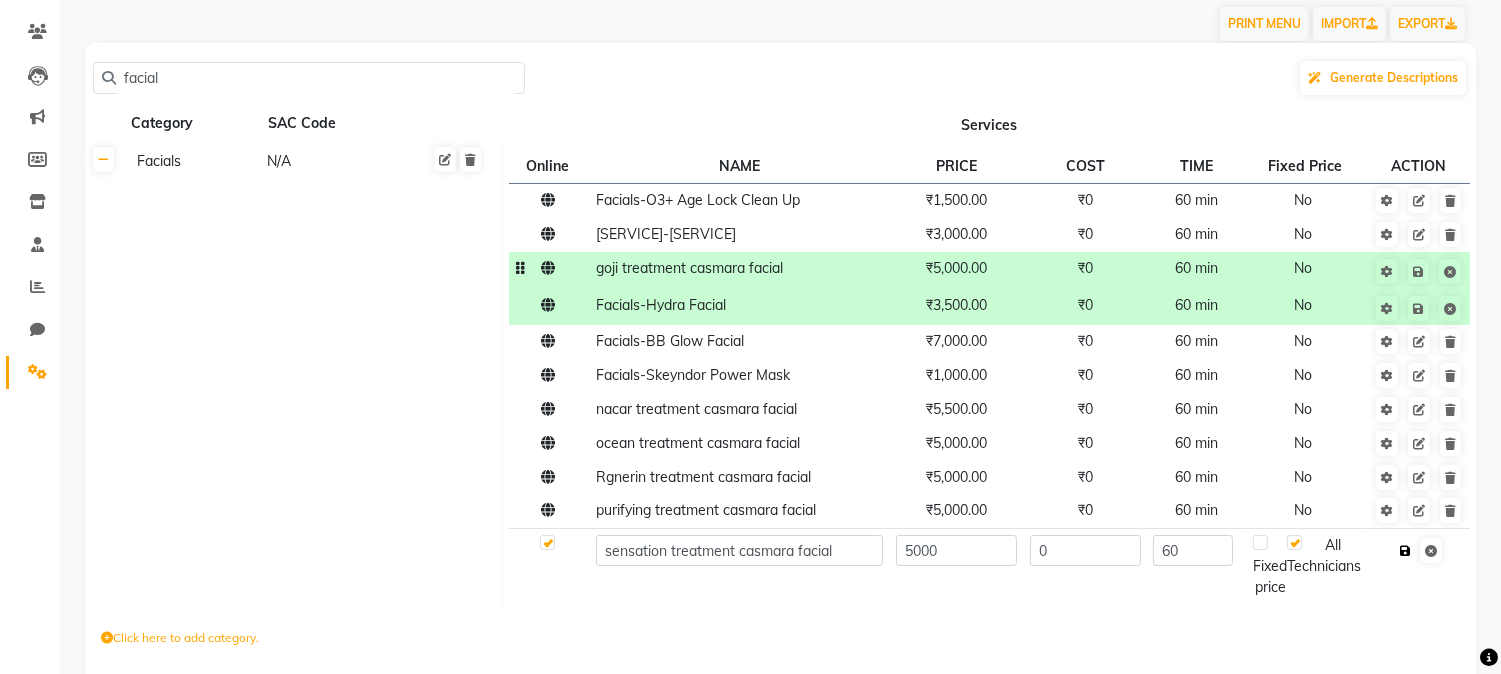 click at bounding box center [1405, 551] 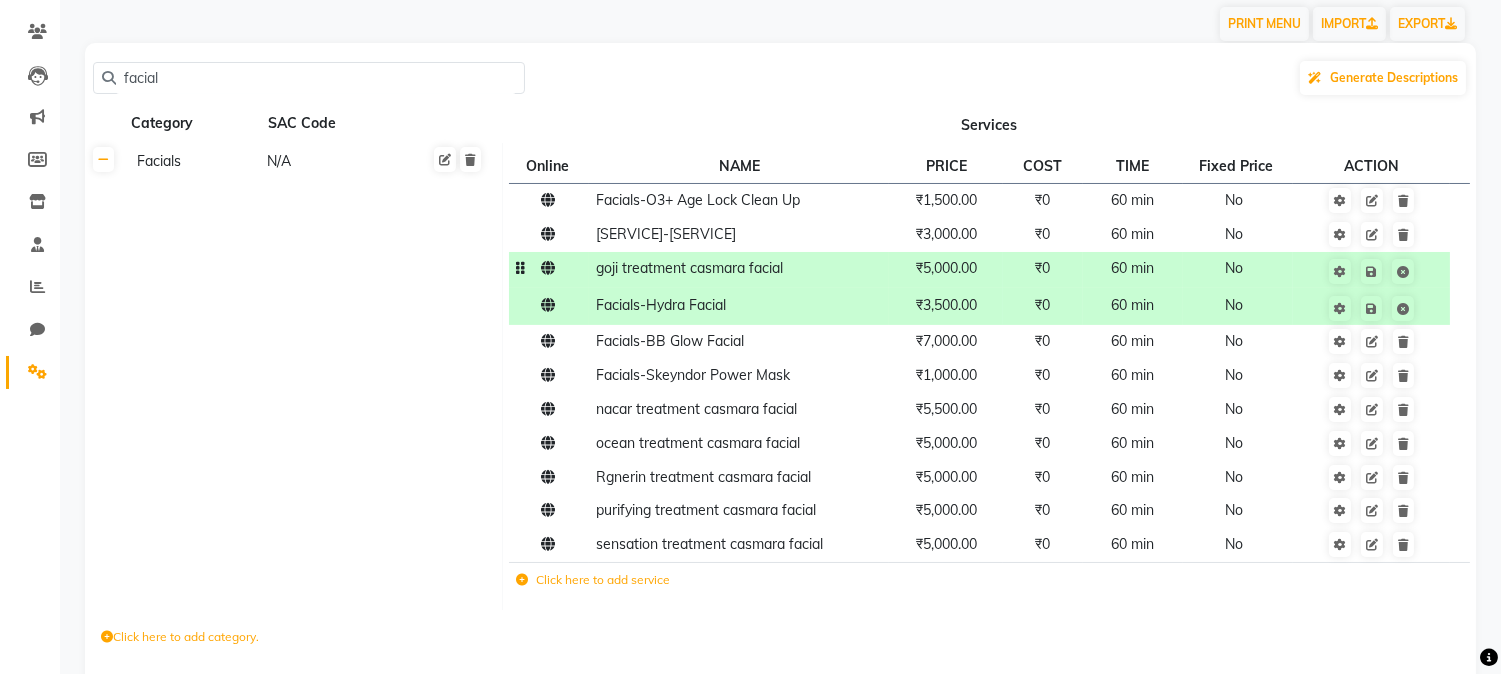 click on "Click here to add service" 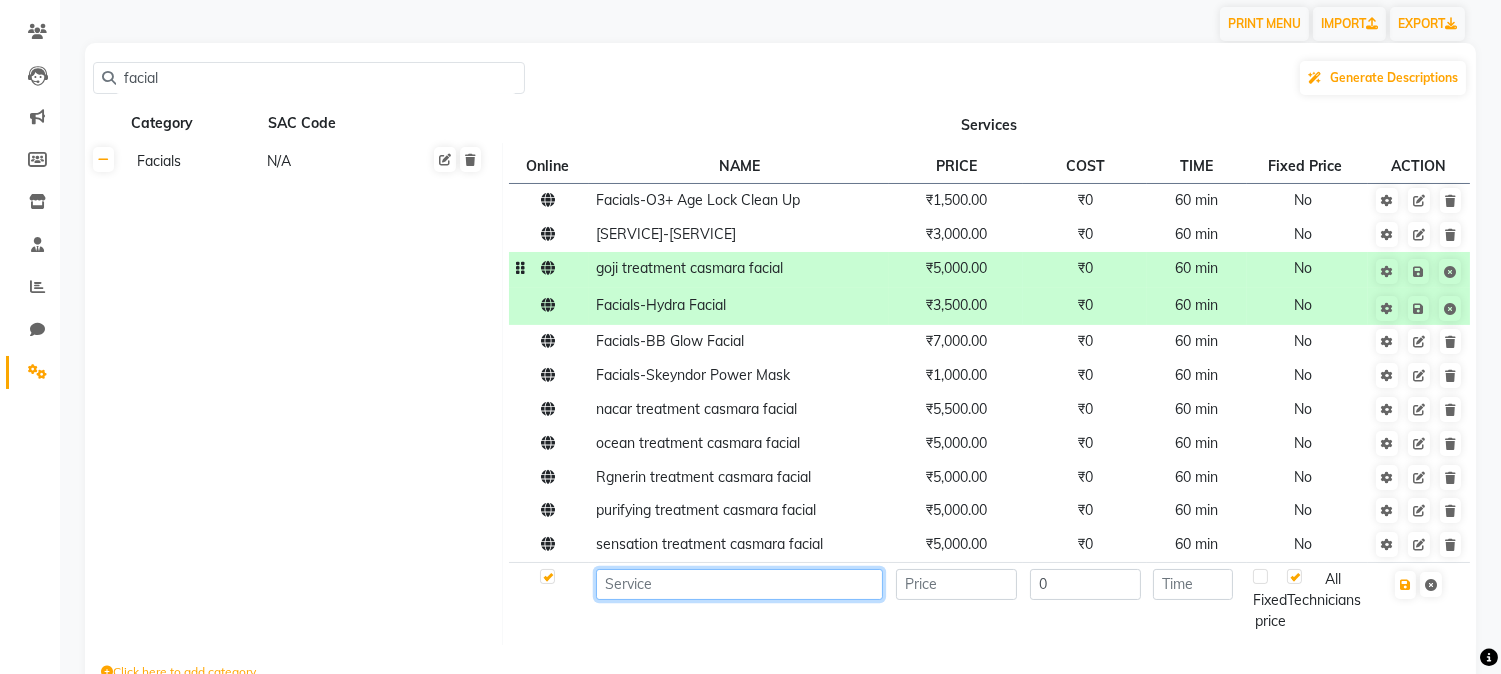 click 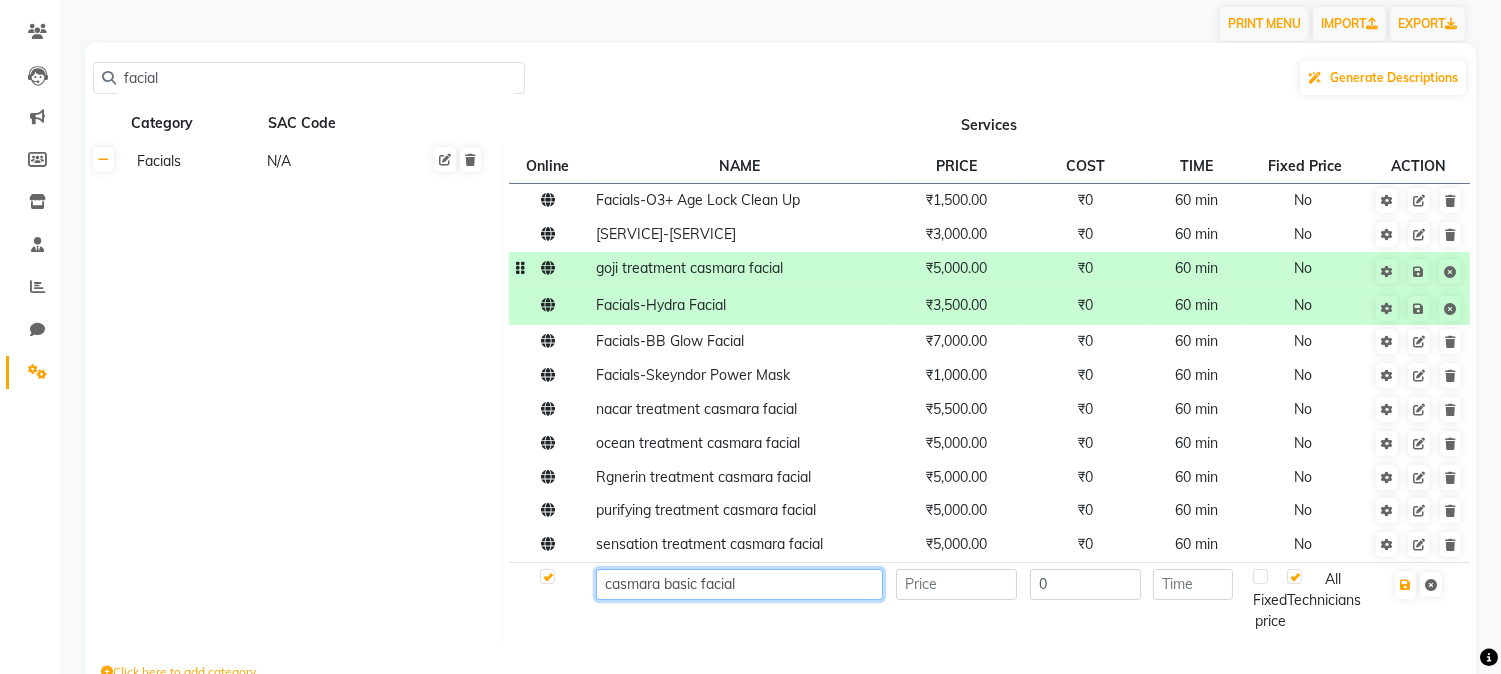 type on "casmara basic facial" 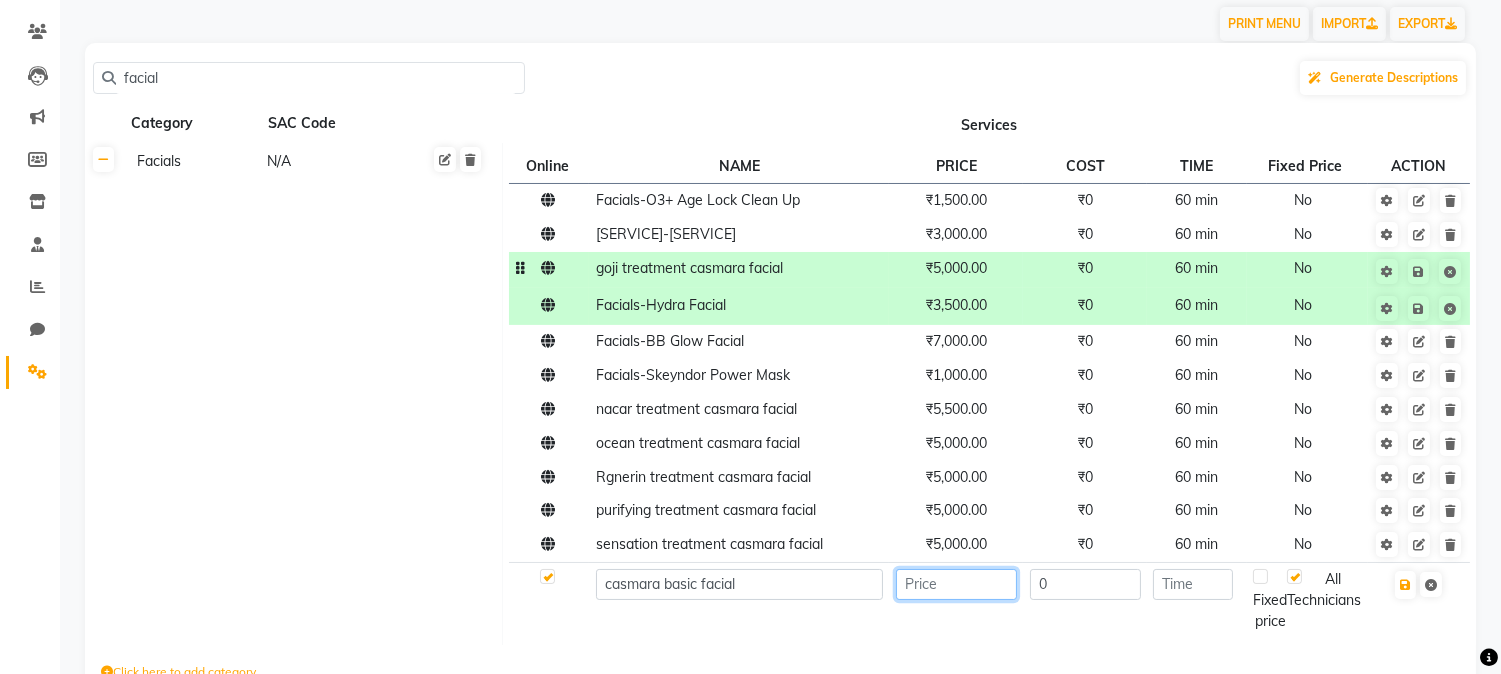click 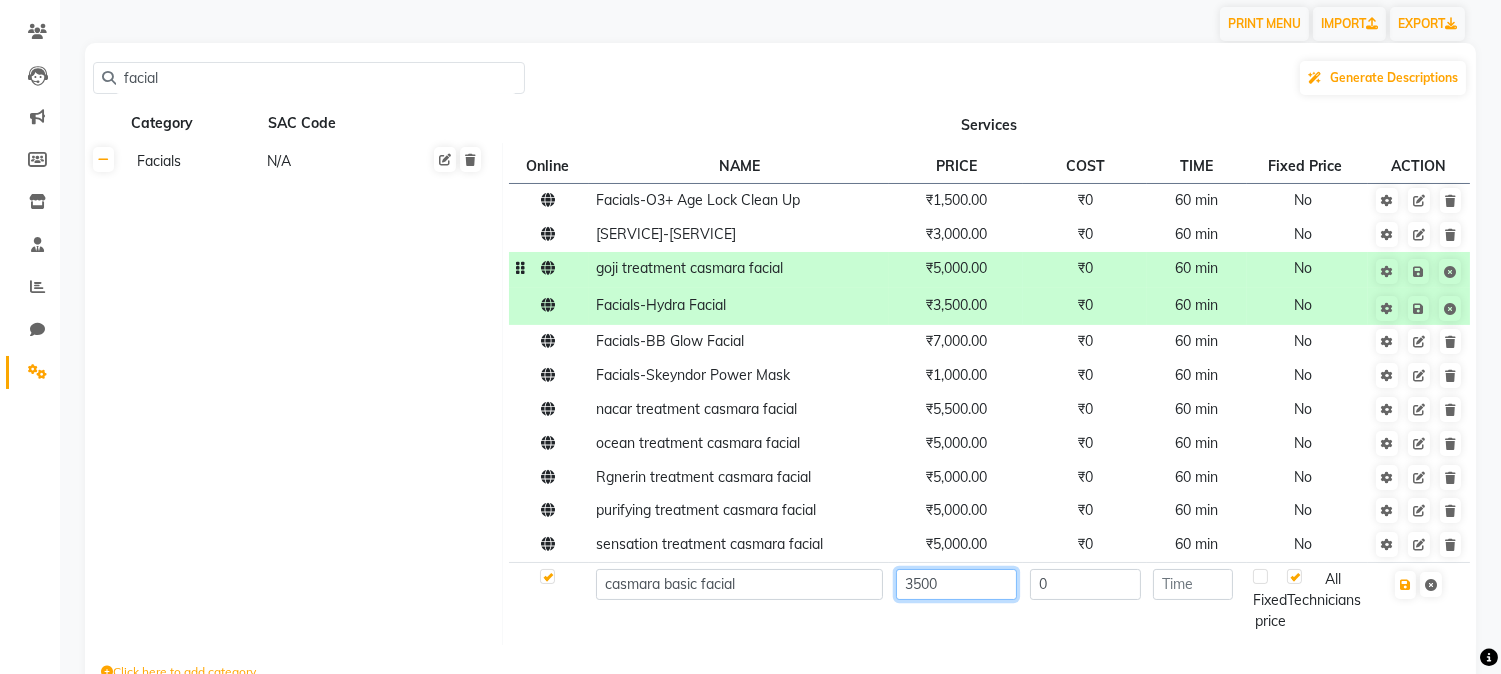 type on "3500" 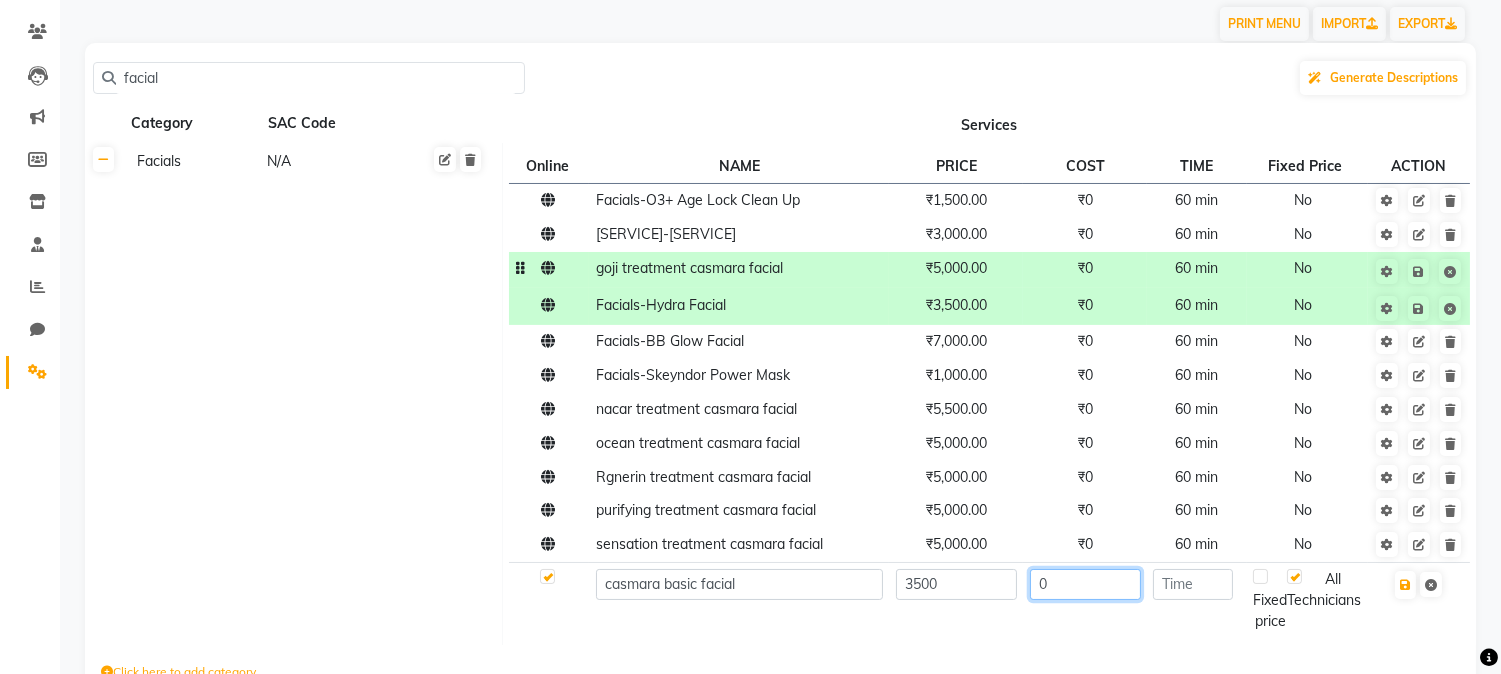 click on "0" 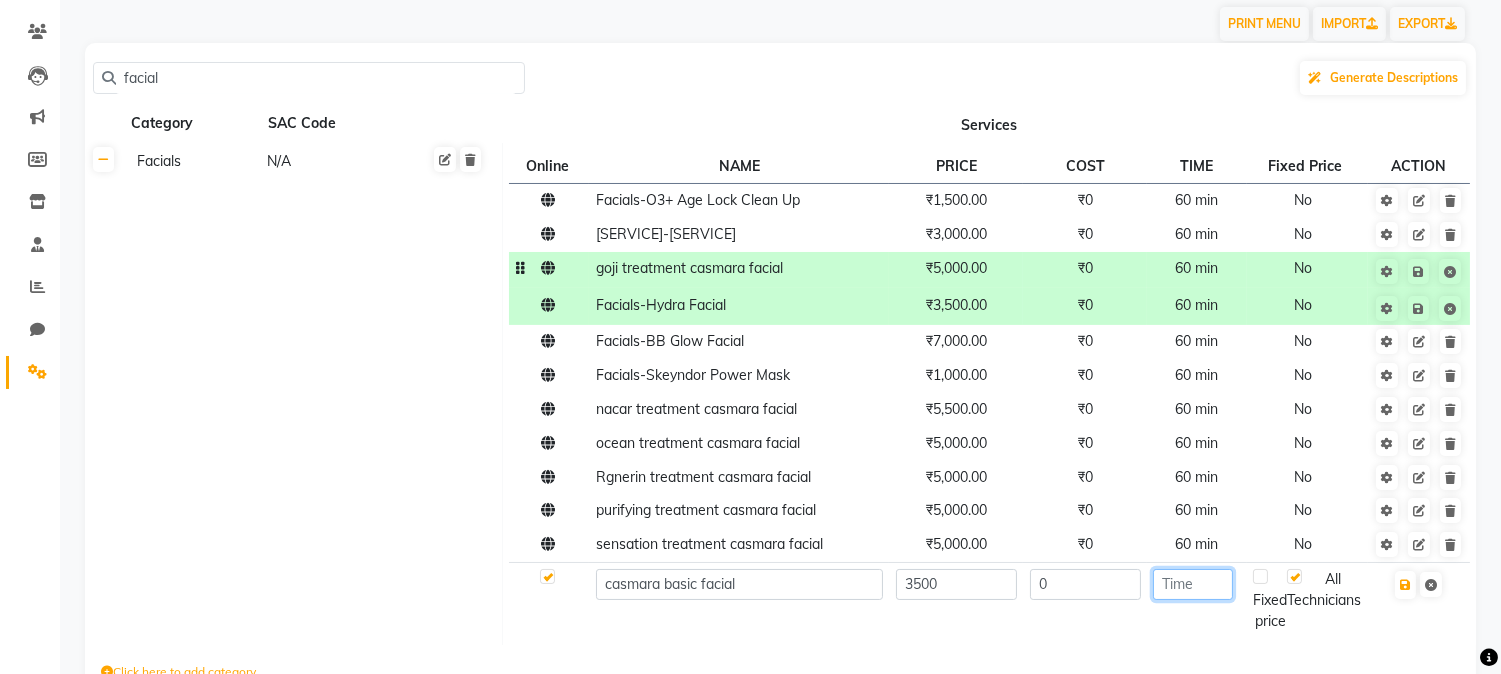 click 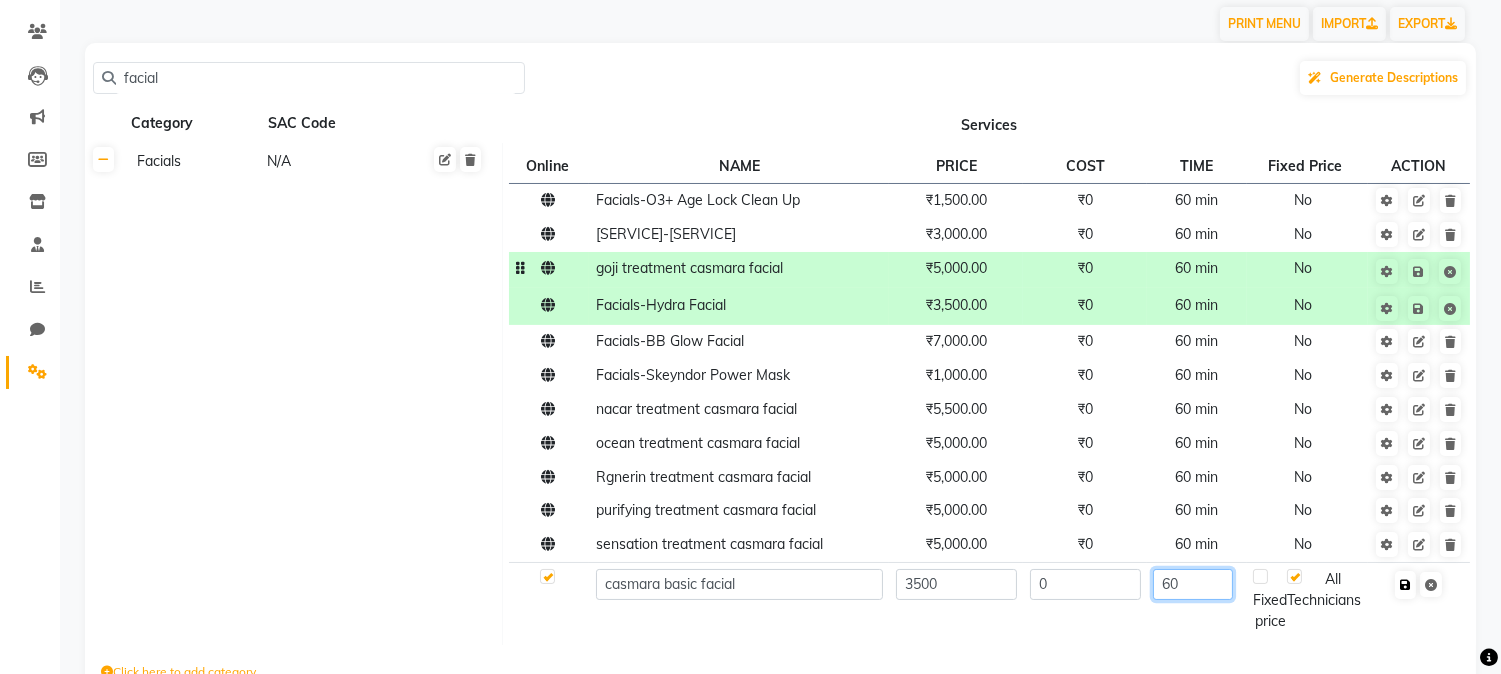 type on "60" 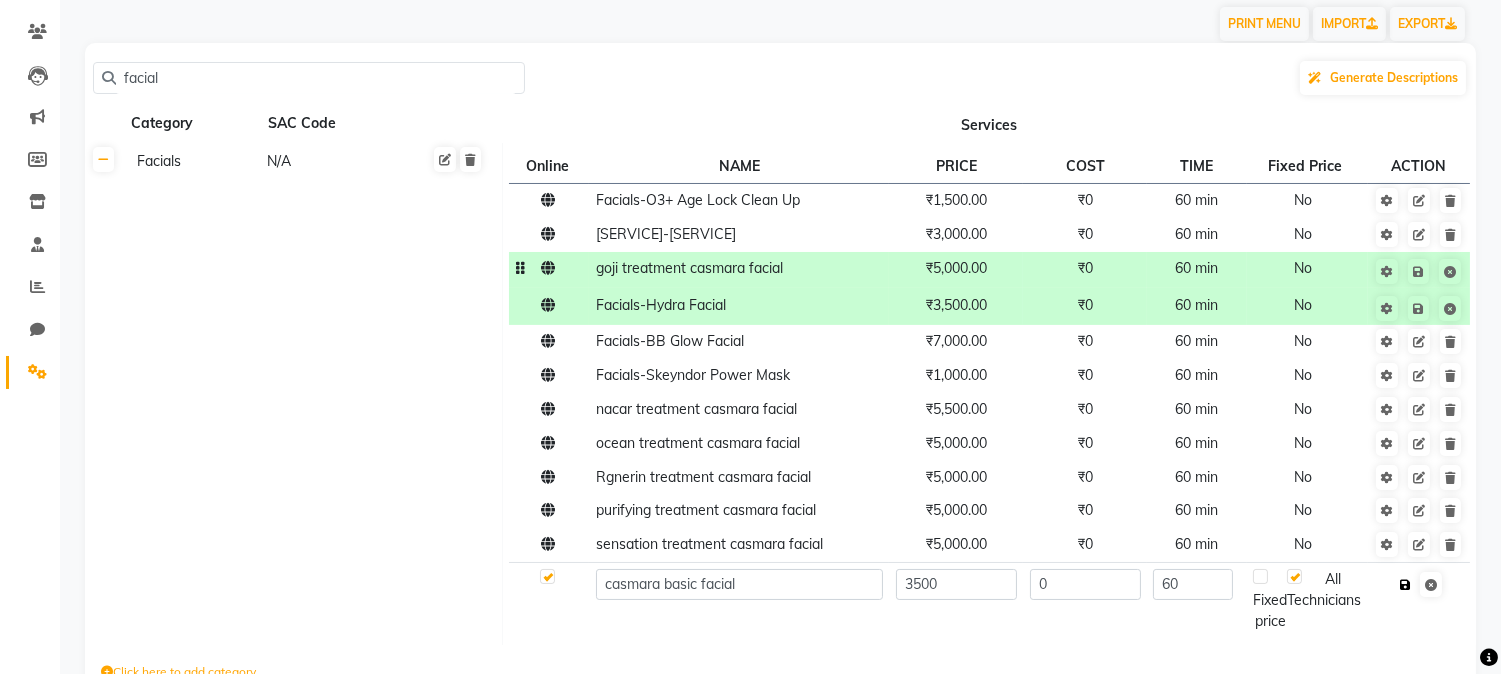 click at bounding box center (1405, 585) 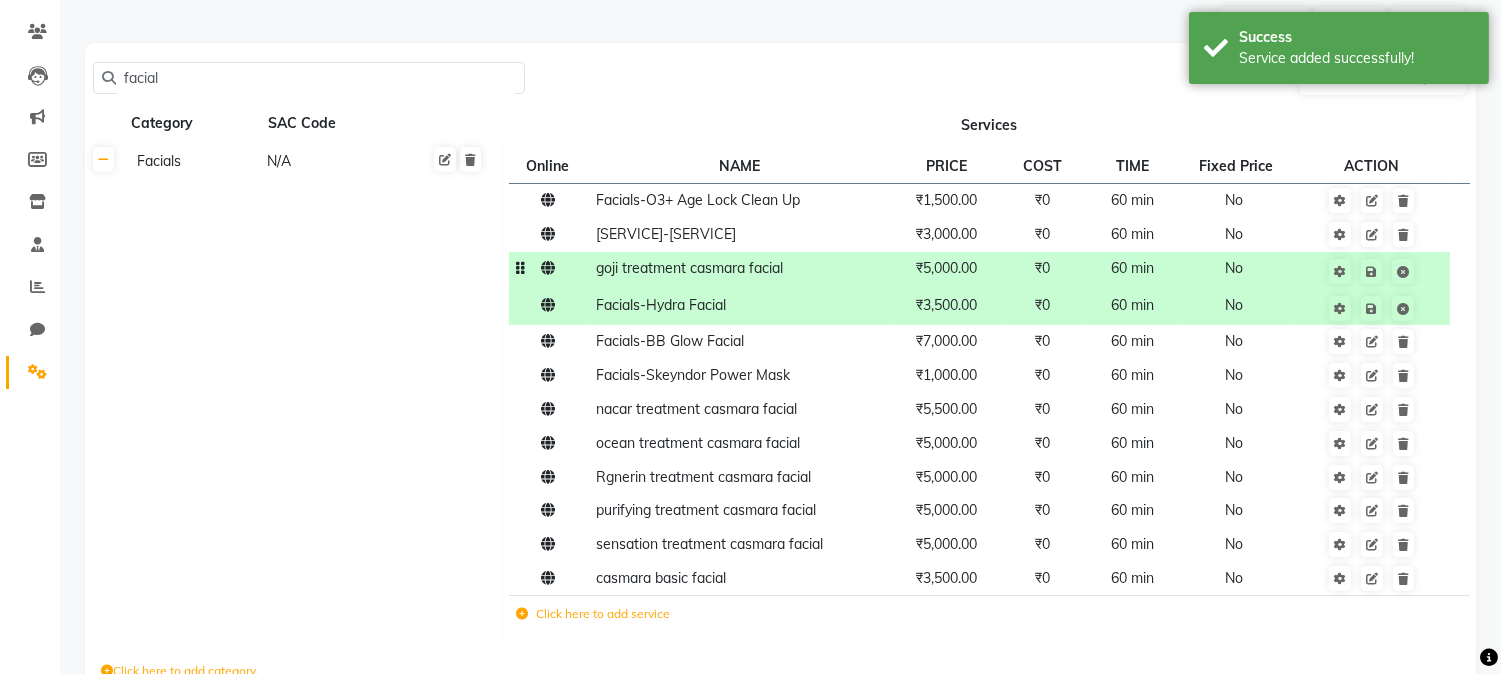 click on "Click here to add service" 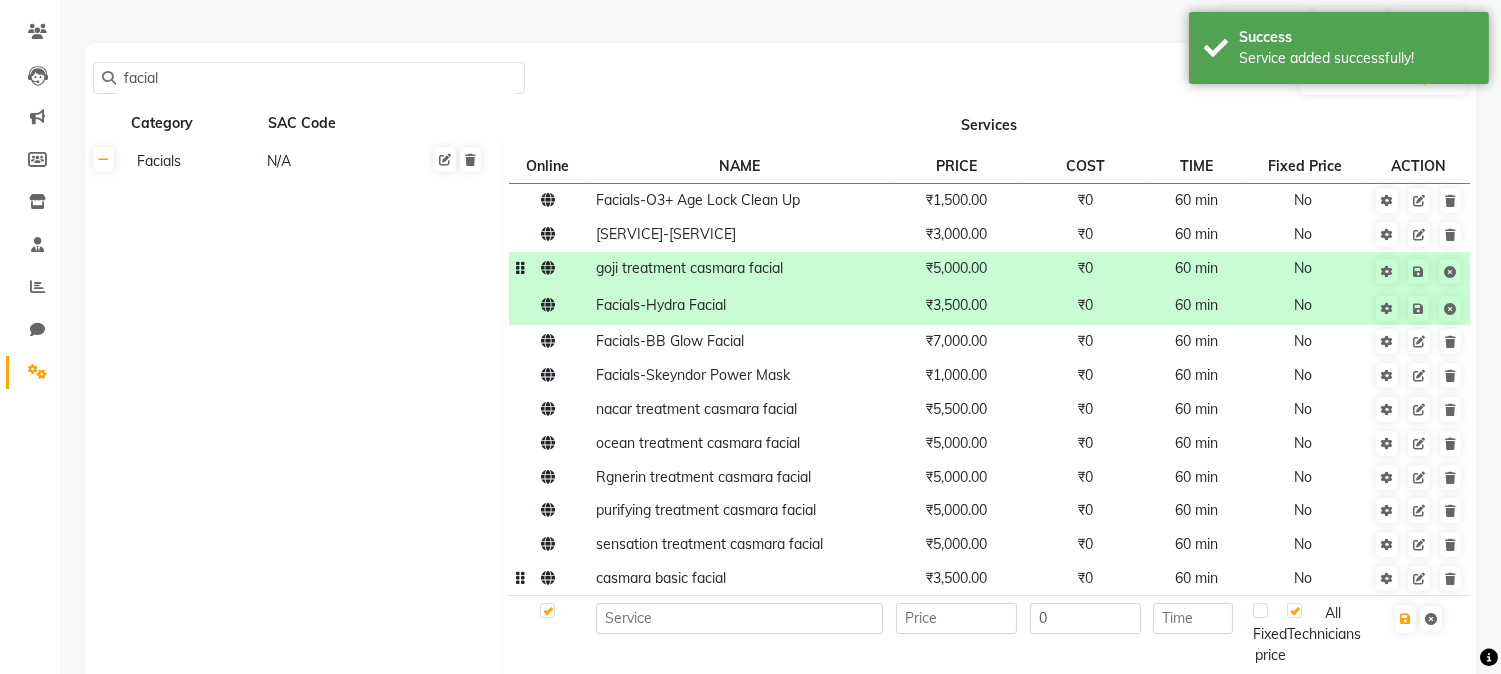 click on "casmara basic facial" 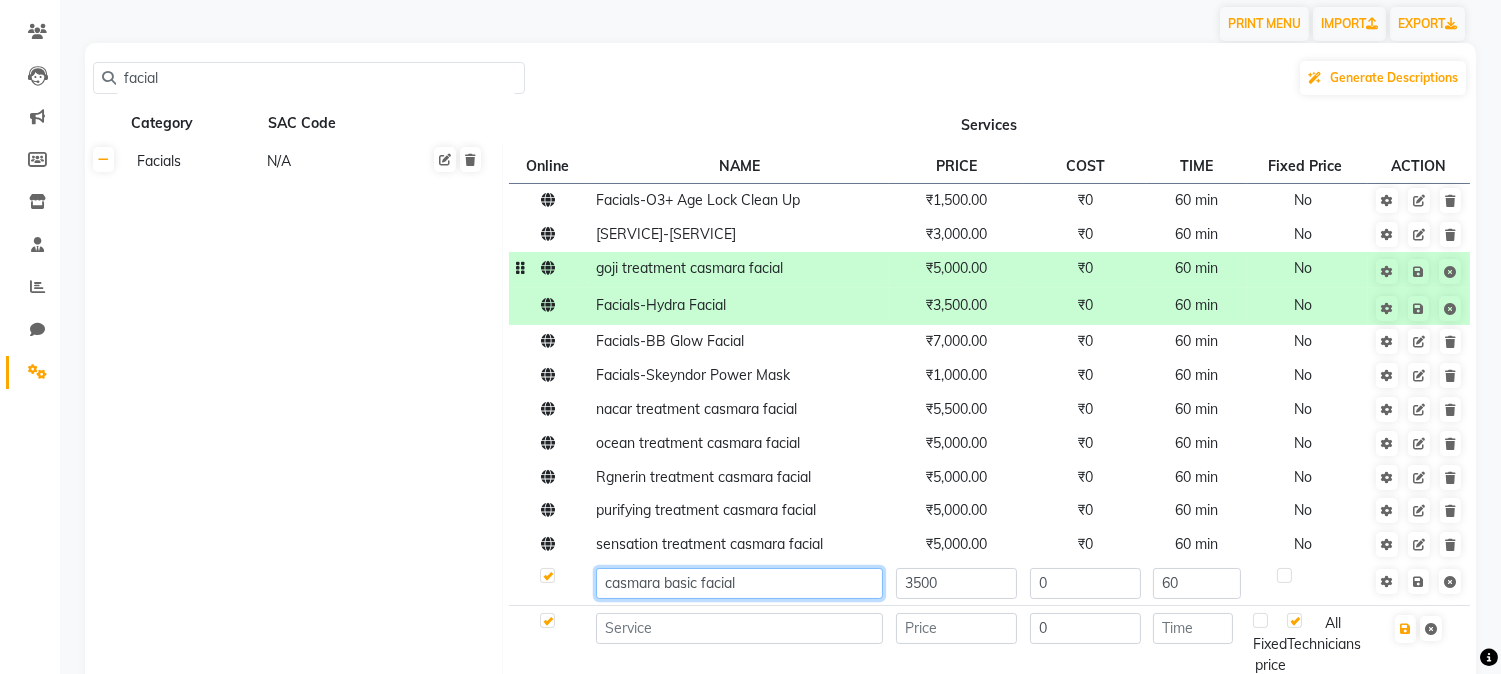 click on "casmara basic facial" 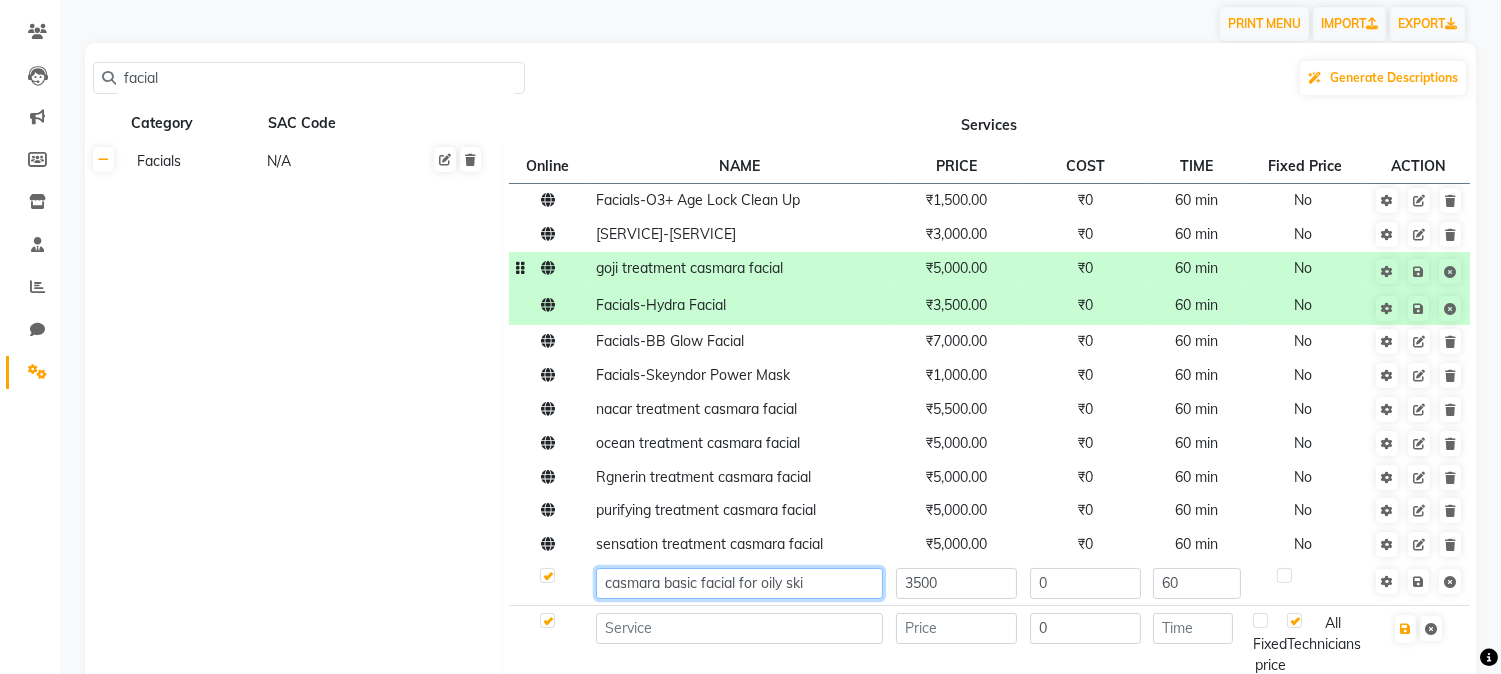 type on "casmara basic facial for oily skin" 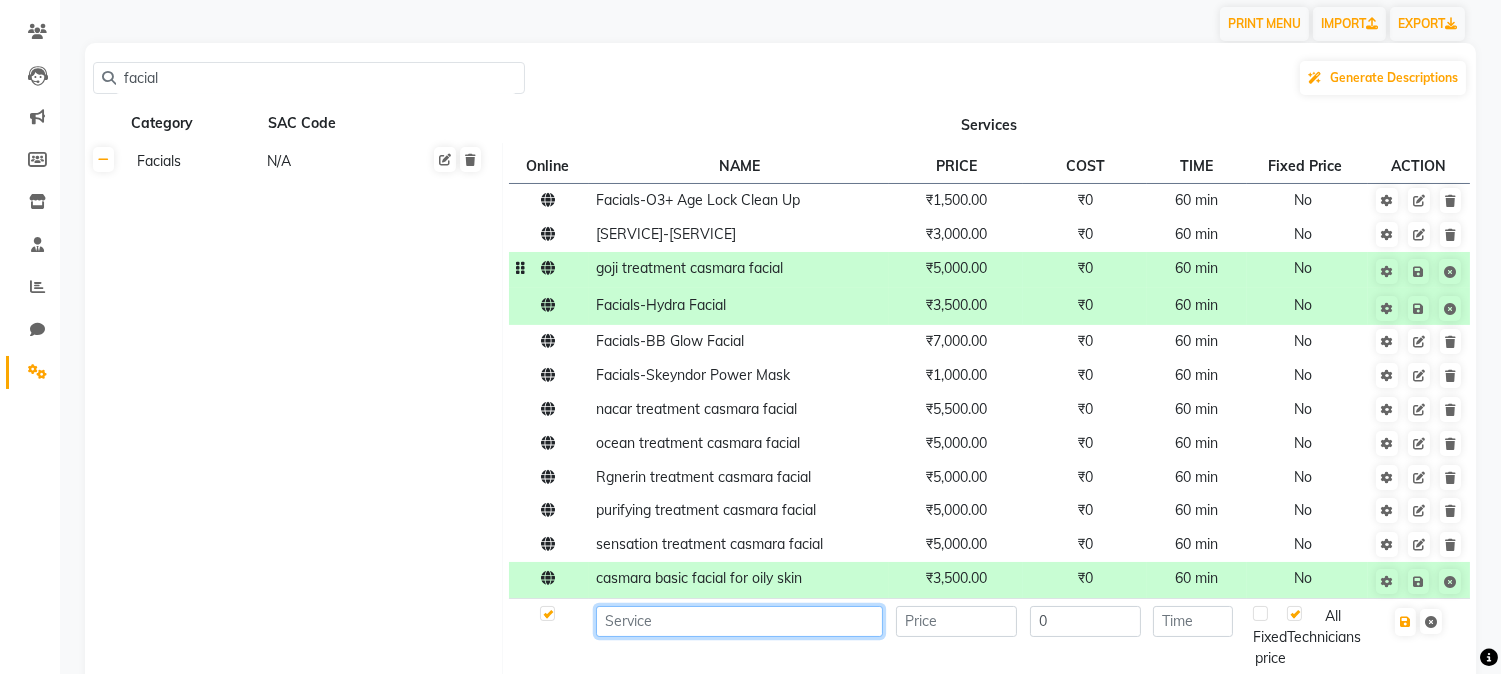 click 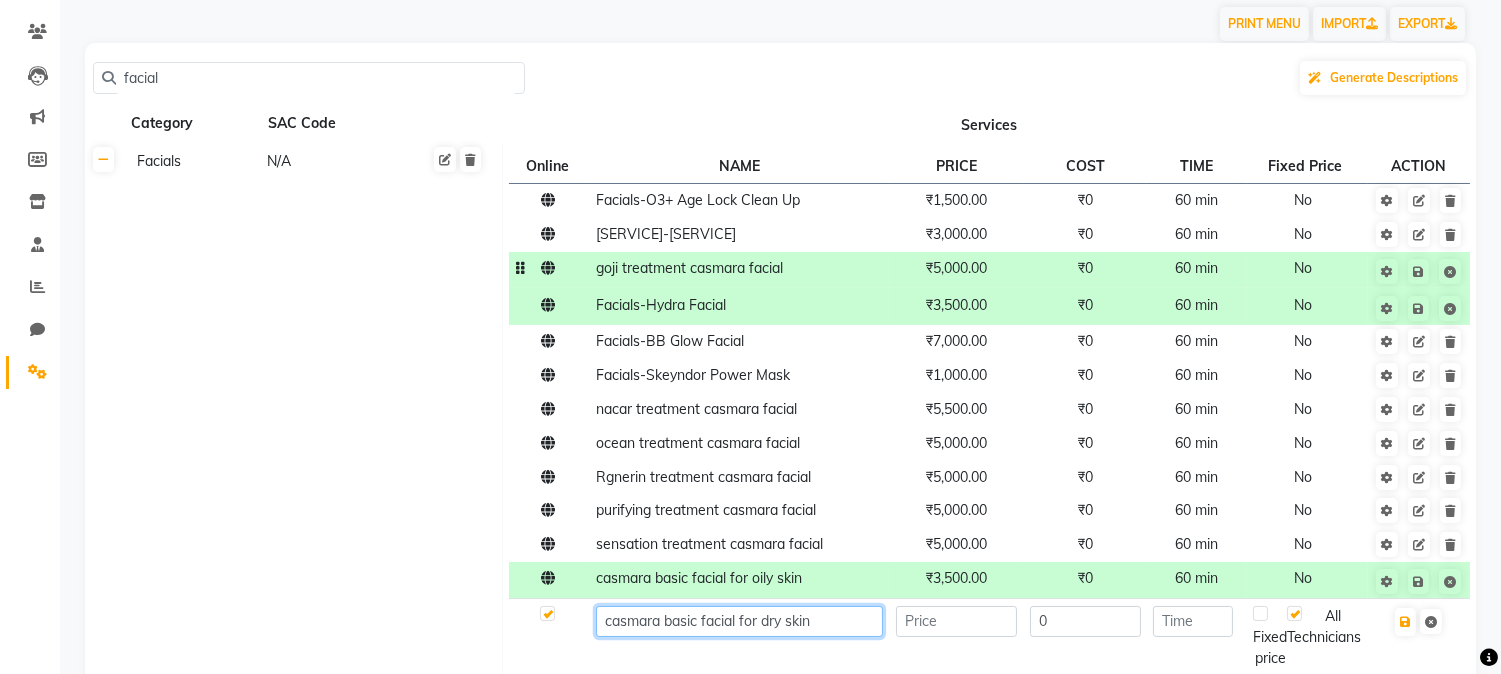 type on "casmara basic facial for dry skin" 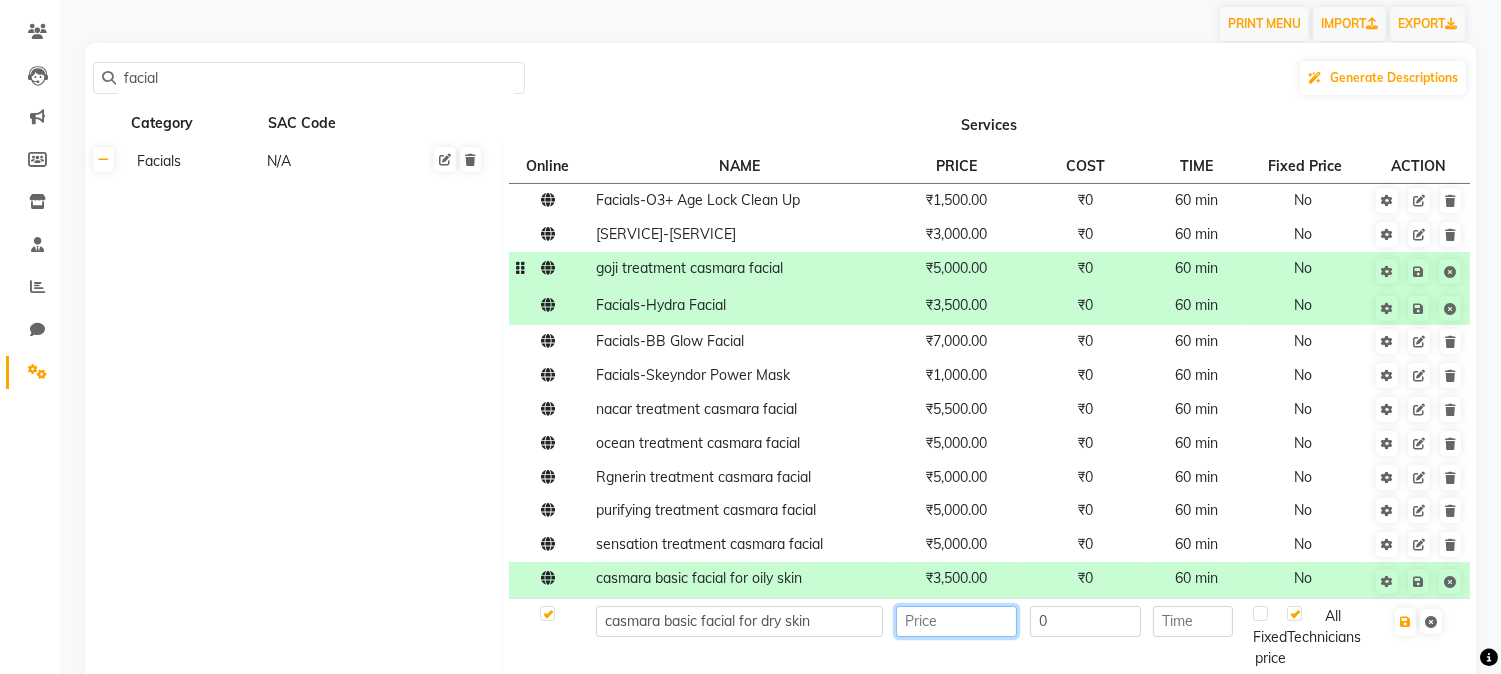 click 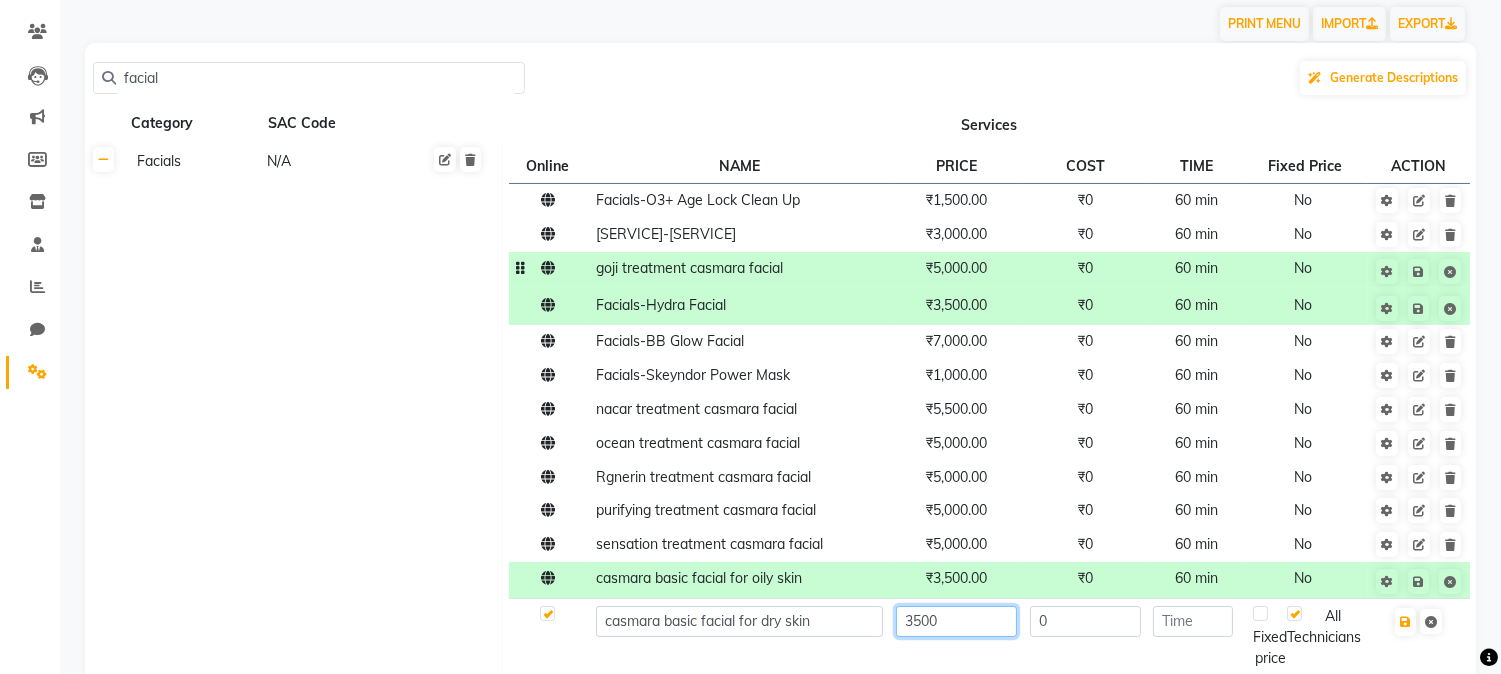type on "3500" 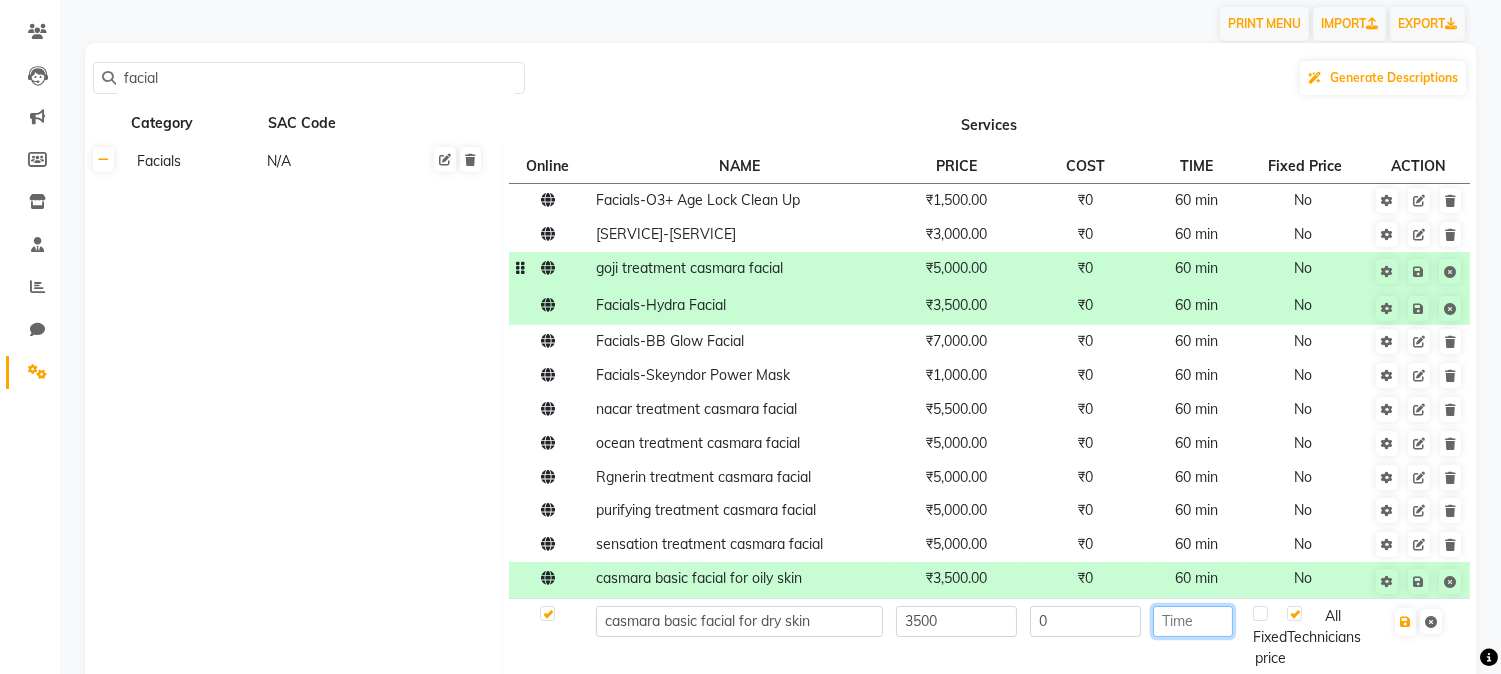 click 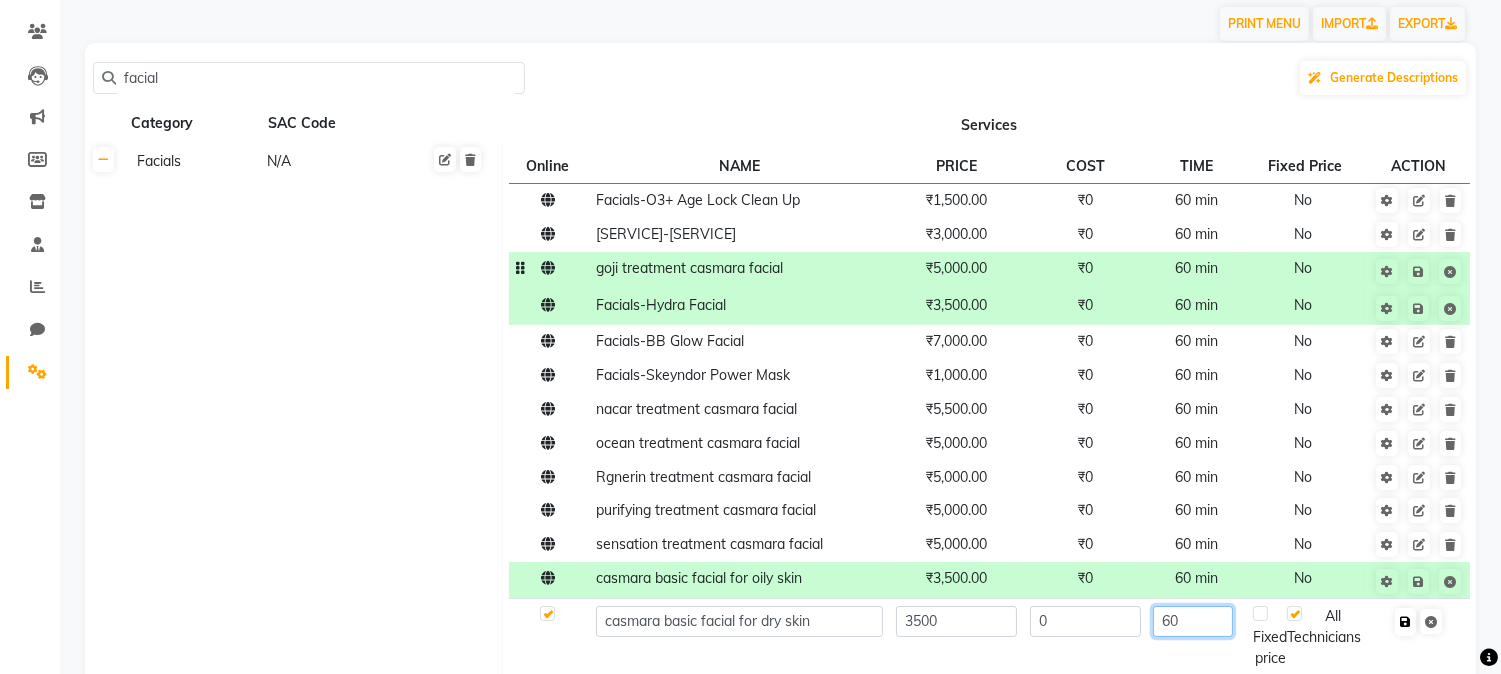 type on "60" 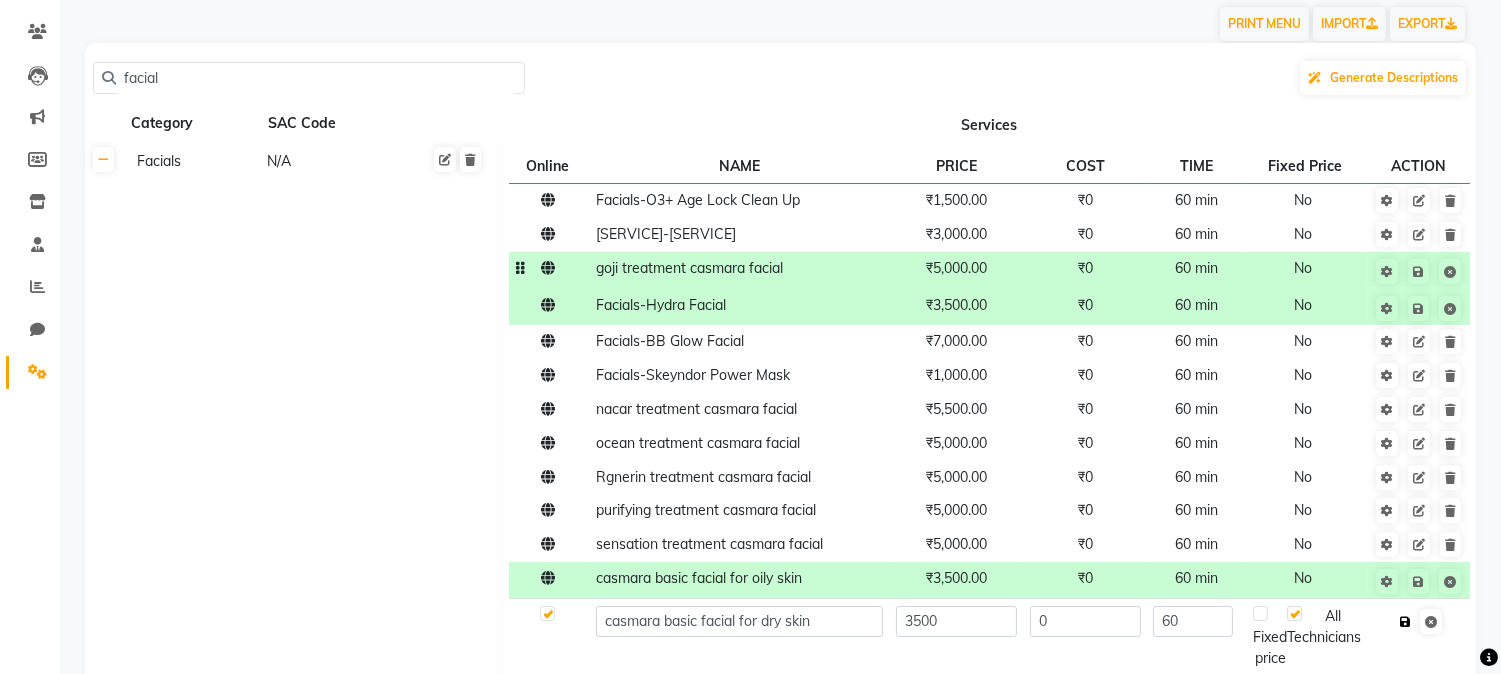 click at bounding box center (1405, 622) 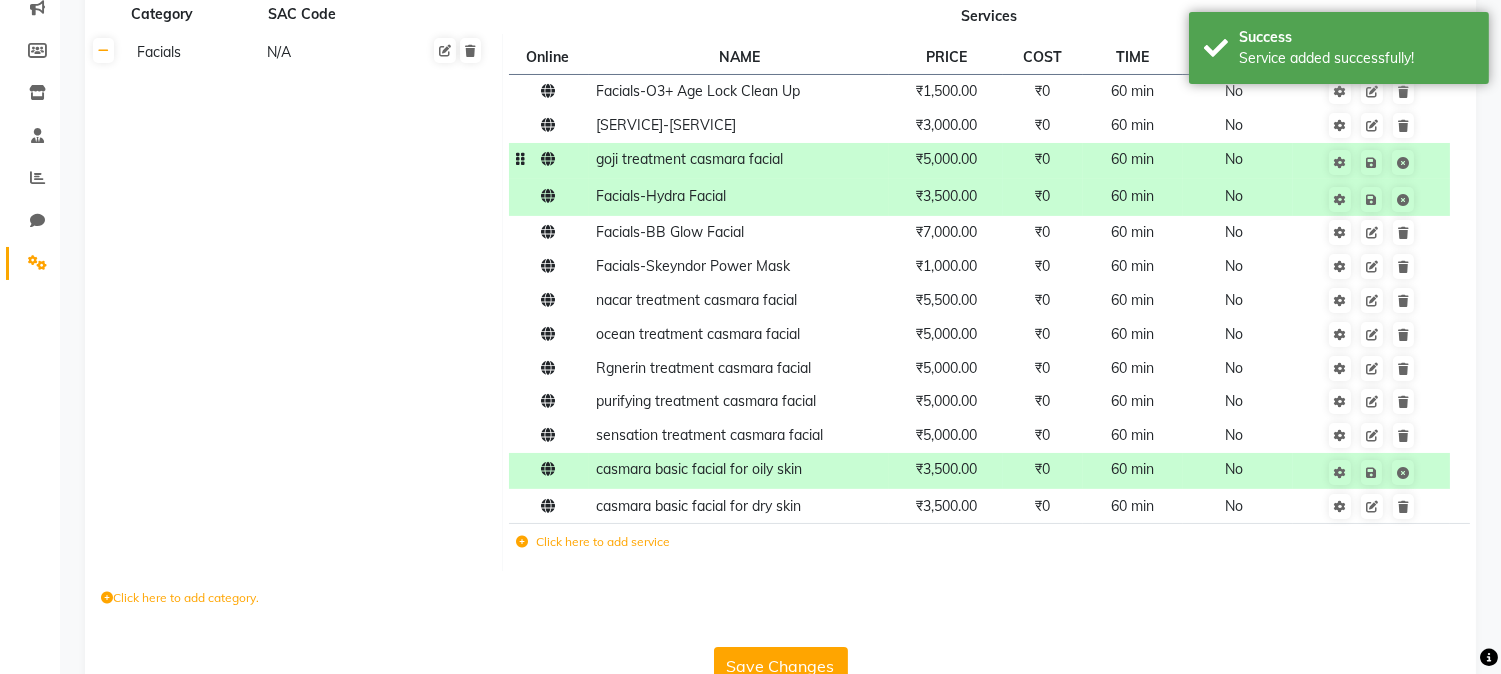 scroll, scrollTop: 268, scrollLeft: 0, axis: vertical 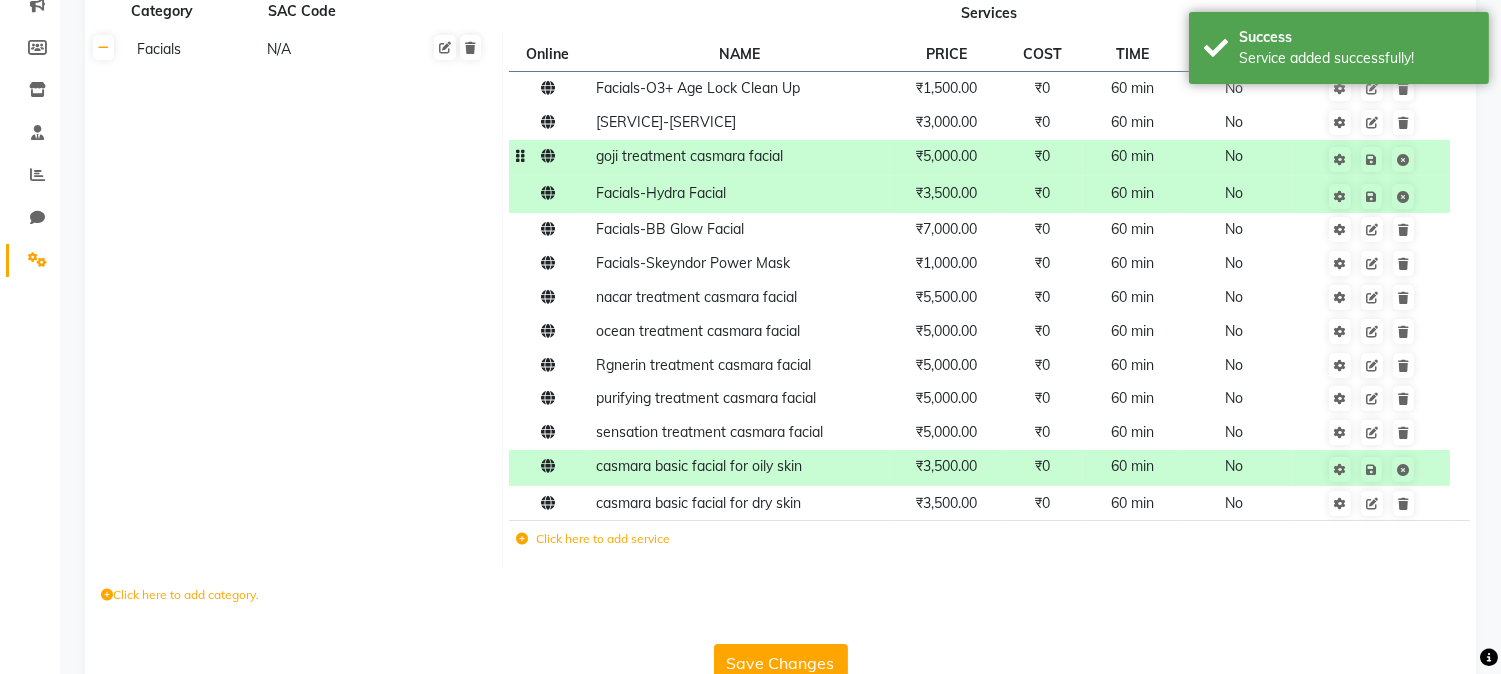 click on "Click here to add service" 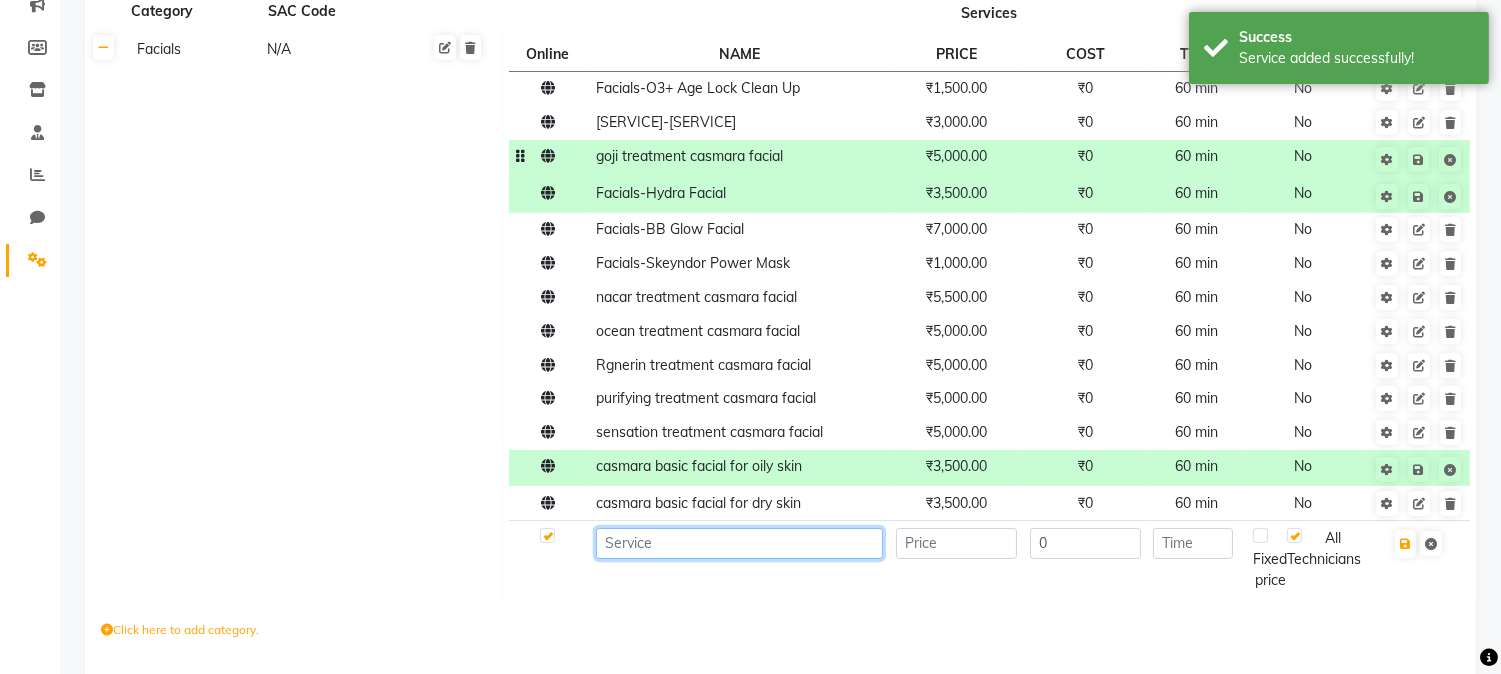 click 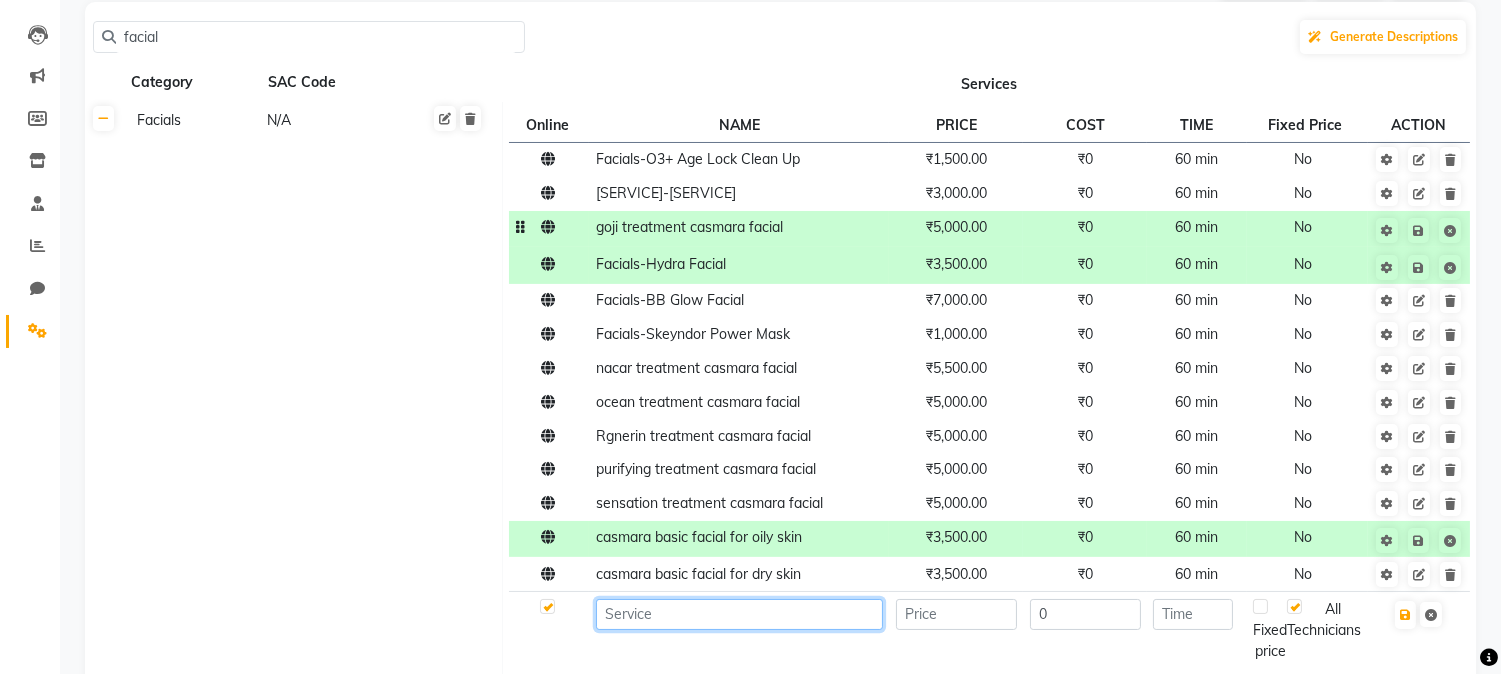 scroll, scrollTop: 193, scrollLeft: 0, axis: vertical 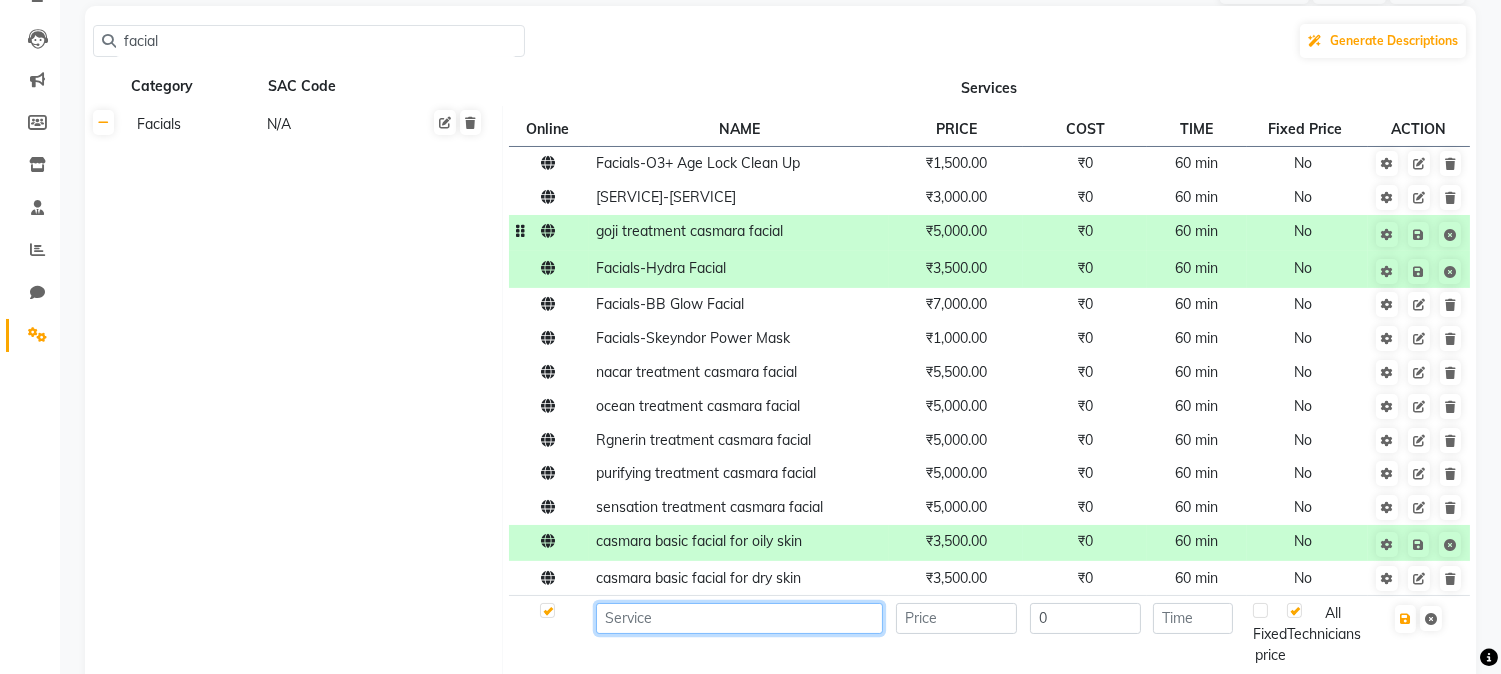 click 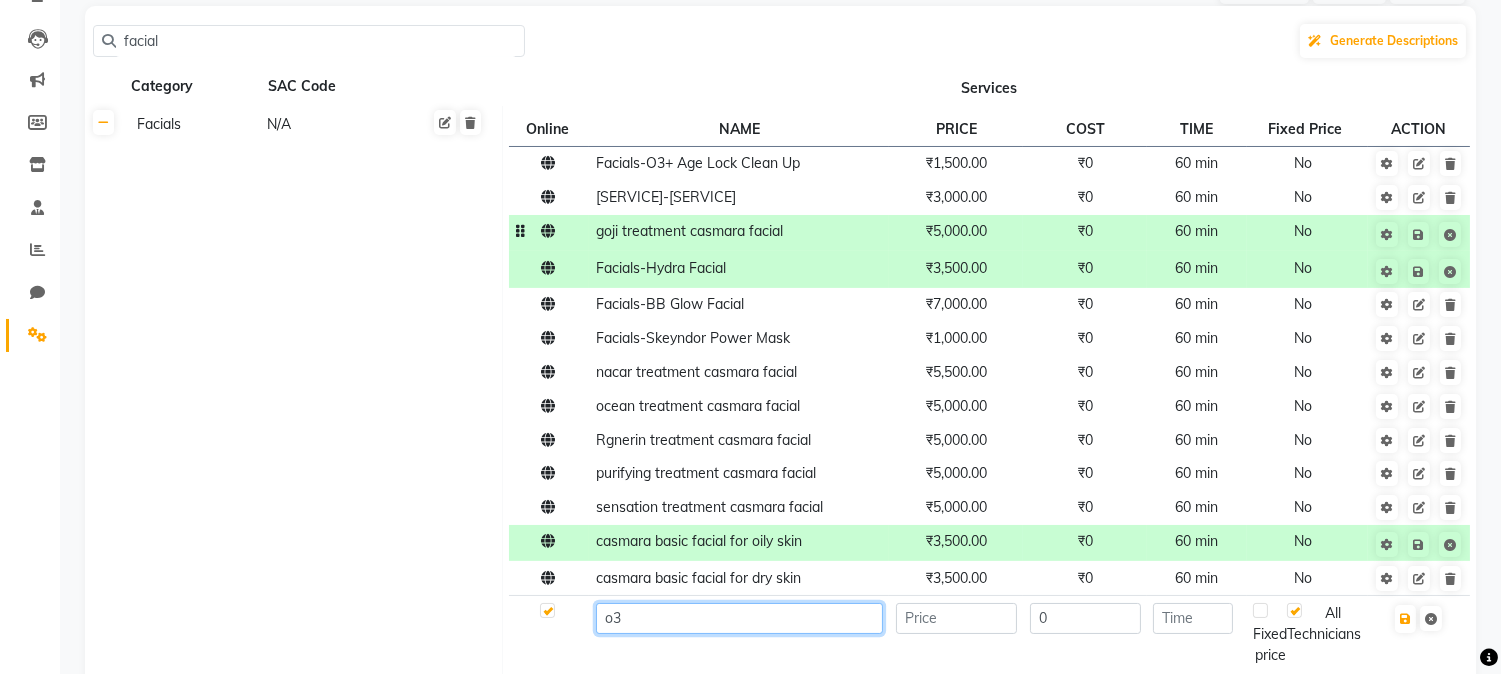 type on "o" 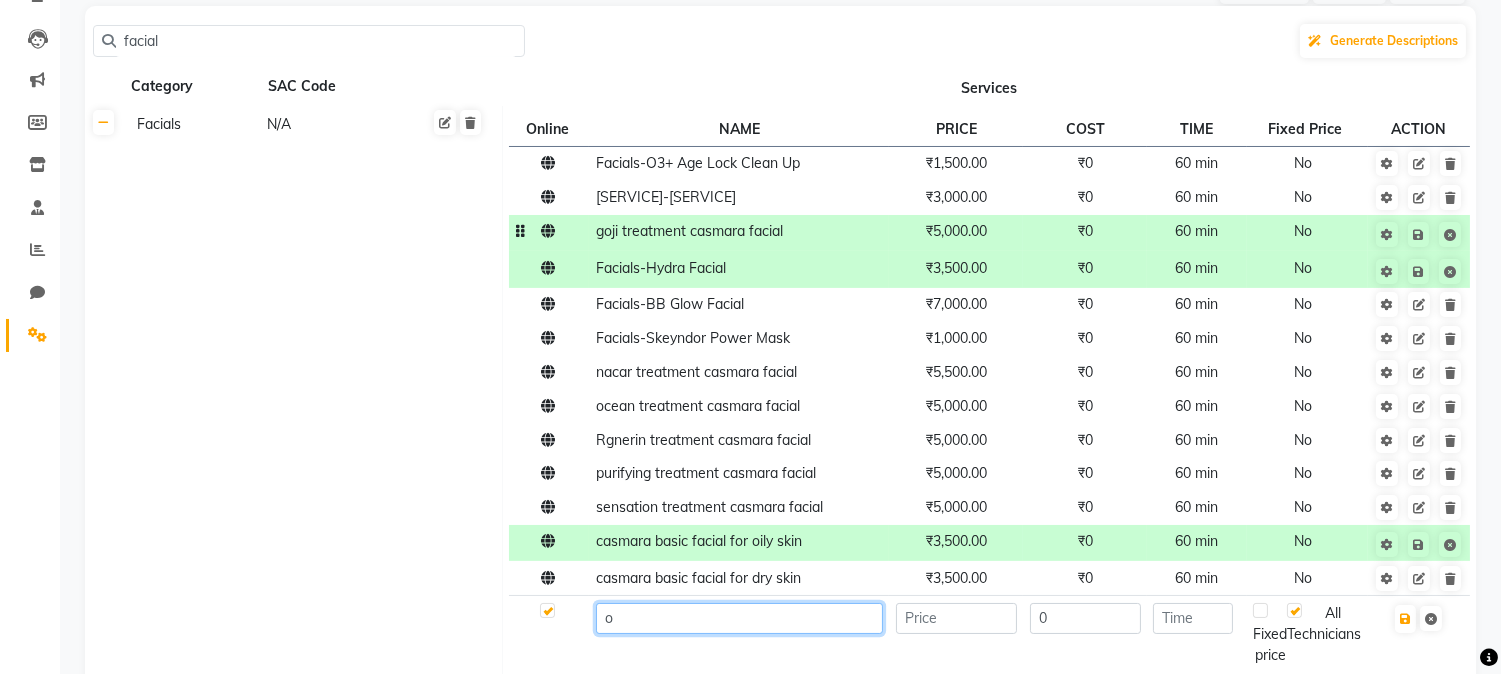 type 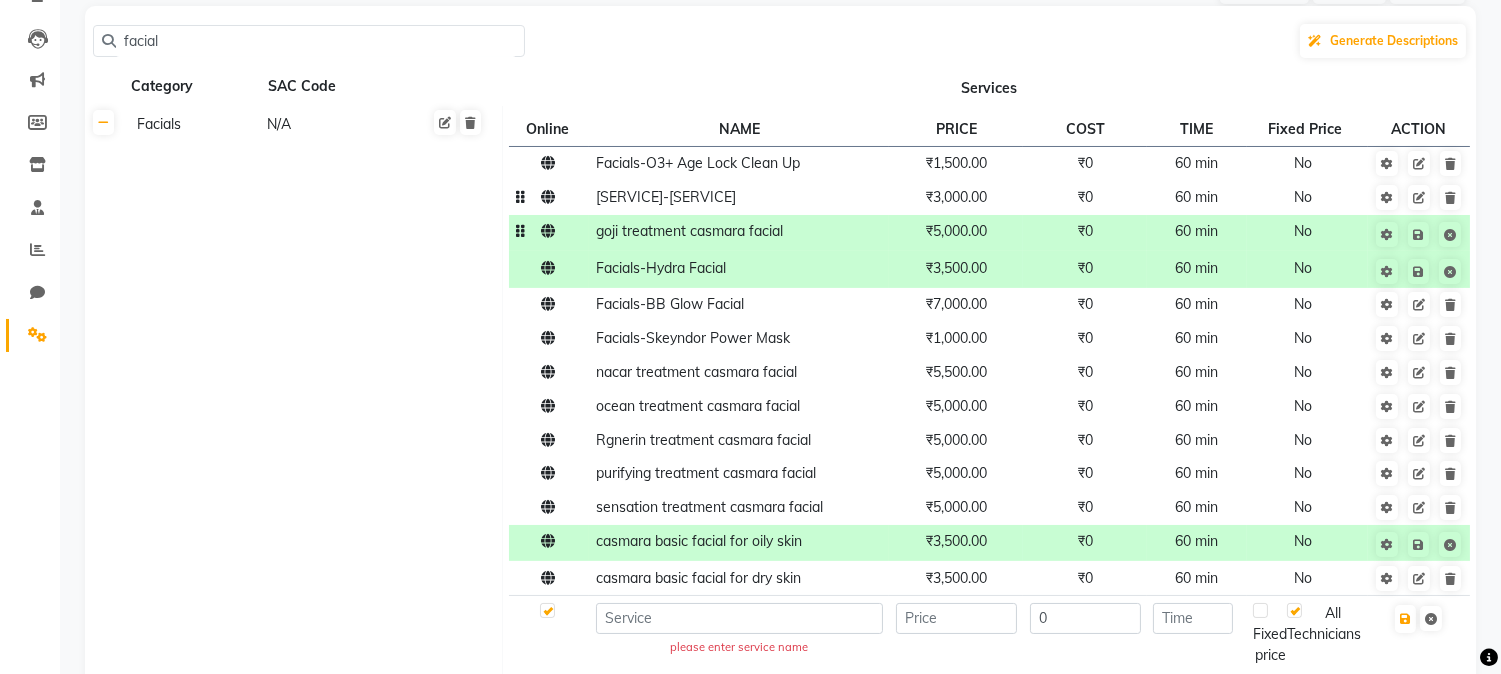 click on "₹3,000.00" 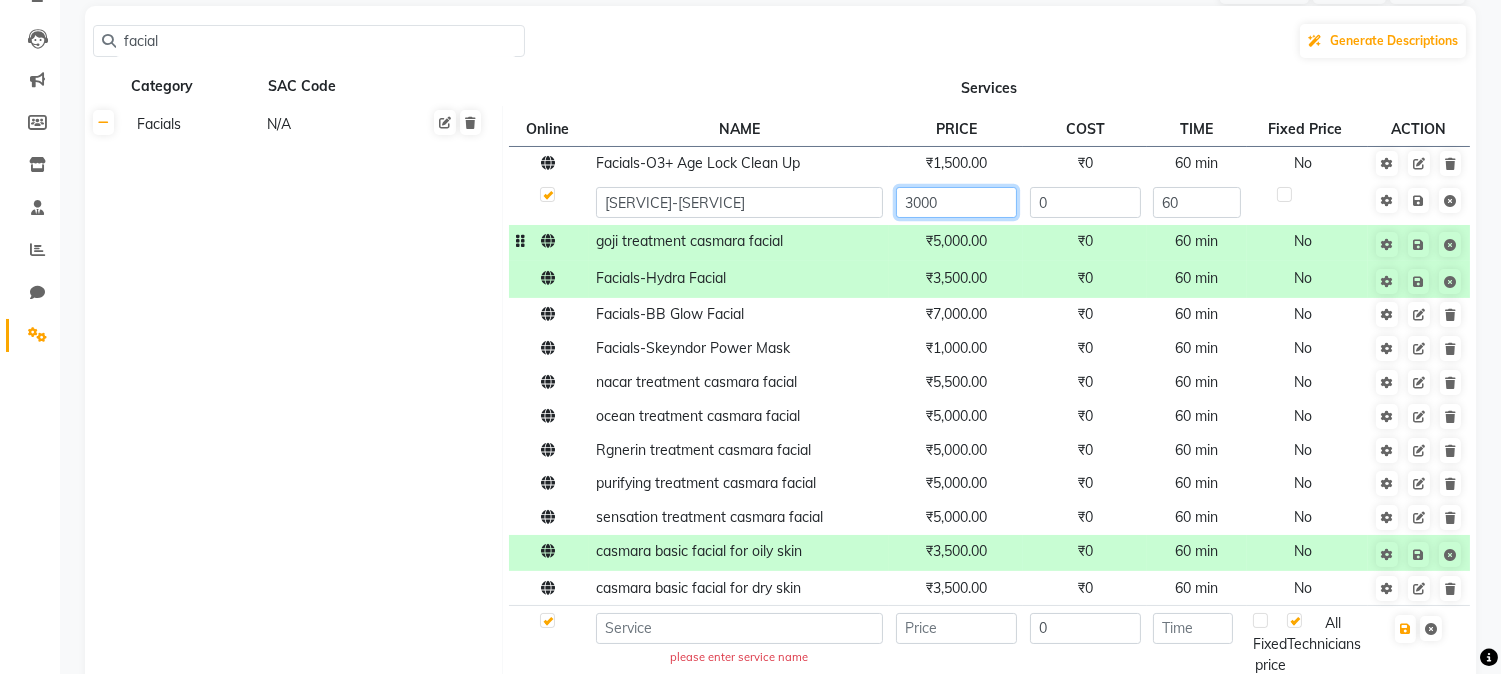 click on "3000" 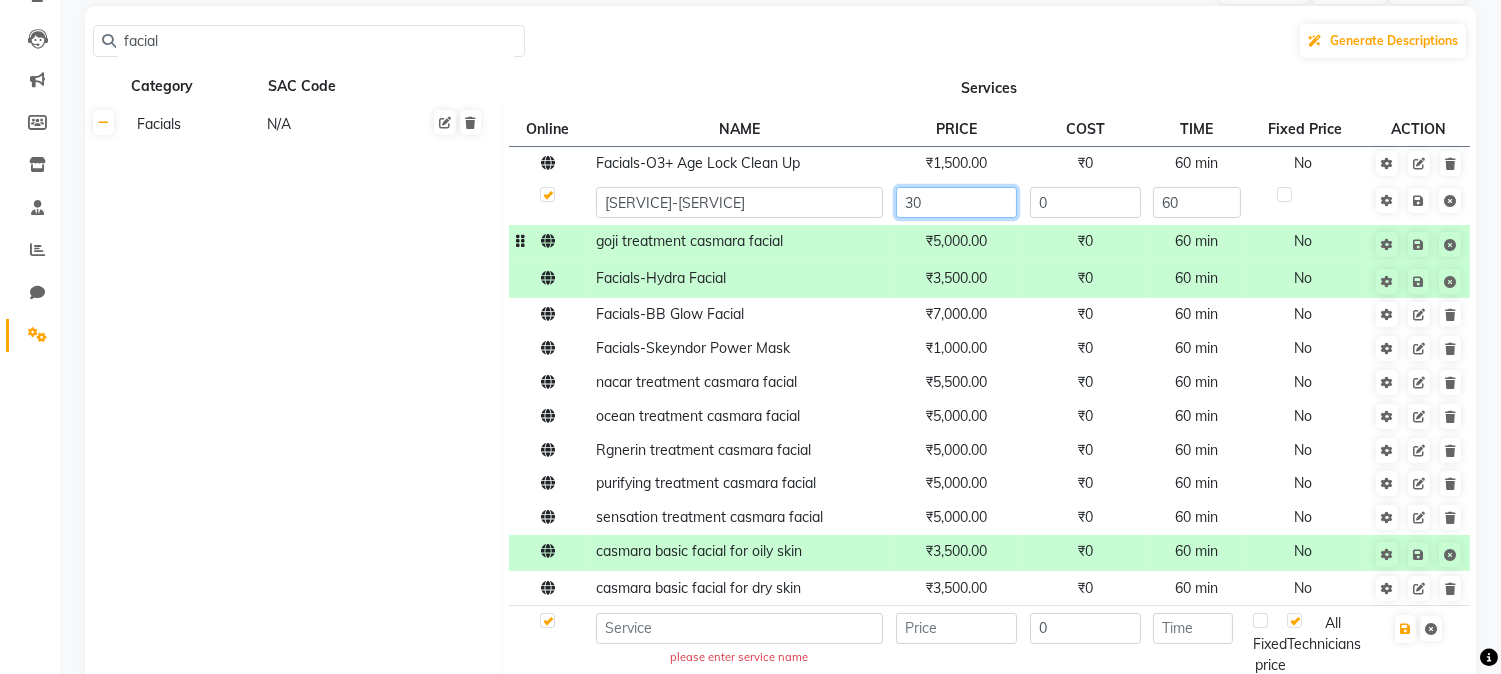 type on "3" 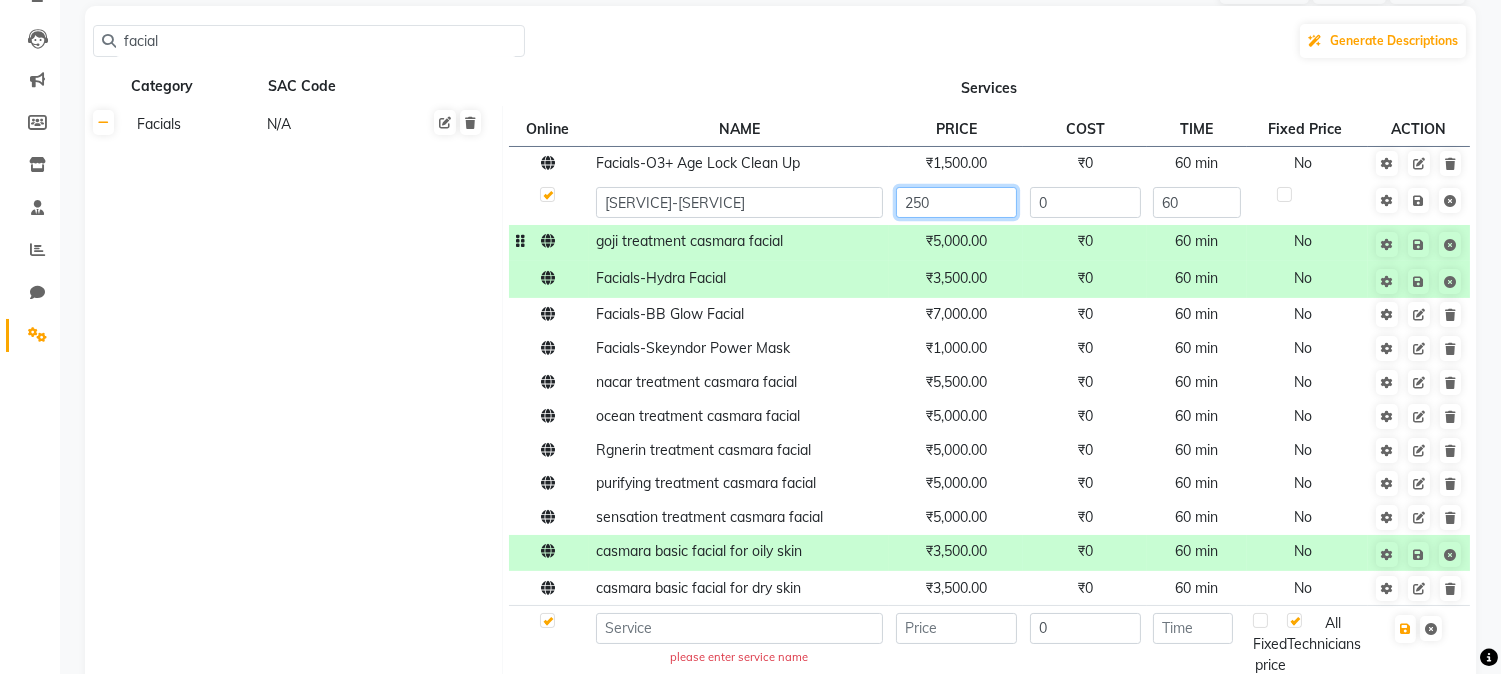 type on "2500" 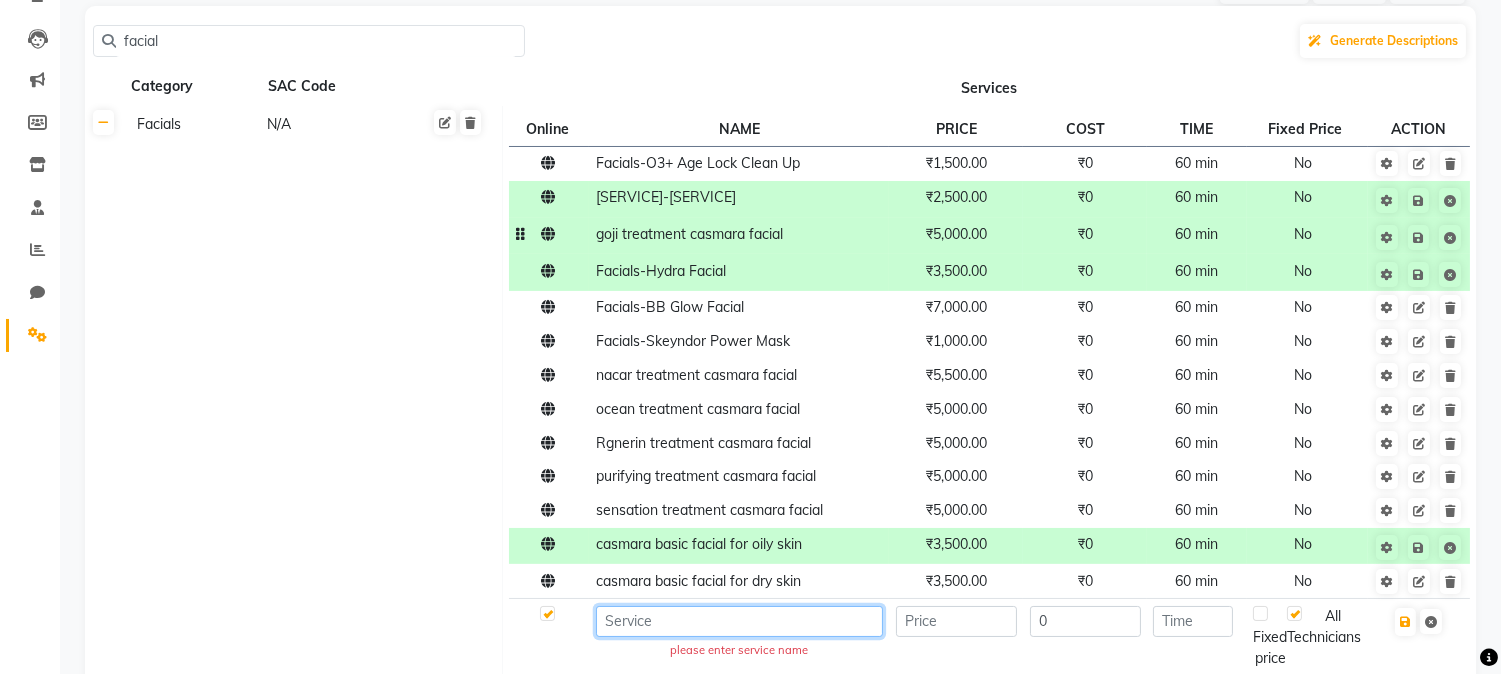 click 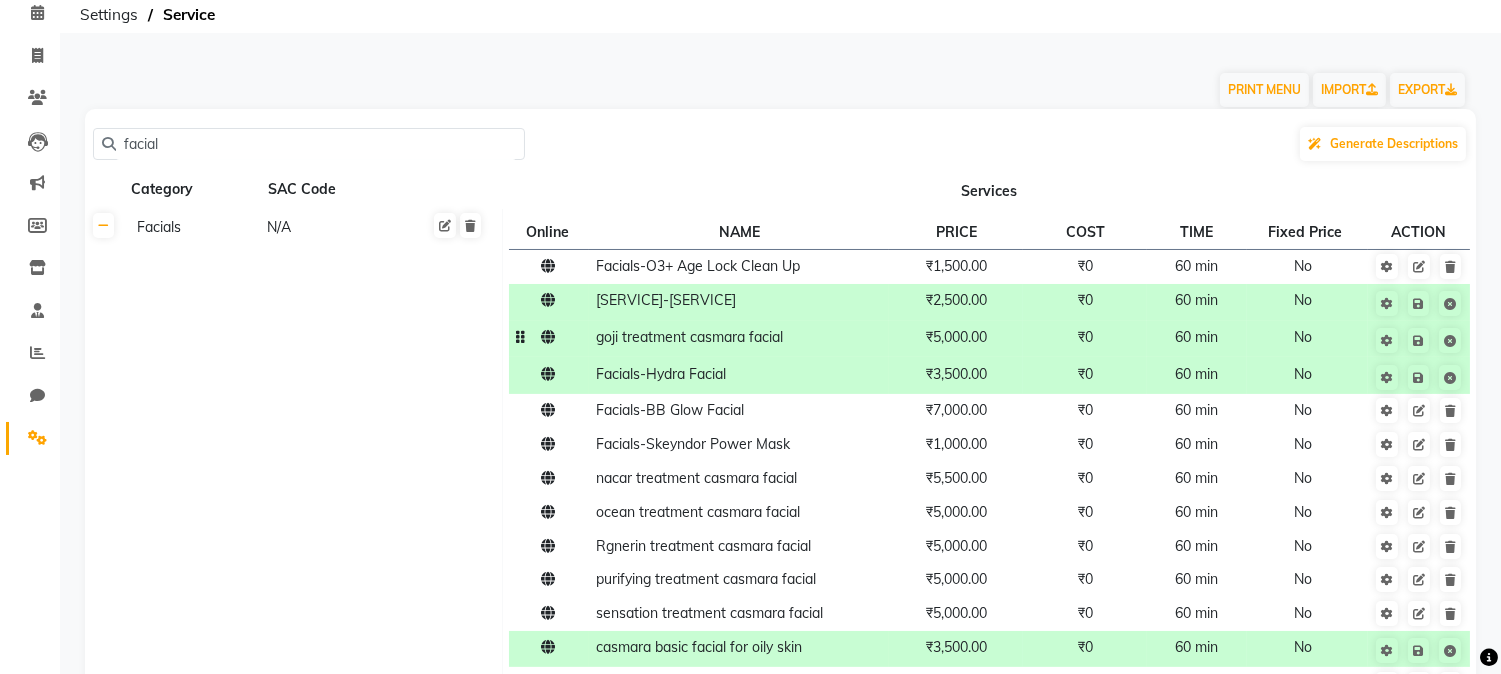 scroll, scrollTop: 75, scrollLeft: 0, axis: vertical 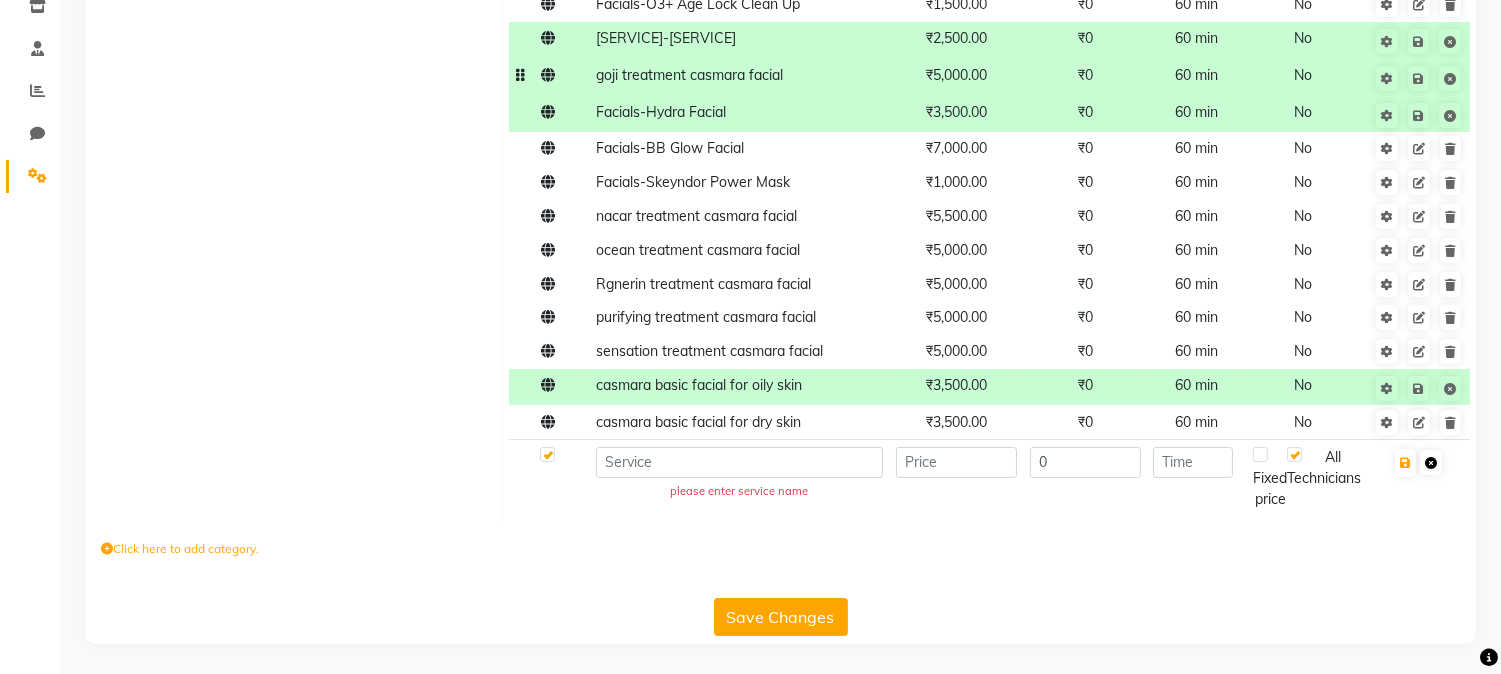 click at bounding box center [1431, 463] 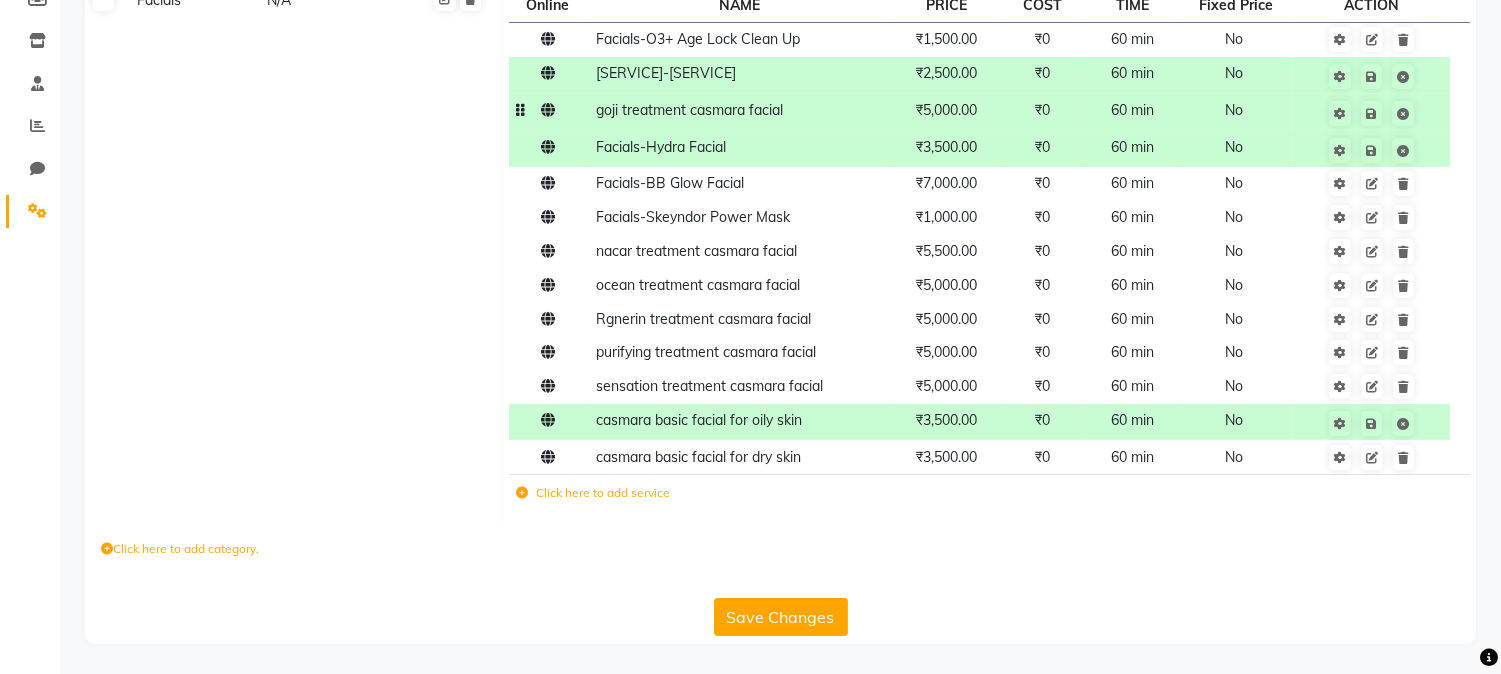 click on "Save Changes" 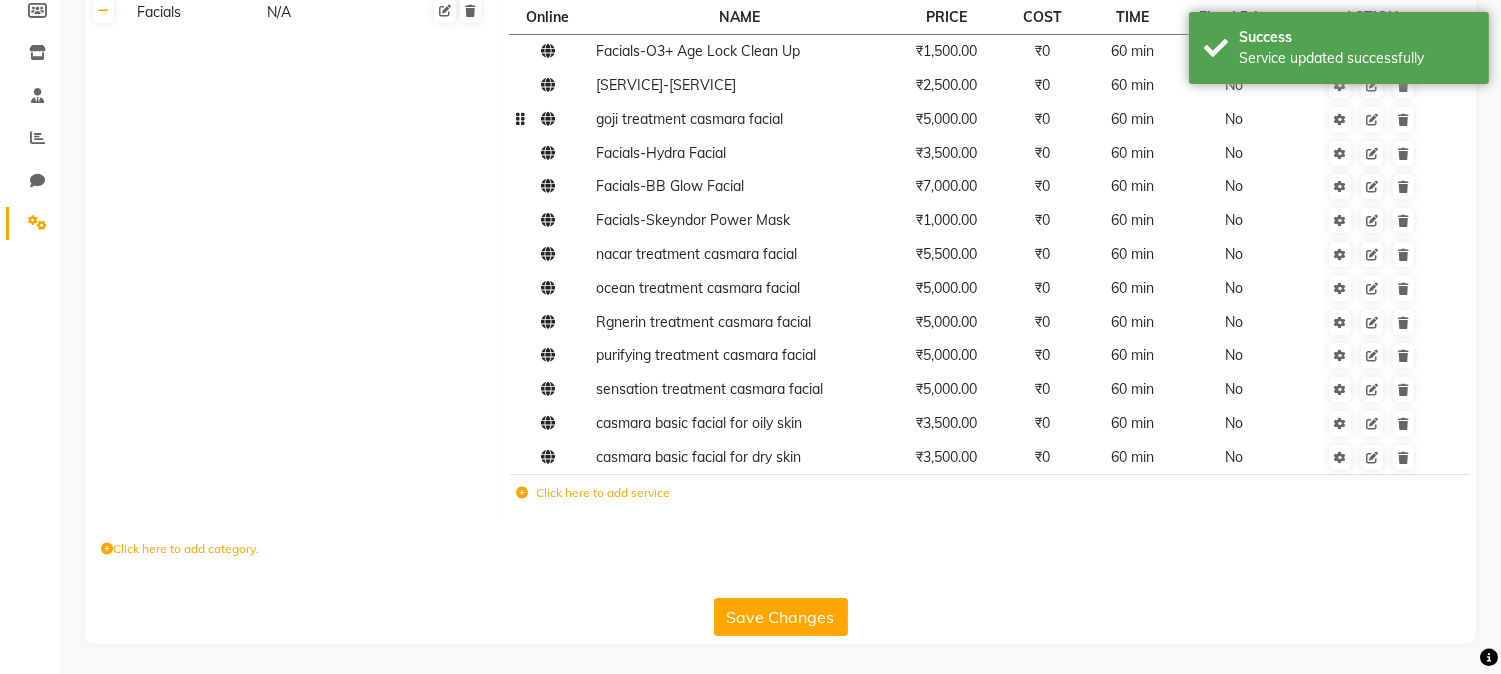scroll, scrollTop: 305, scrollLeft: 0, axis: vertical 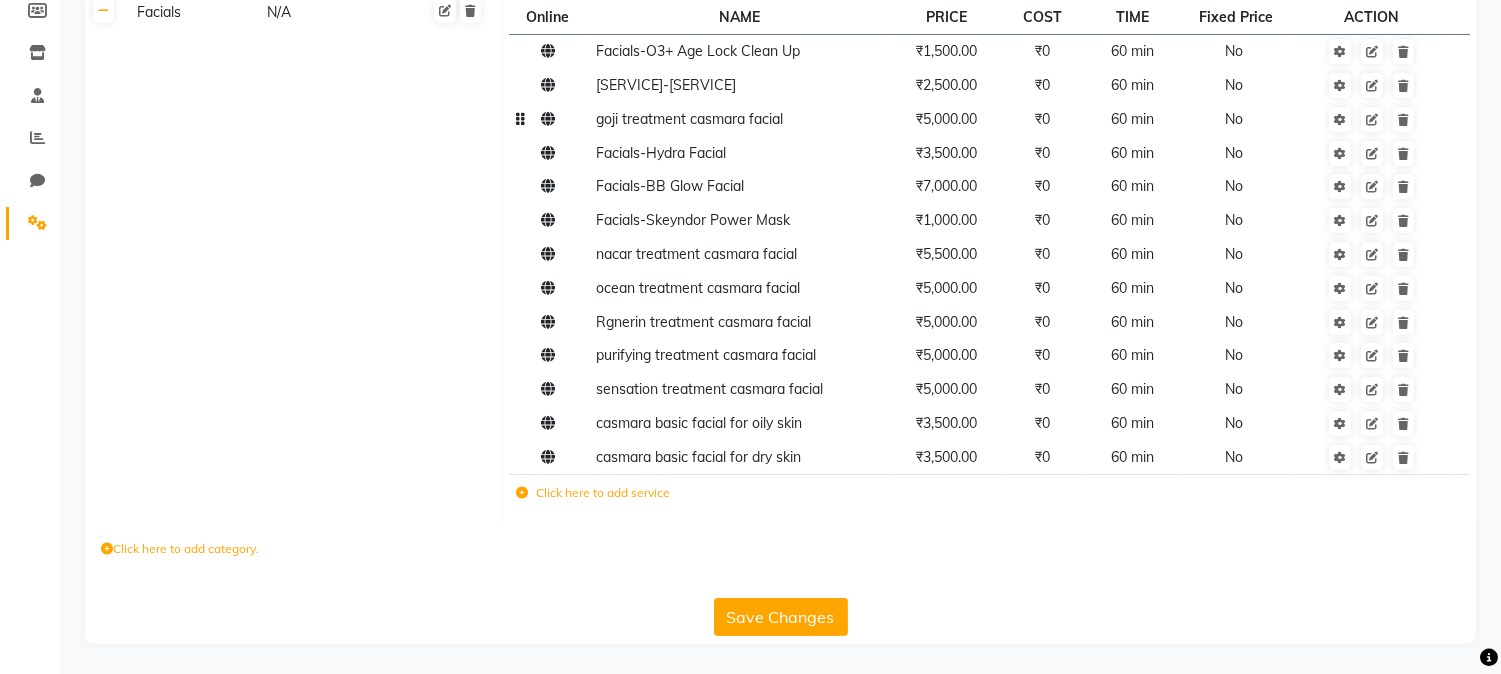 click on "Click here to add service" 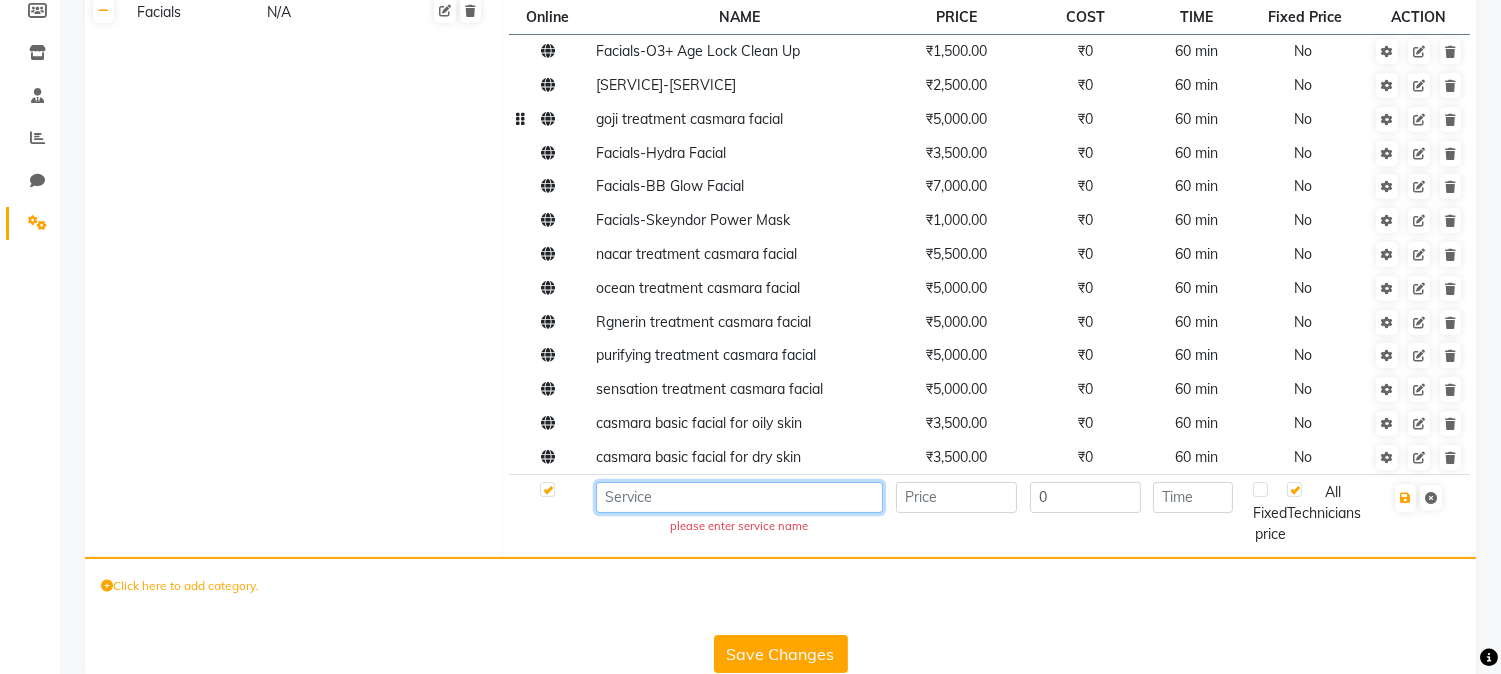 click 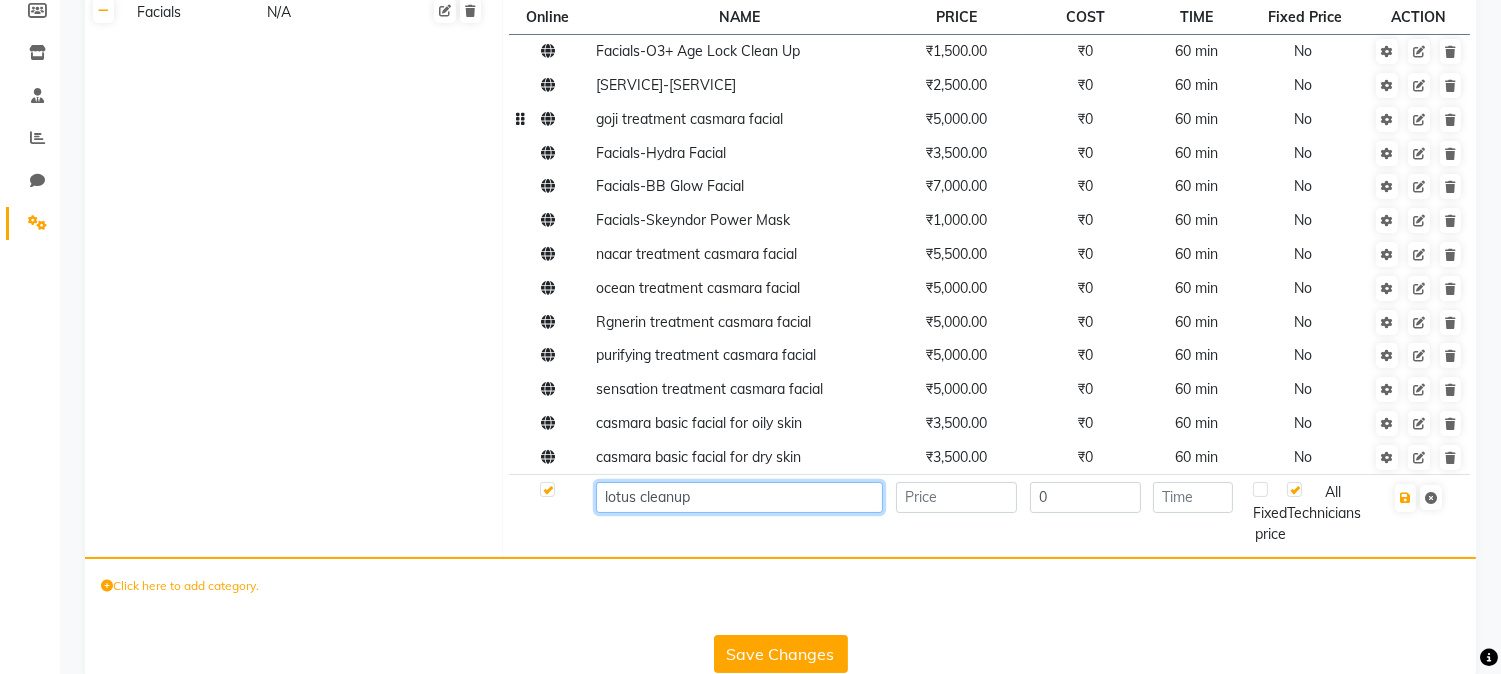 type on "lotus cleanup" 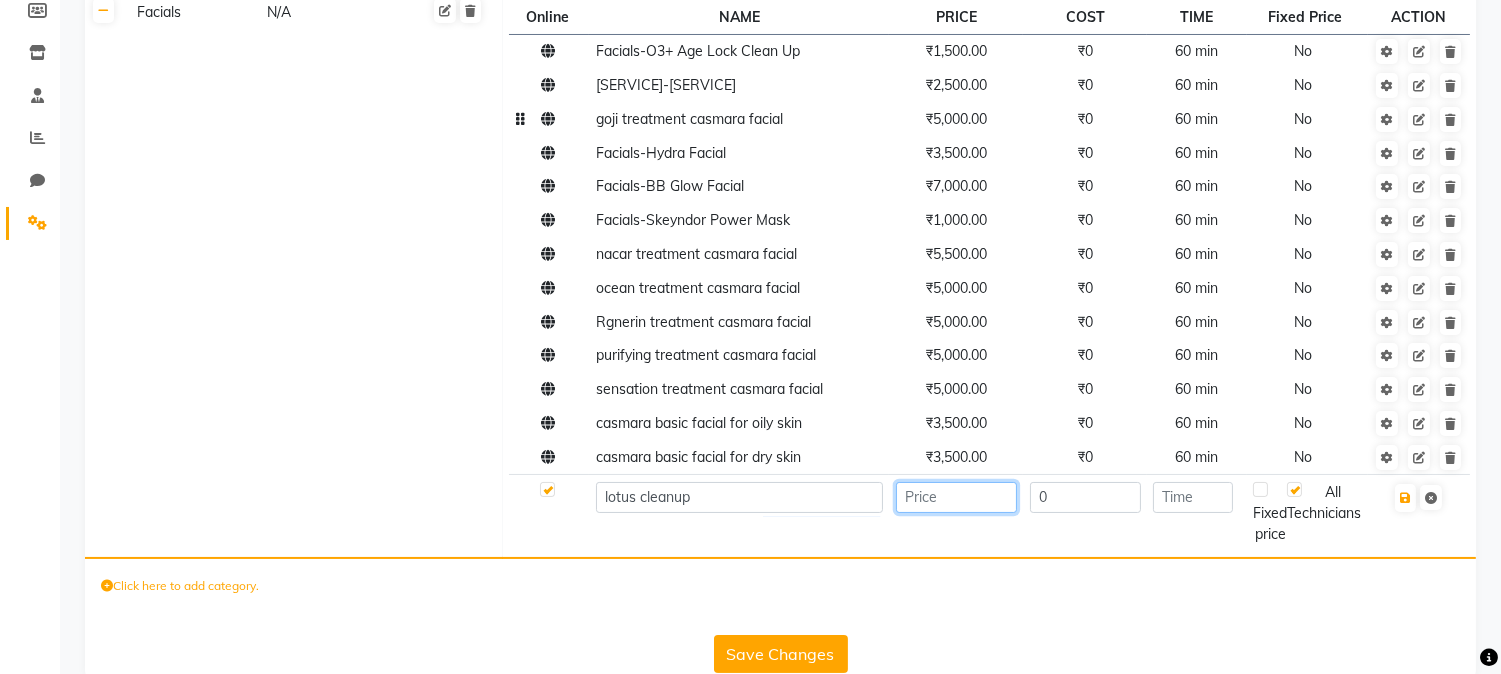 click 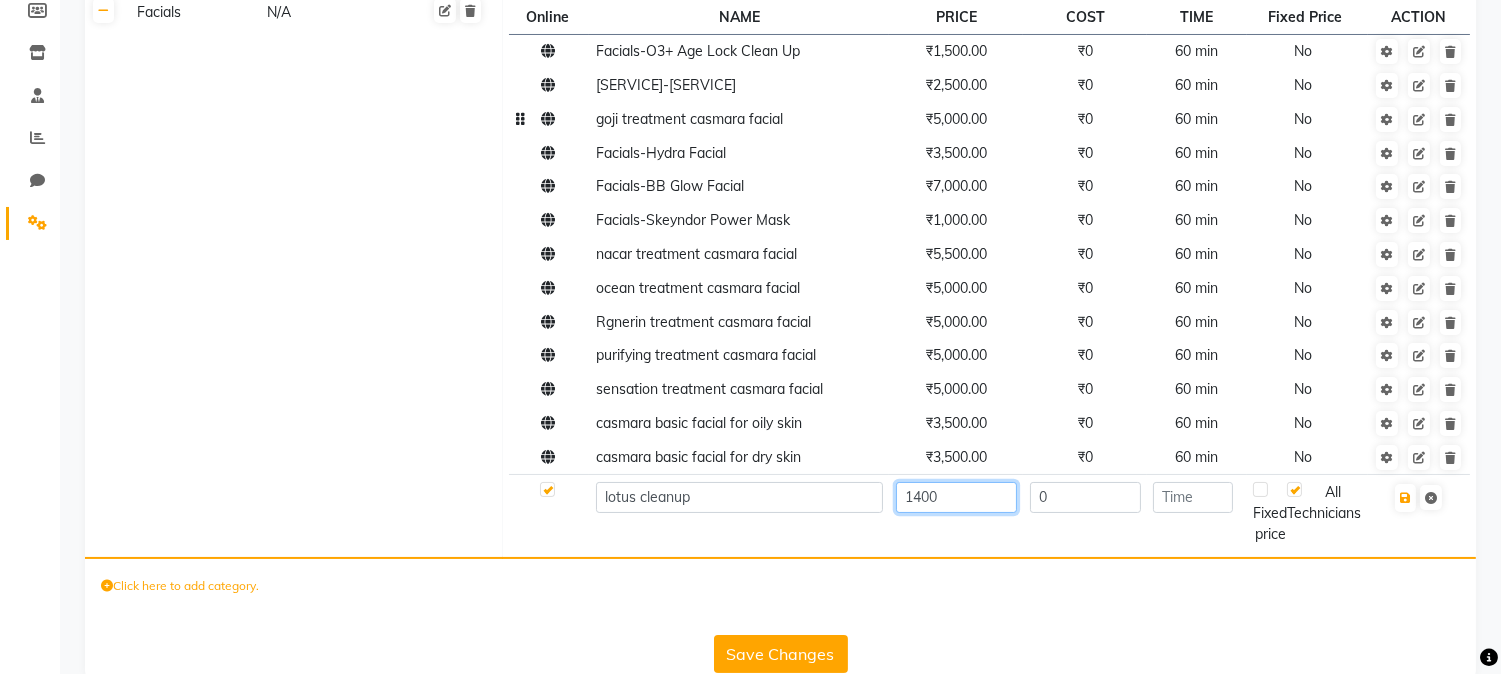 type on "1400" 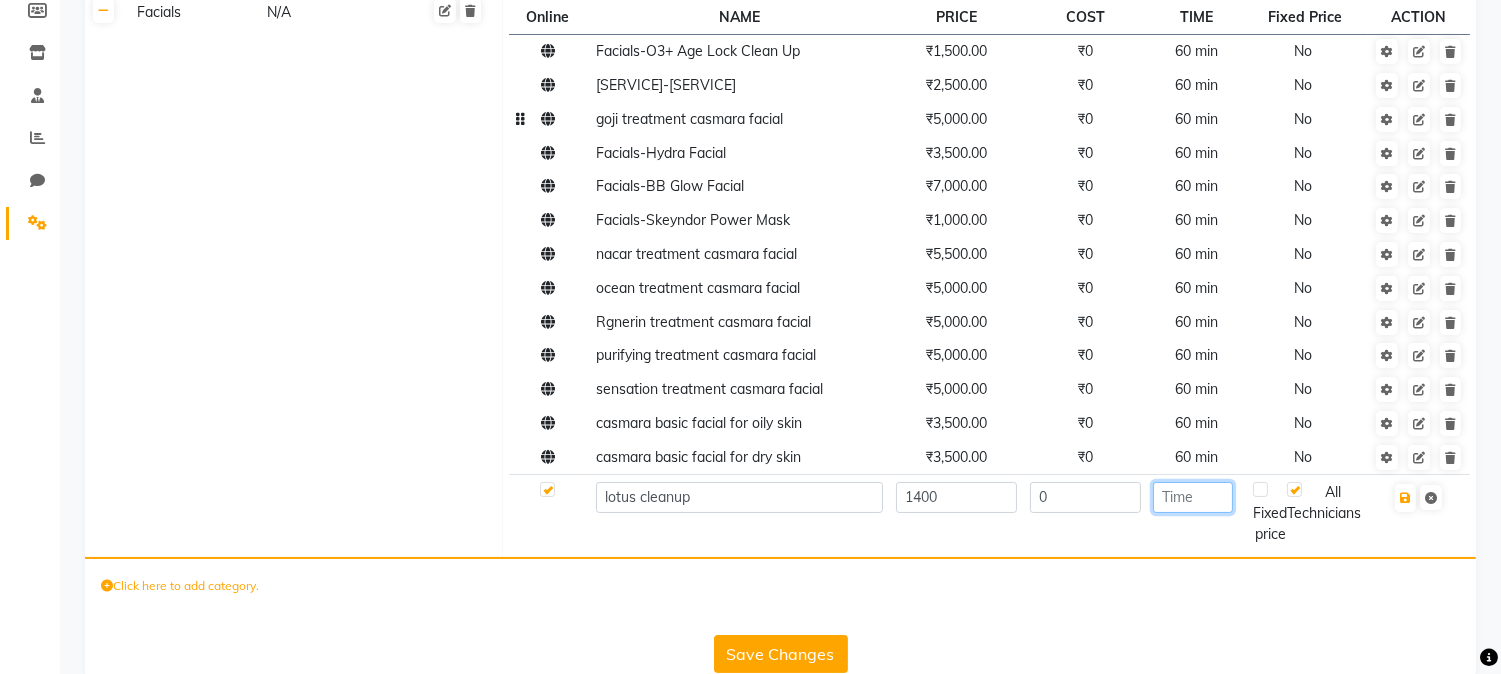 click 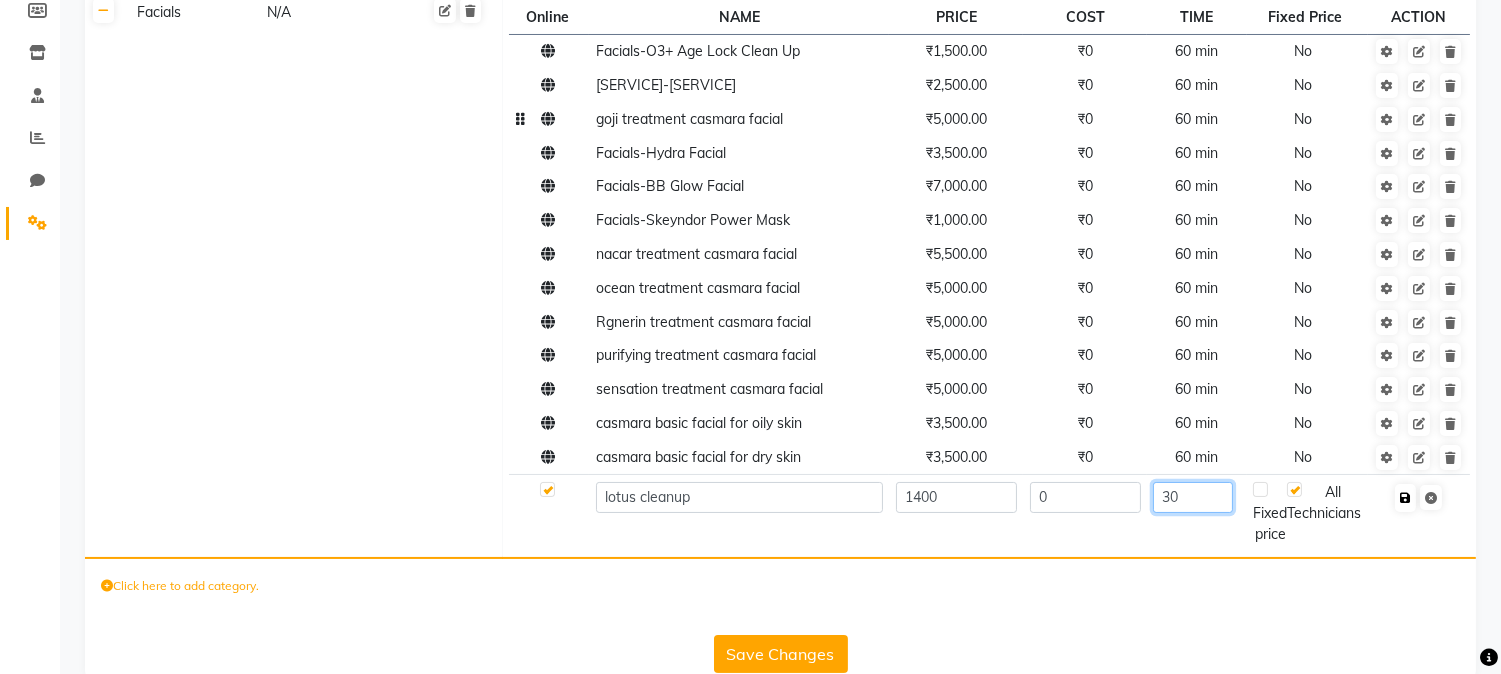 type on "30" 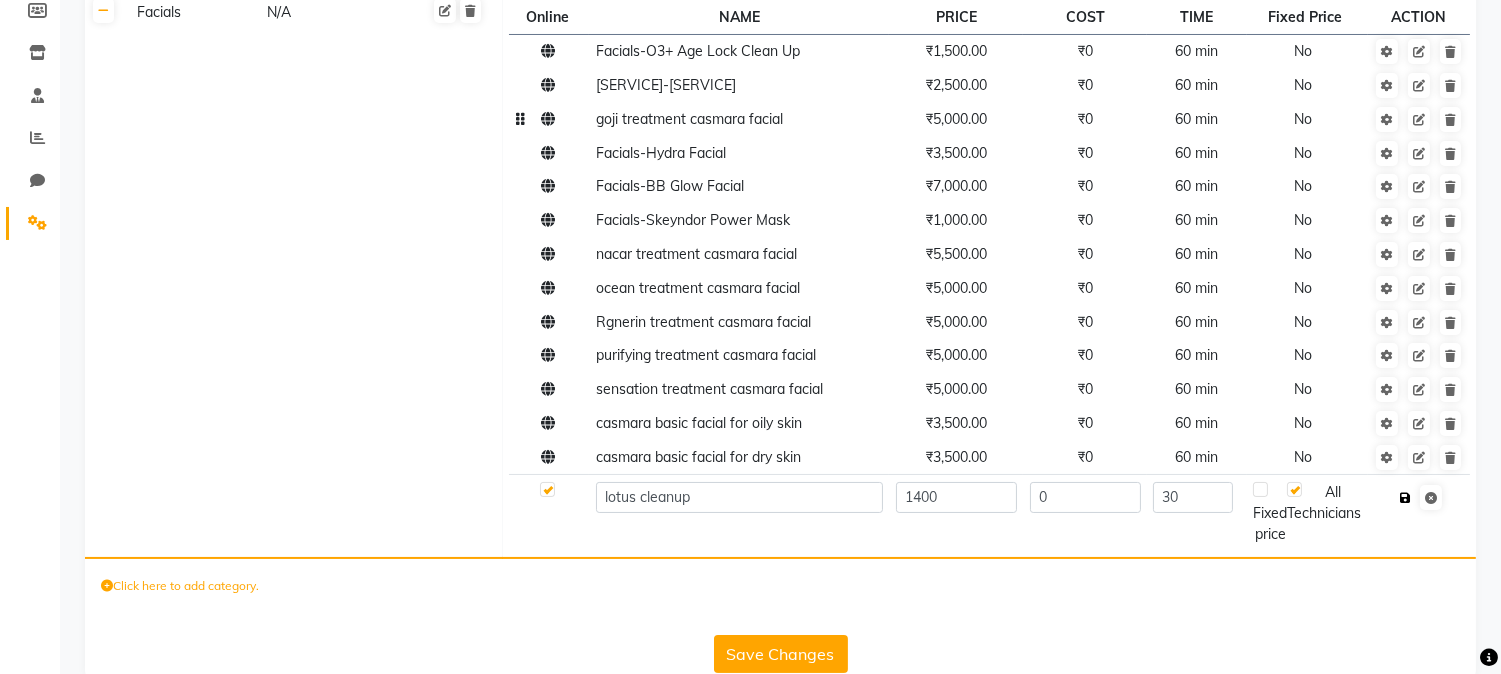click at bounding box center (1405, 498) 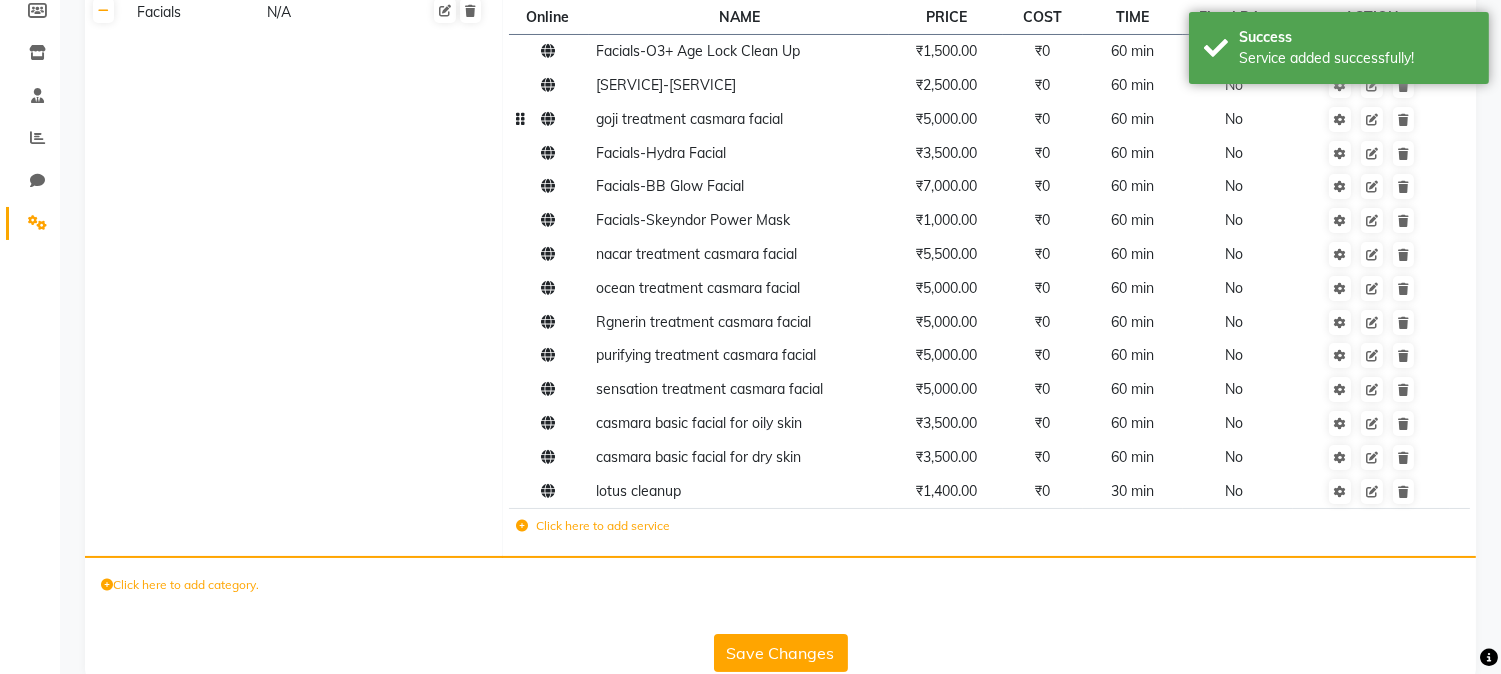 click on "Click here to add service" 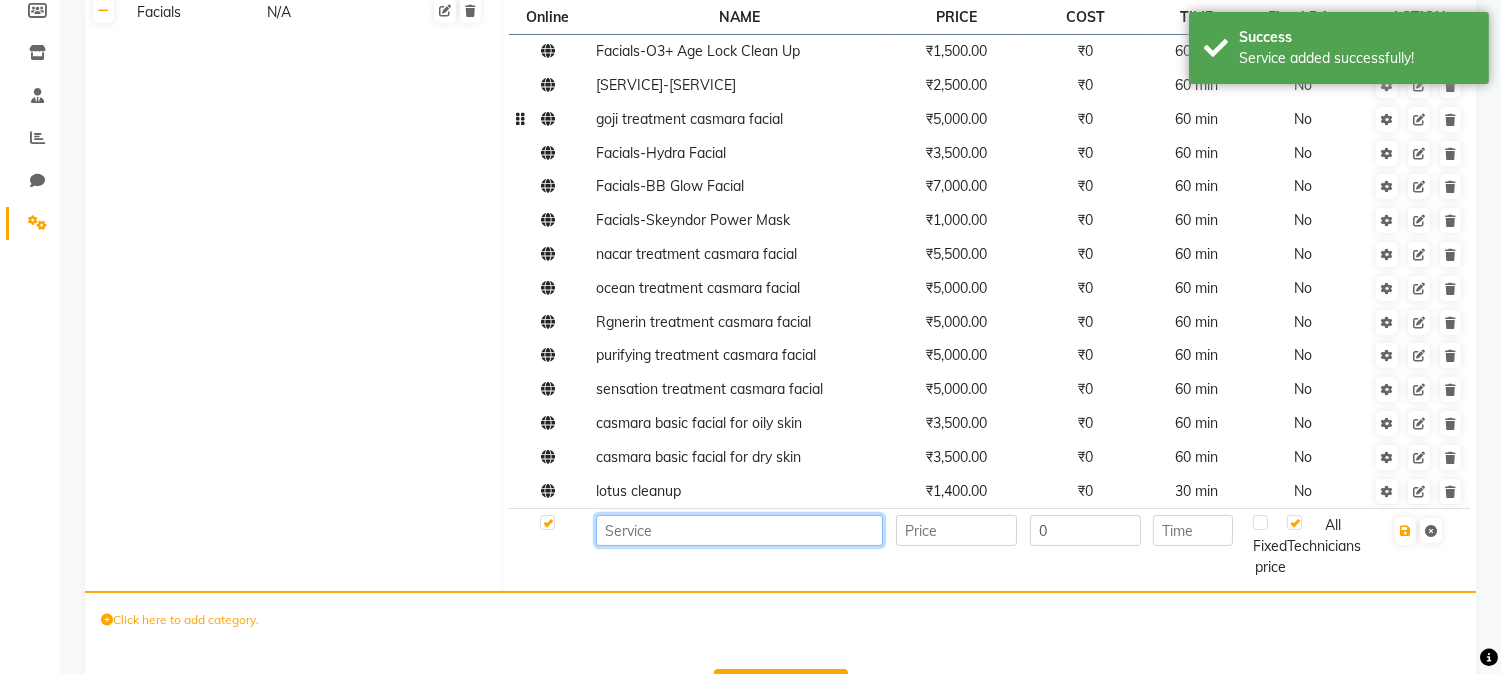 click 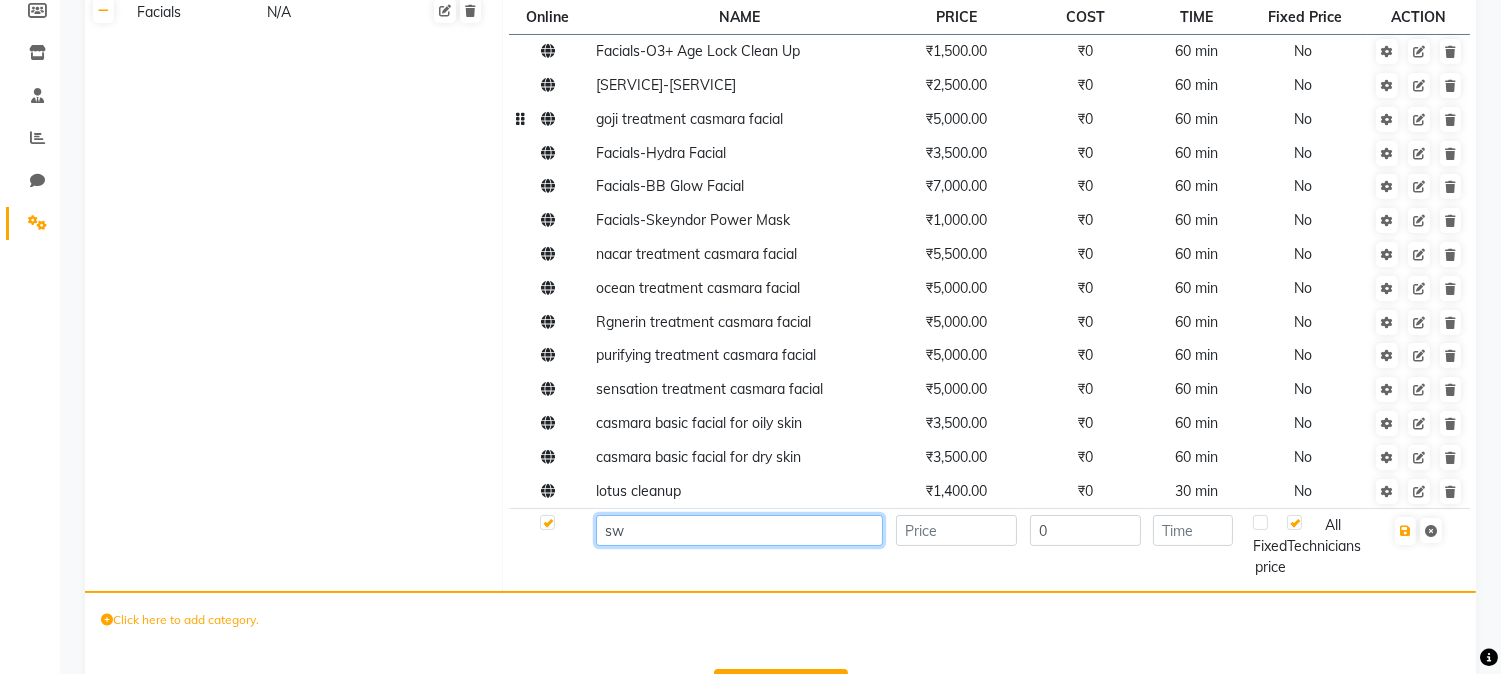 type on "s" 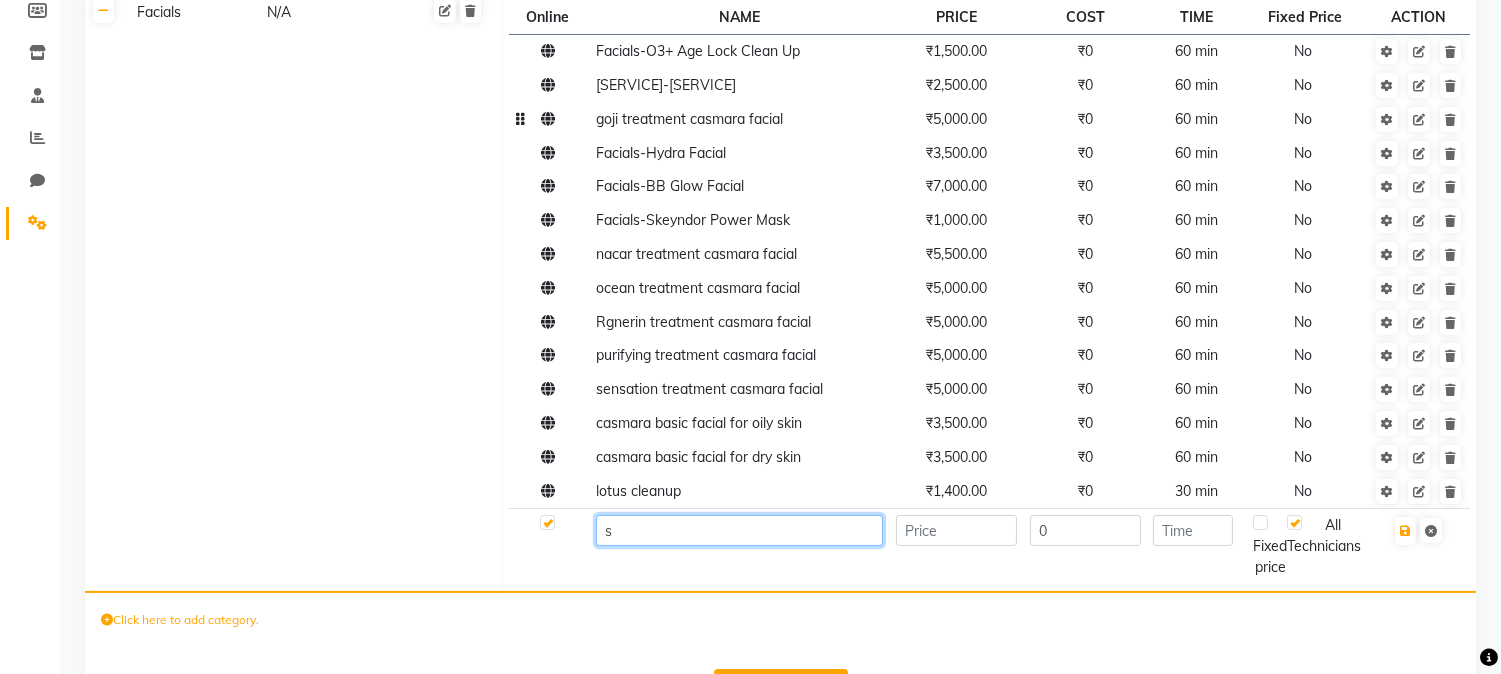 type 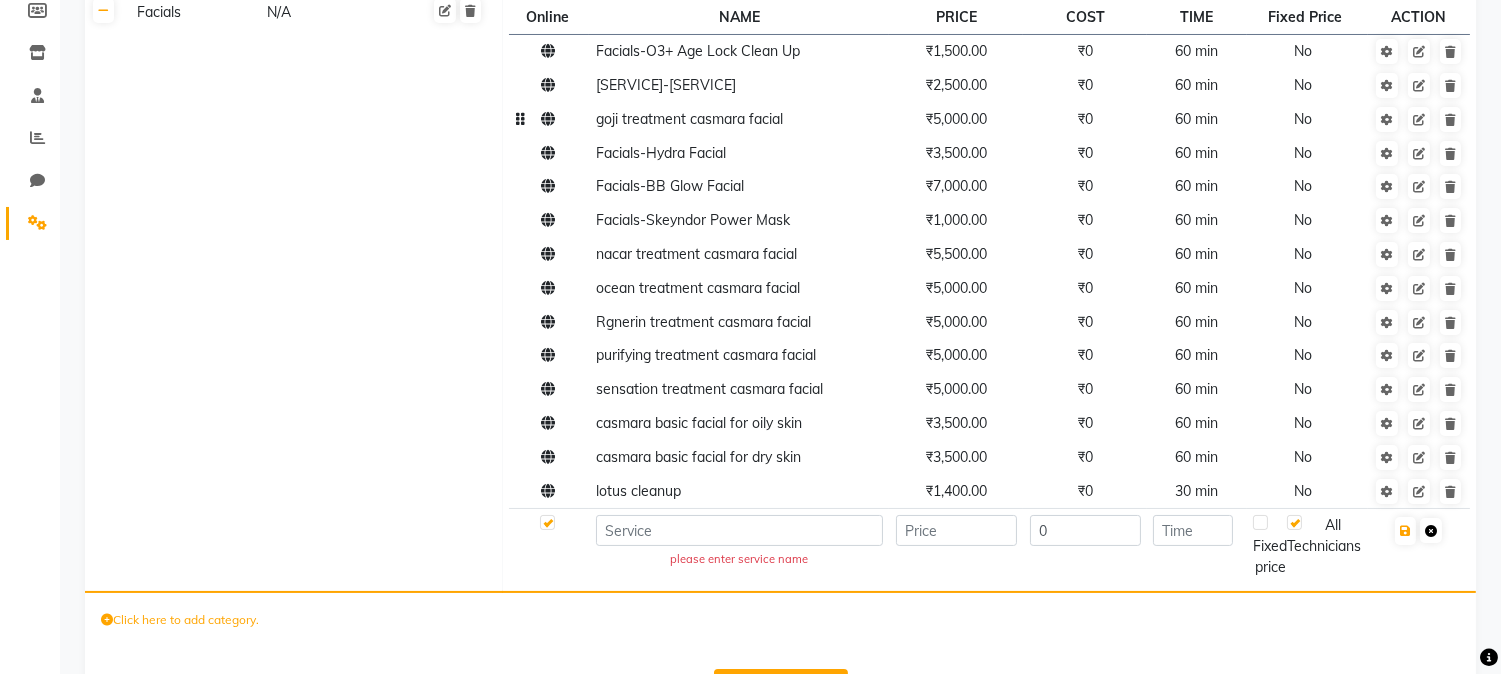 click at bounding box center (1431, 531) 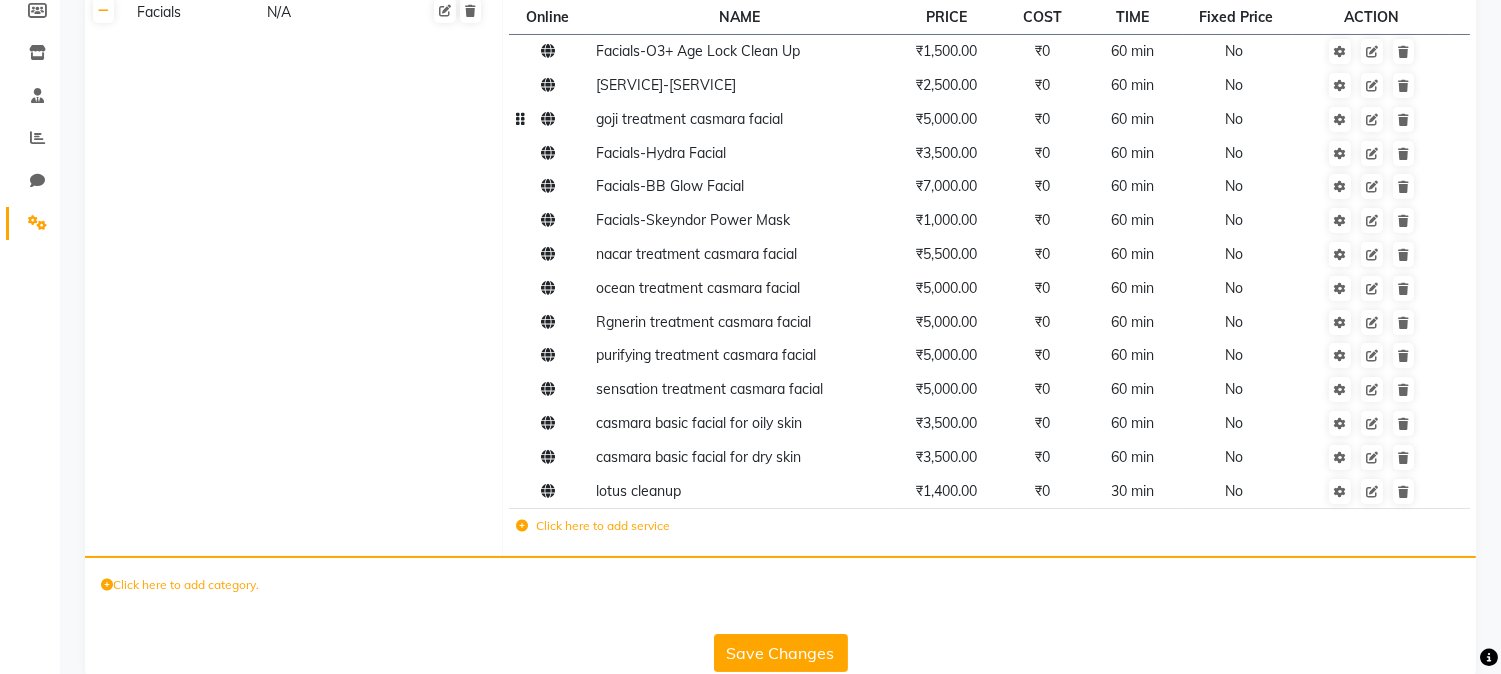click on "Save Changes" 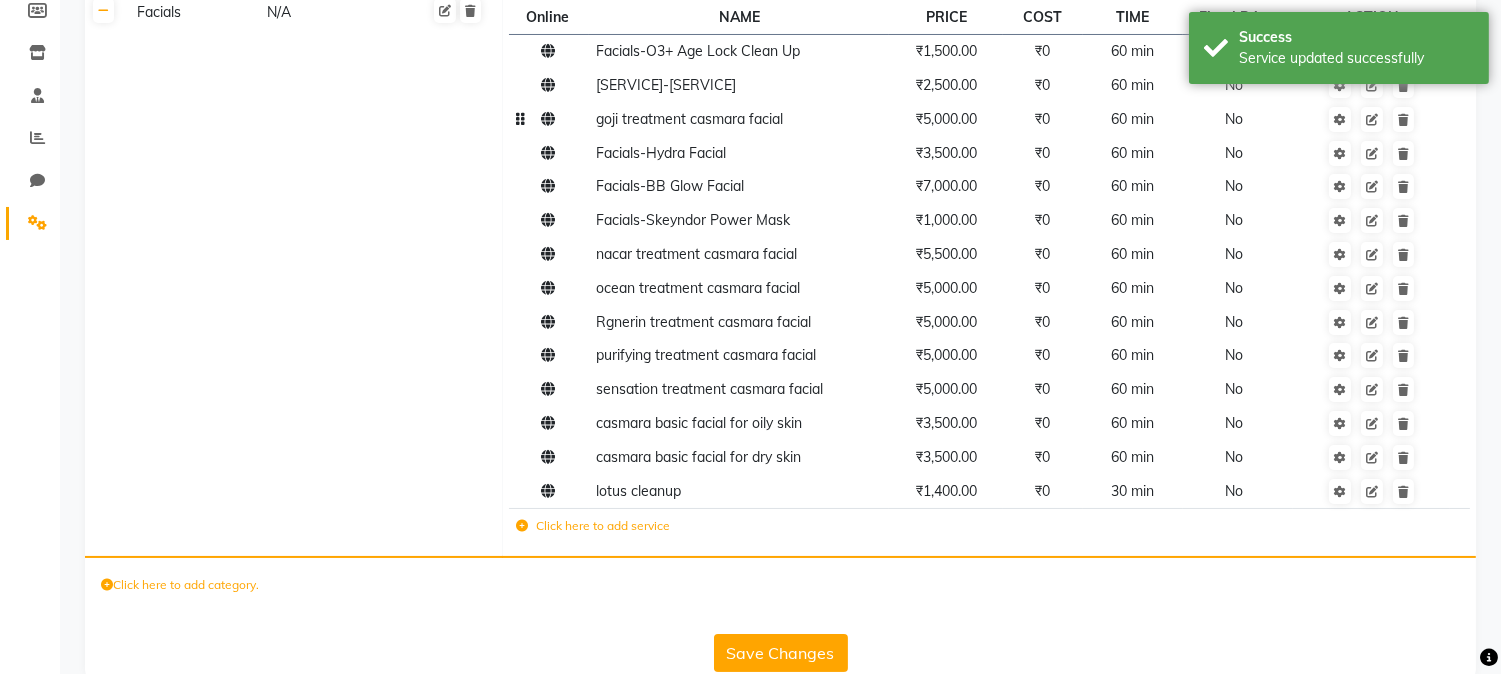 scroll, scrollTop: 52, scrollLeft: 0, axis: vertical 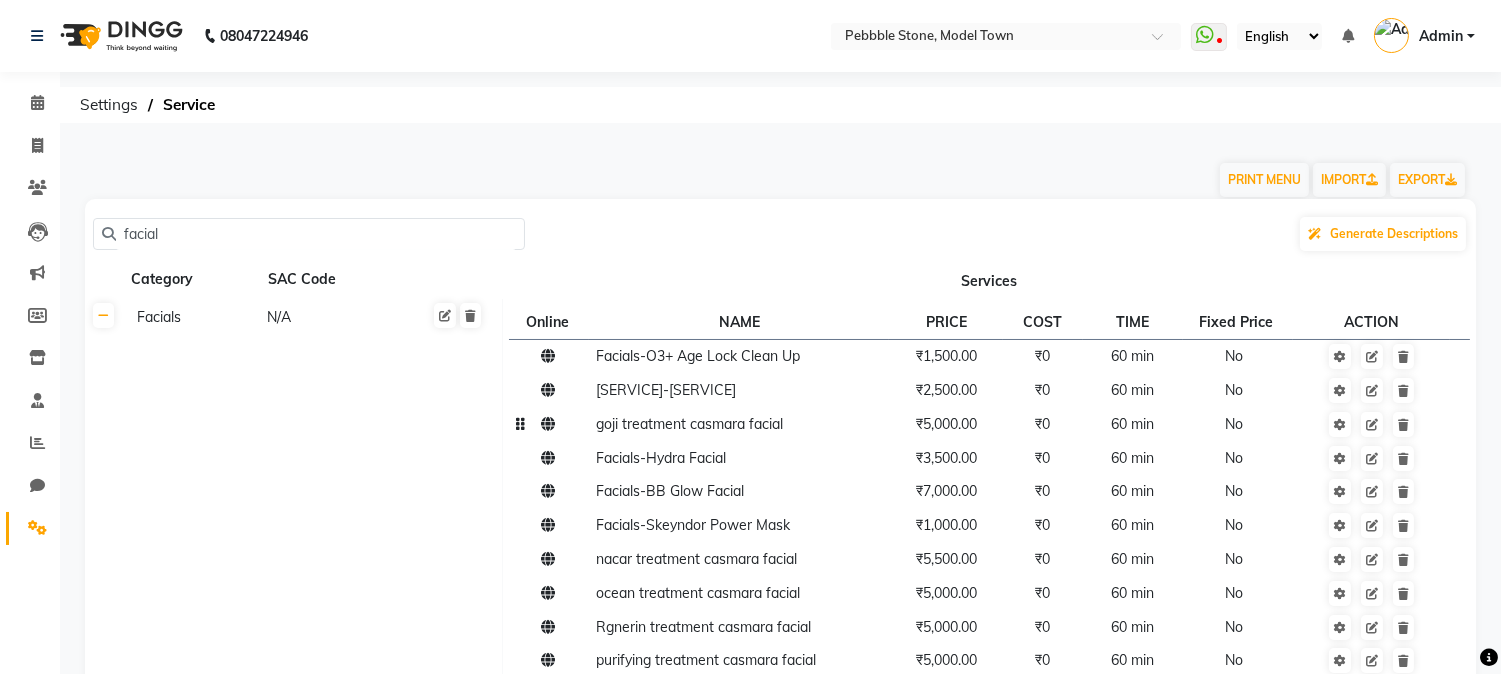 click on "facial" 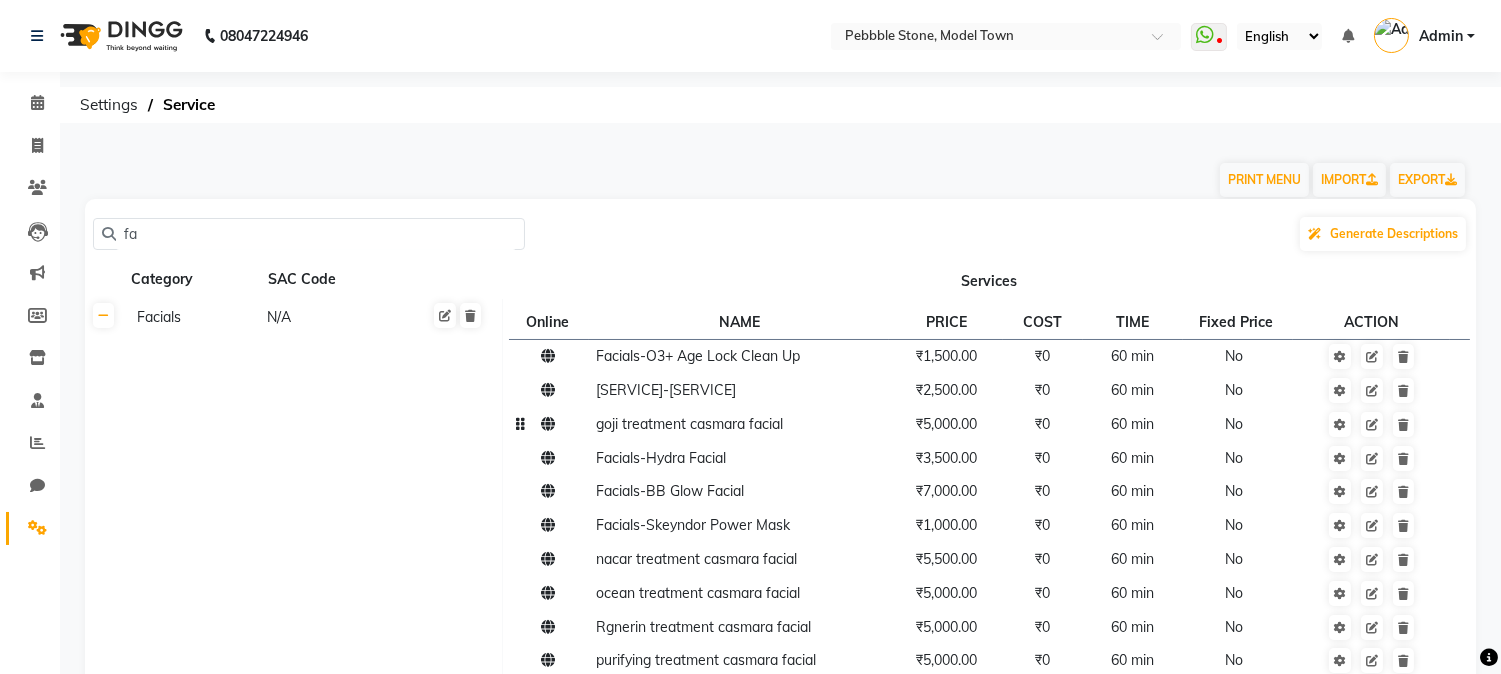 type on "f" 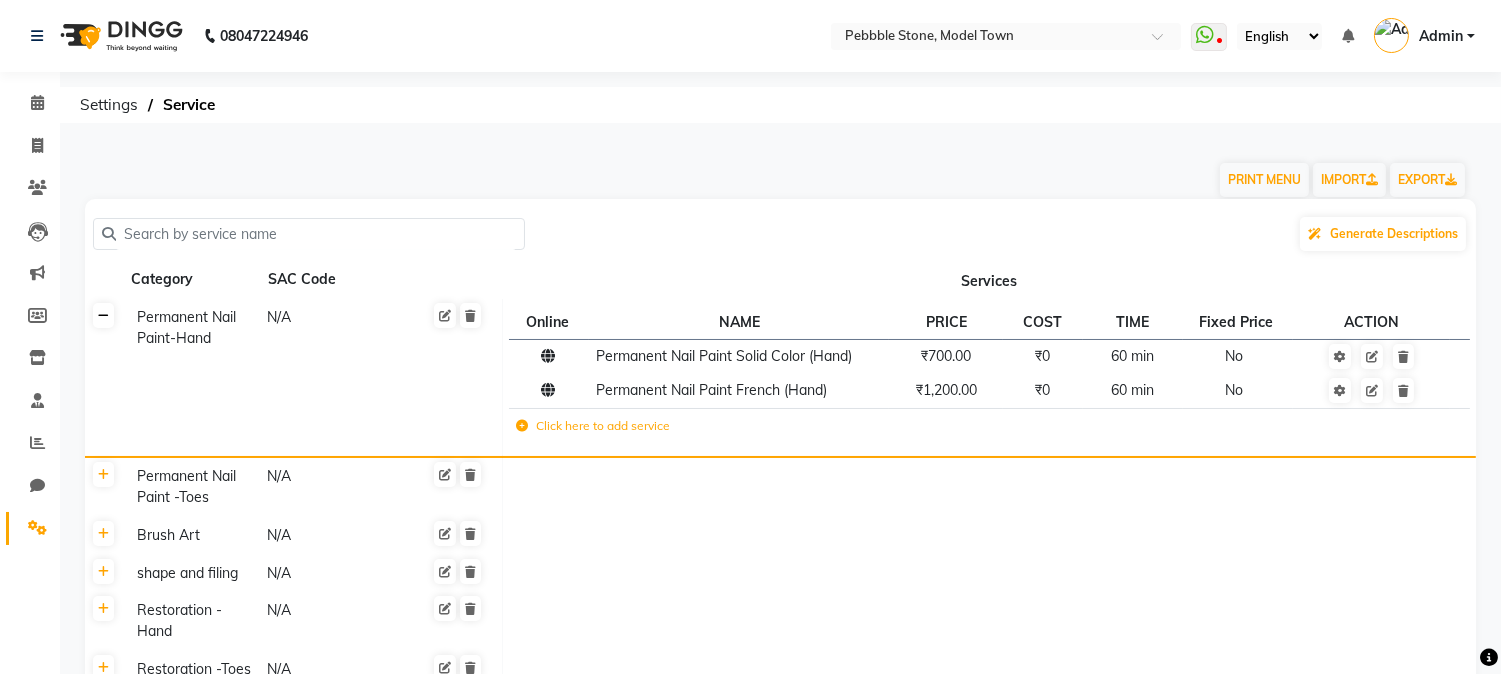 type 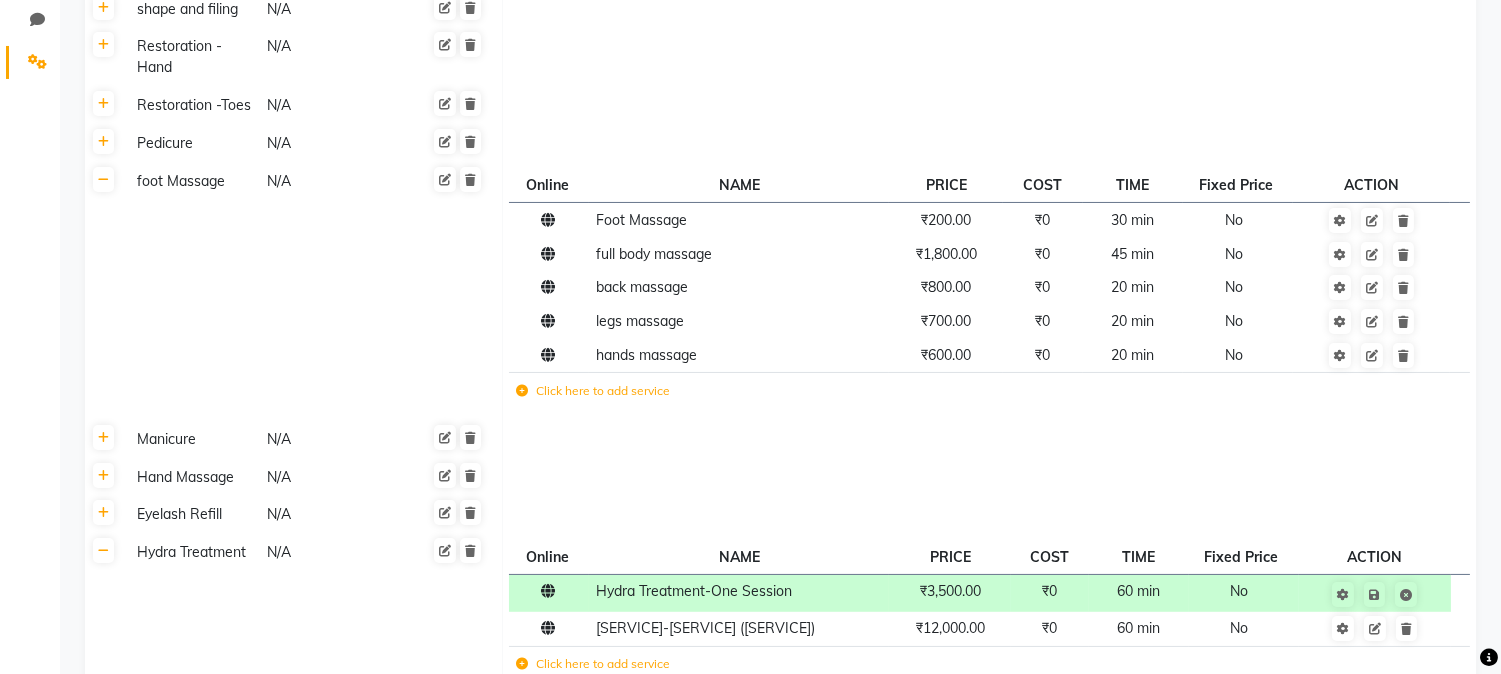 scroll, scrollTop: 481, scrollLeft: 0, axis: vertical 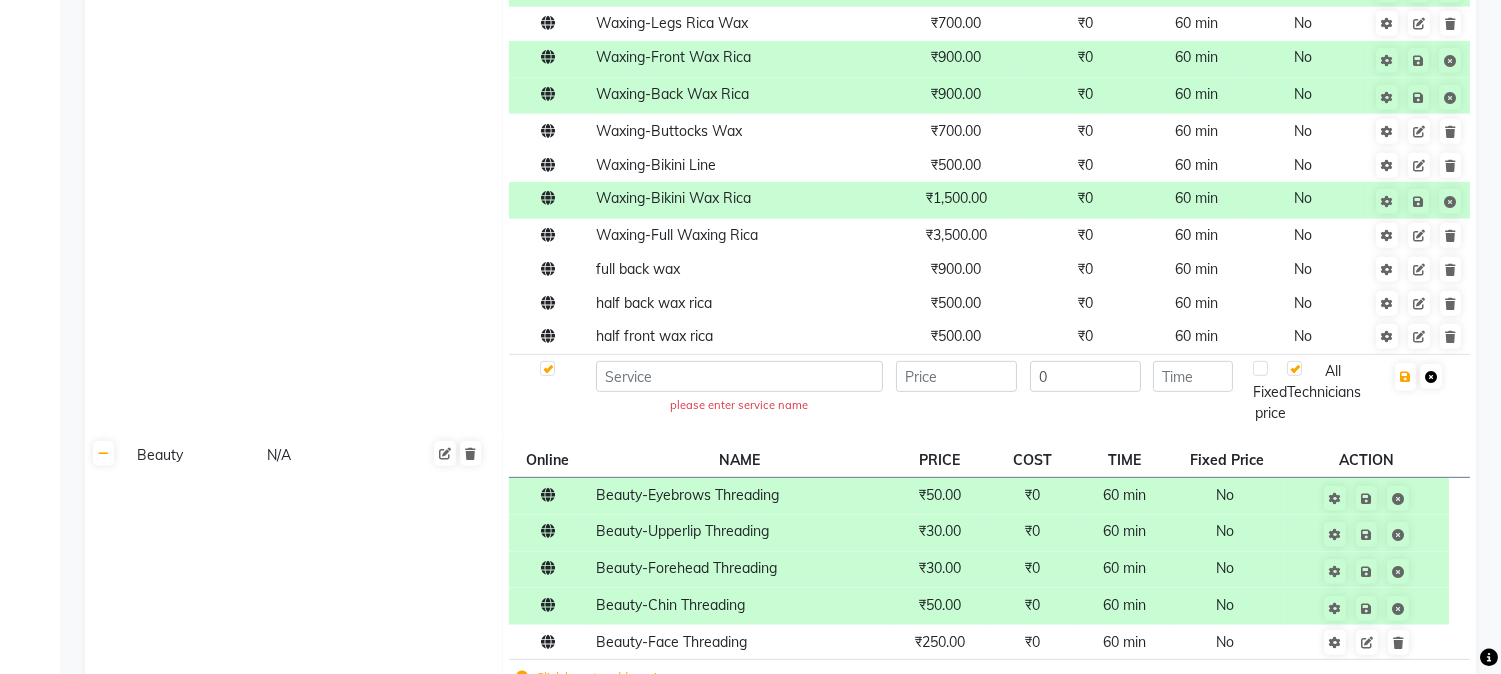 click at bounding box center (1431, 377) 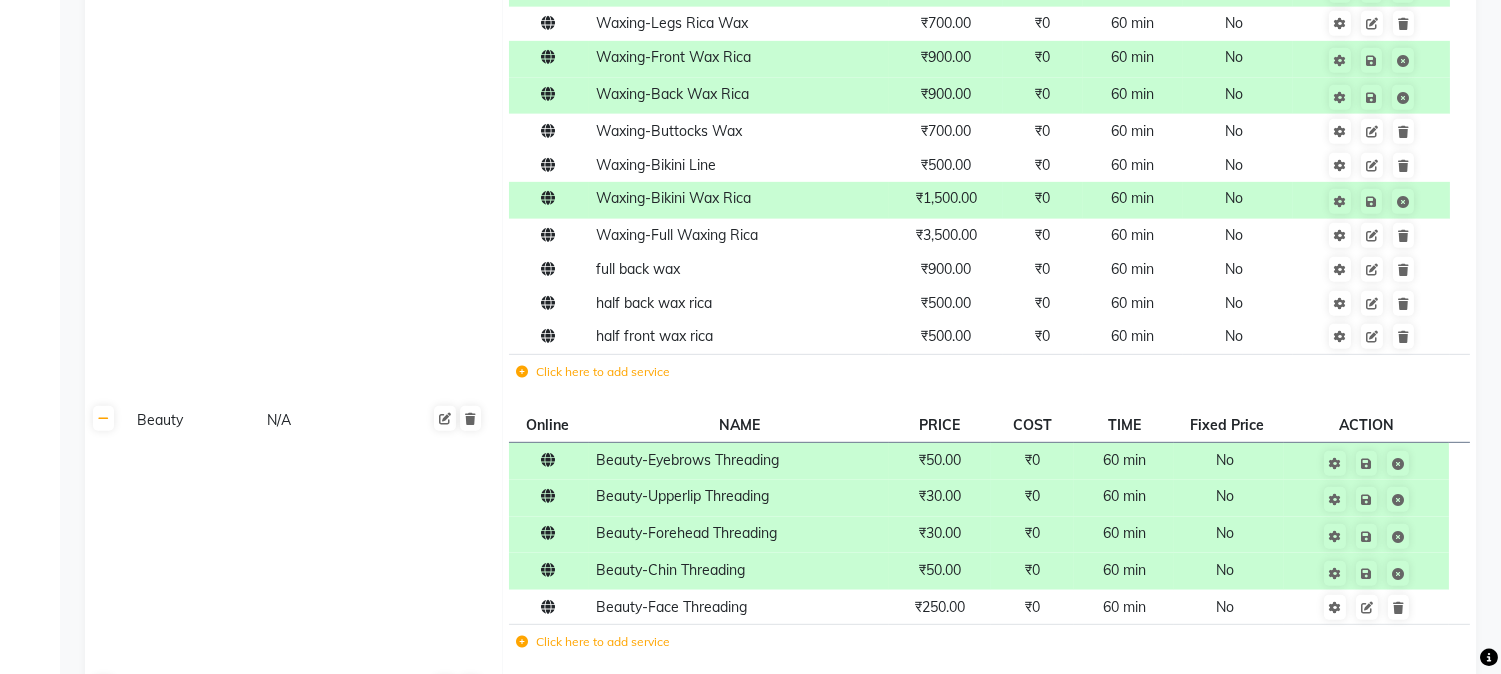 scroll, scrollTop: 2123, scrollLeft: 0, axis: vertical 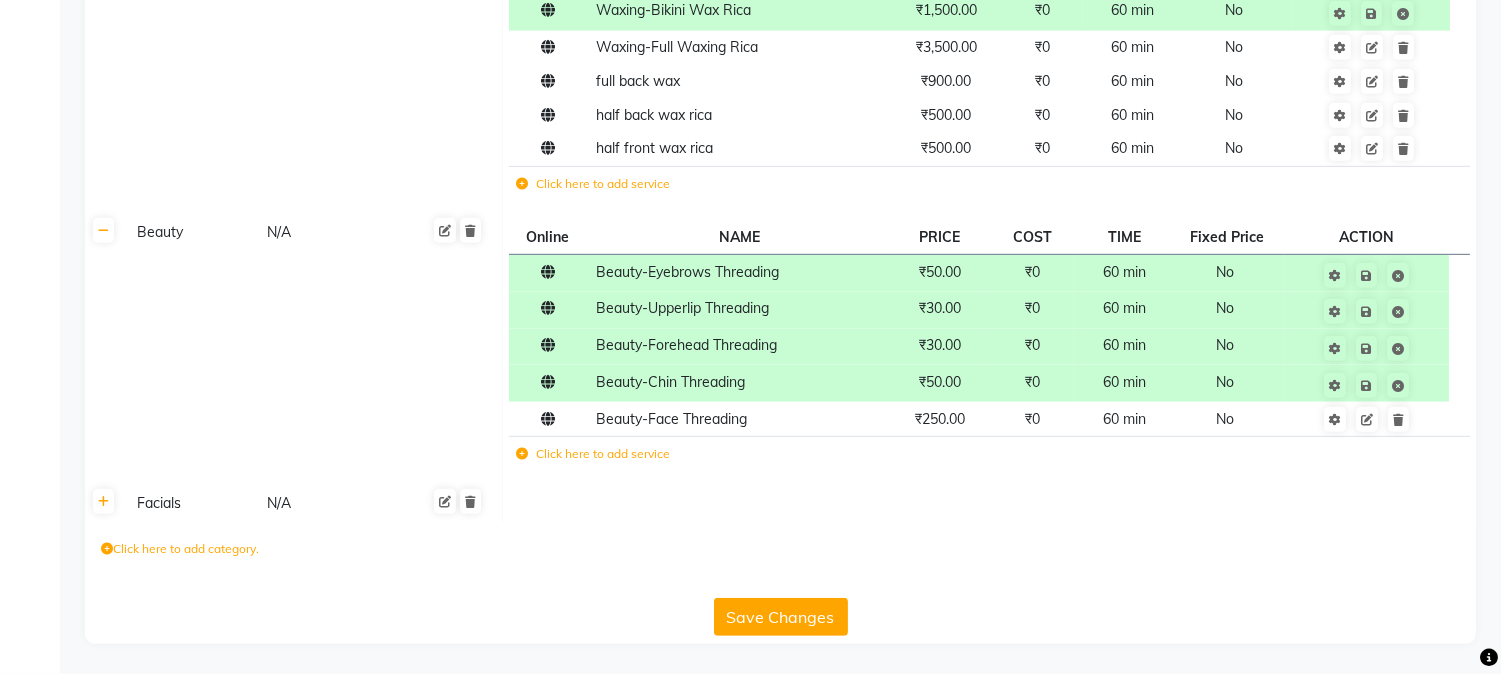 click on "Save Changes" 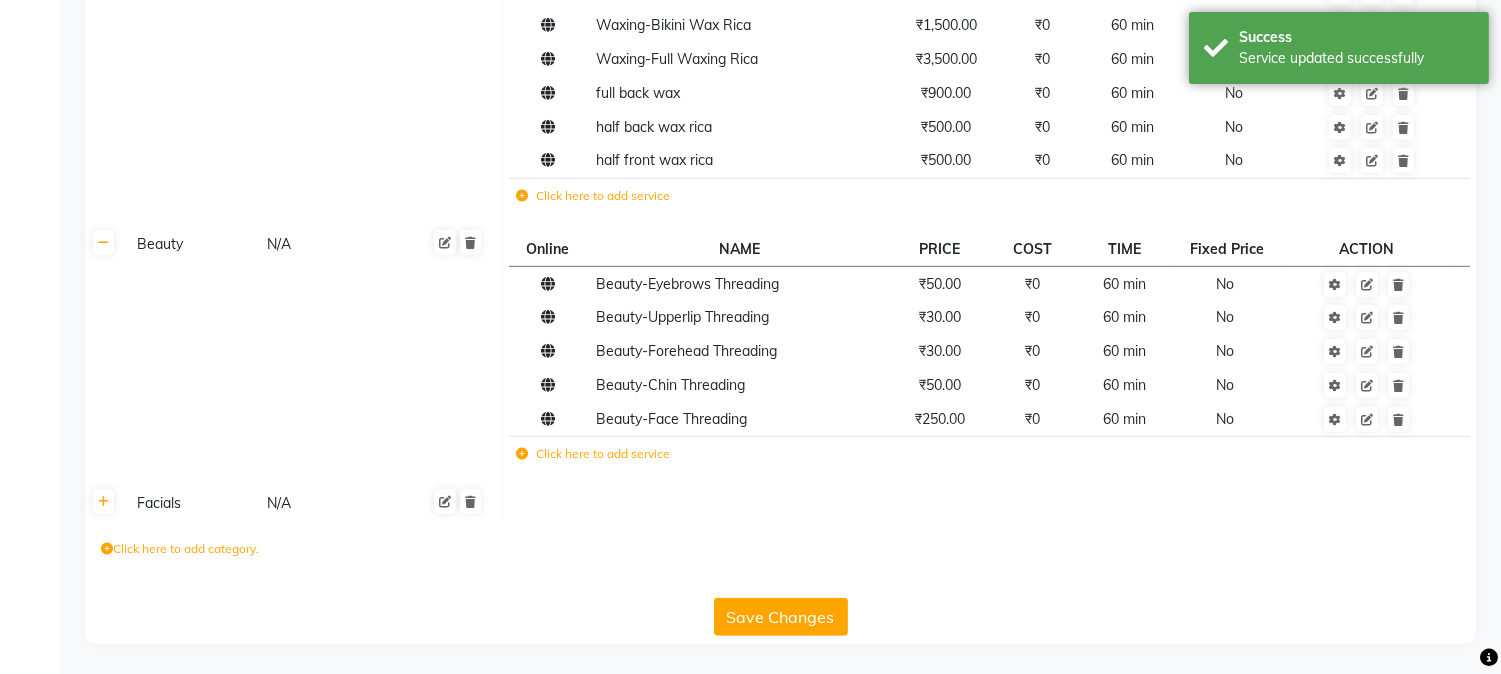 scroll, scrollTop: 2093, scrollLeft: 0, axis: vertical 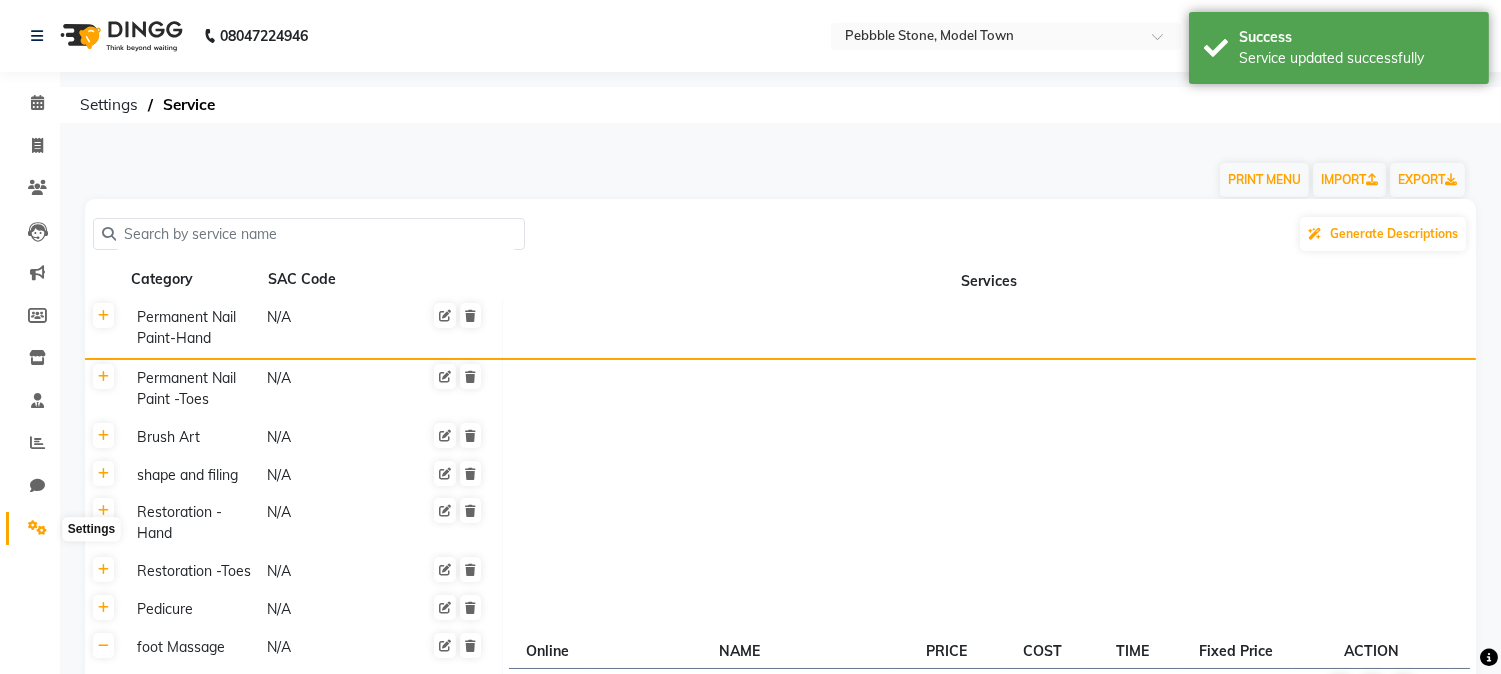 click 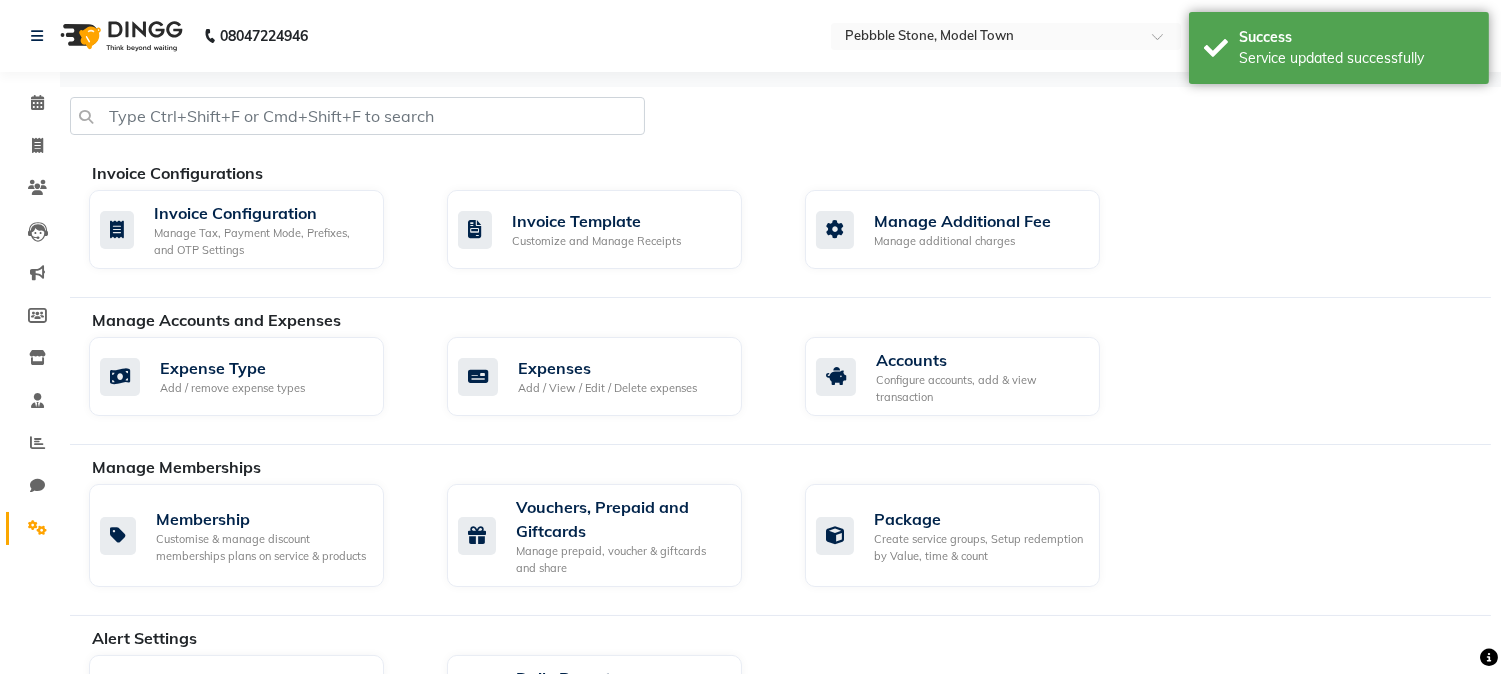 click on "Invoice Configuration Manage Tax, Payment Mode, Prefixes, and OTP Settings  Invoice Template Customize and Manage Receipts  Manage Additional Fee Manage additional charges" 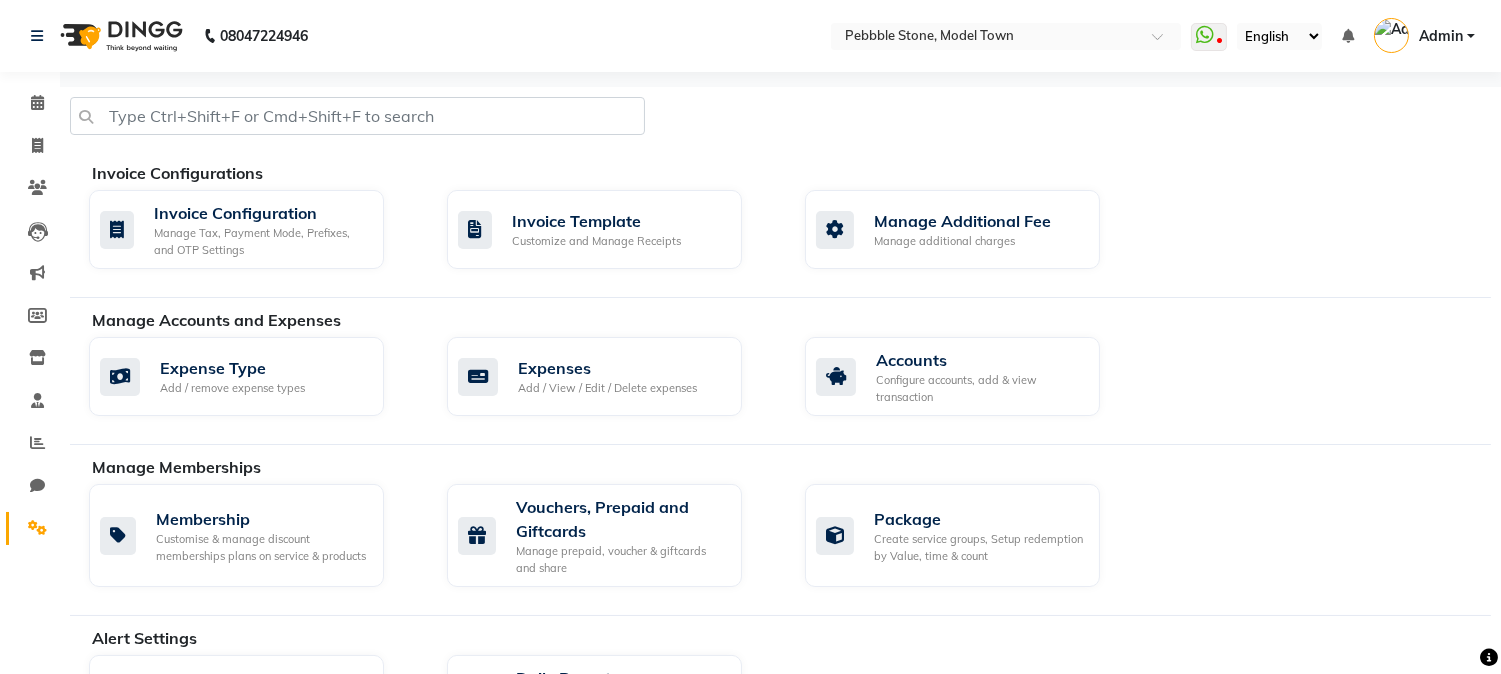 click on "Admin" at bounding box center (1441, 36) 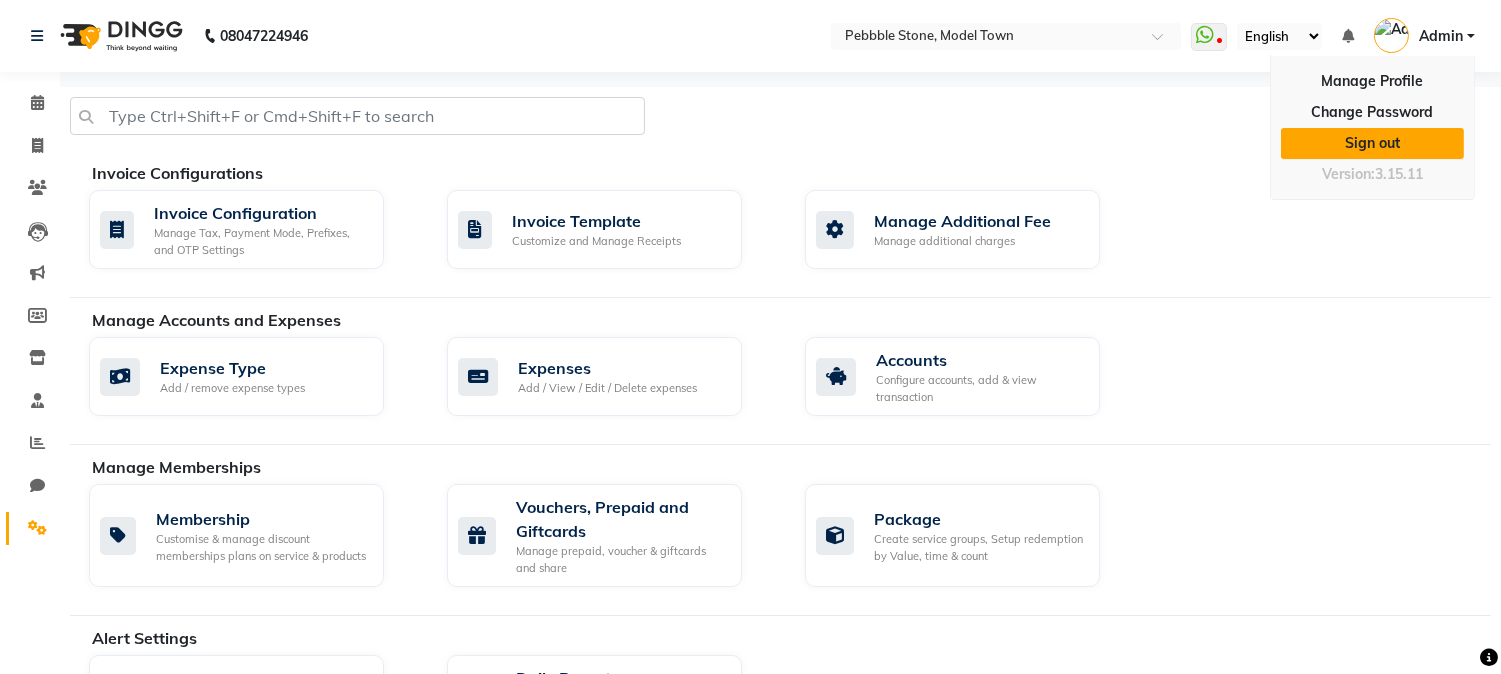 click on "Sign out" at bounding box center [1372, 143] 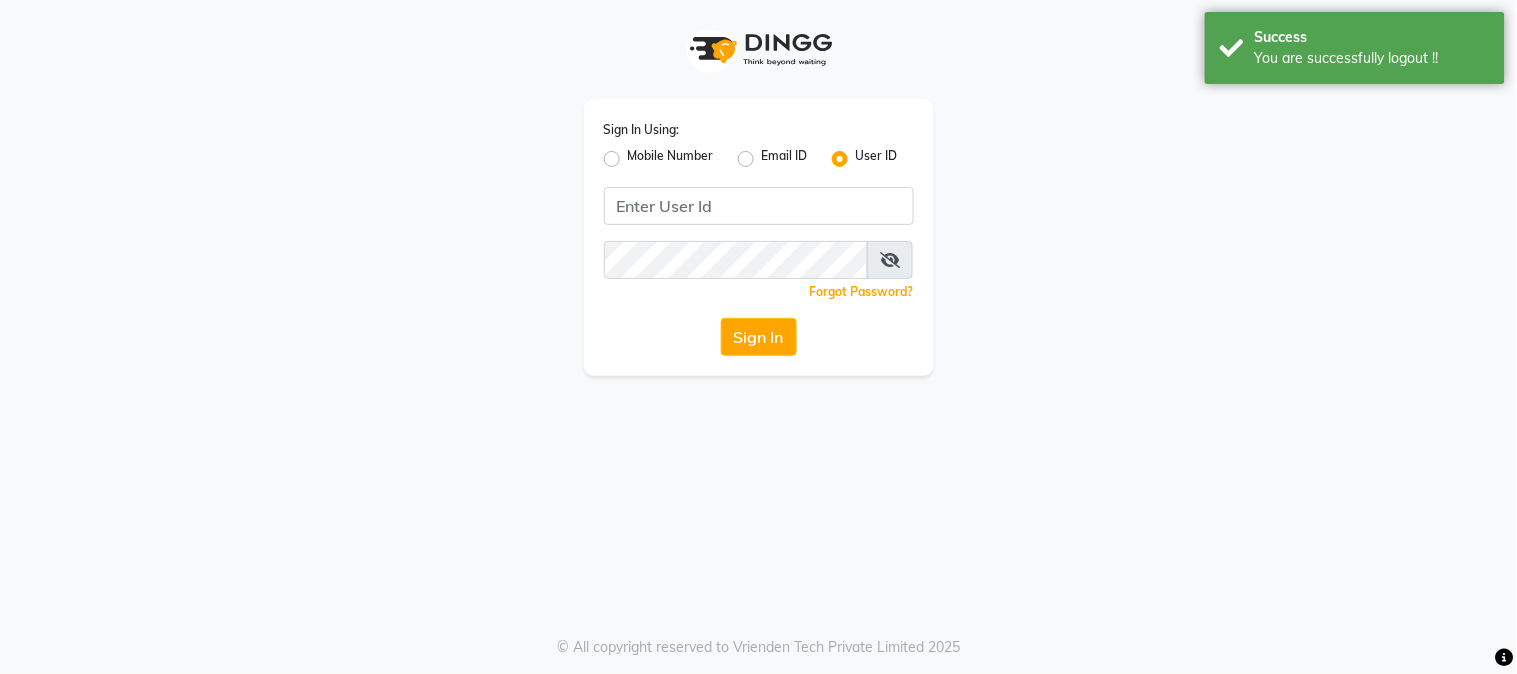 click on "Mobile Number" 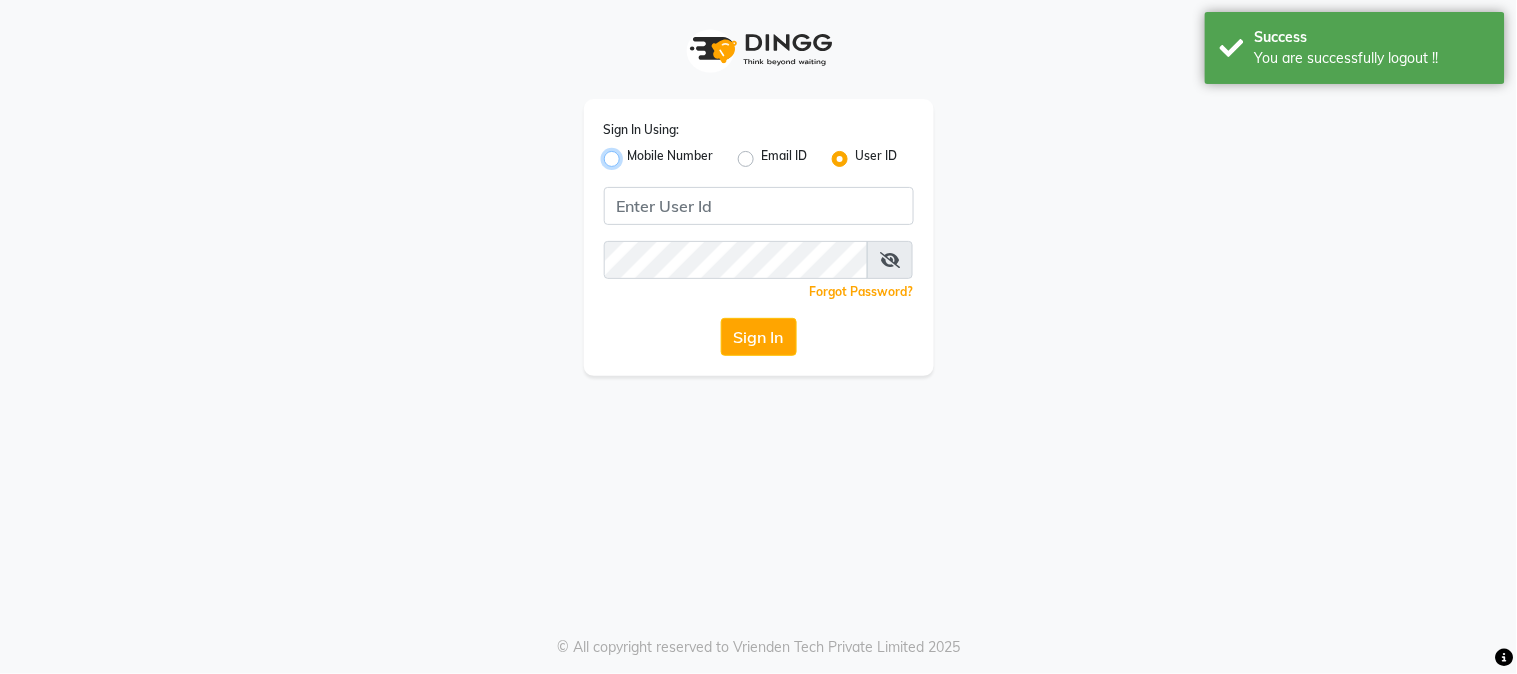 click on "Mobile Number" at bounding box center (634, 153) 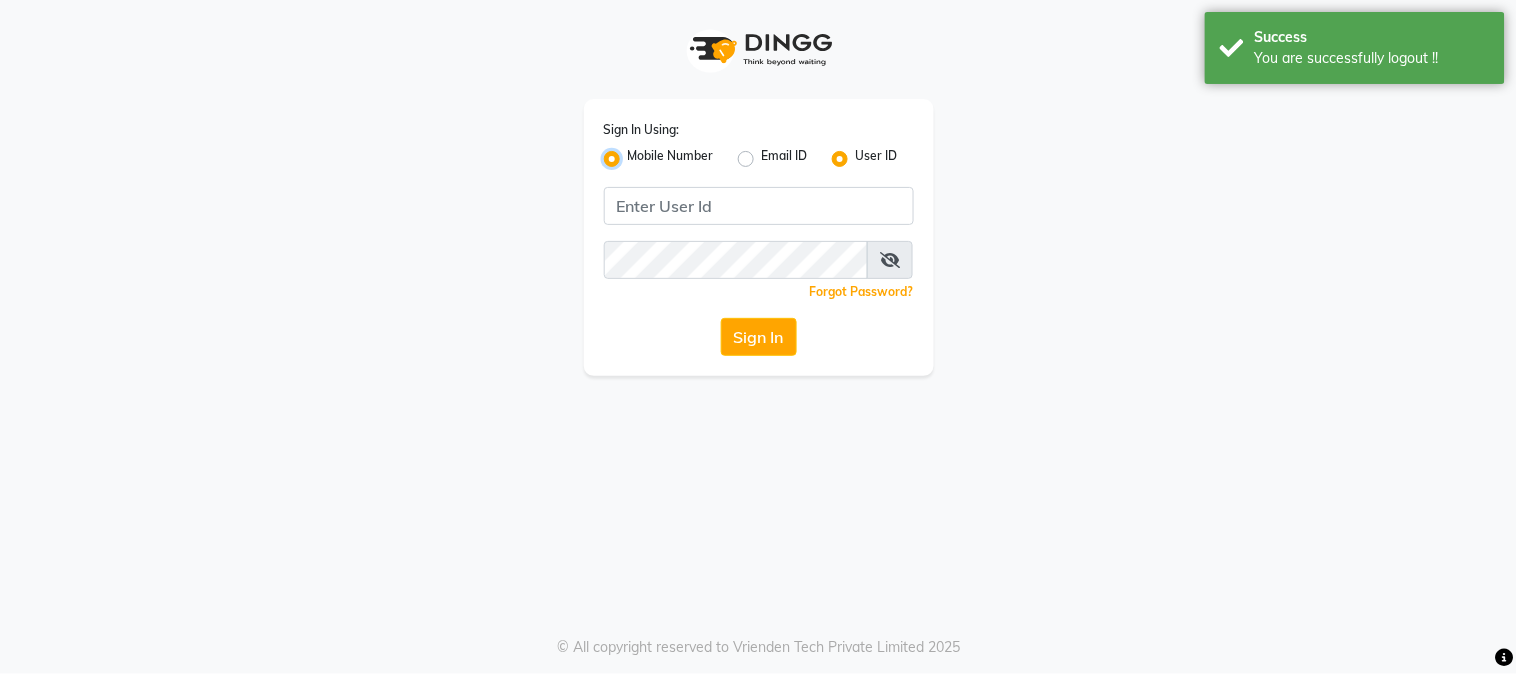 radio on "false" 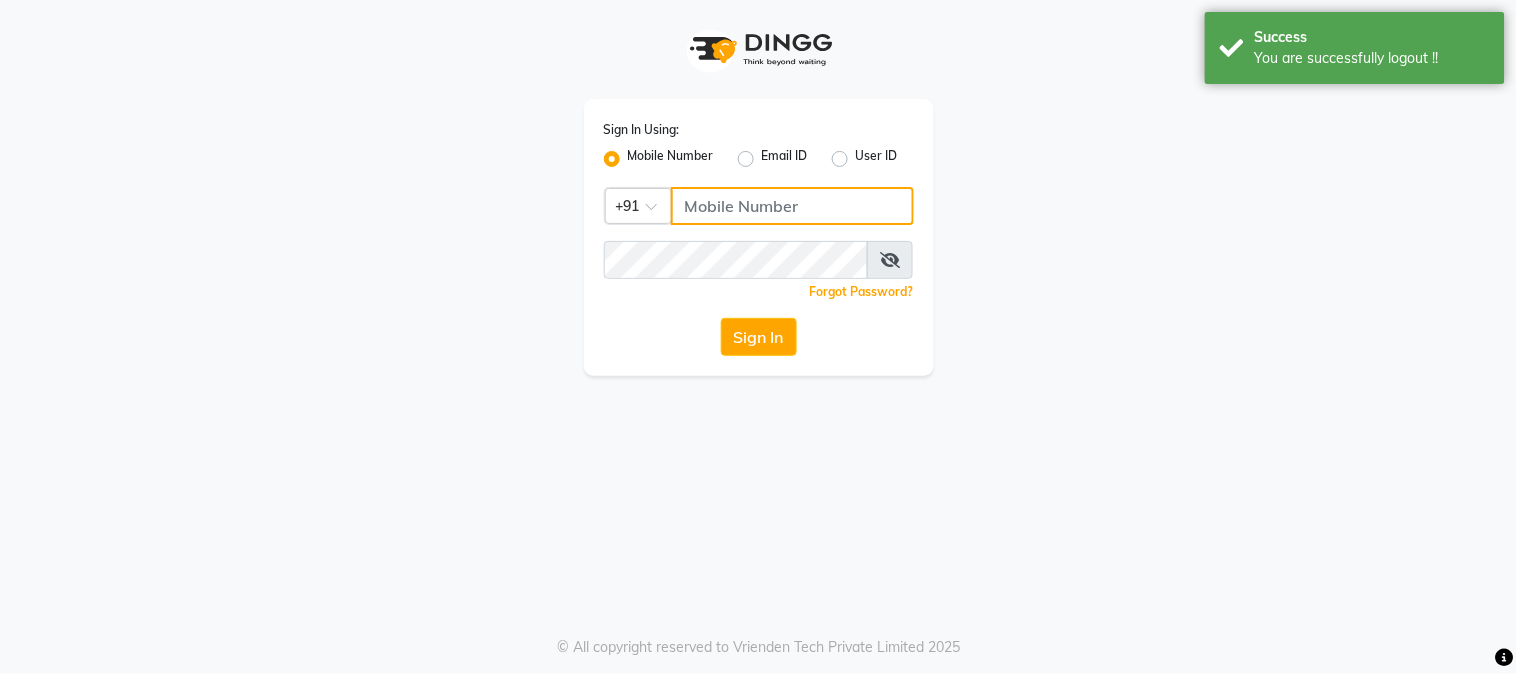 click 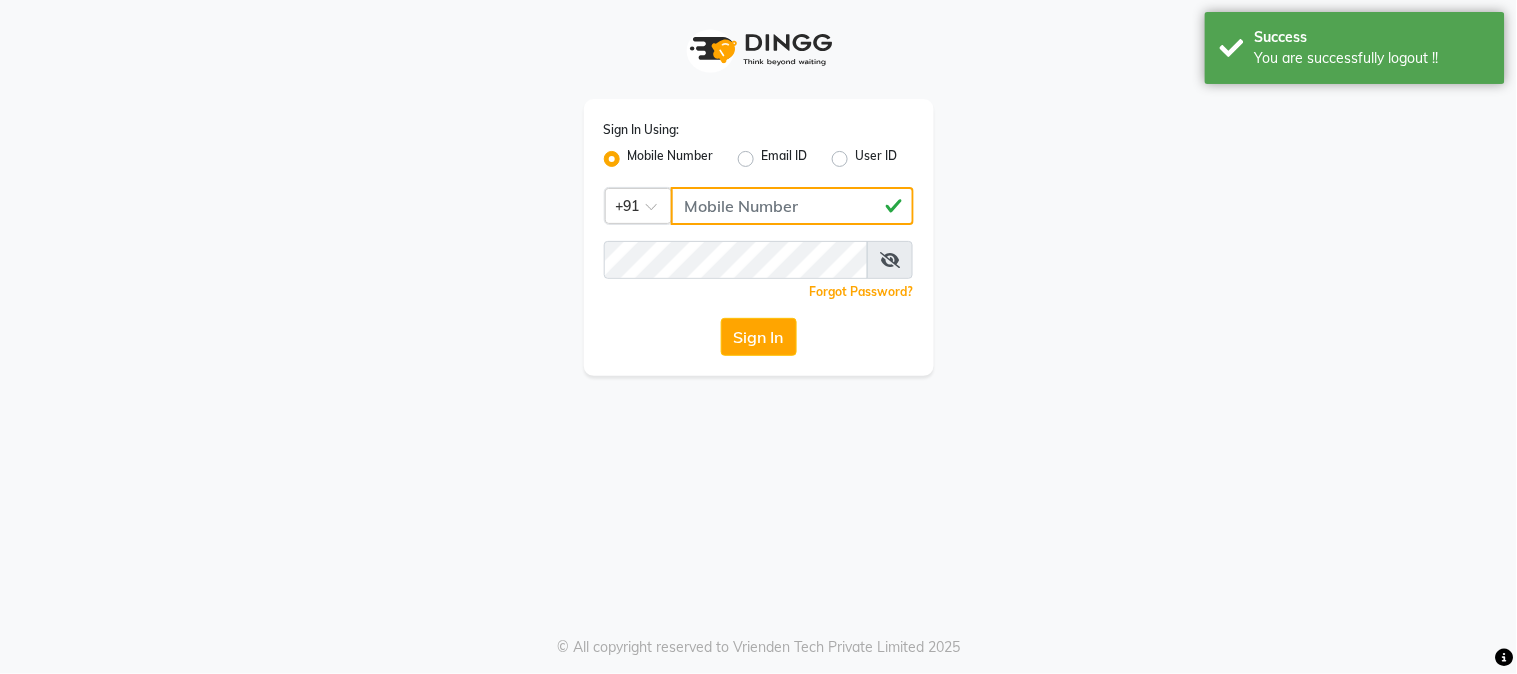 type on "[PHONE]" 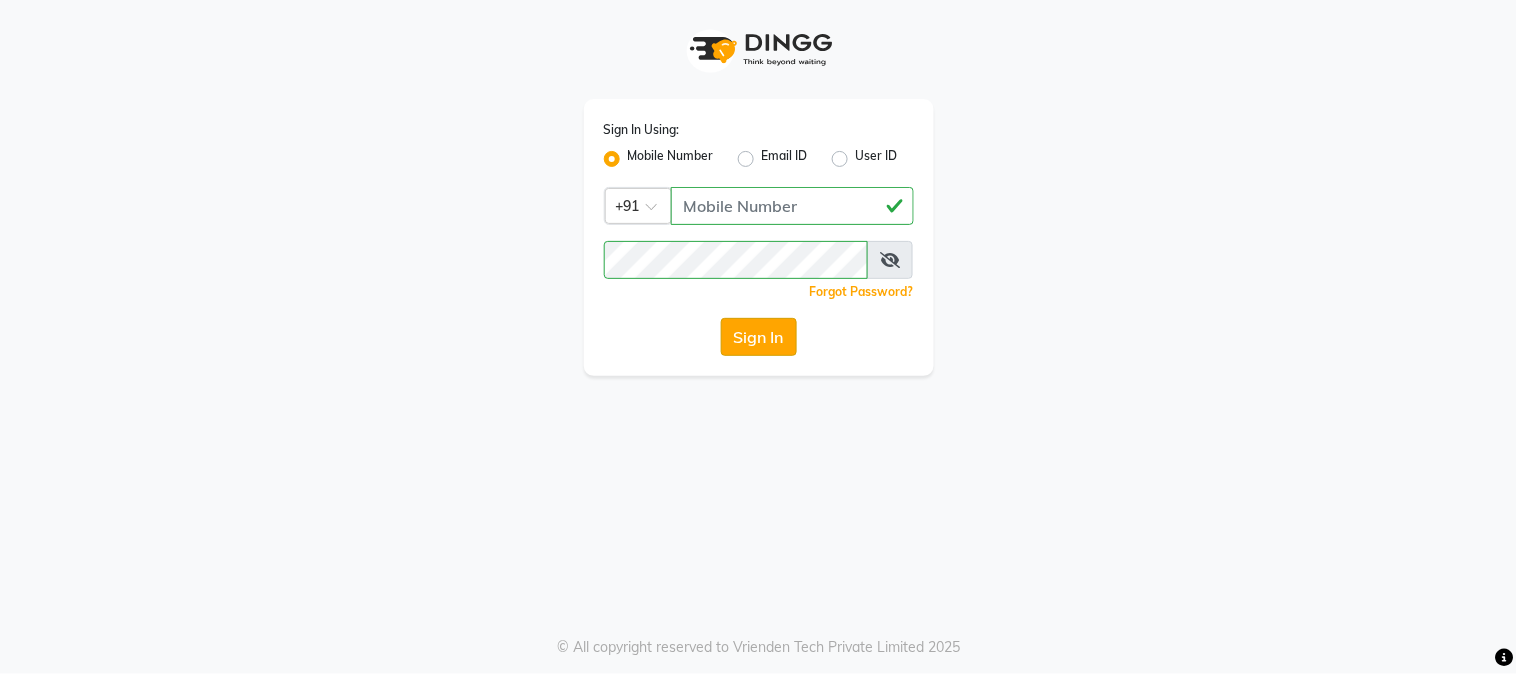 click on "Sign In" 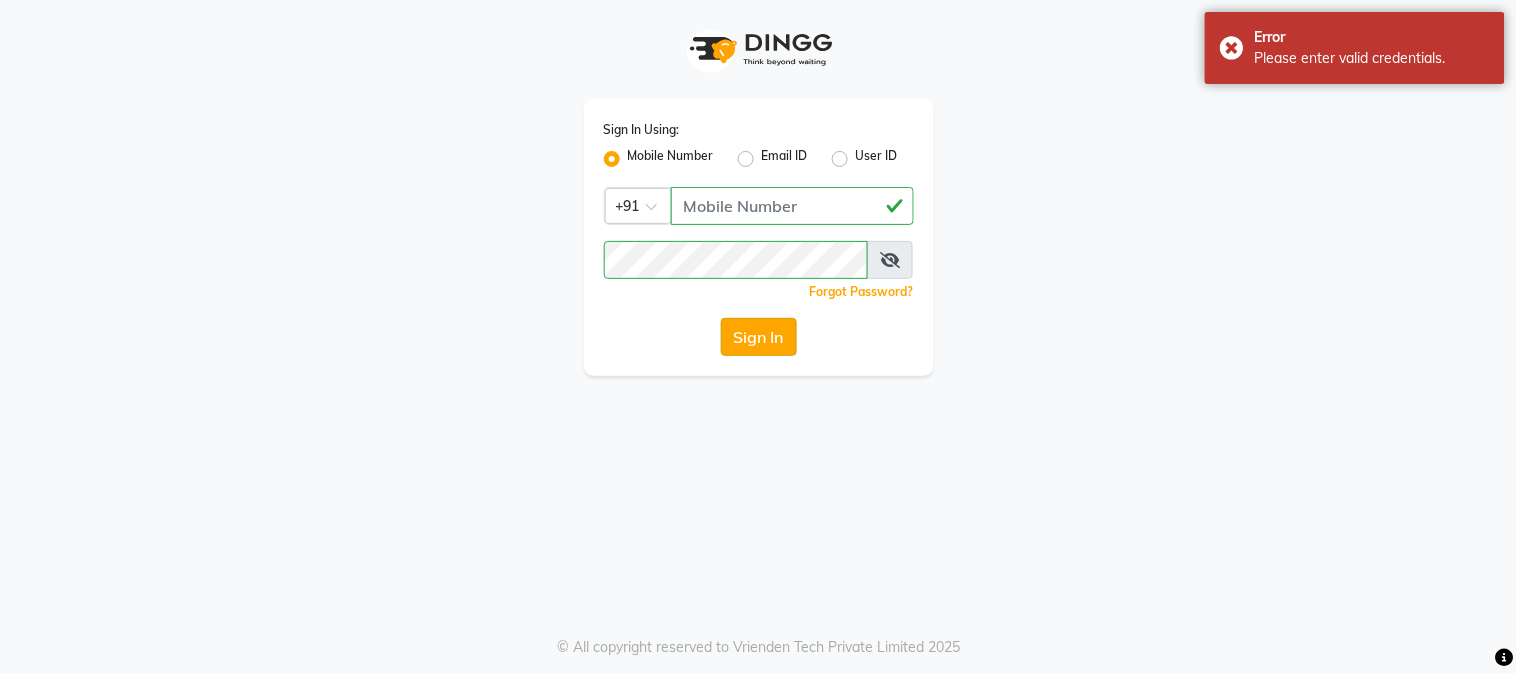 click on "Sign In" 